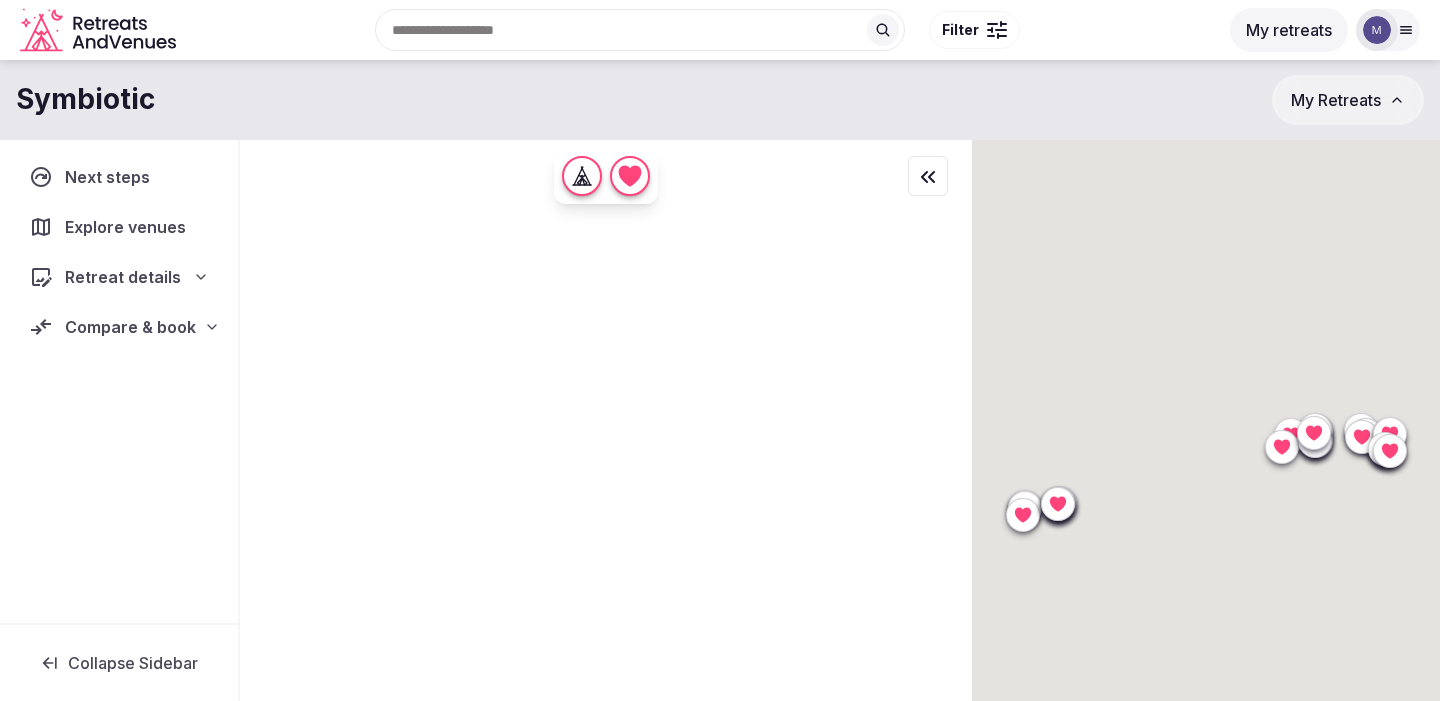 scroll, scrollTop: 0, scrollLeft: 0, axis: both 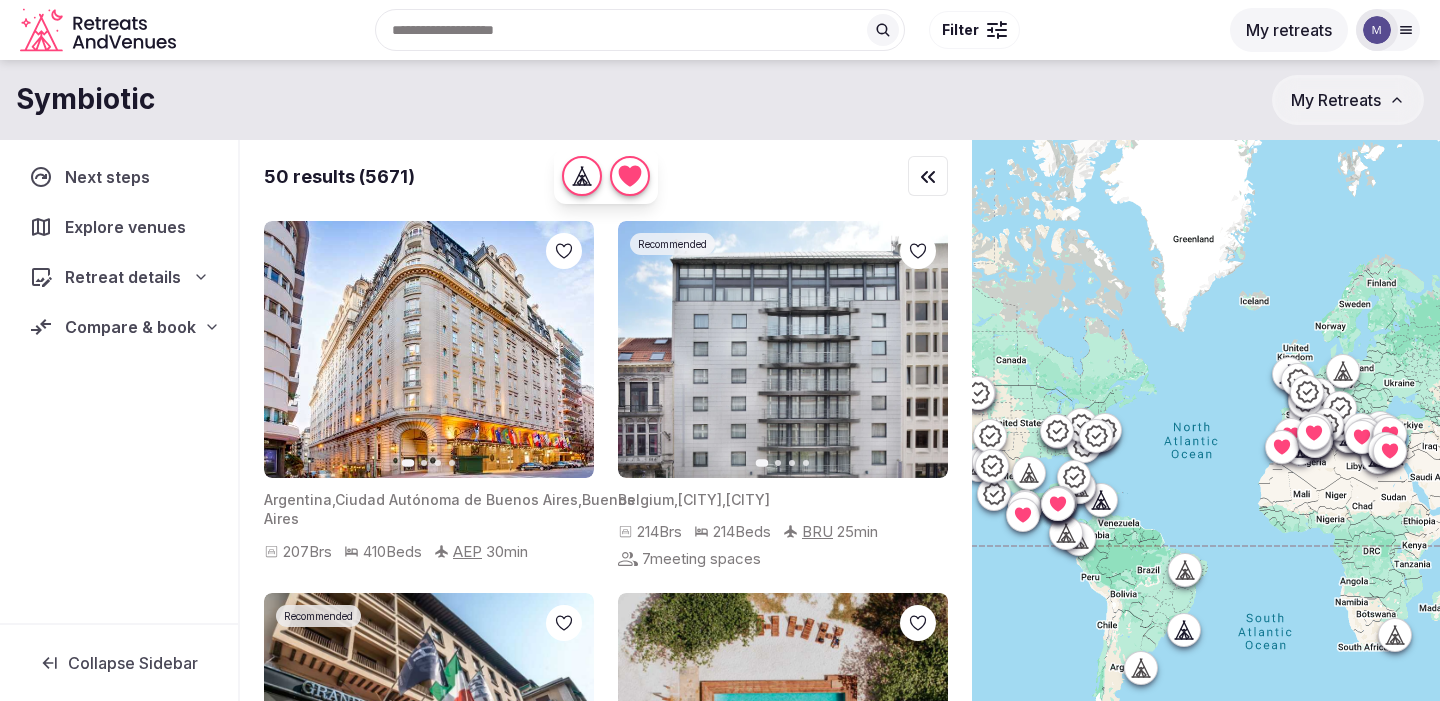 click on "Explore venues" at bounding box center (125, 227) 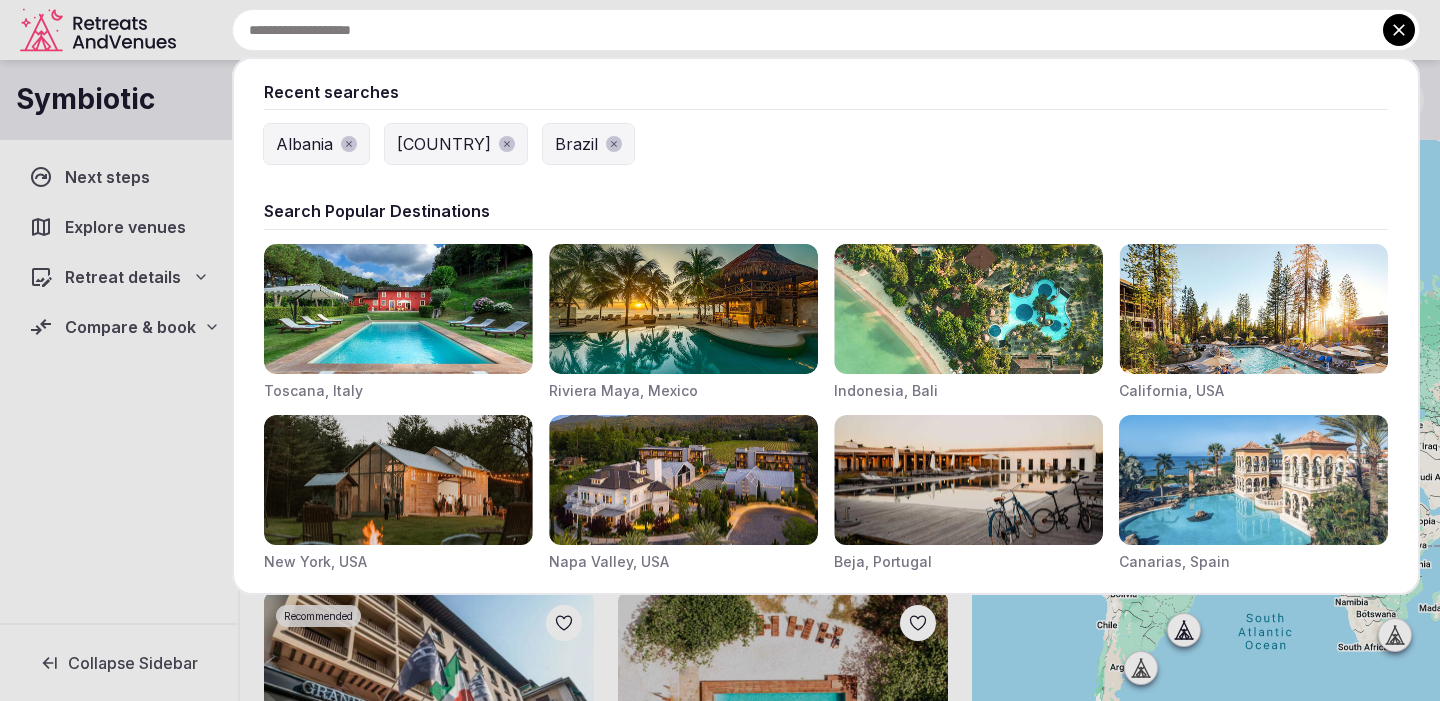 click at bounding box center (826, 30) 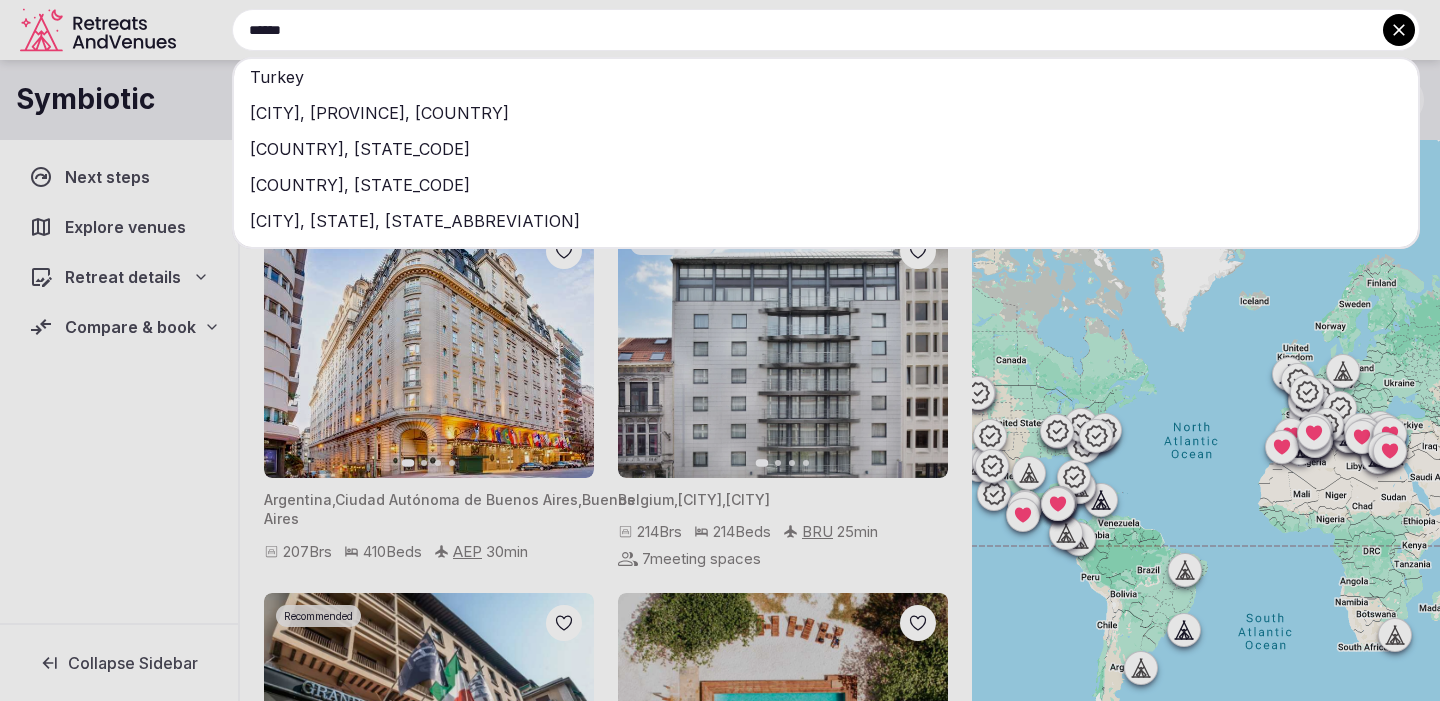 type on "******" 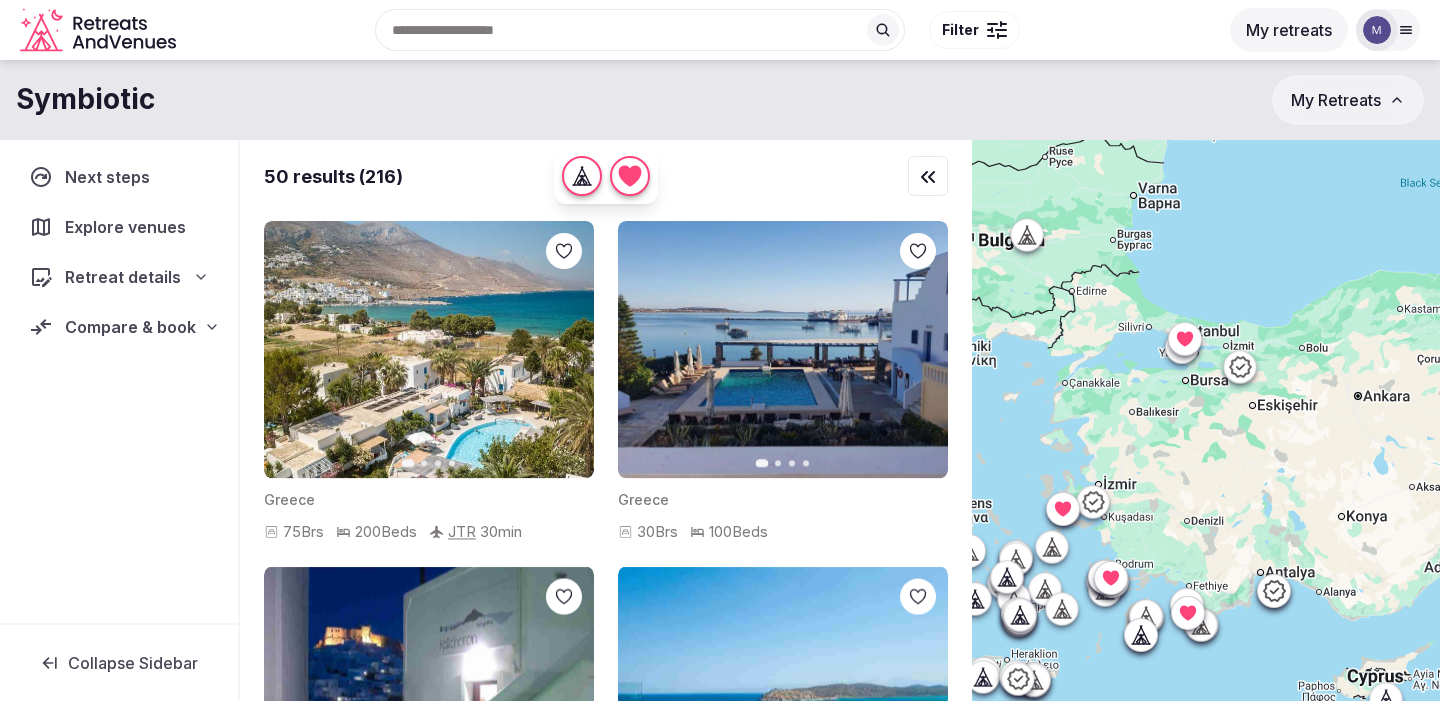 drag, startPoint x: 1153, startPoint y: 537, endPoint x: 1098, endPoint y: 462, distance: 93.00538 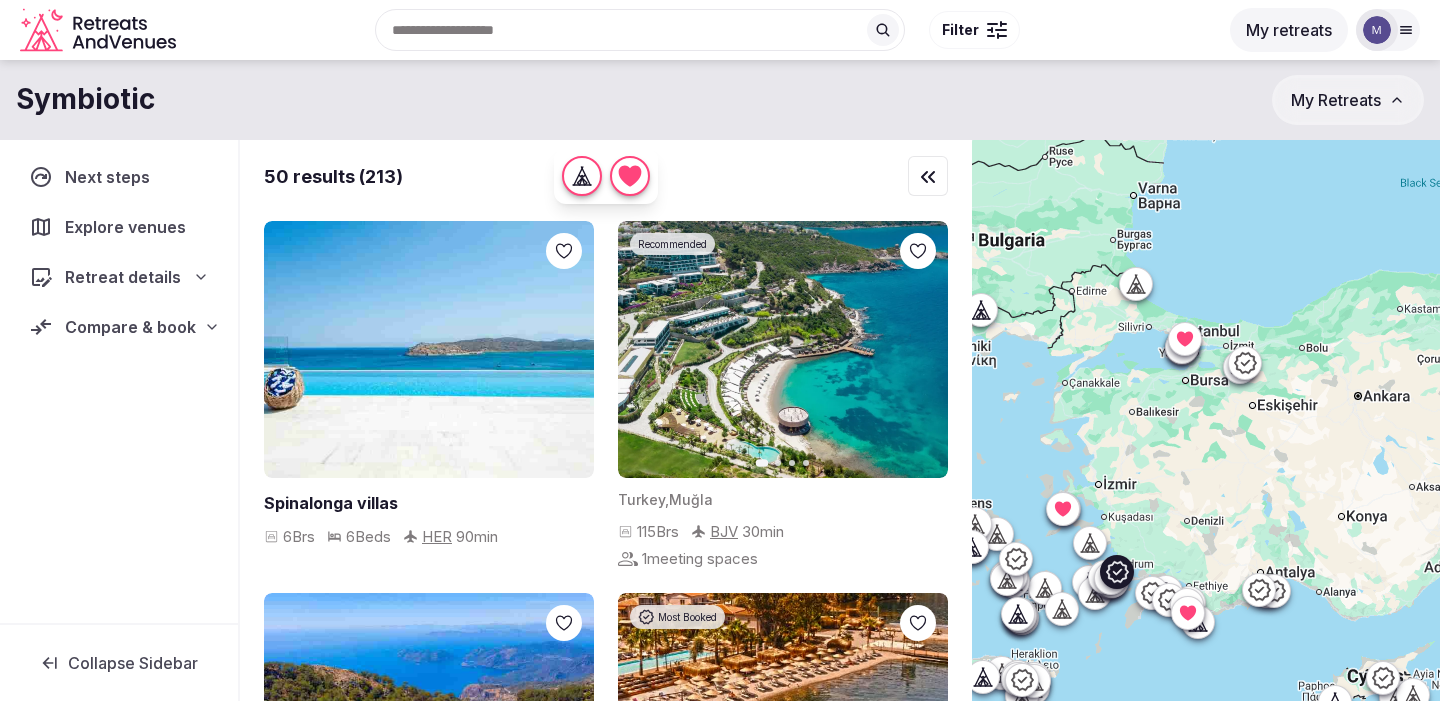 click 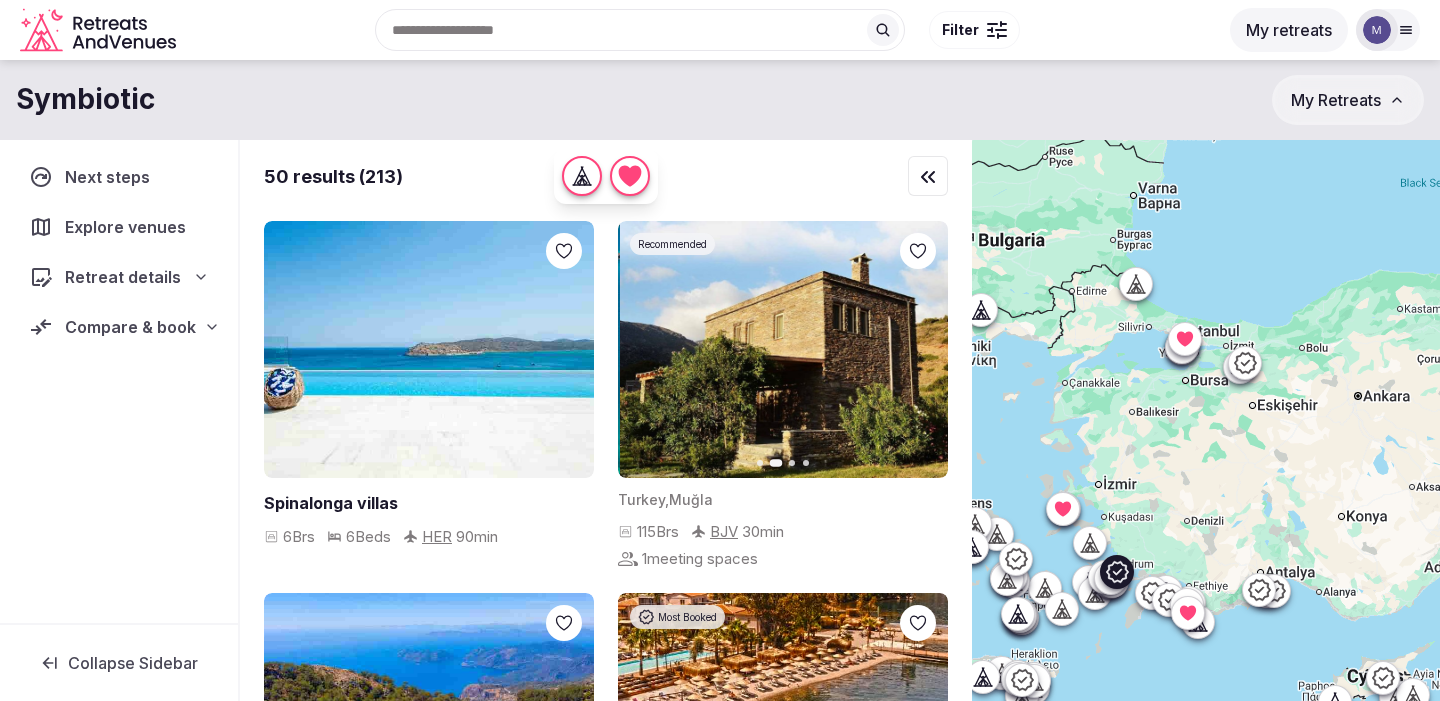 click 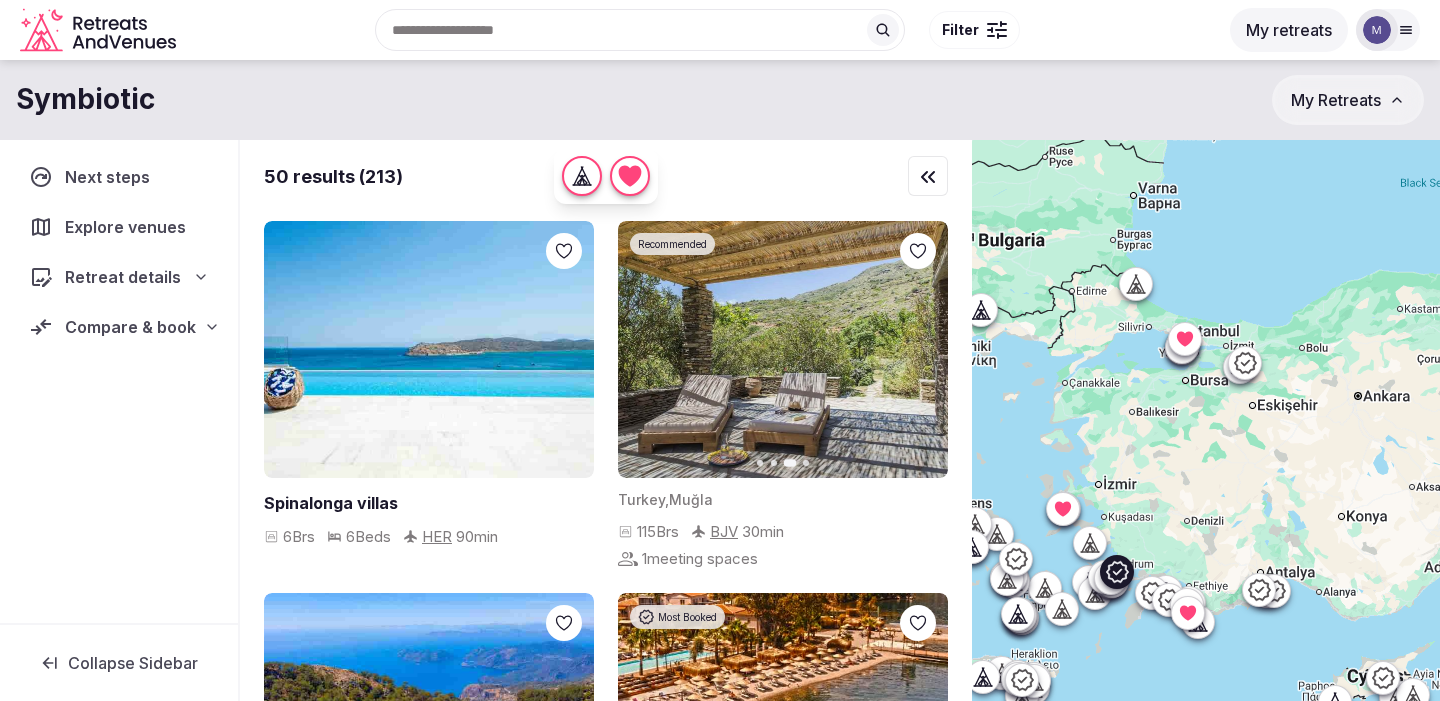 click 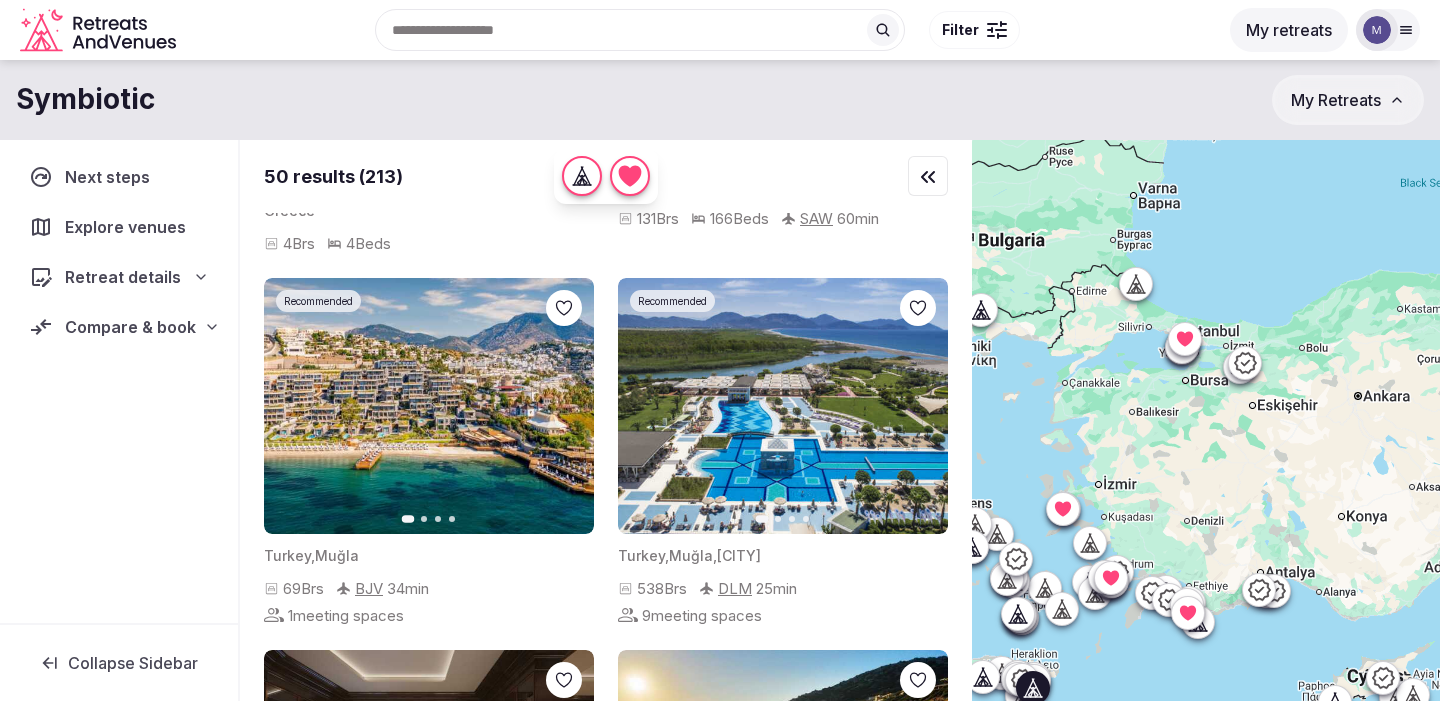 scroll, scrollTop: 1756, scrollLeft: 0, axis: vertical 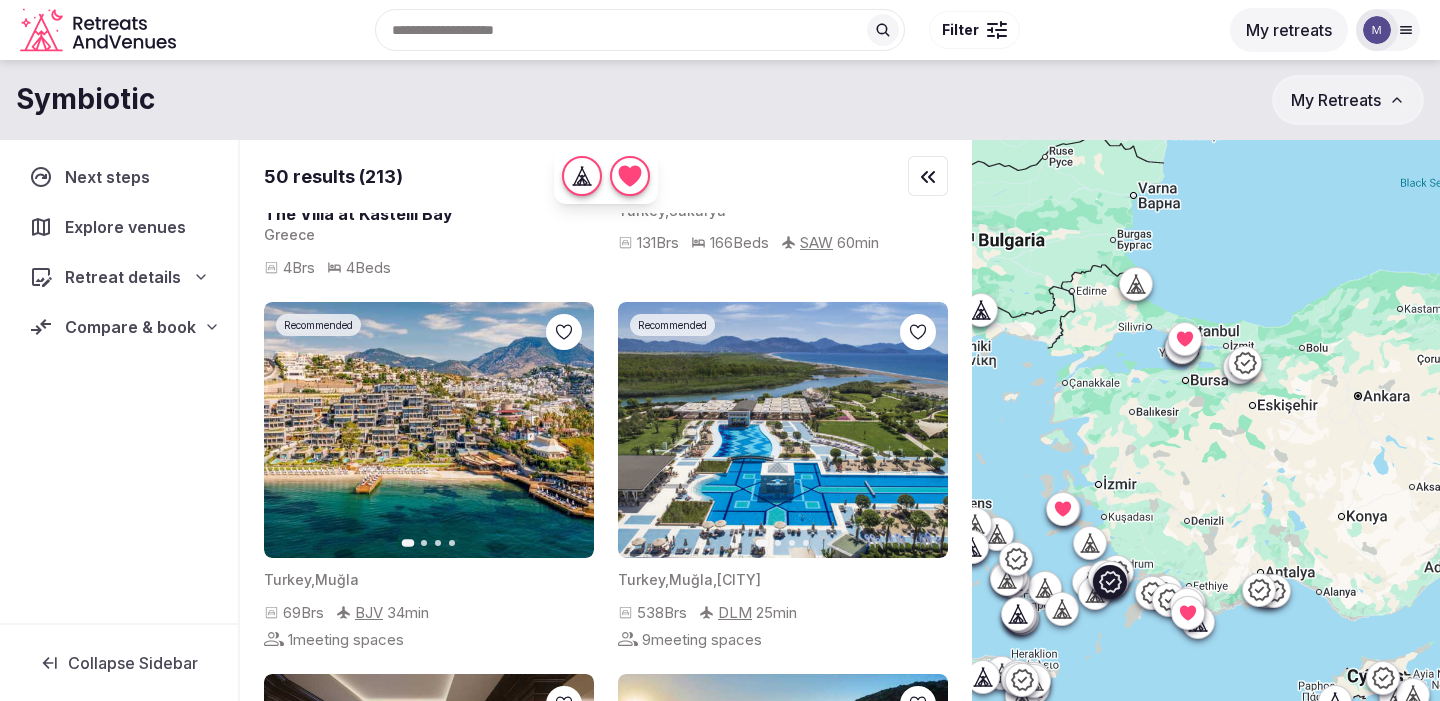 click 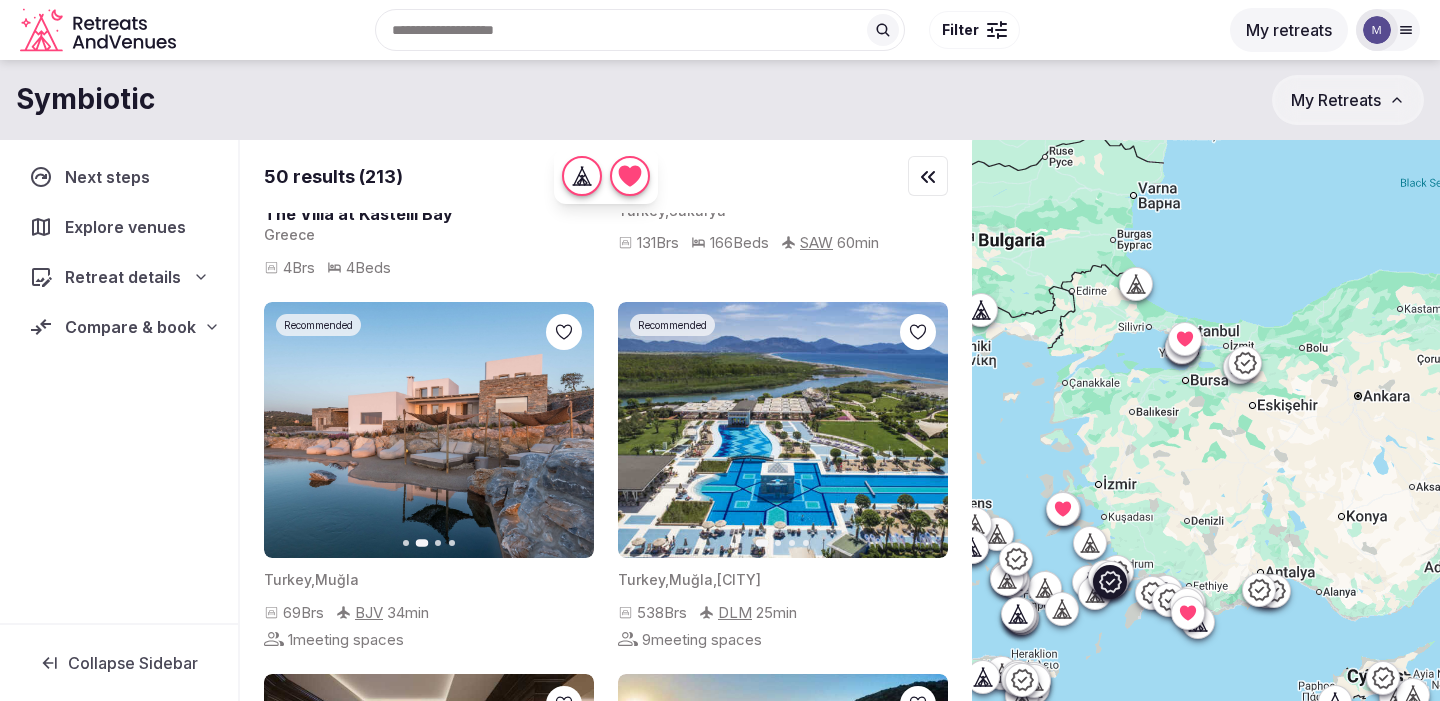 click 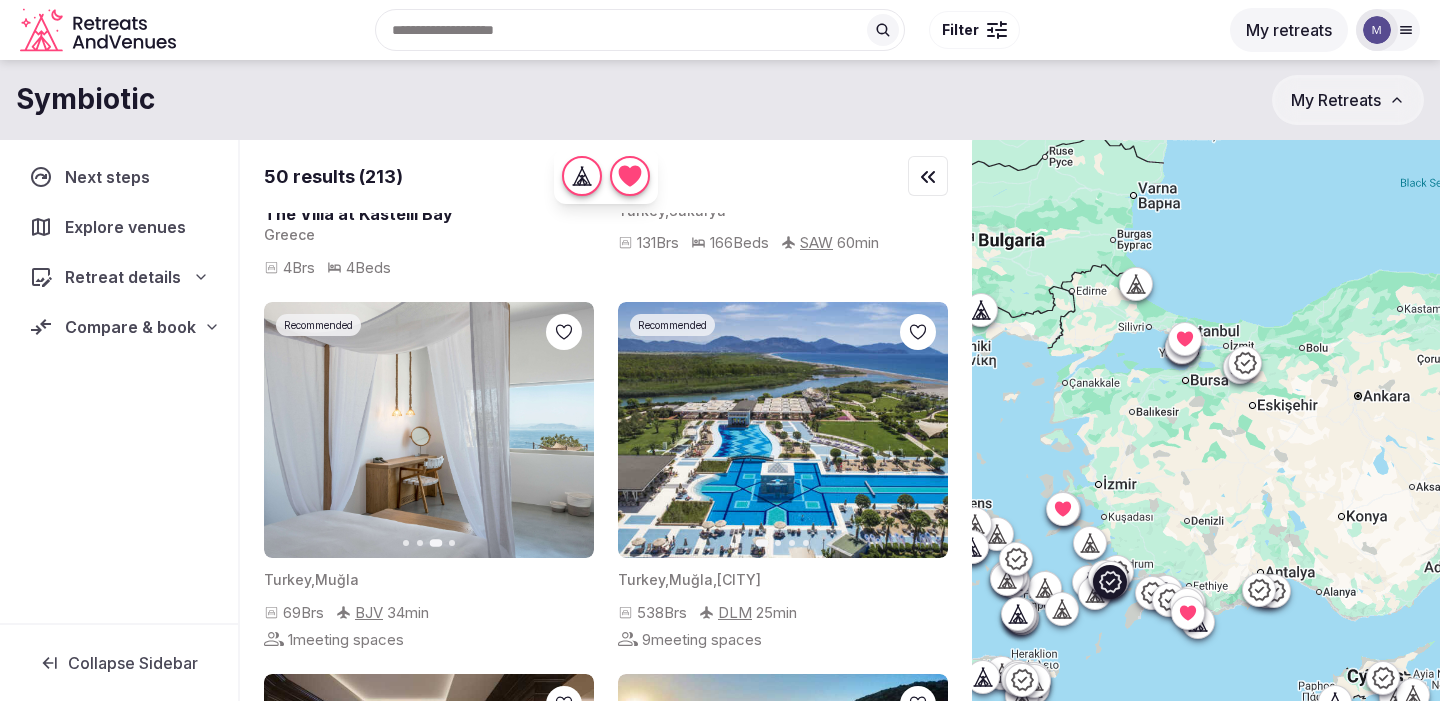 click 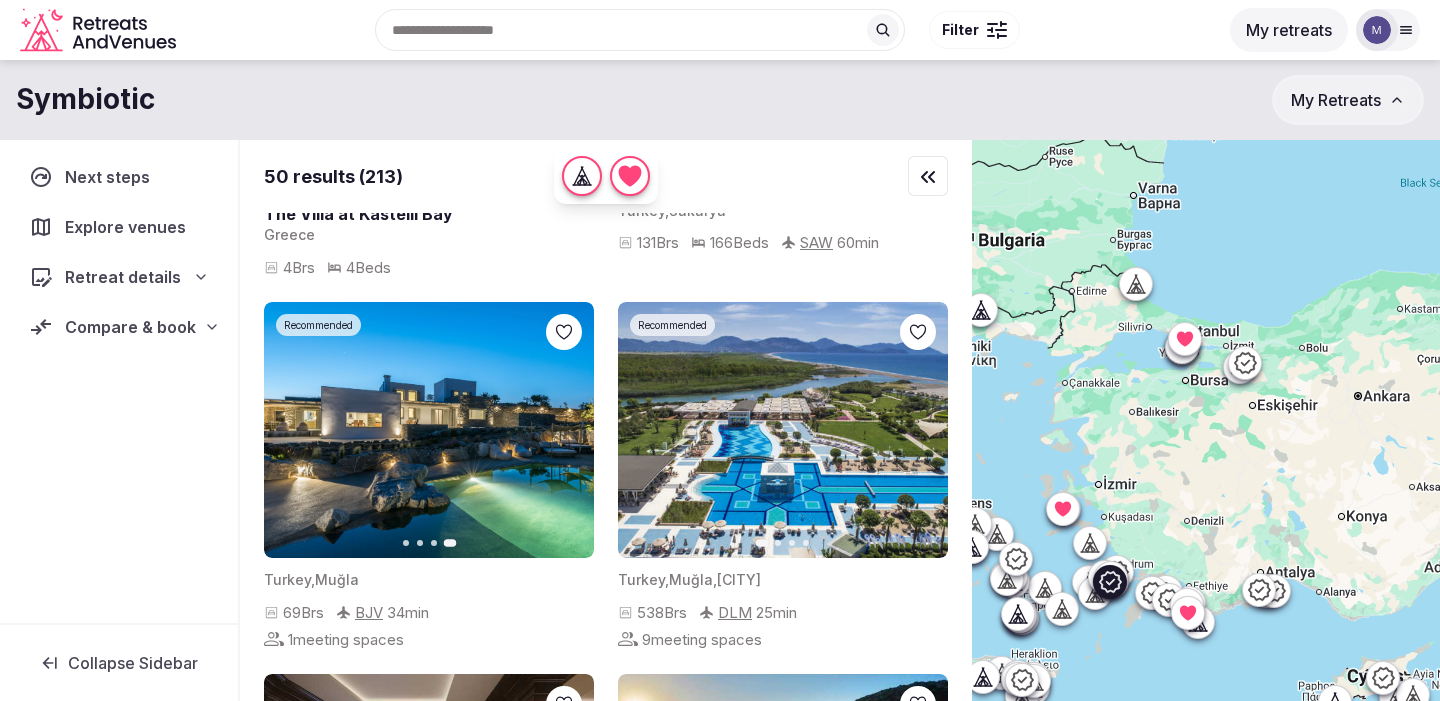 click 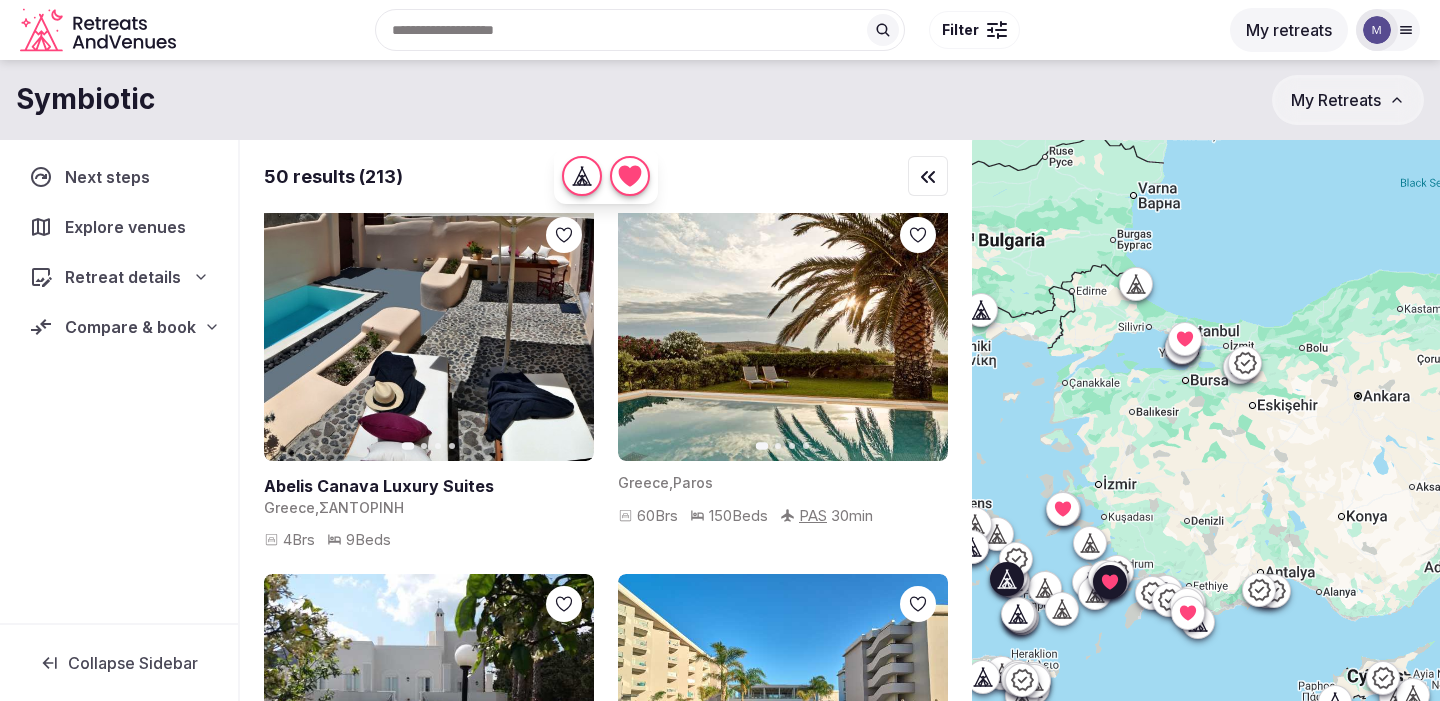 scroll, scrollTop: 7294, scrollLeft: 0, axis: vertical 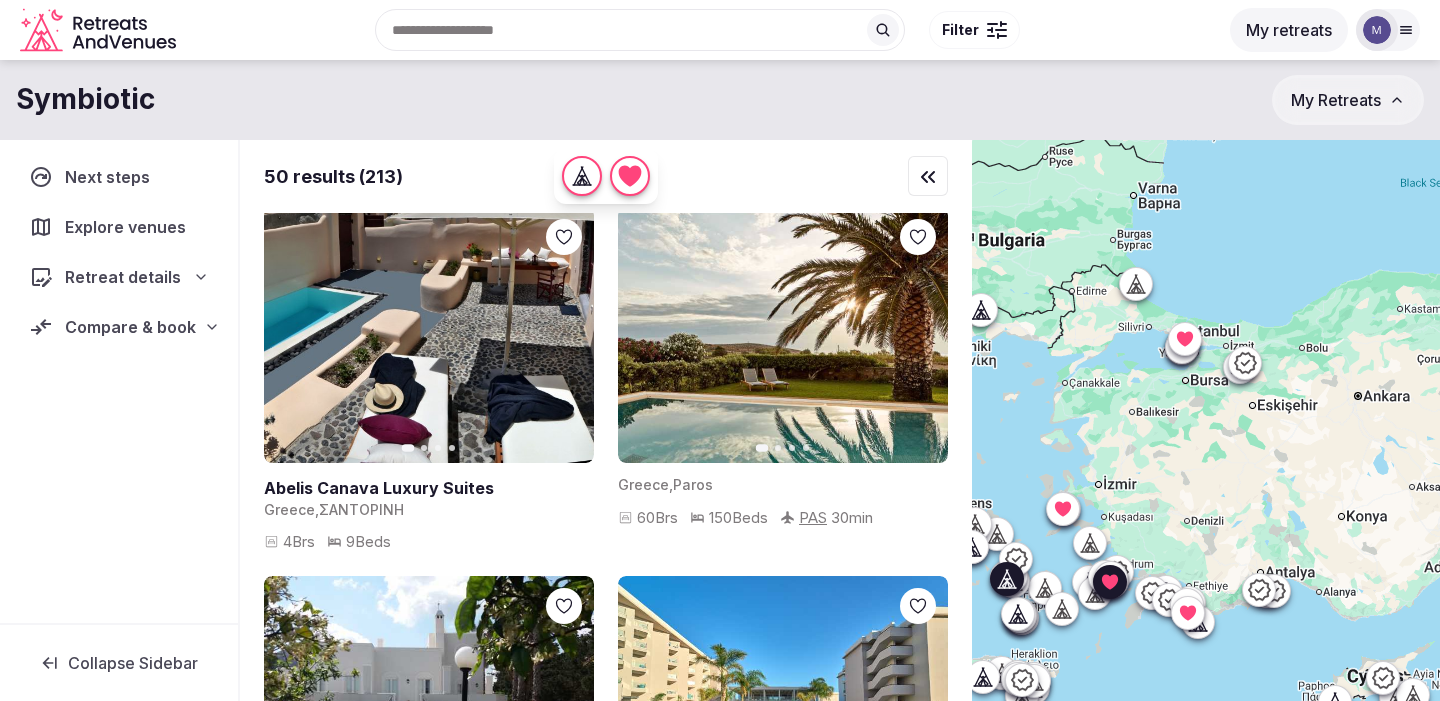 click 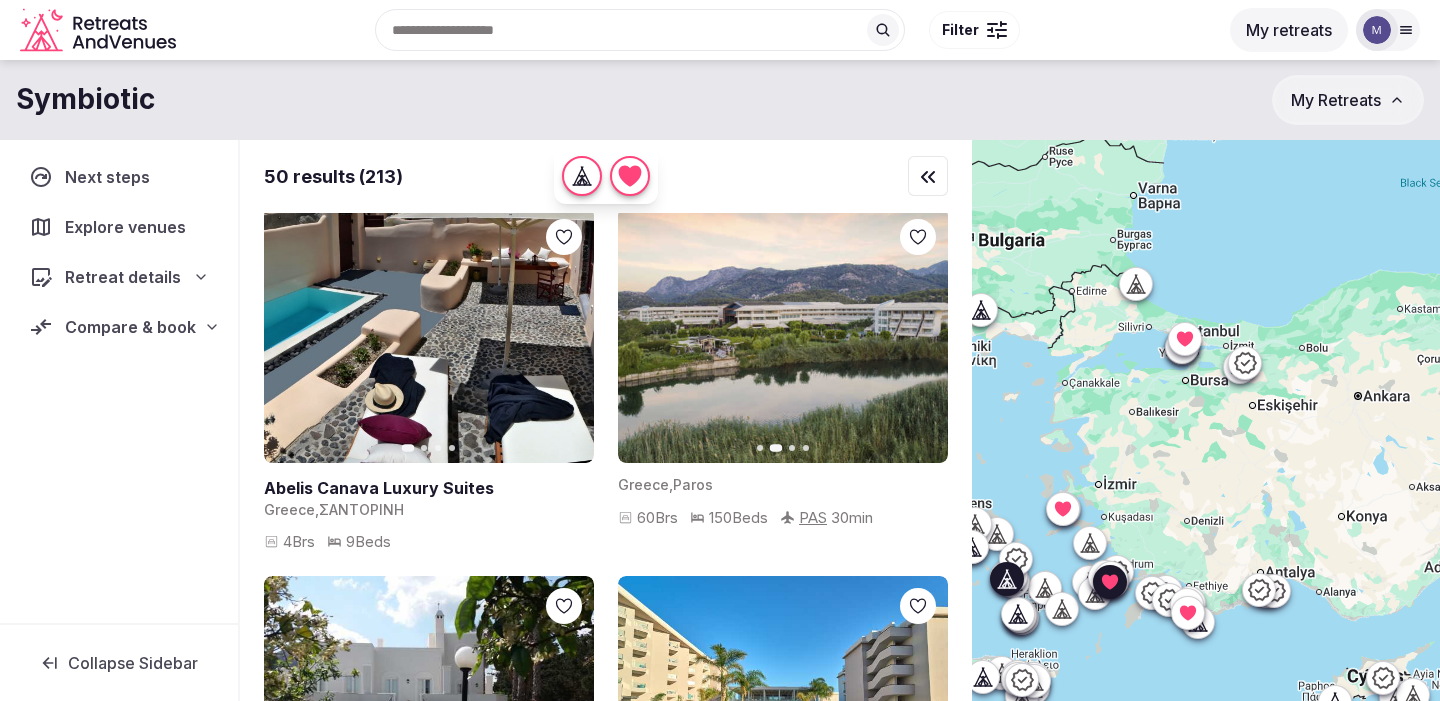 click 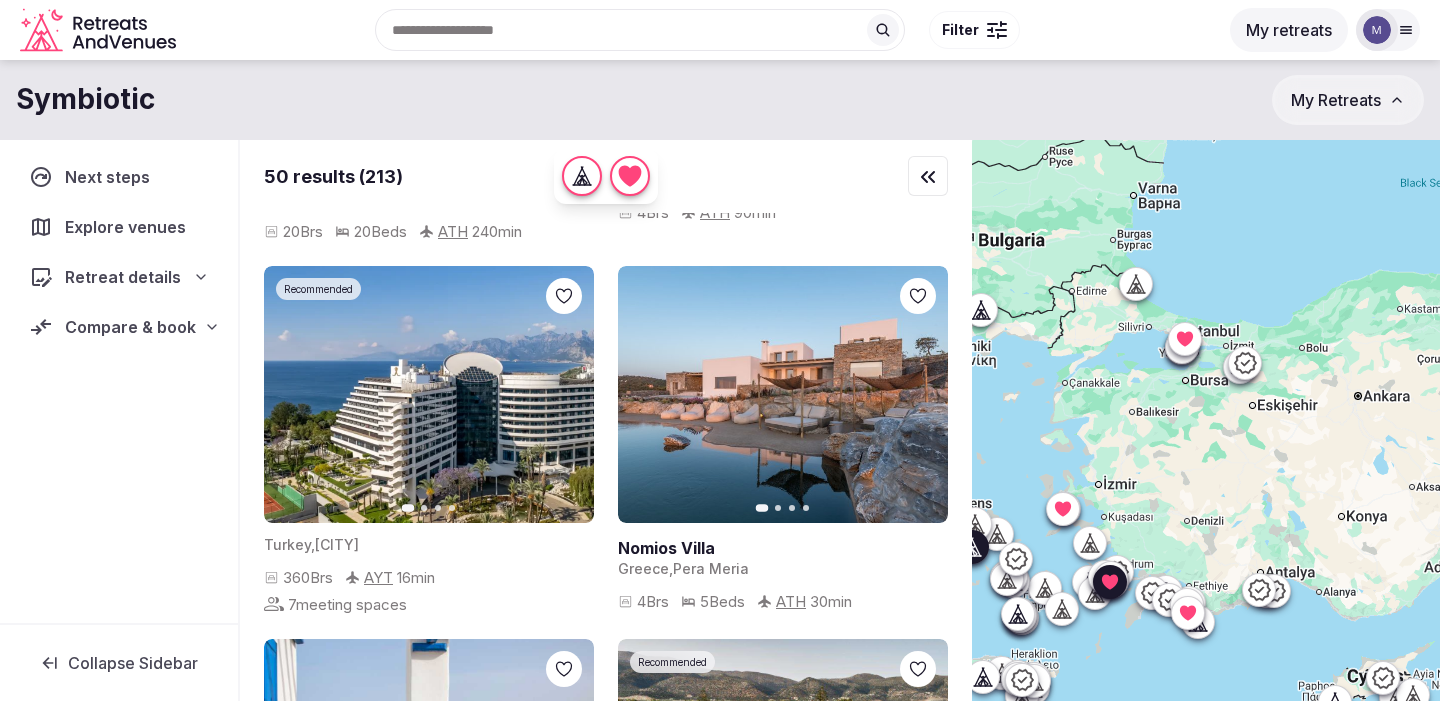 scroll, scrollTop: 8544, scrollLeft: 0, axis: vertical 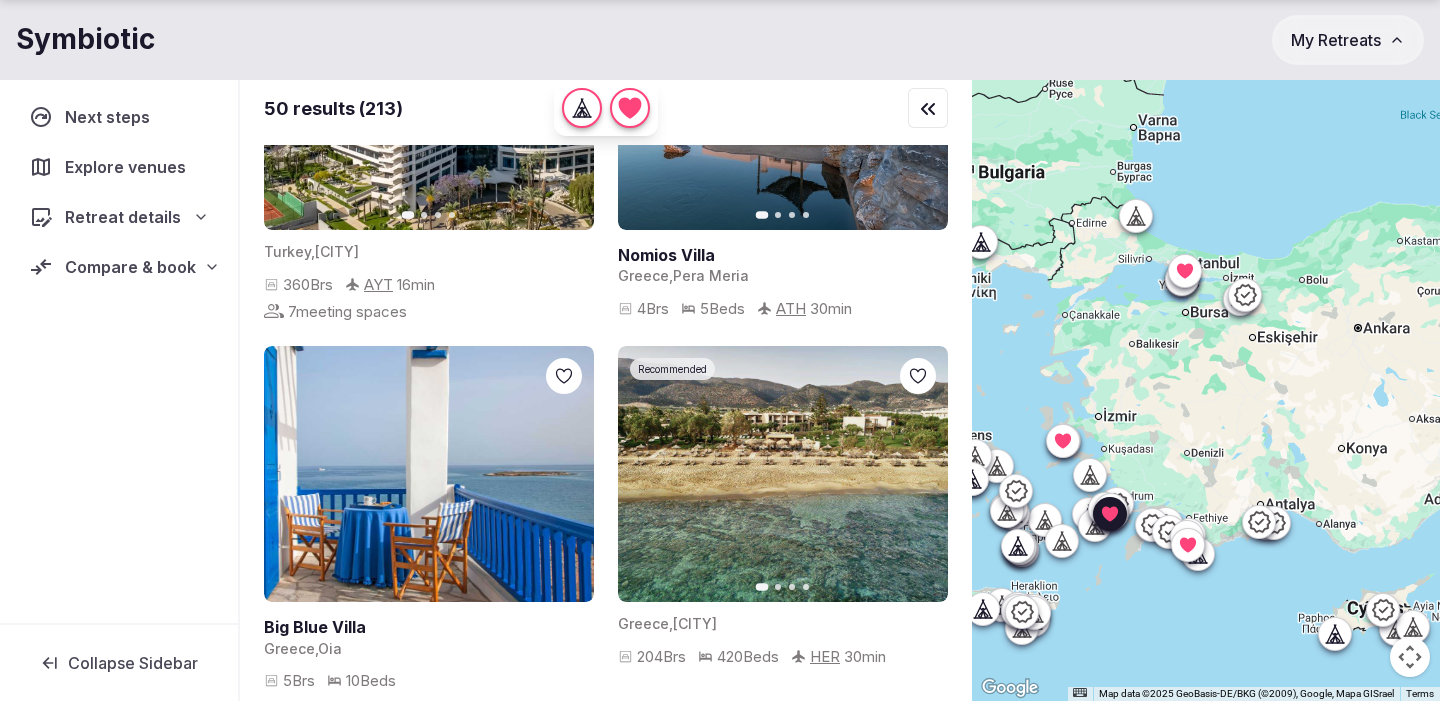 click at bounding box center (1259, 521) 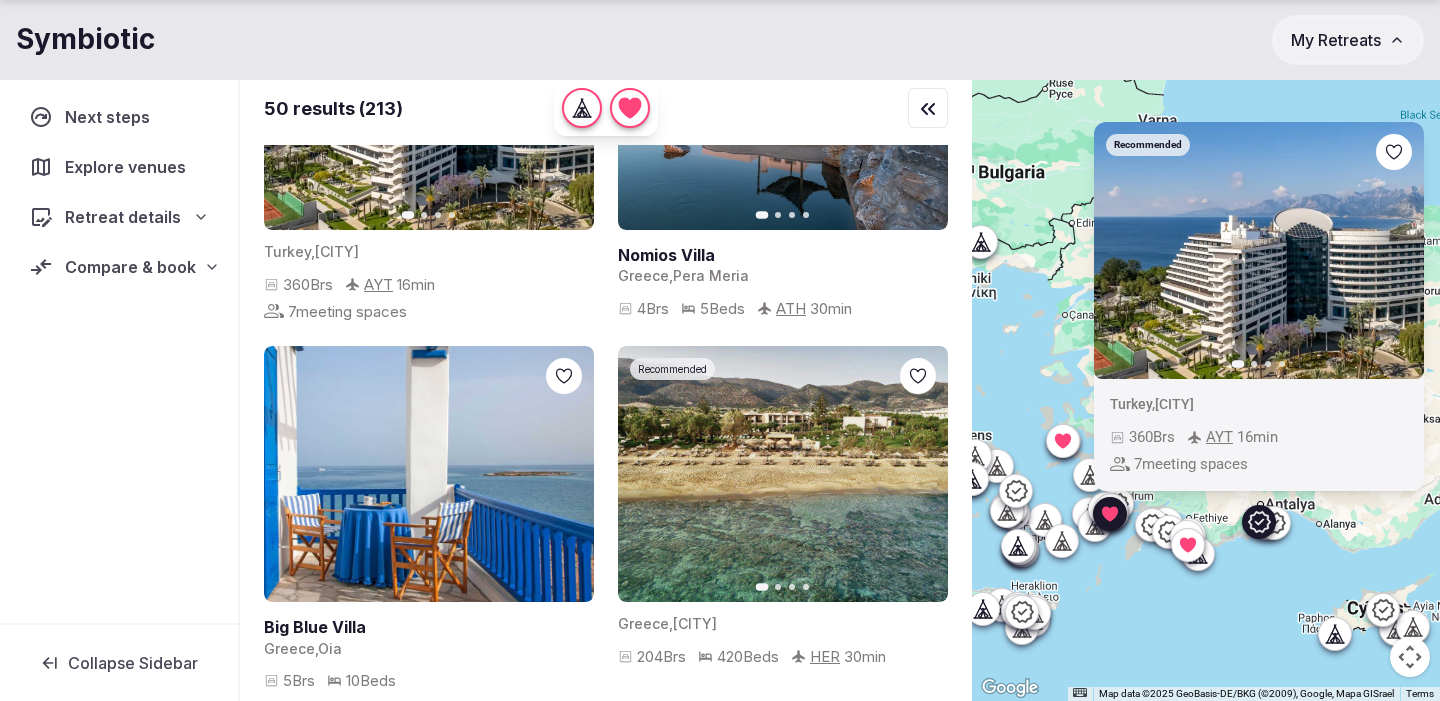 click 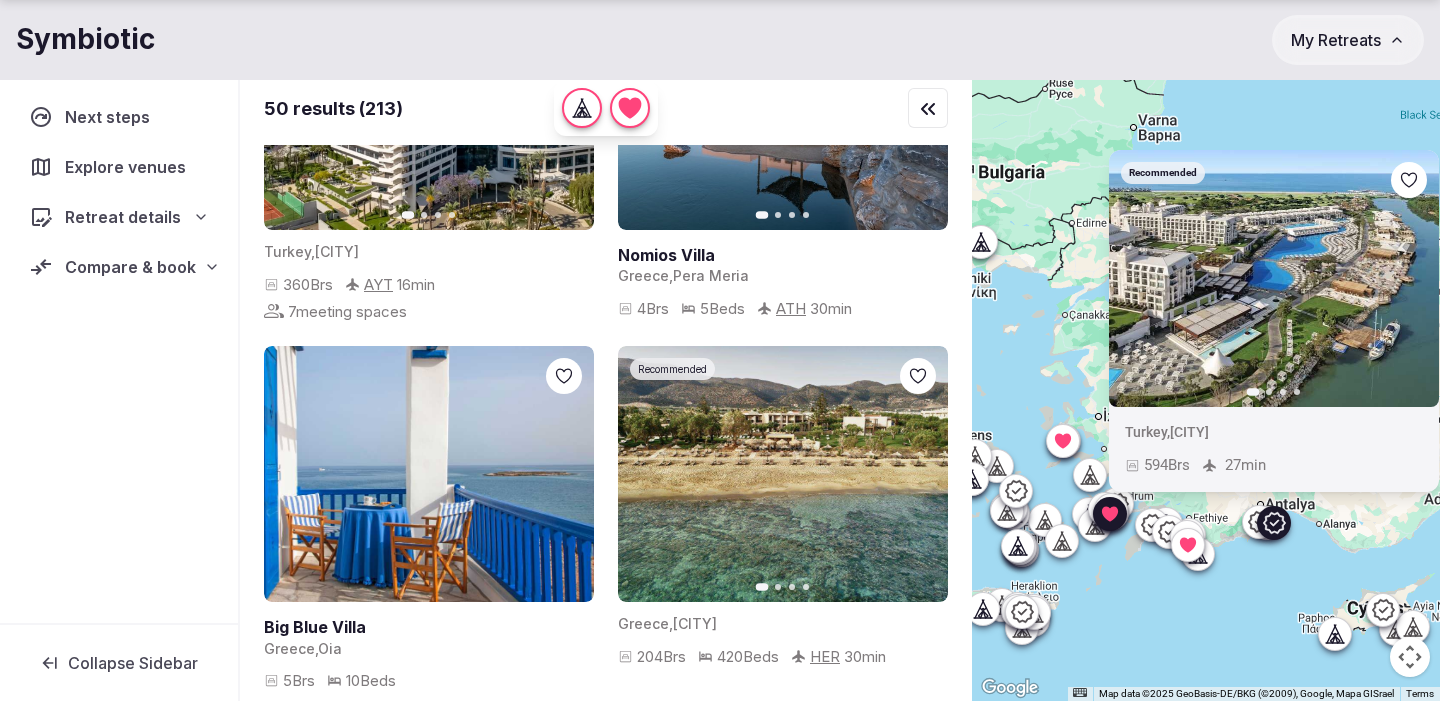 click on "Recommended Previous slide Next slide Turkey ,  Antalya 594  Brs 27  min" at bounding box center [1206, 386] 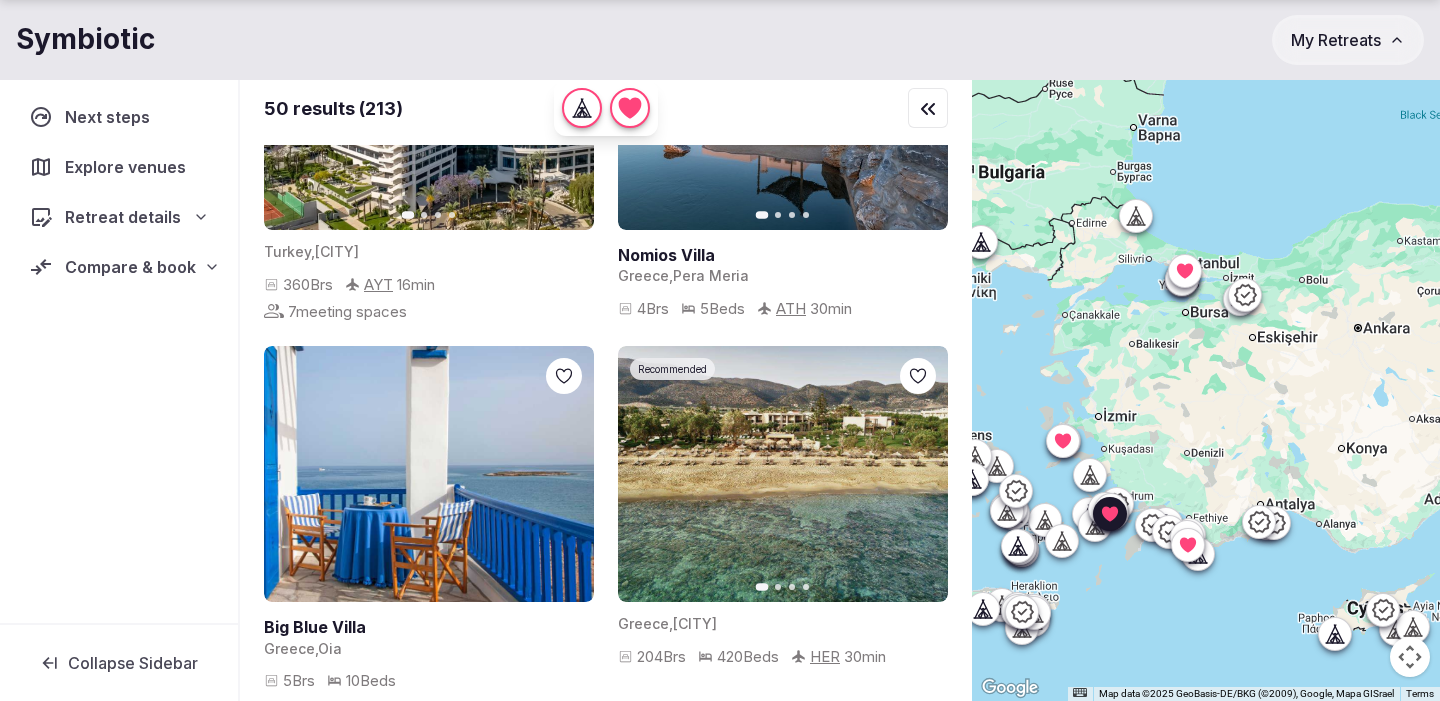 click 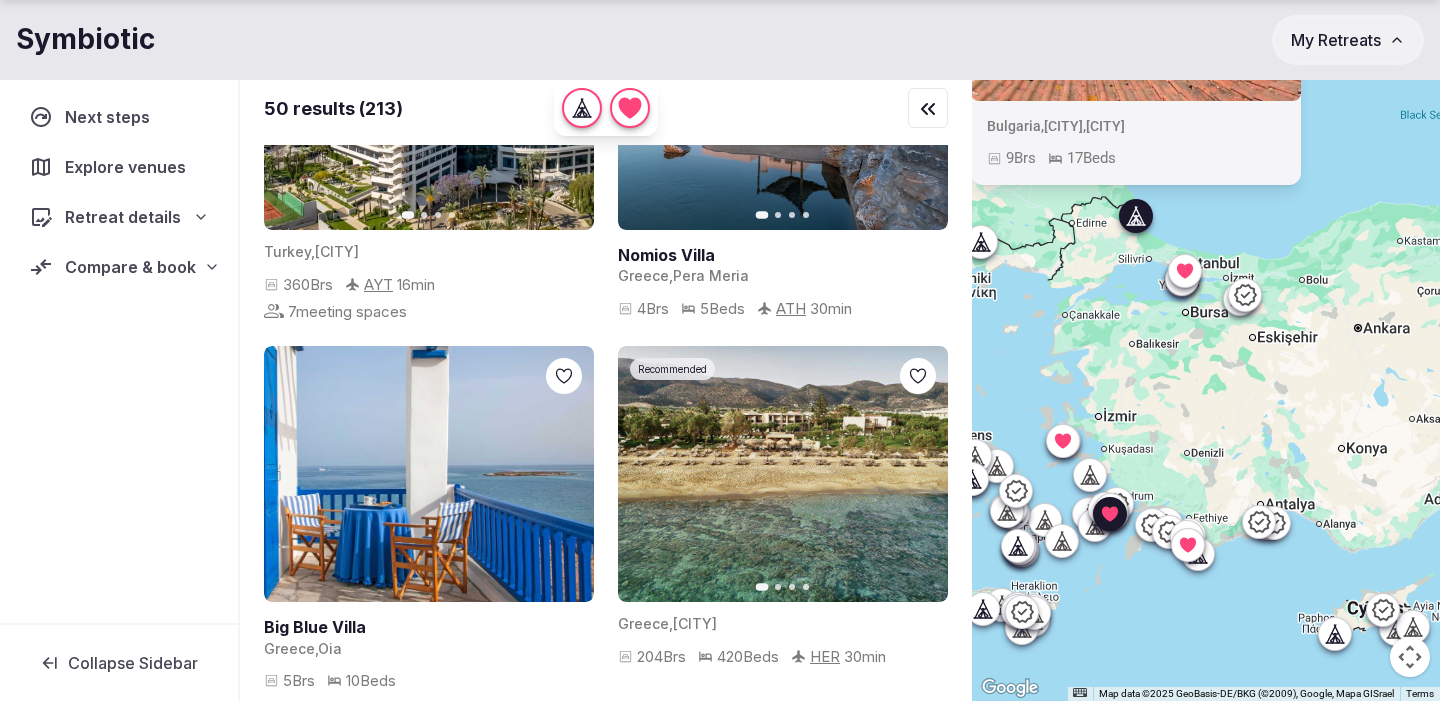 click 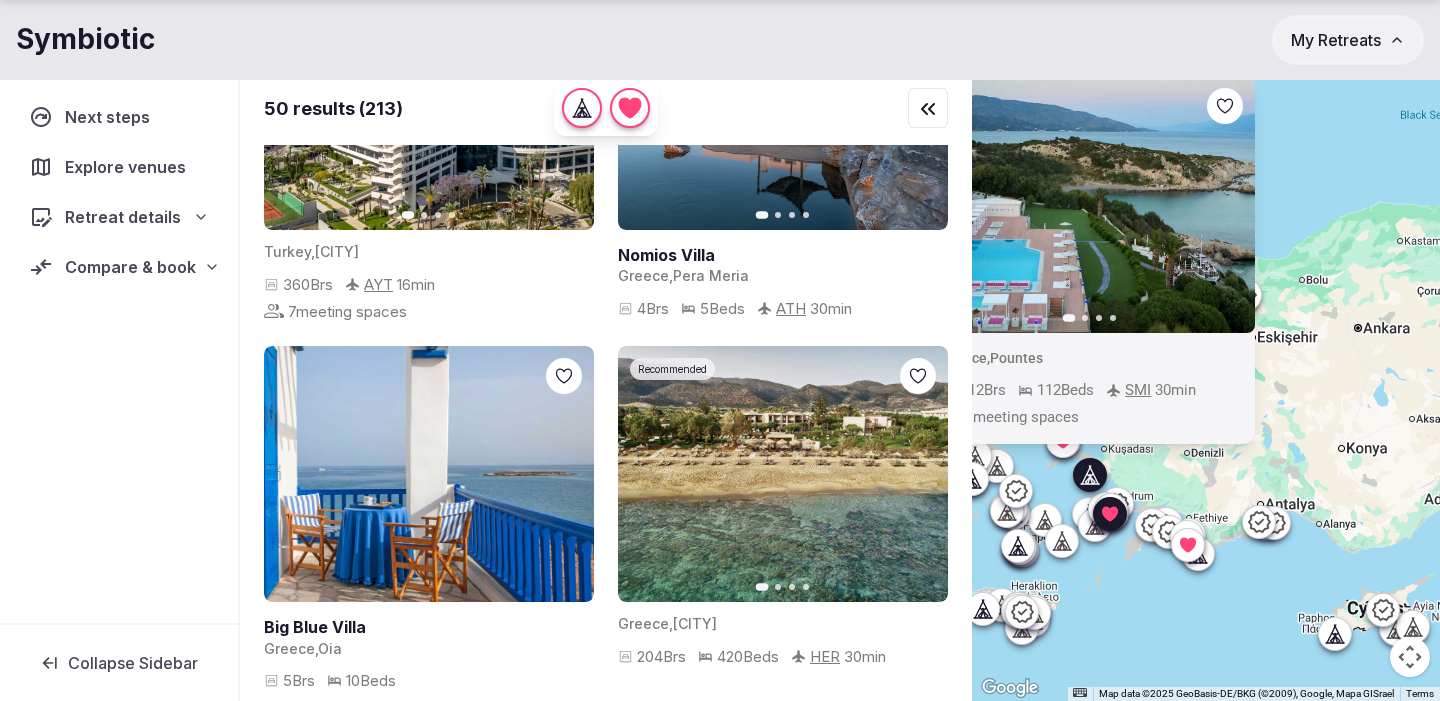 click on "Previous slide Next slide Greece ,  Pountes 112  Brs 112  Beds SMI 30  min 1  meeting spaces" at bounding box center (1206, 386) 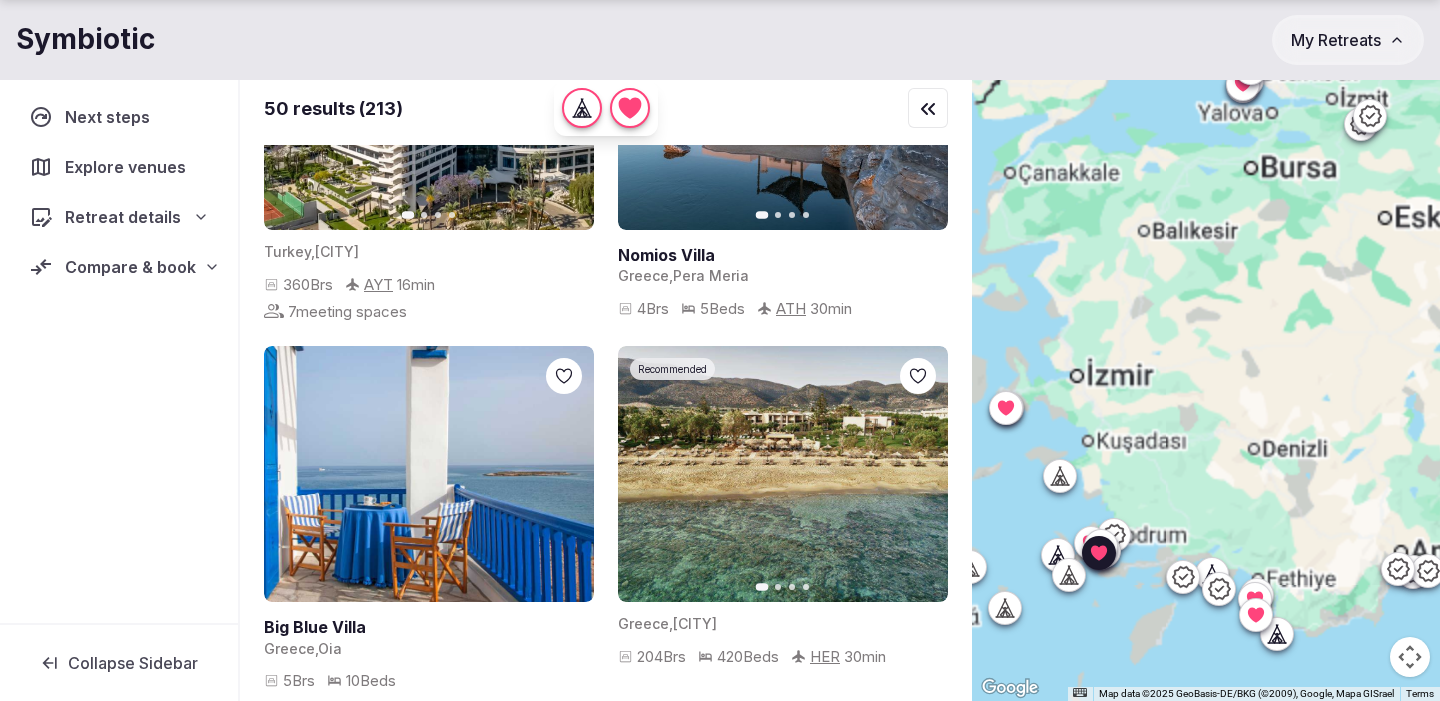 scroll, scrollTop: 0, scrollLeft: 0, axis: both 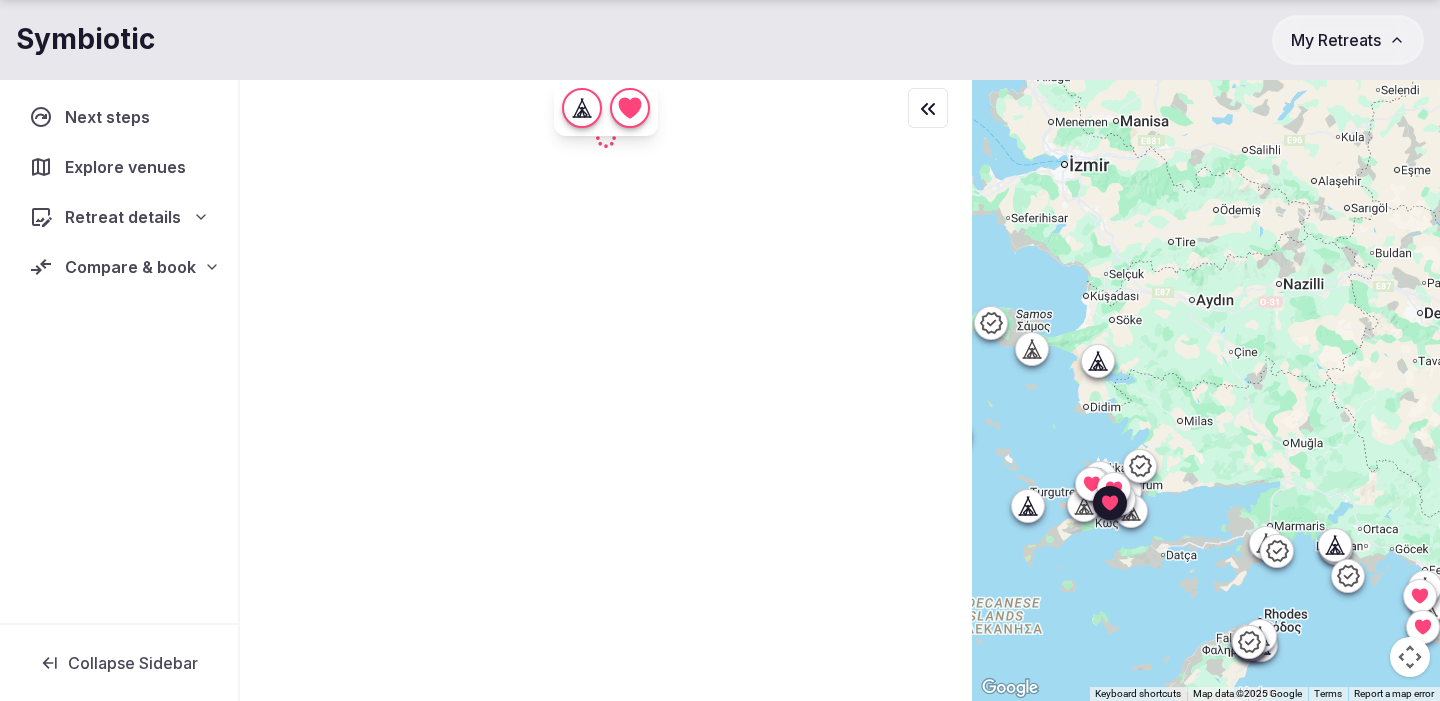 drag, startPoint x: 1099, startPoint y: 606, endPoint x: 1122, endPoint y: 528, distance: 81.32035 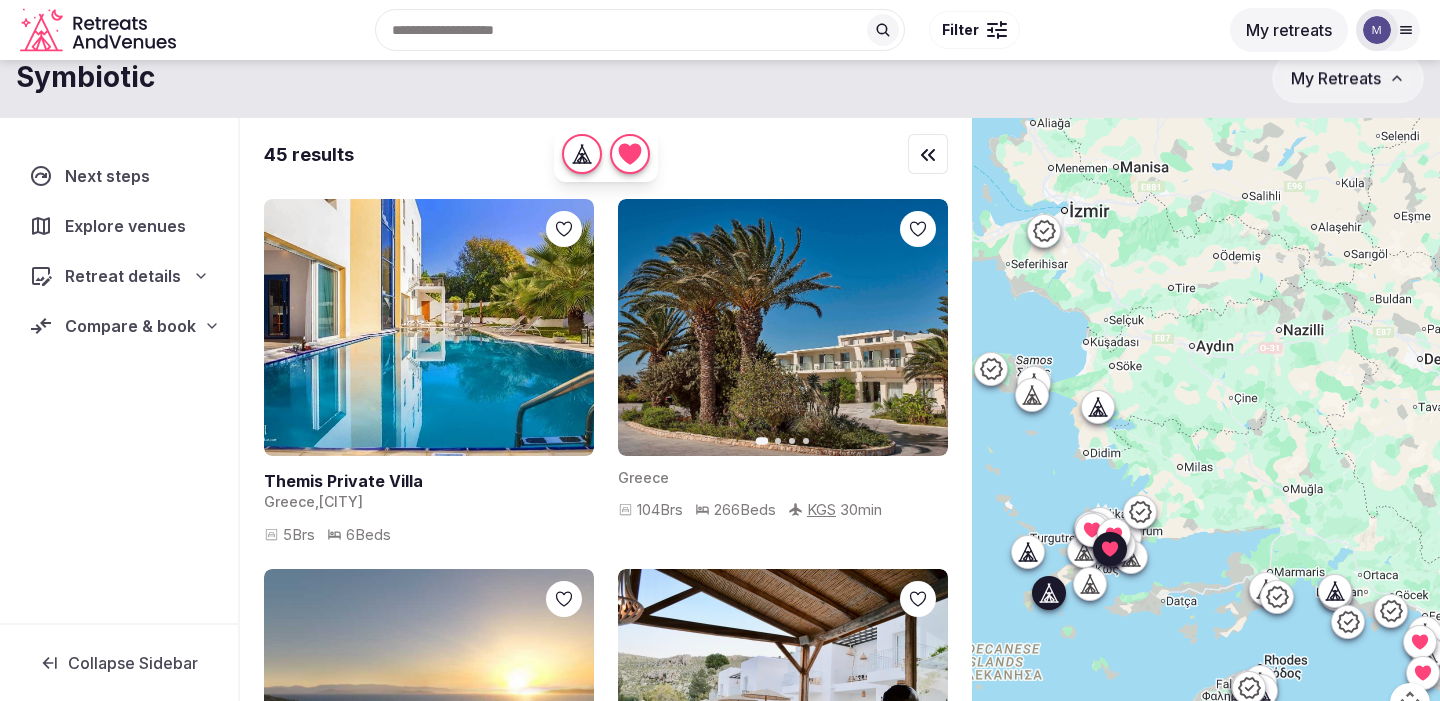 scroll, scrollTop: 8, scrollLeft: 0, axis: vertical 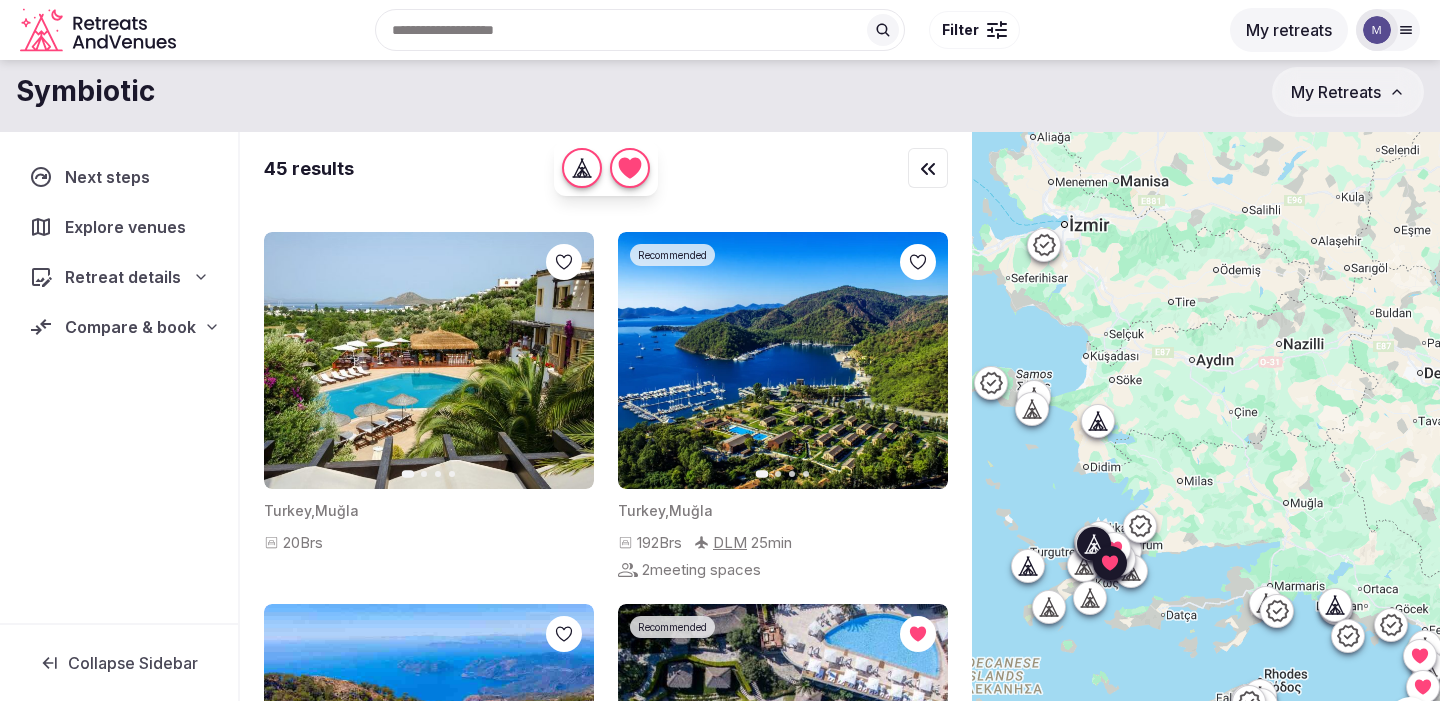 click 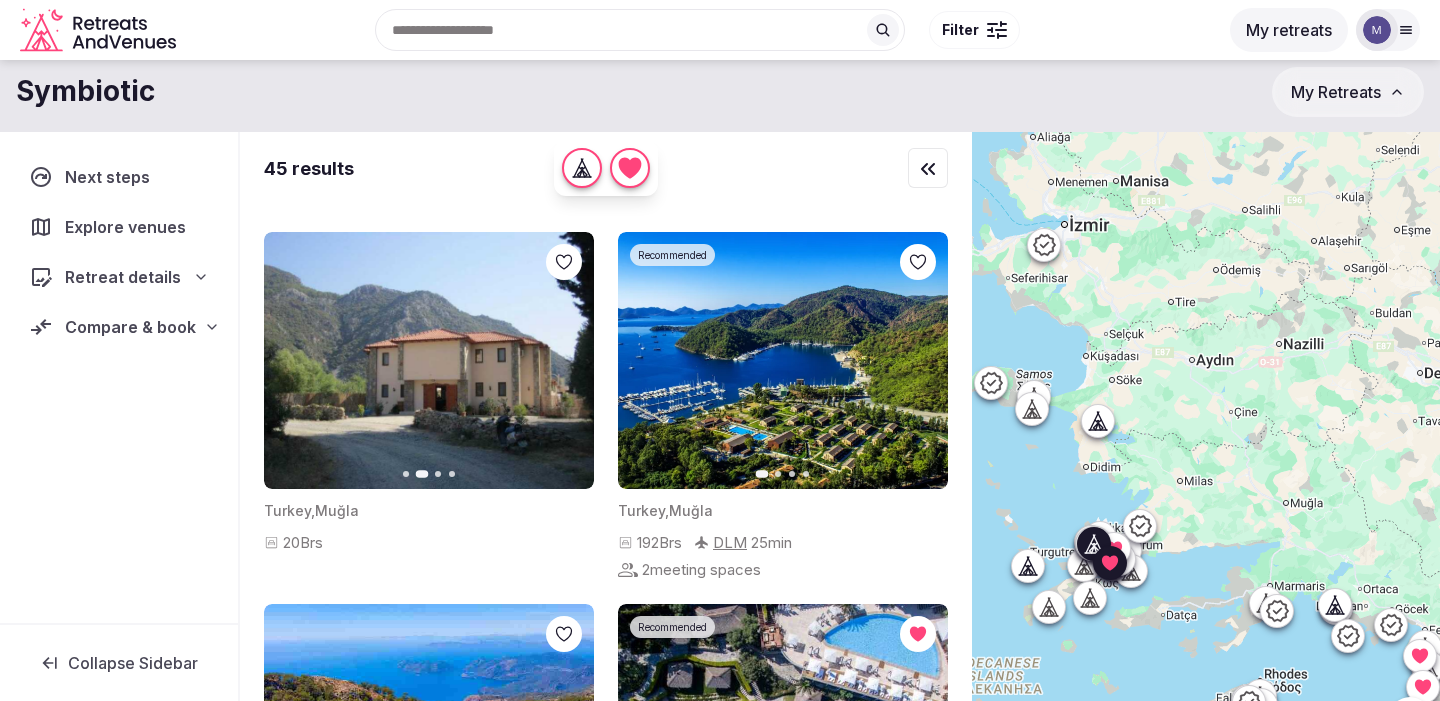 click 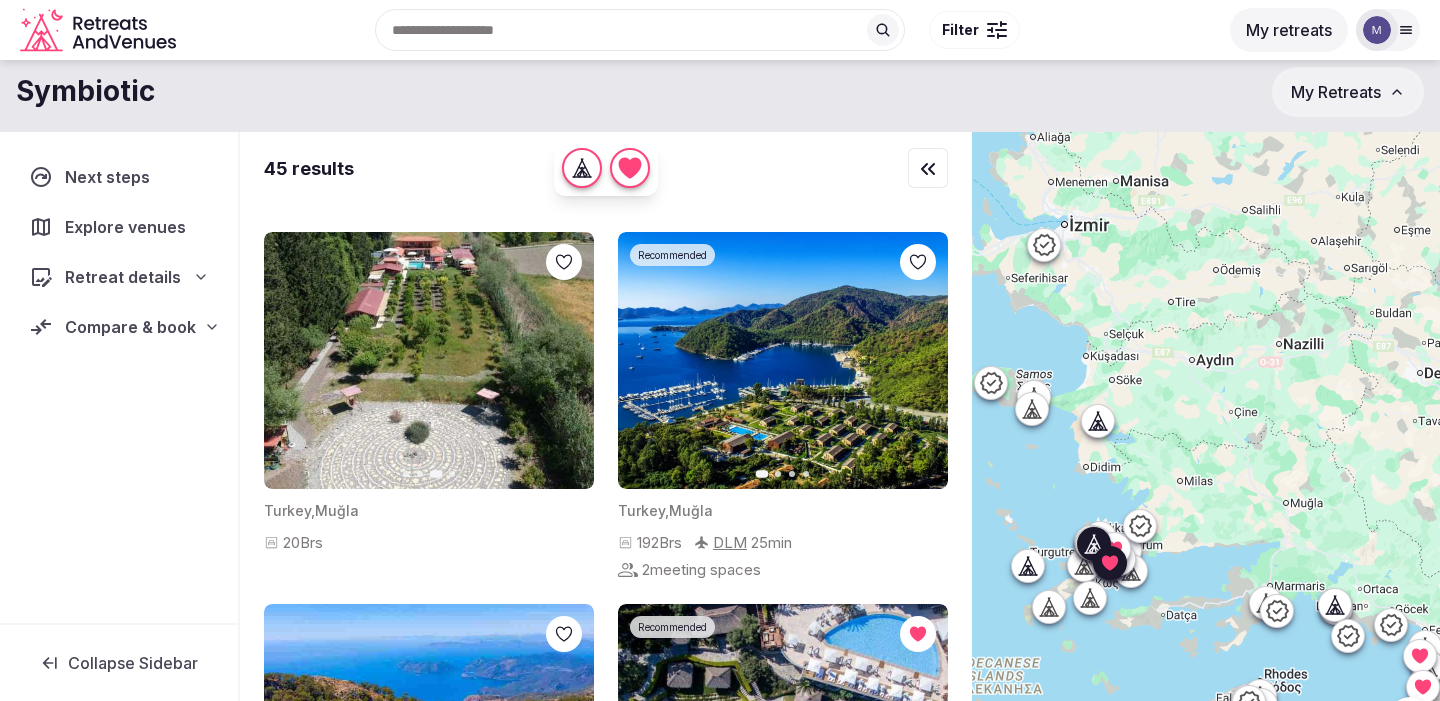 click 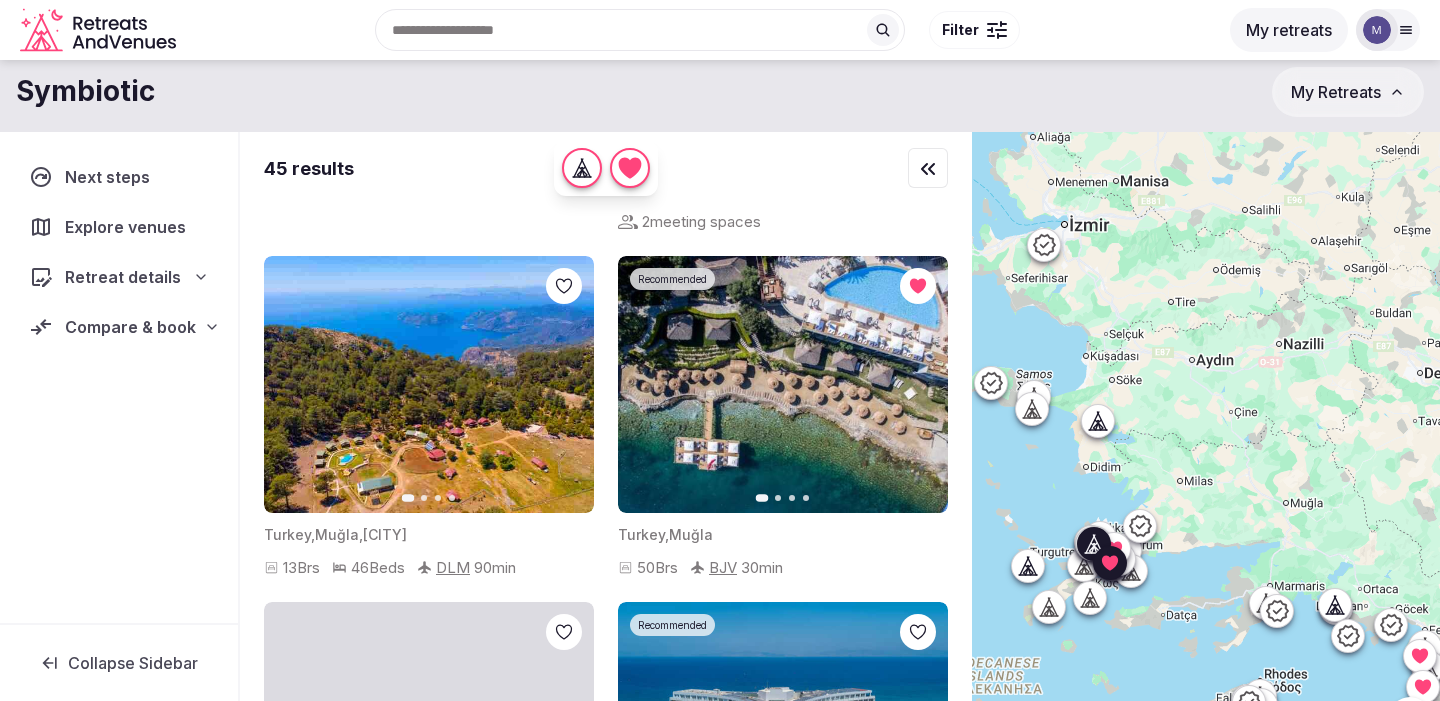 scroll, scrollTop: 1116, scrollLeft: 0, axis: vertical 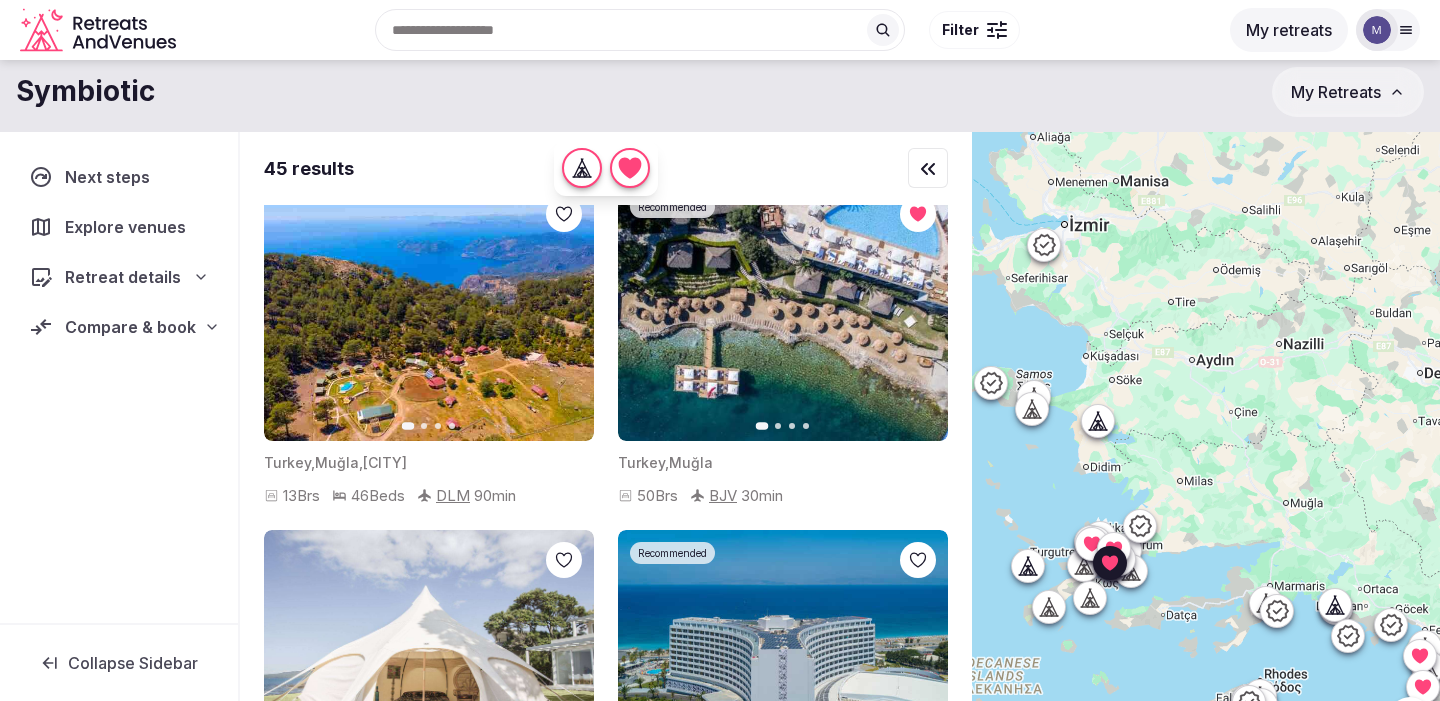 click 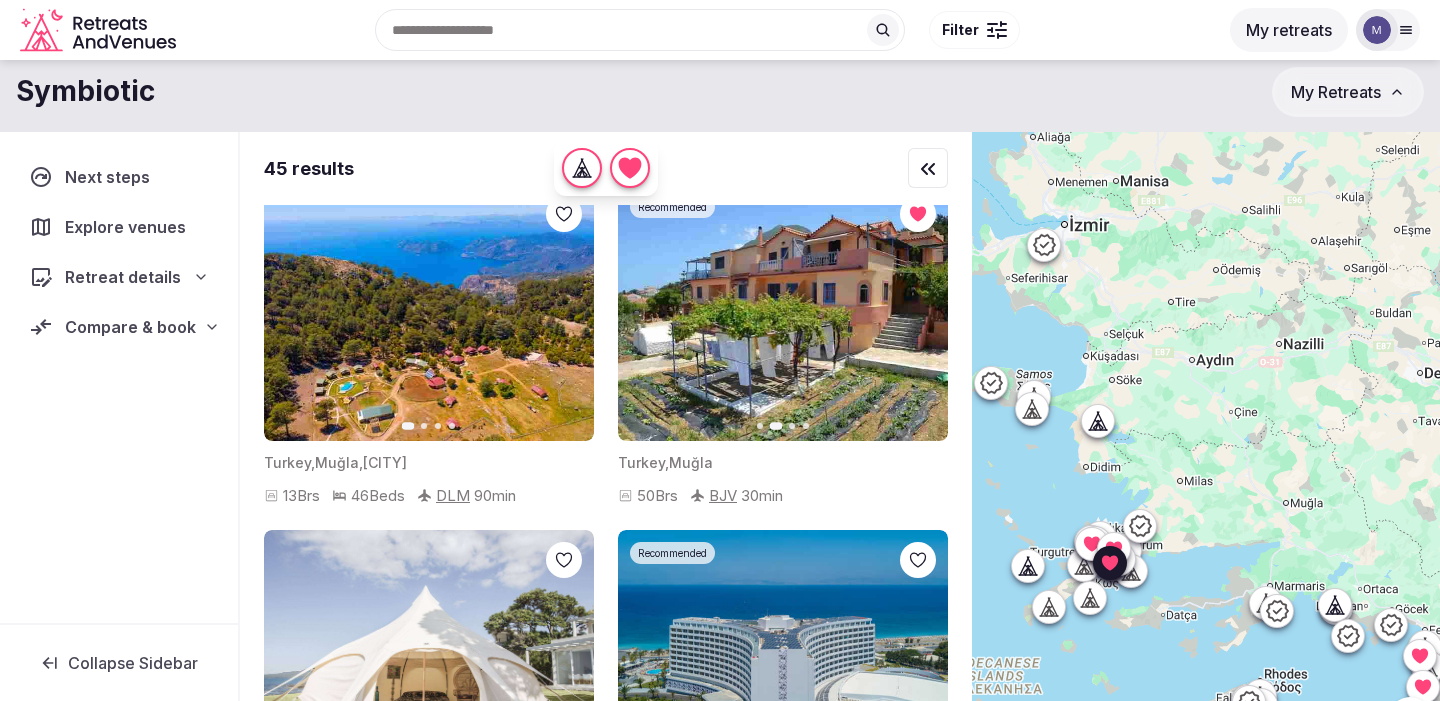 click 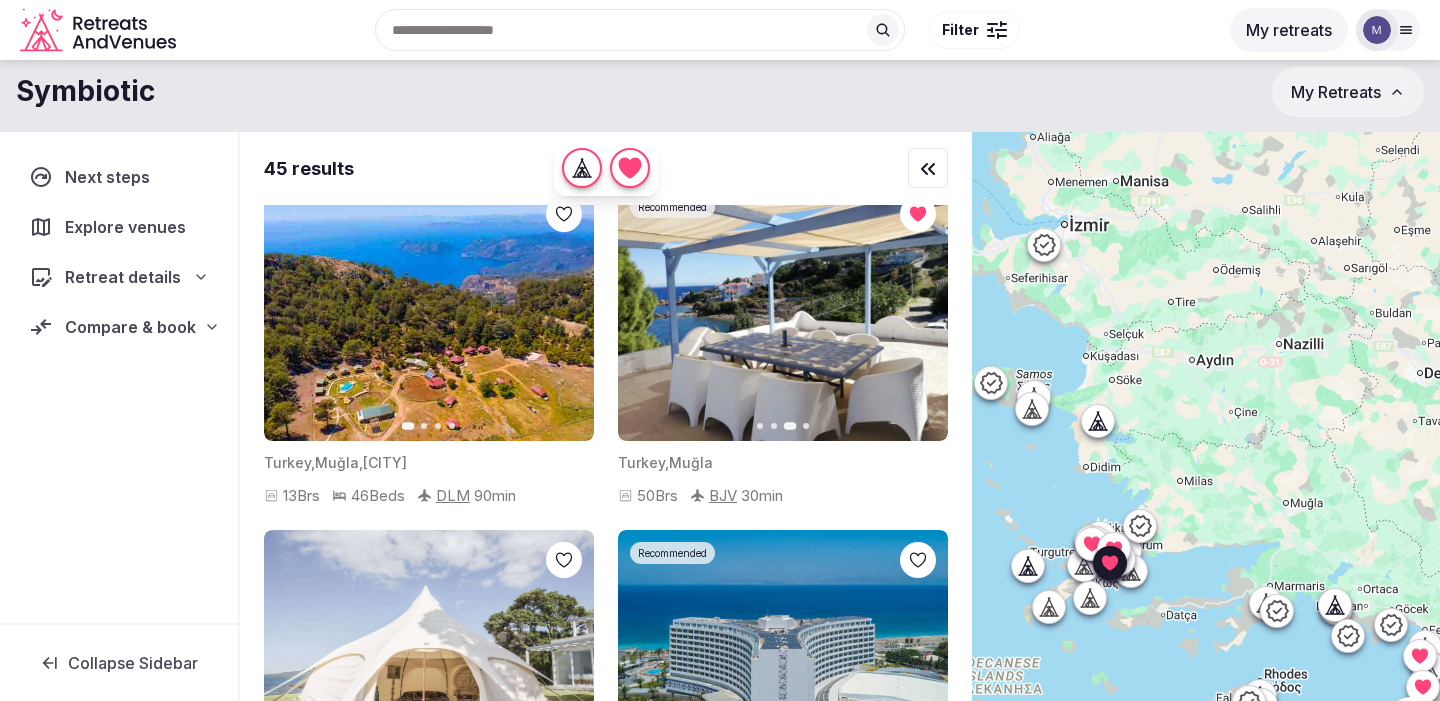 click 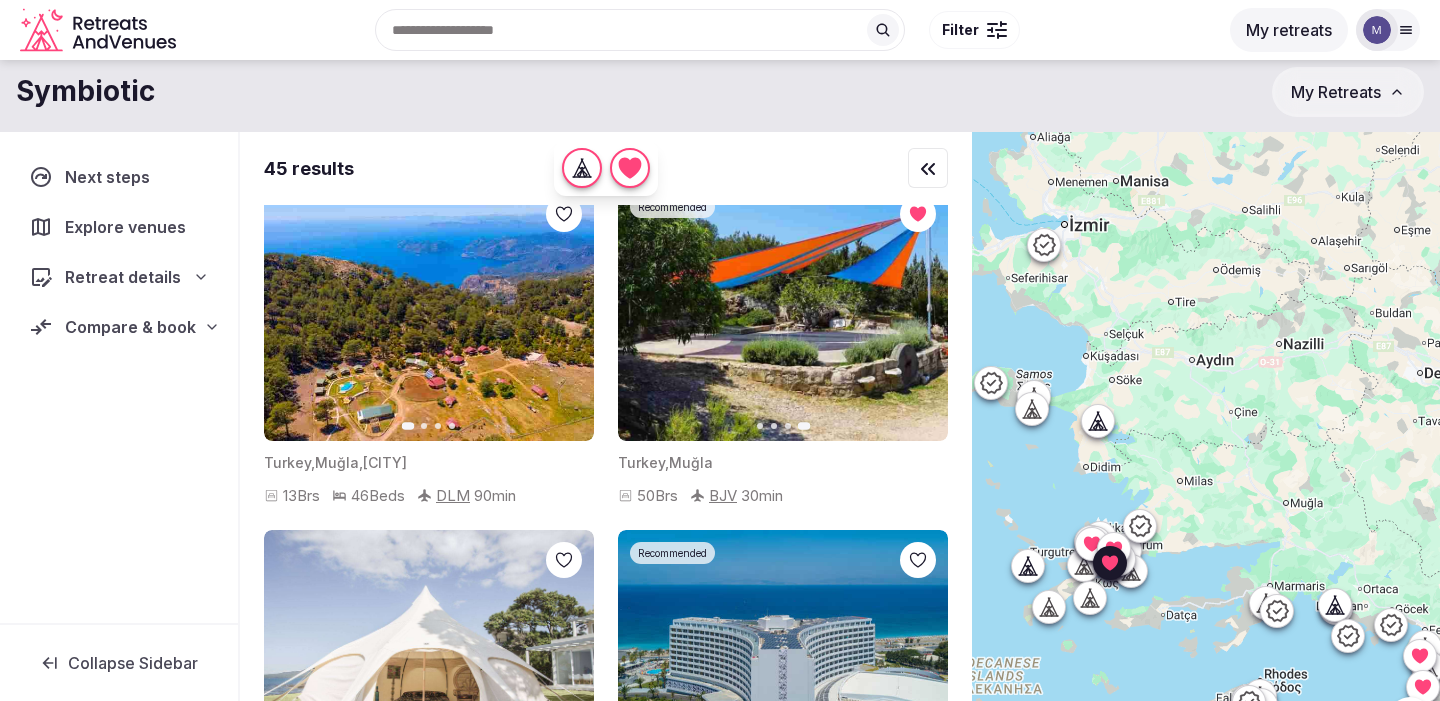 click at bounding box center [783, 312] 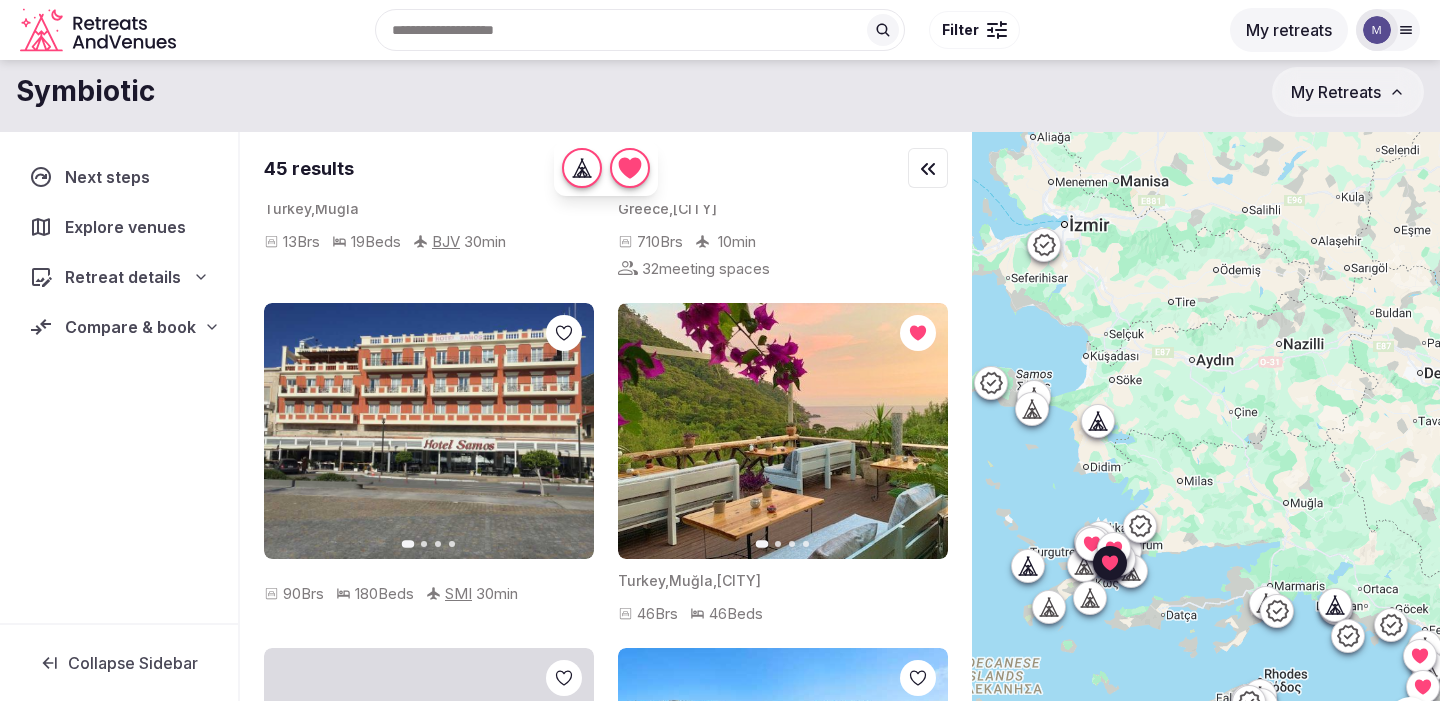 scroll, scrollTop: 1620, scrollLeft: 0, axis: vertical 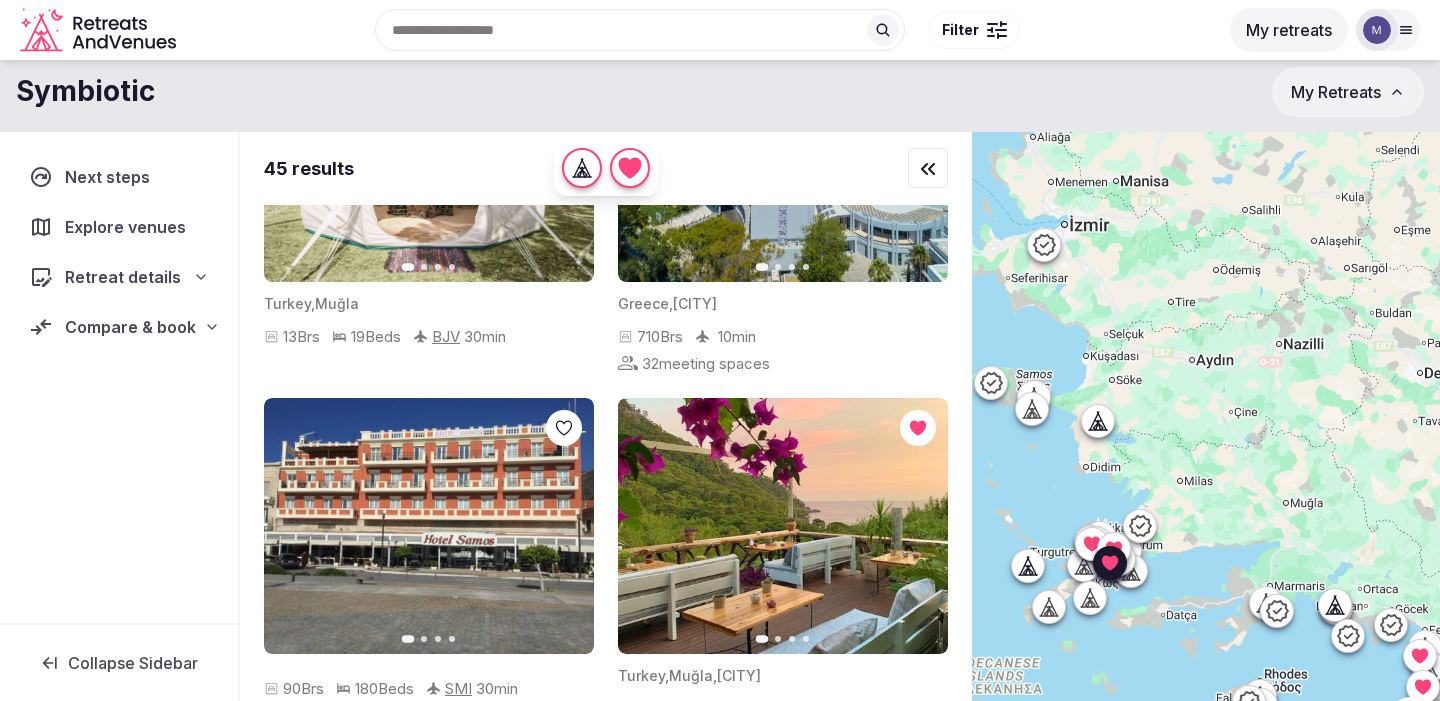 click 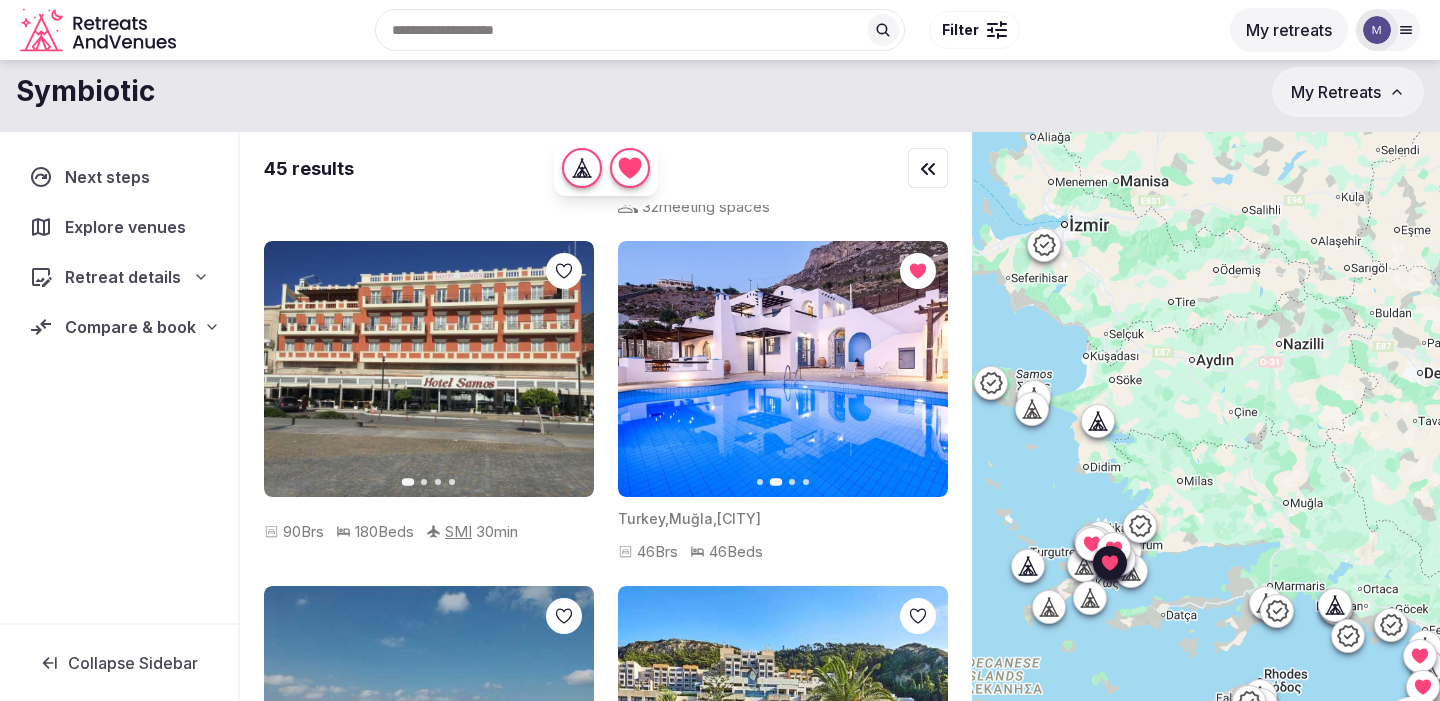 scroll, scrollTop: 1778, scrollLeft: 0, axis: vertical 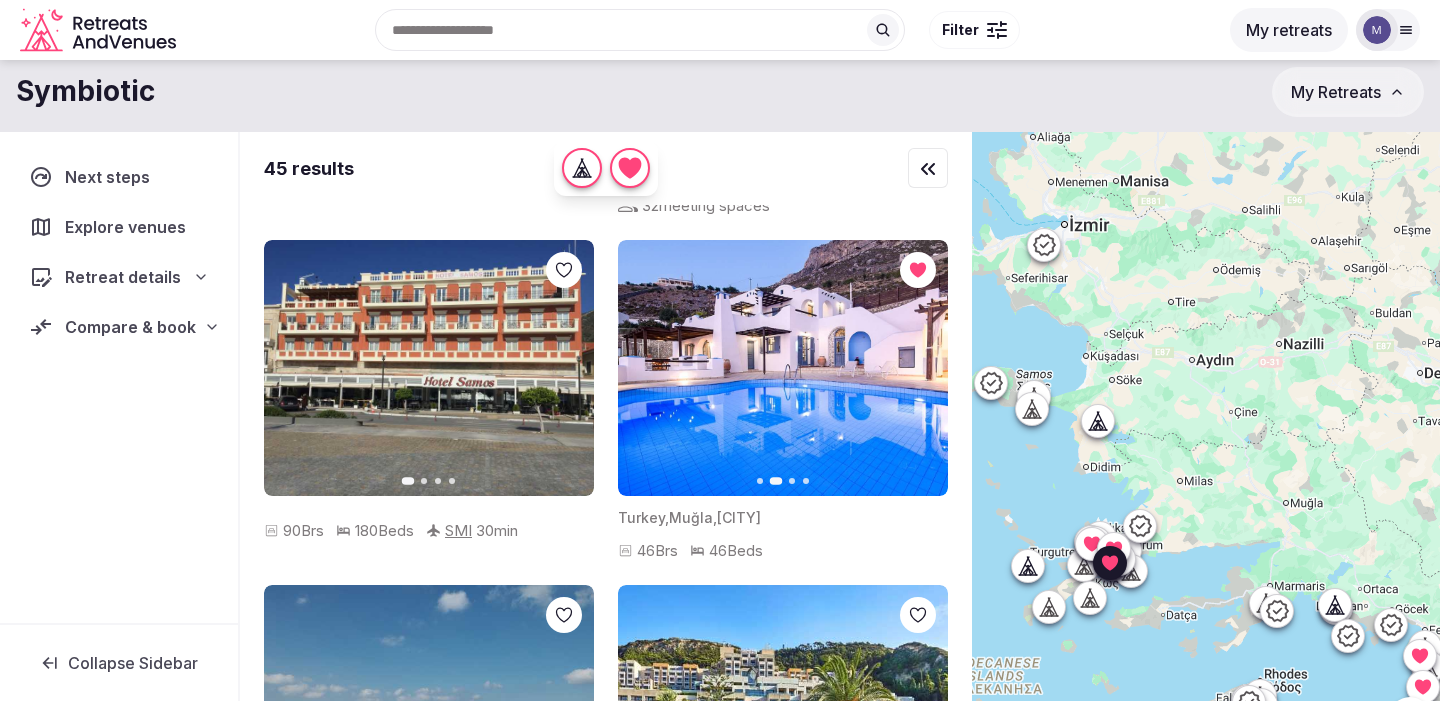 click 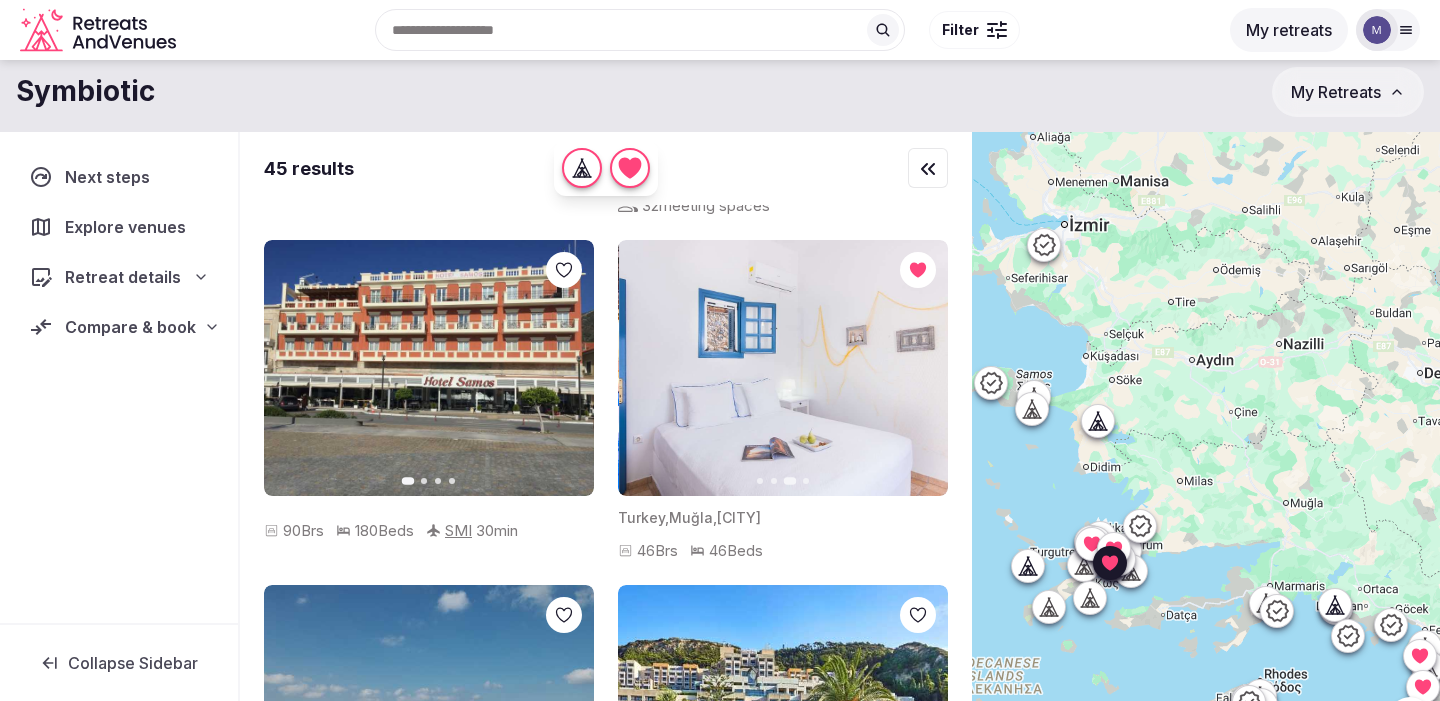 click 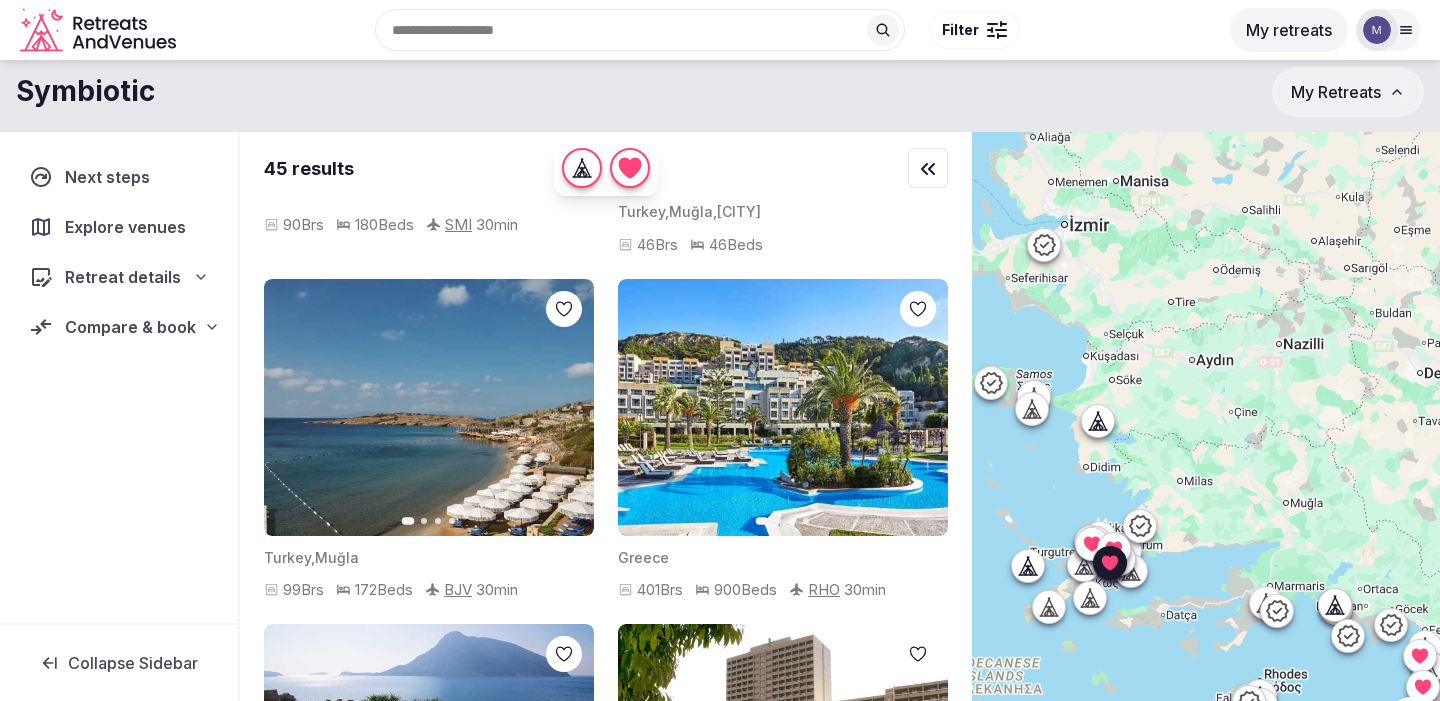 scroll, scrollTop: 2131, scrollLeft: 0, axis: vertical 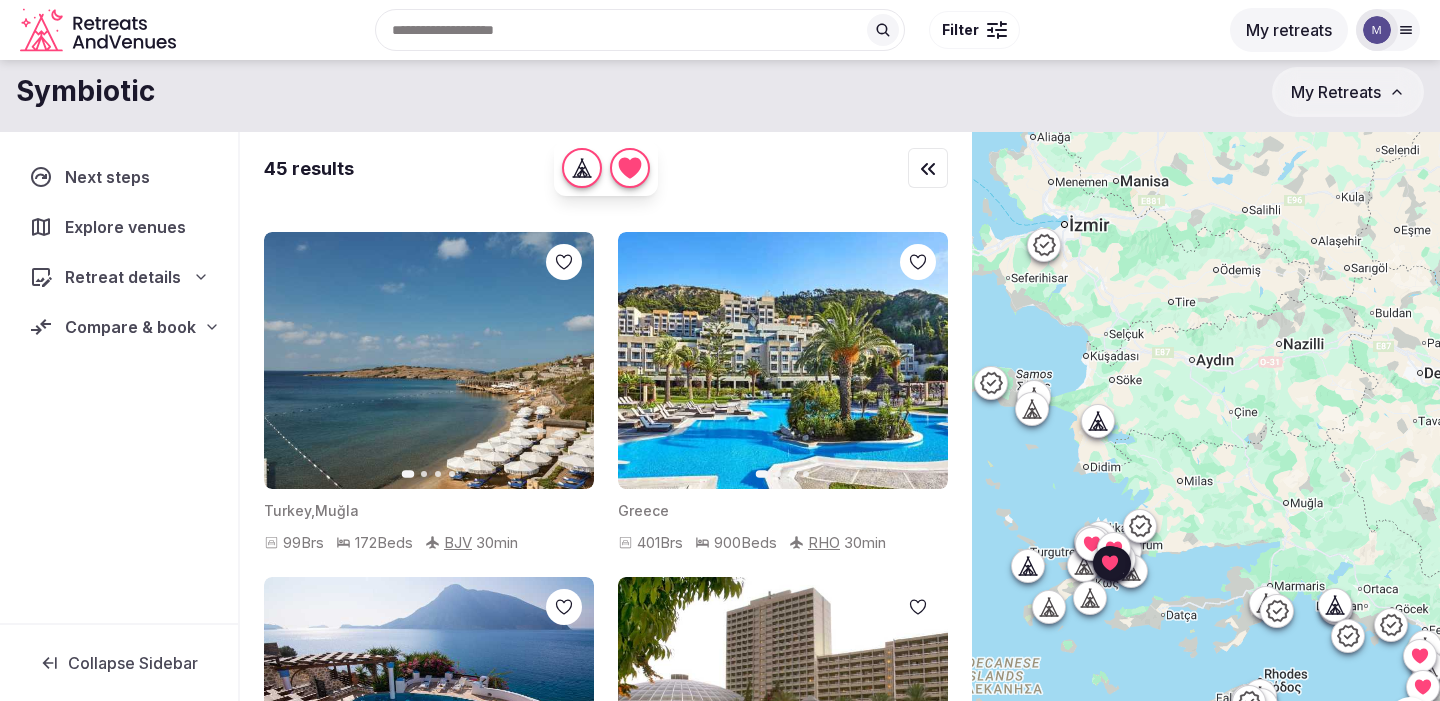 click 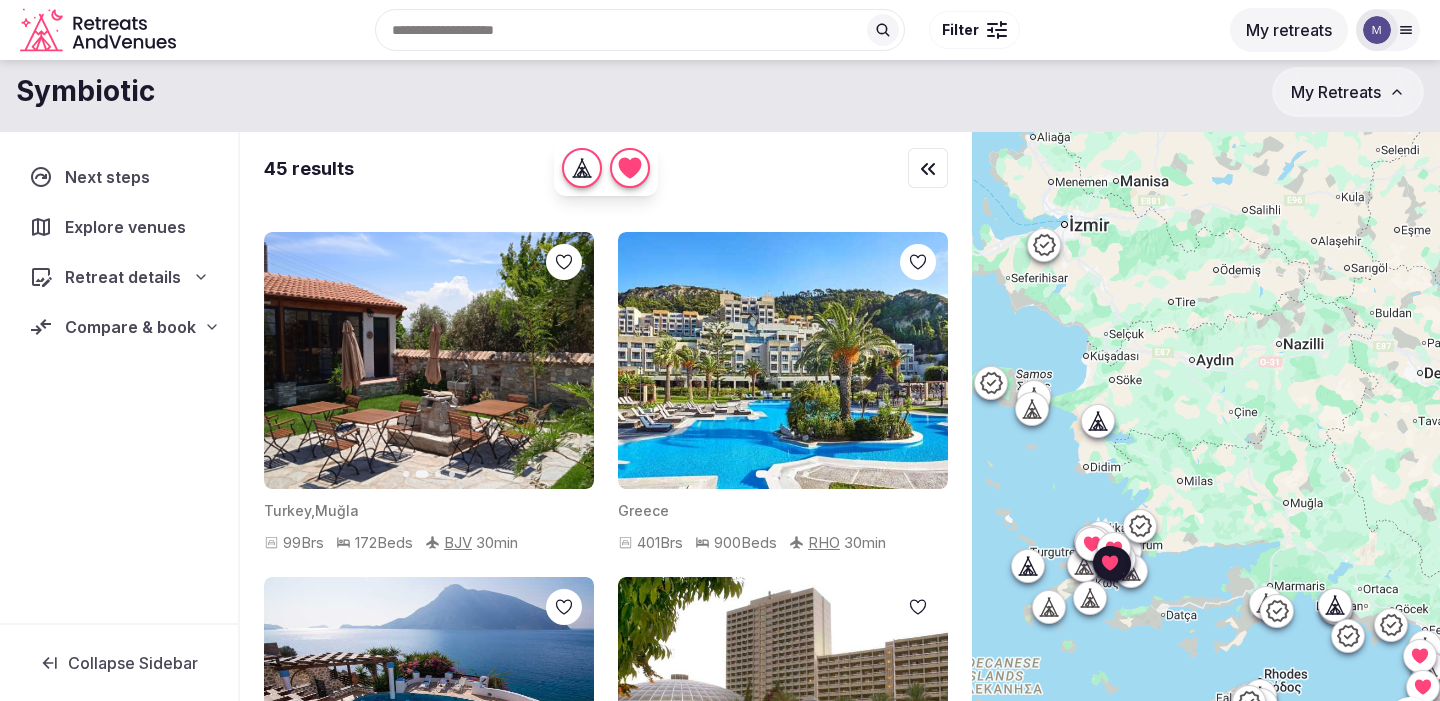 click 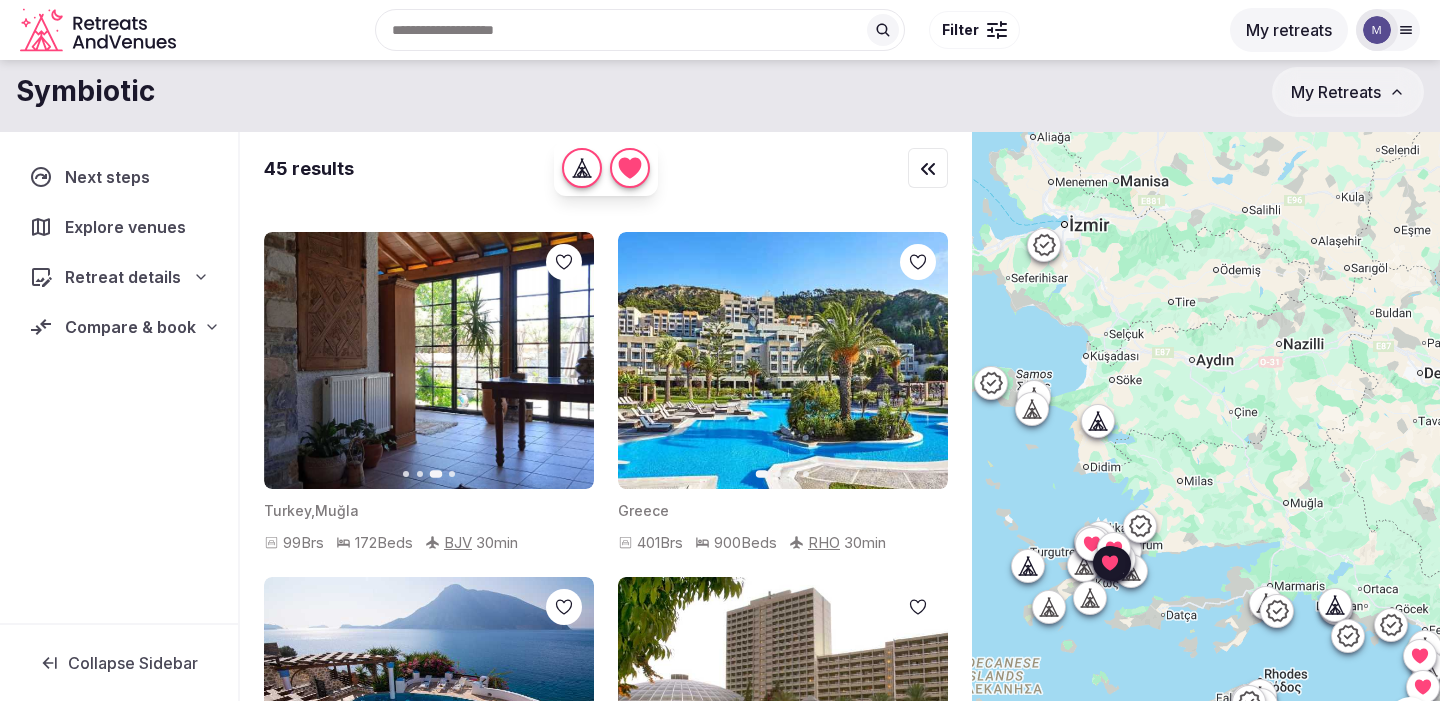 click 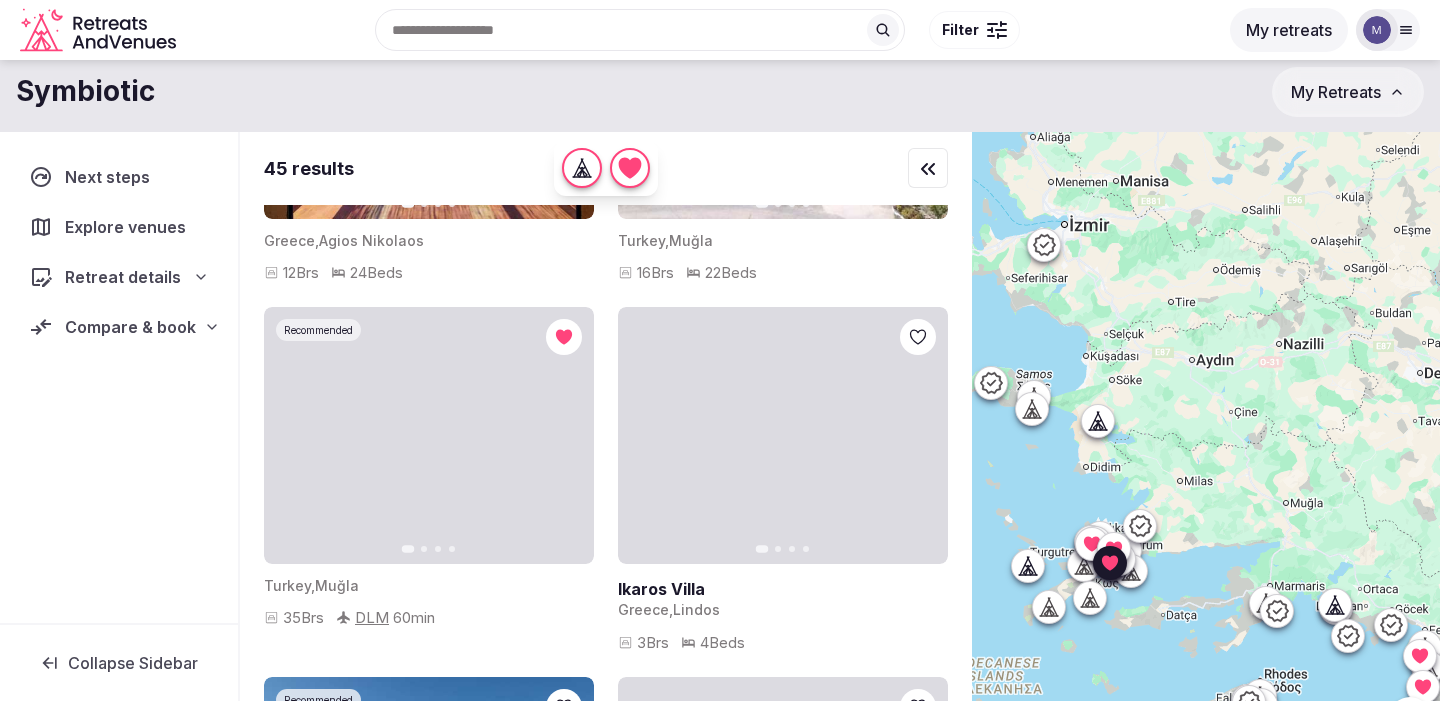 scroll, scrollTop: 3114, scrollLeft: 0, axis: vertical 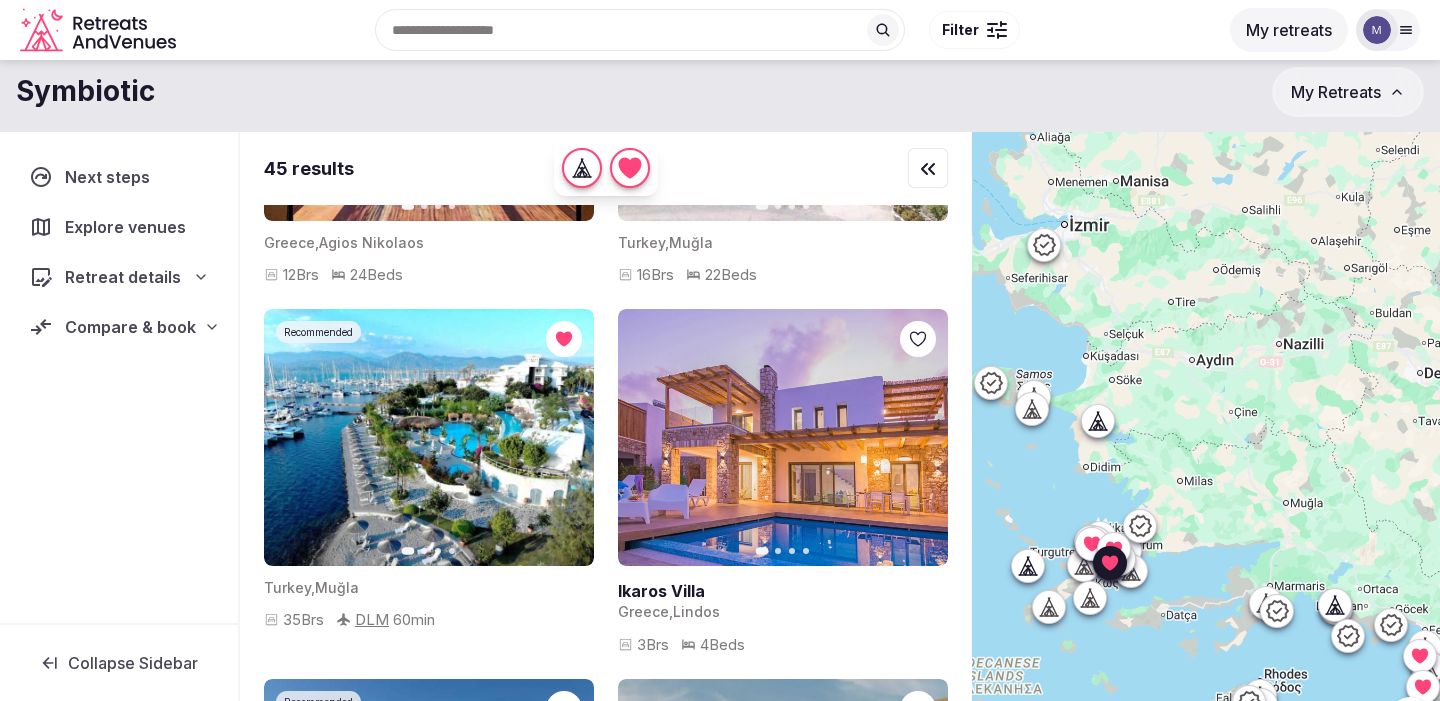 click 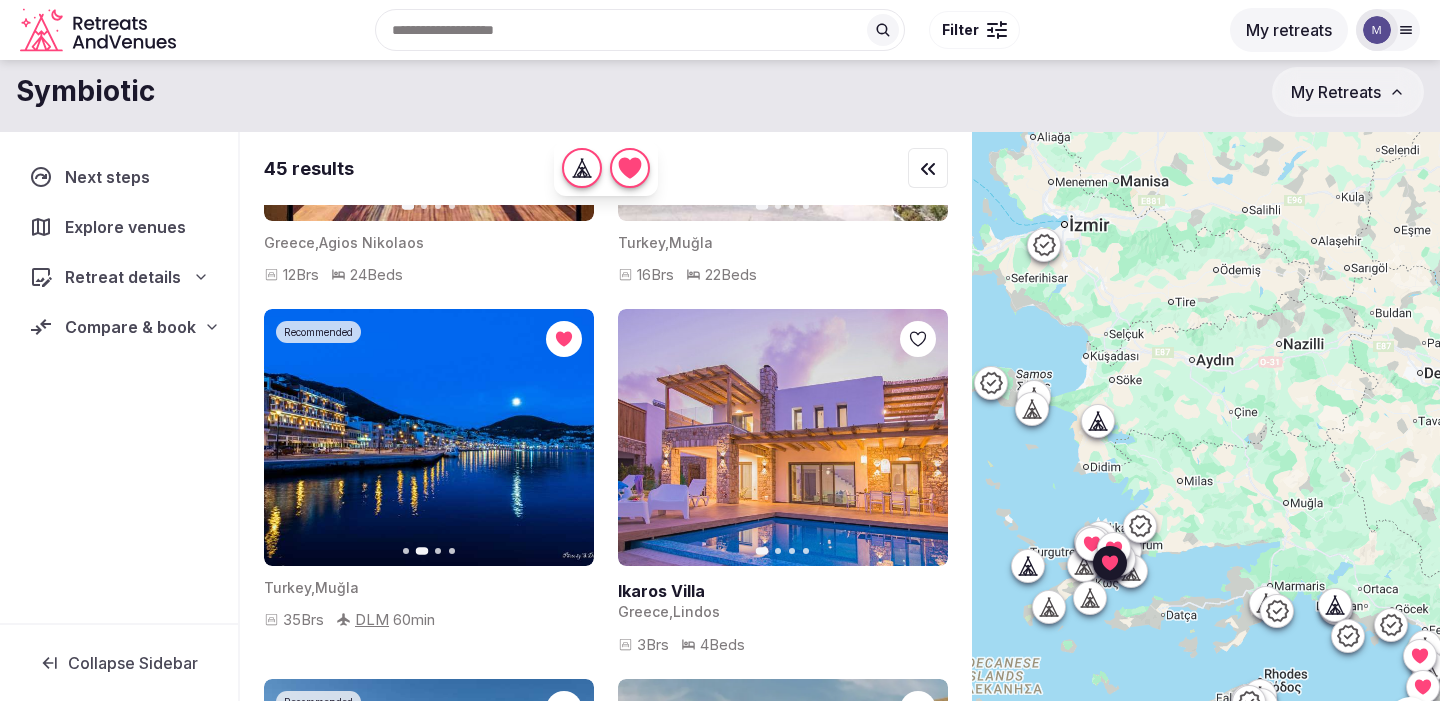 click 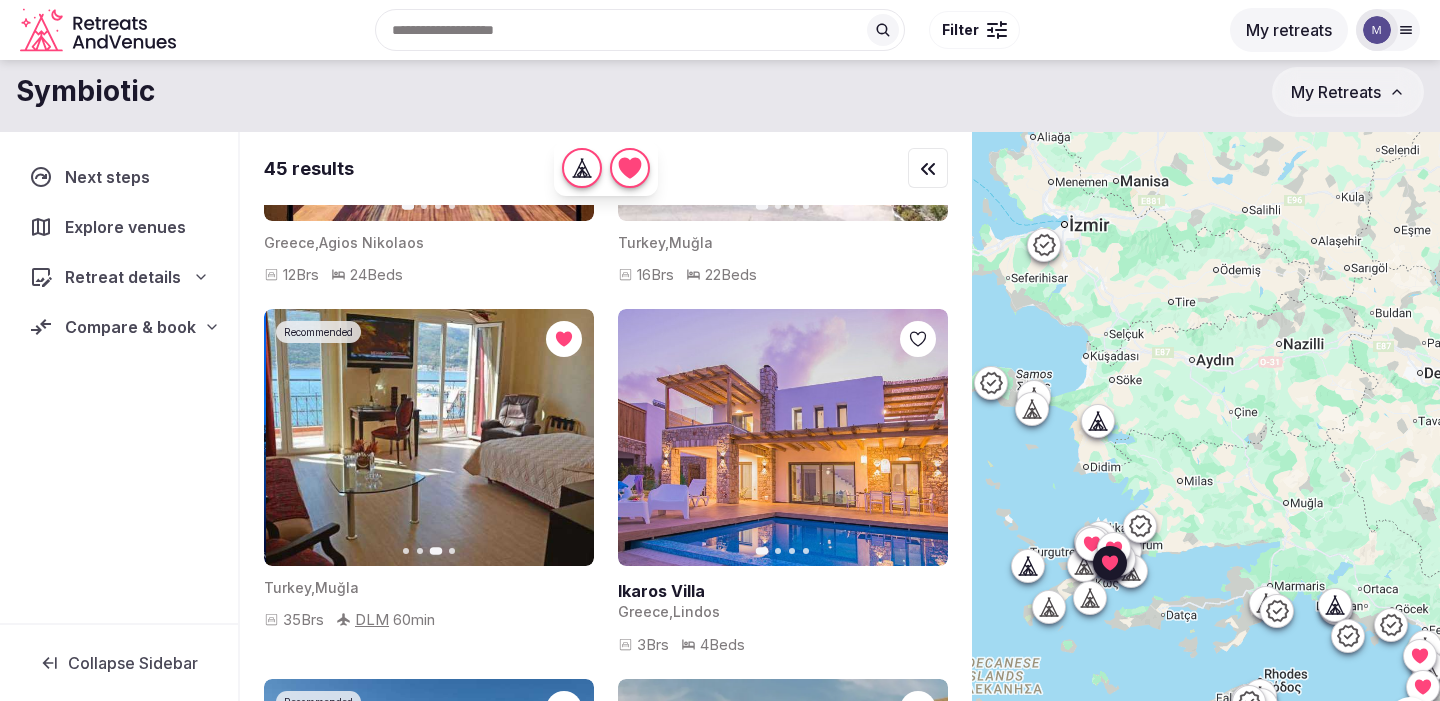 click 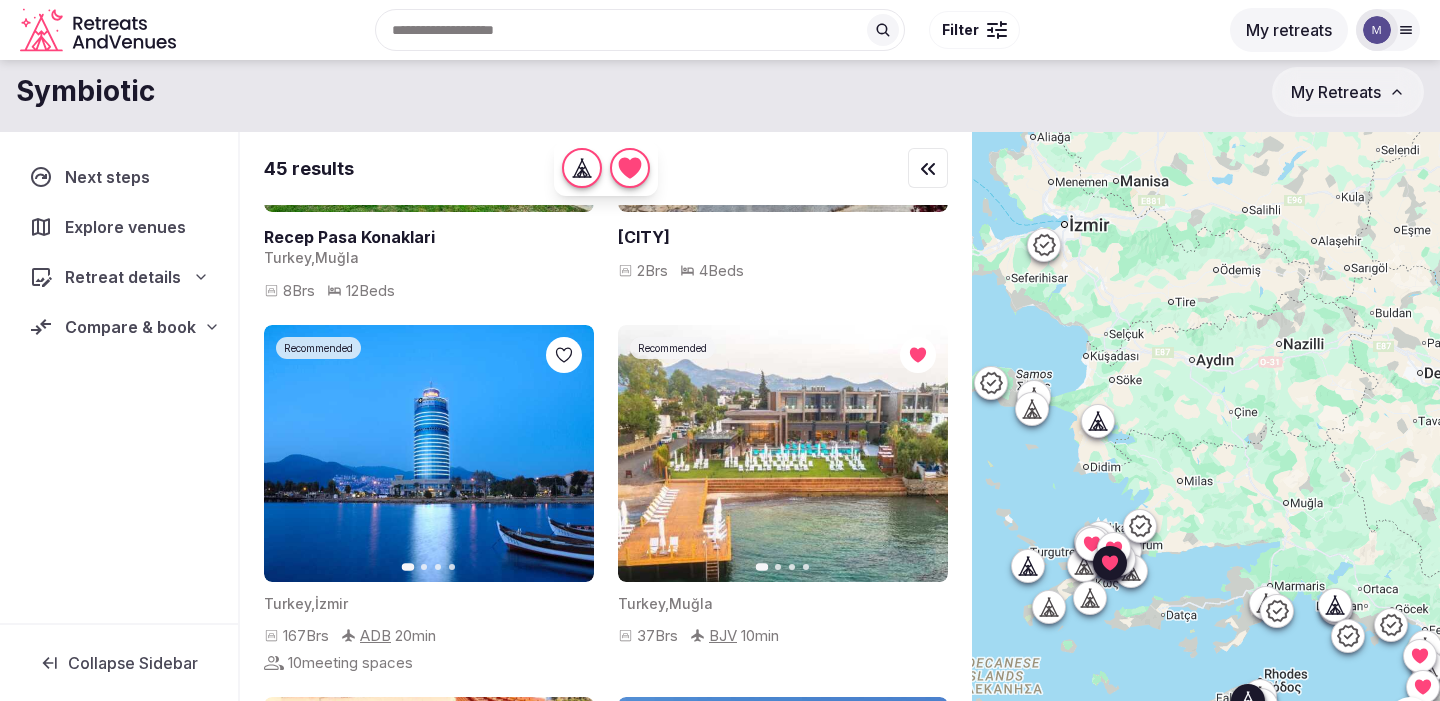 scroll, scrollTop: 4580, scrollLeft: 0, axis: vertical 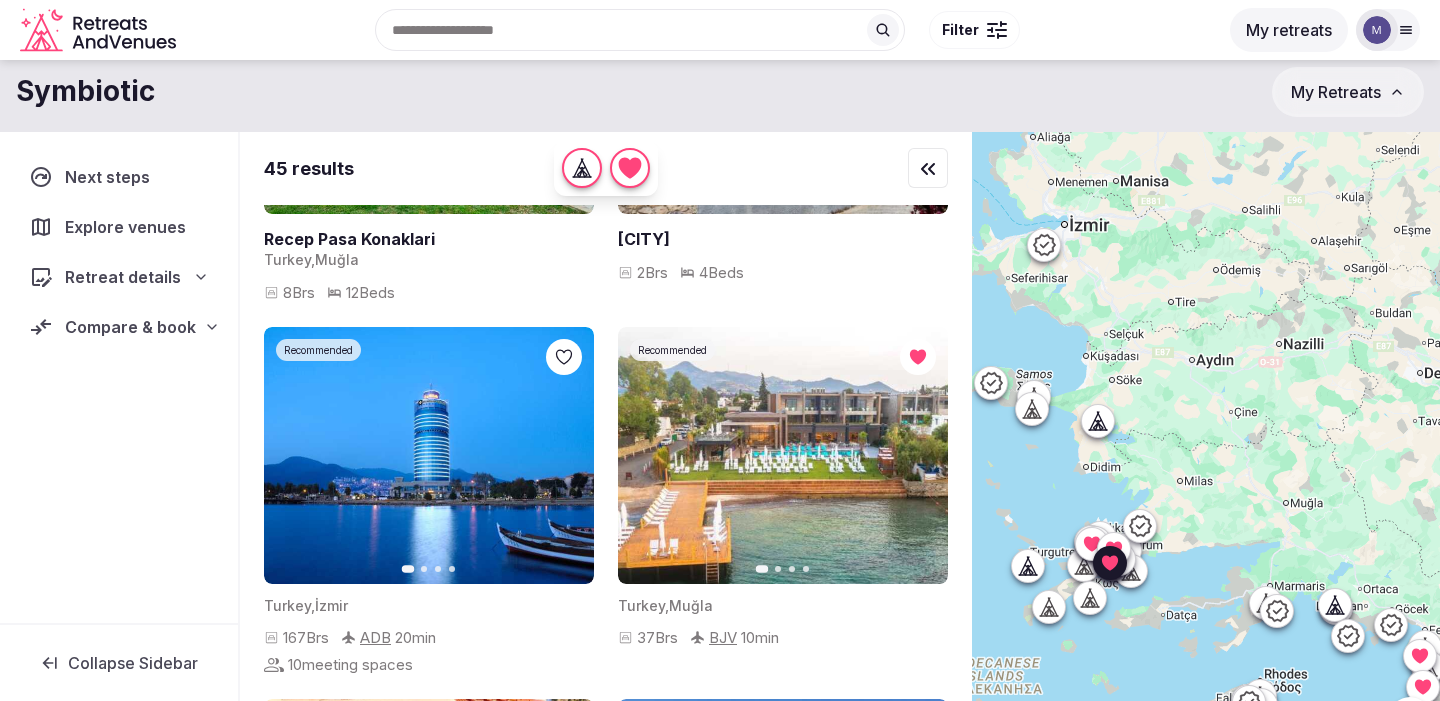click 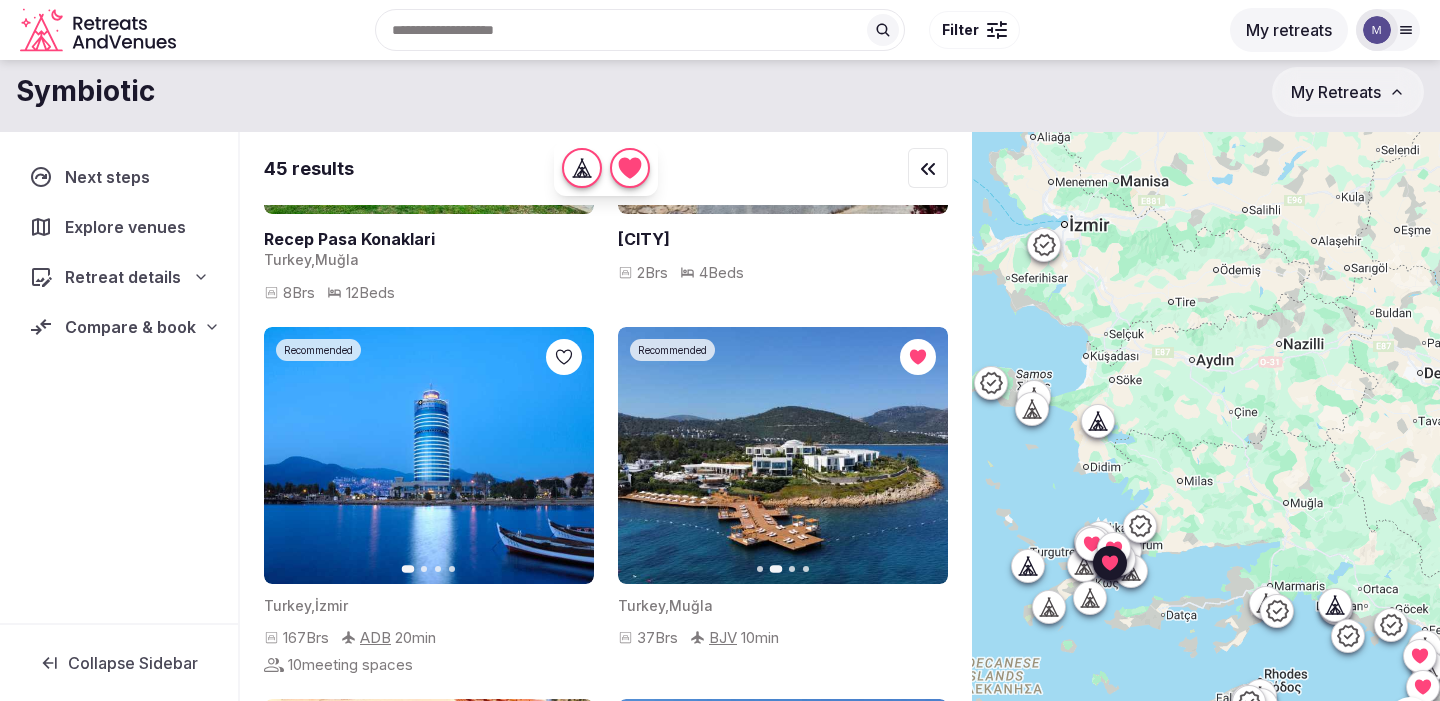 click 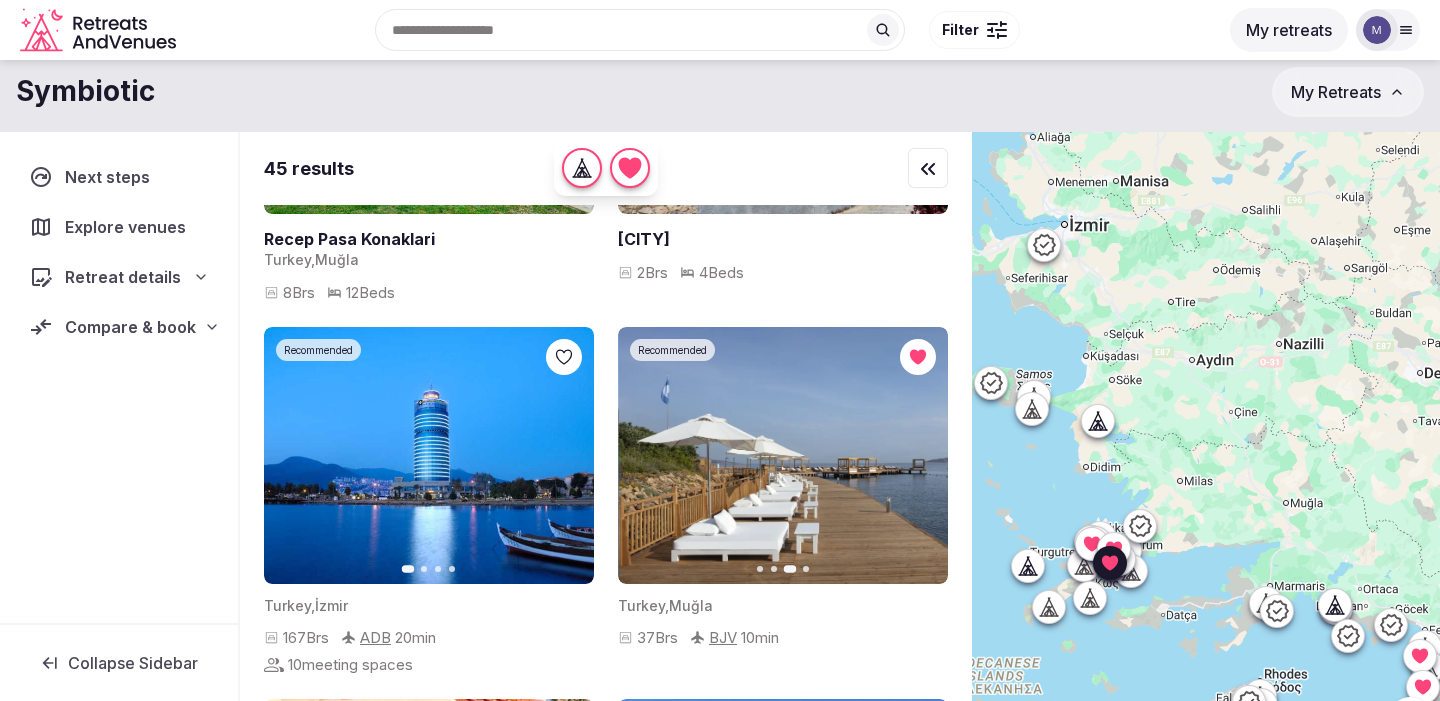 click 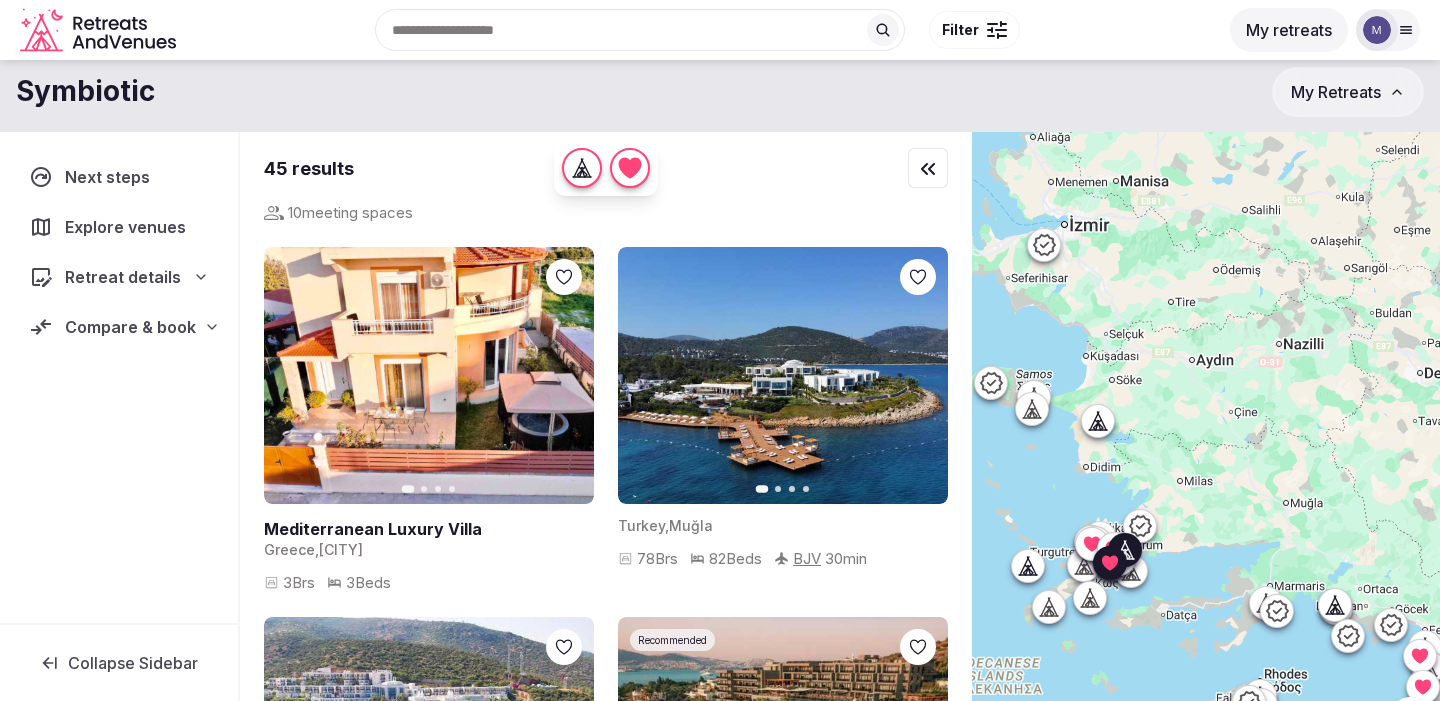 scroll, scrollTop: 4976, scrollLeft: 0, axis: vertical 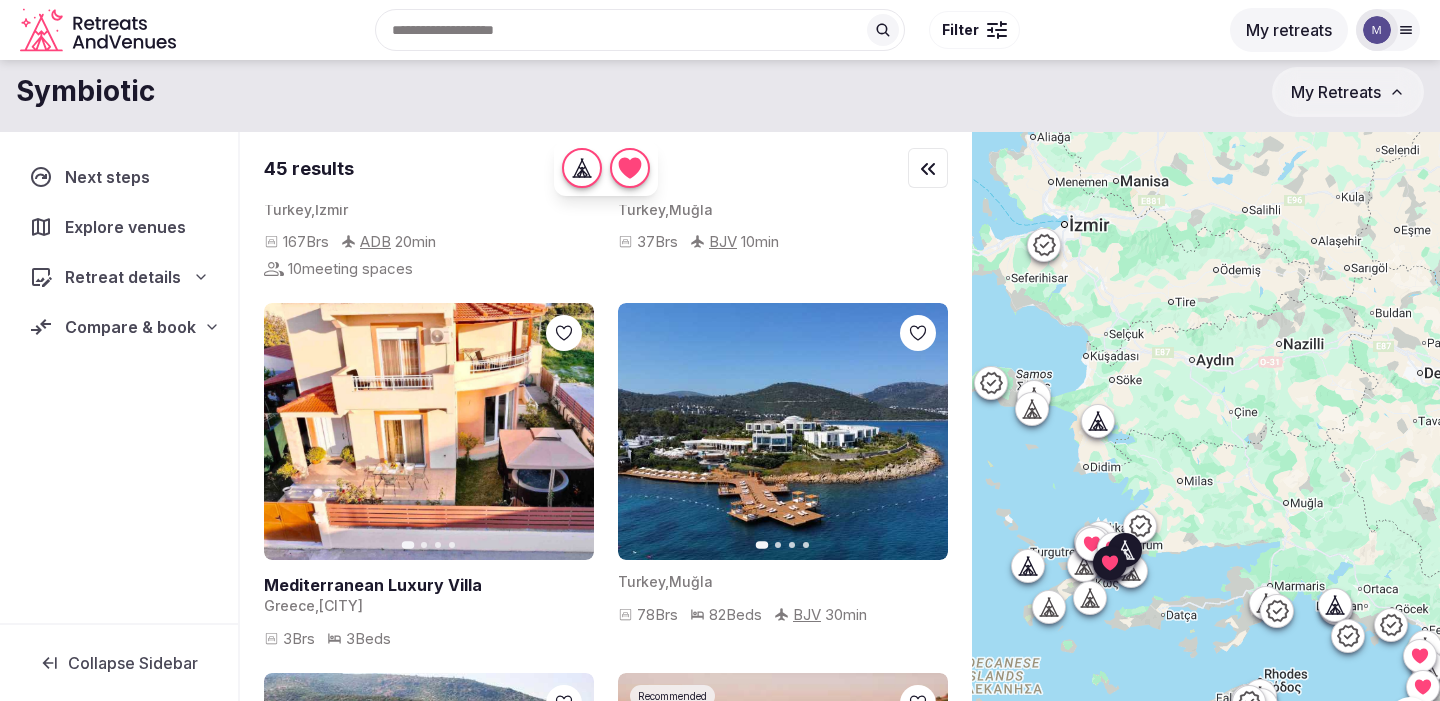 click 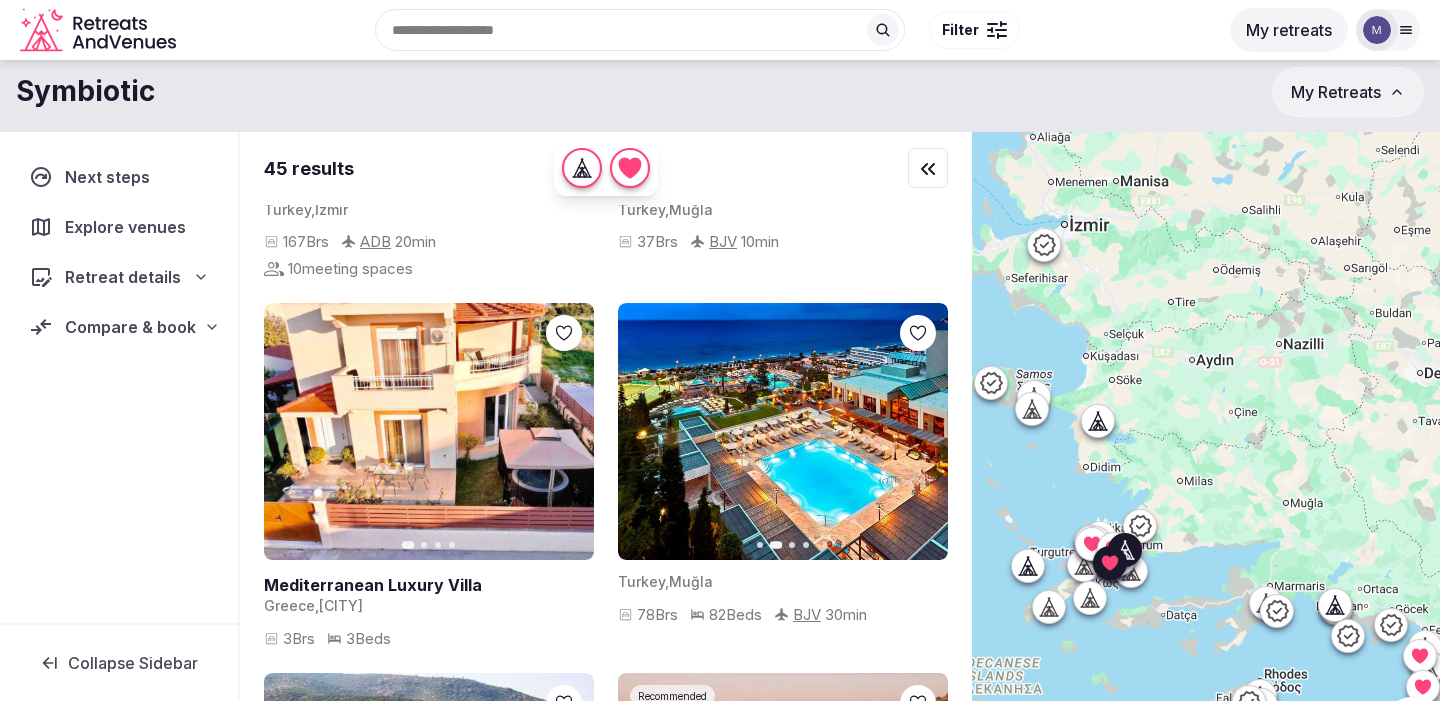 click 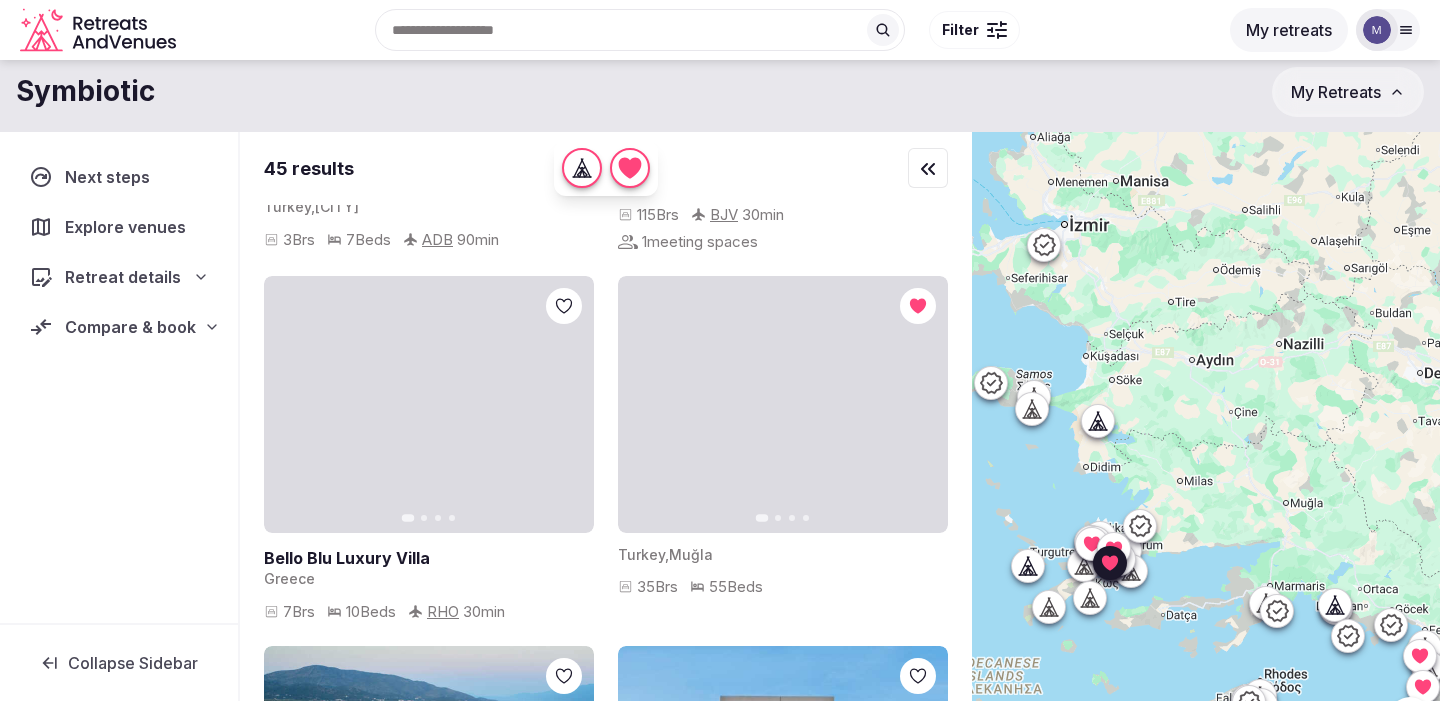 scroll, scrollTop: 7233, scrollLeft: 0, axis: vertical 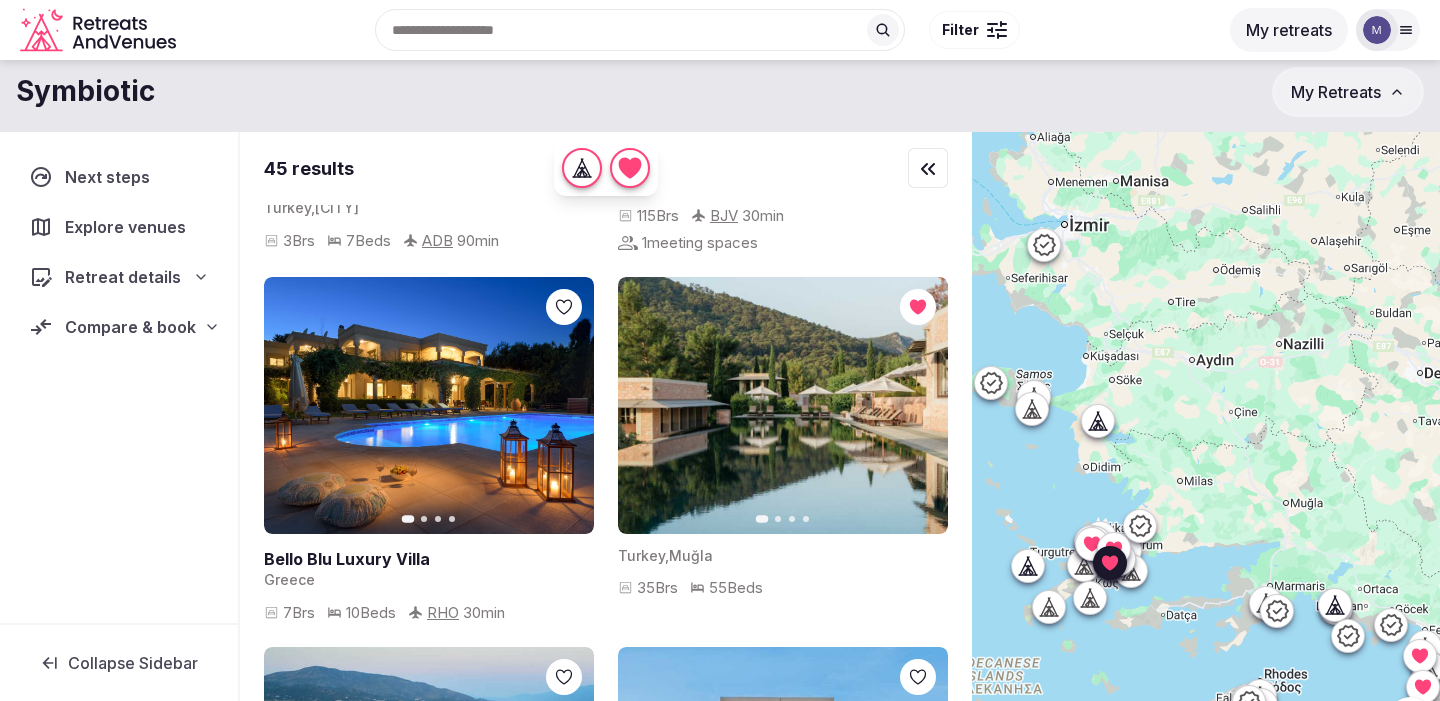click 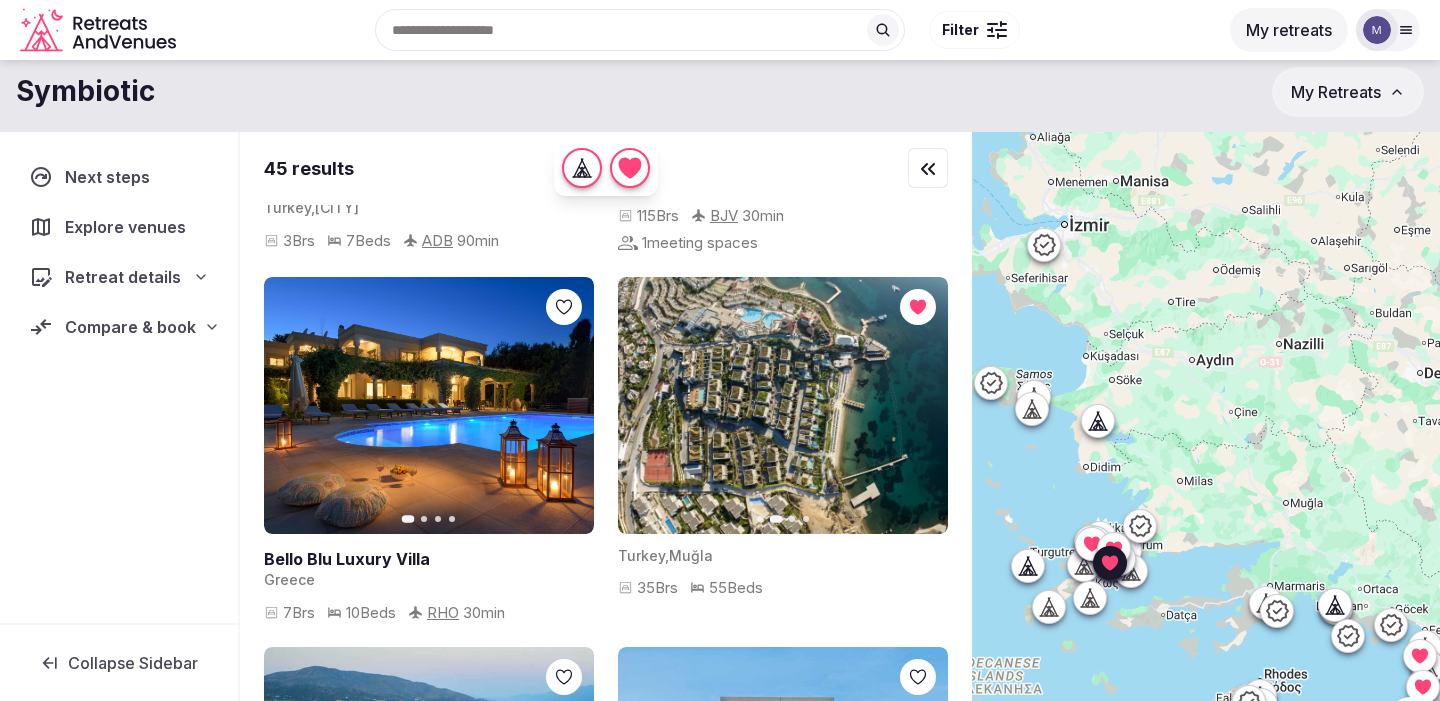 click 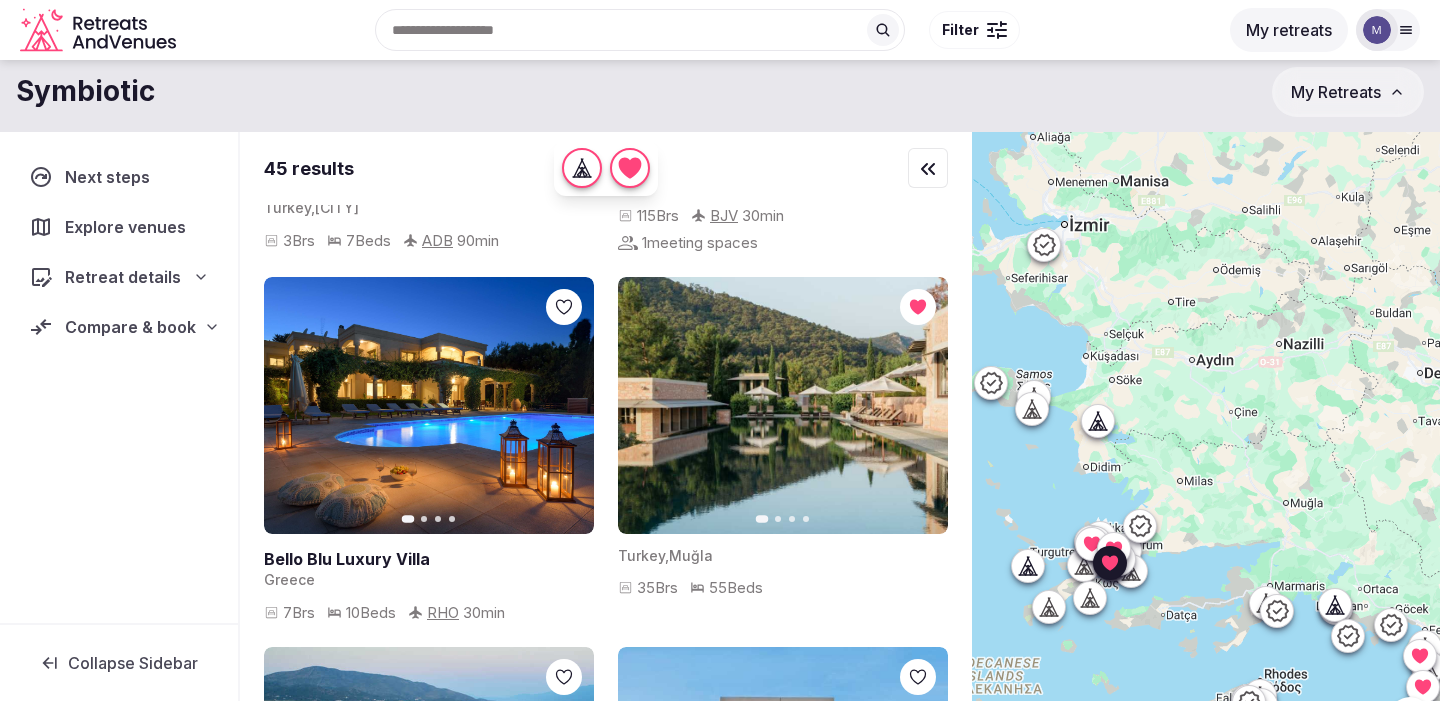 click 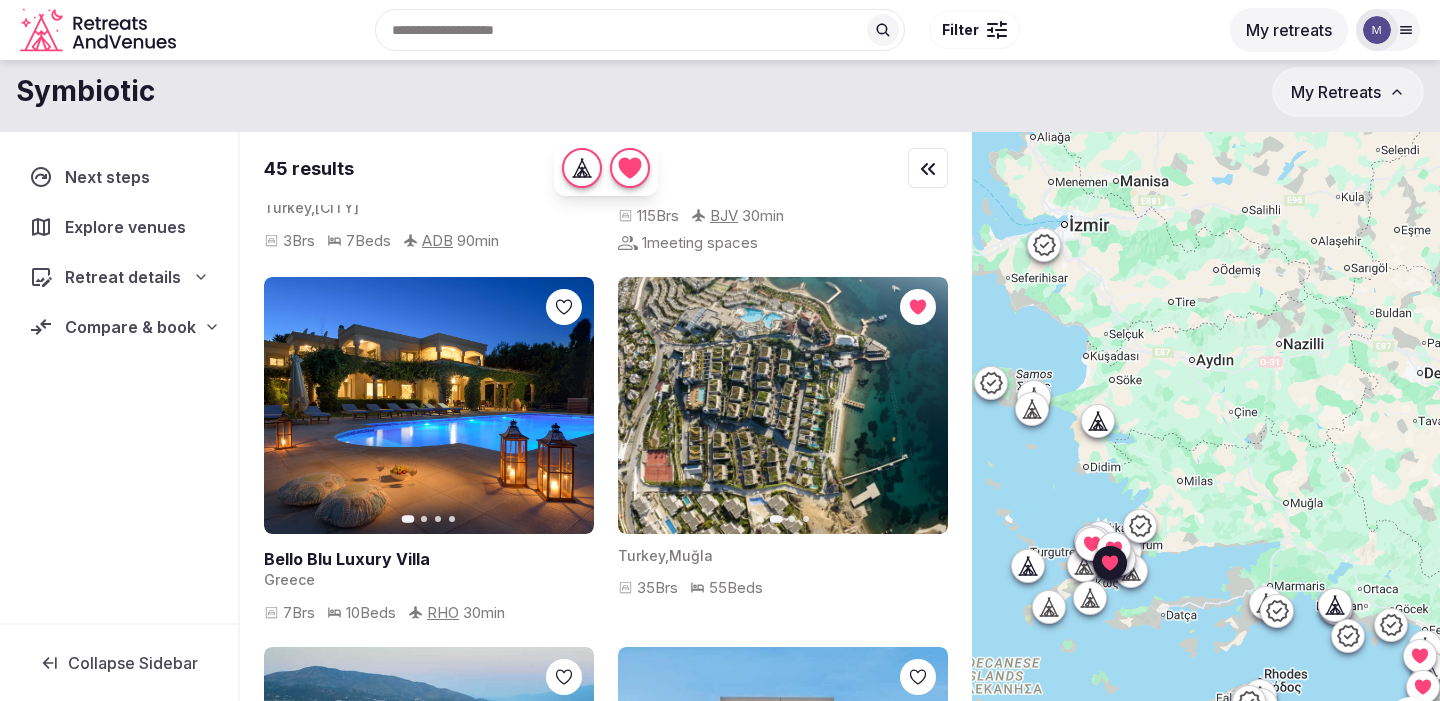 click 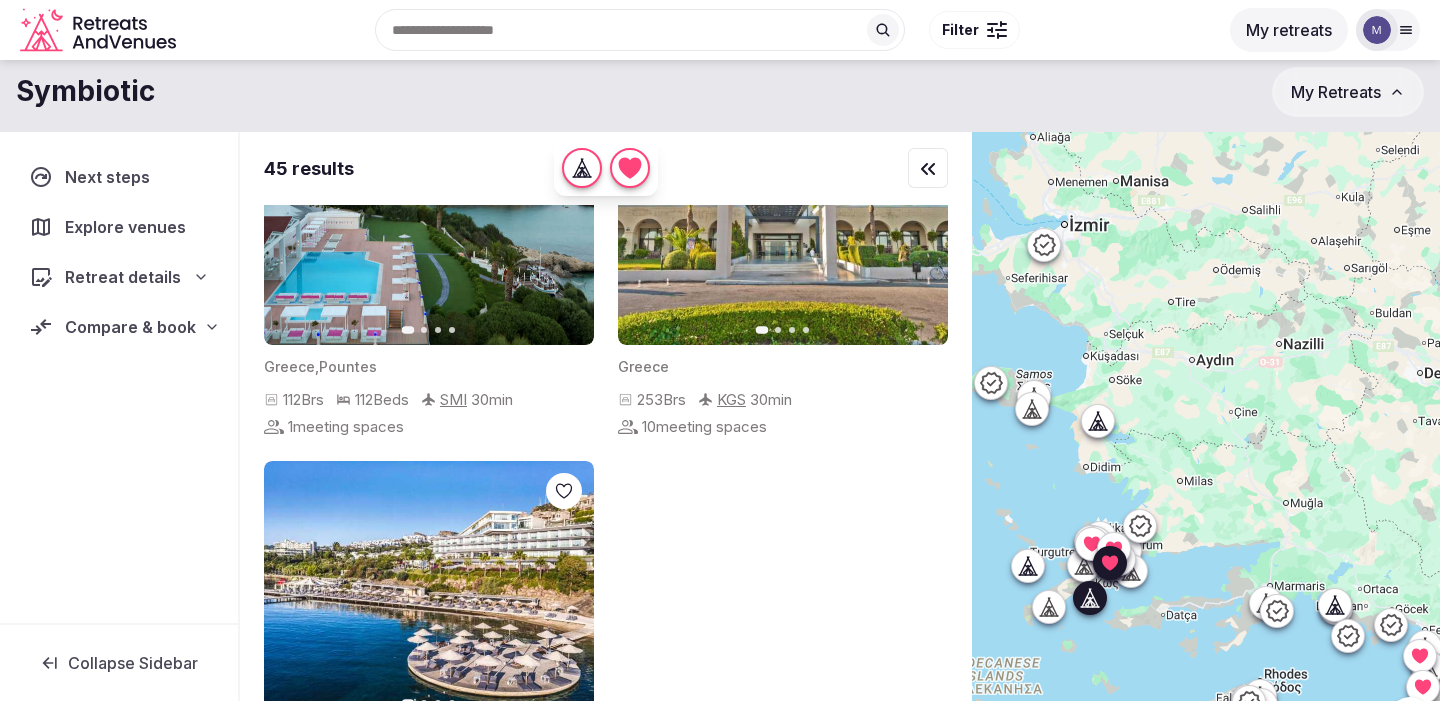 scroll, scrollTop: 7822, scrollLeft: 0, axis: vertical 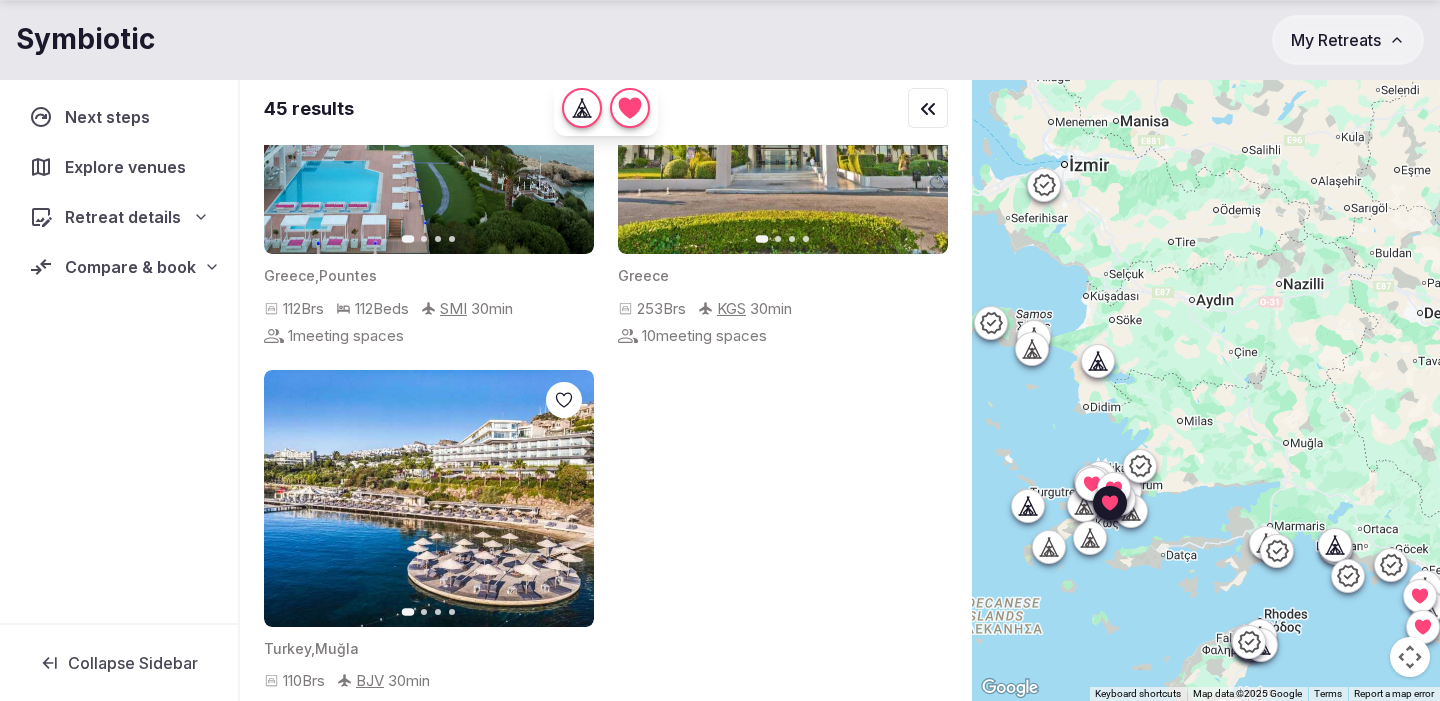 click on "Compare & book" at bounding box center (130, 267) 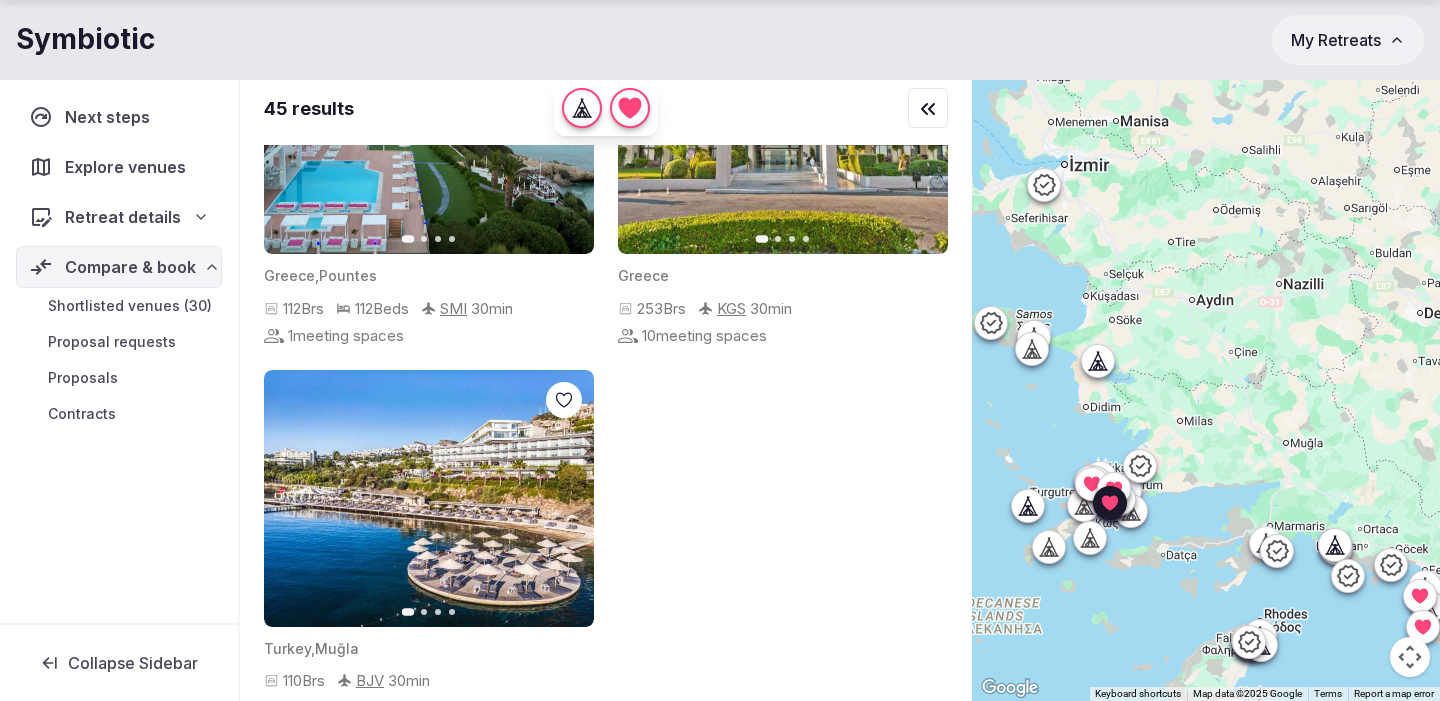 click on "Shortlisted venues (30)" at bounding box center [130, 306] 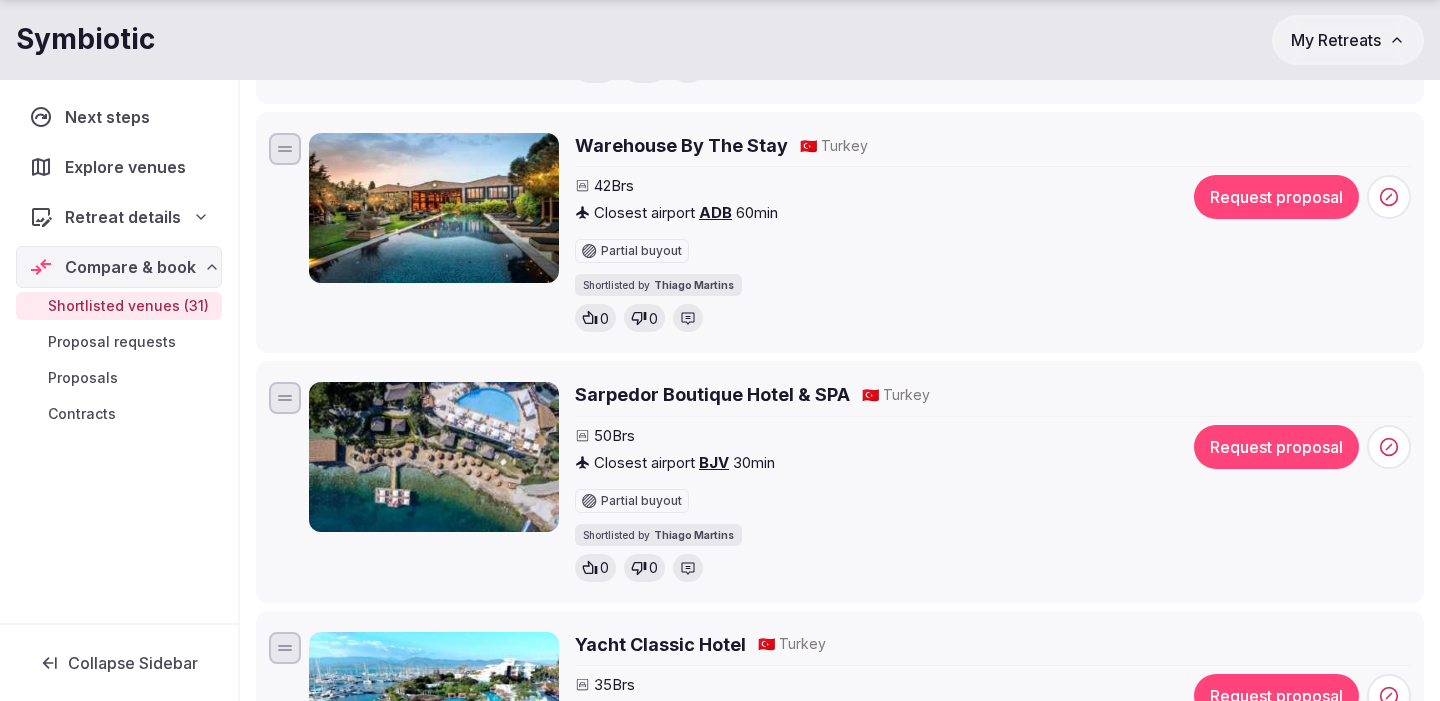 scroll, scrollTop: 6300, scrollLeft: 0, axis: vertical 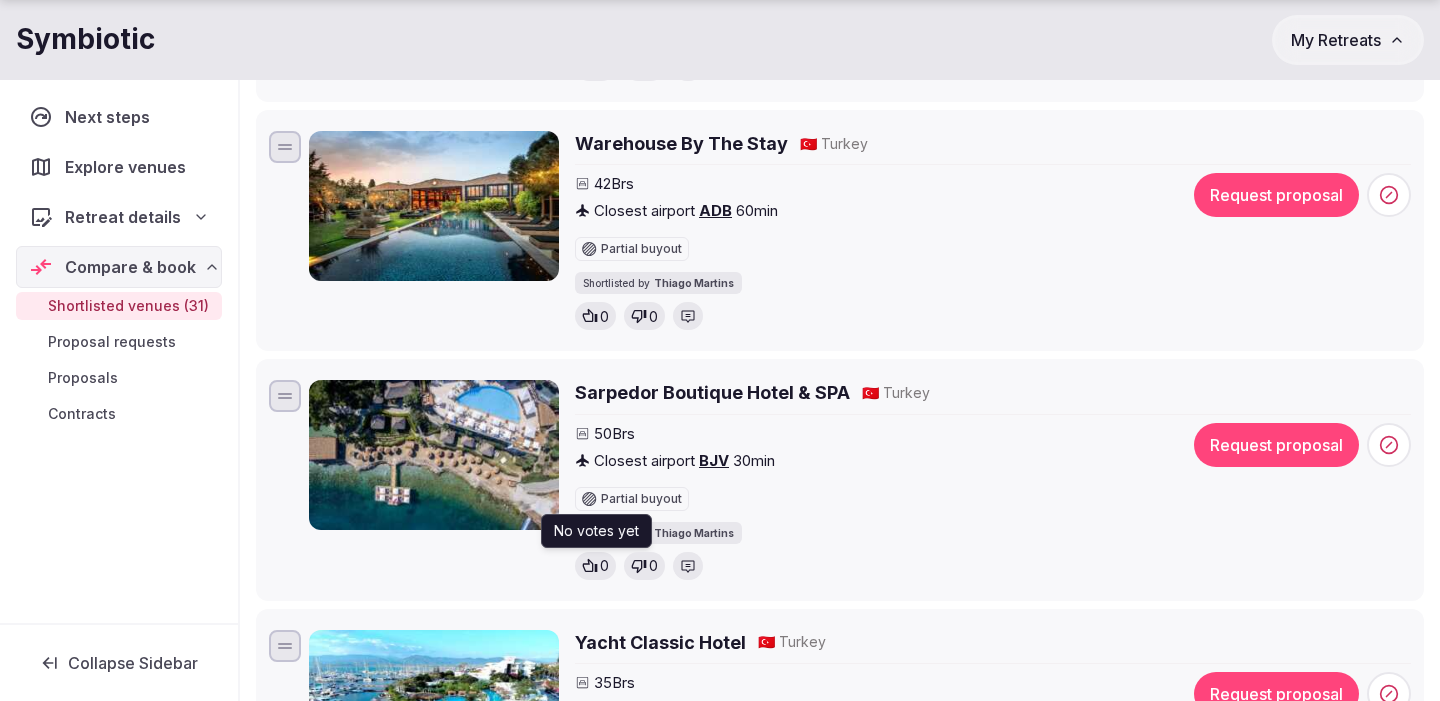 click on "0" at bounding box center [604, 566] 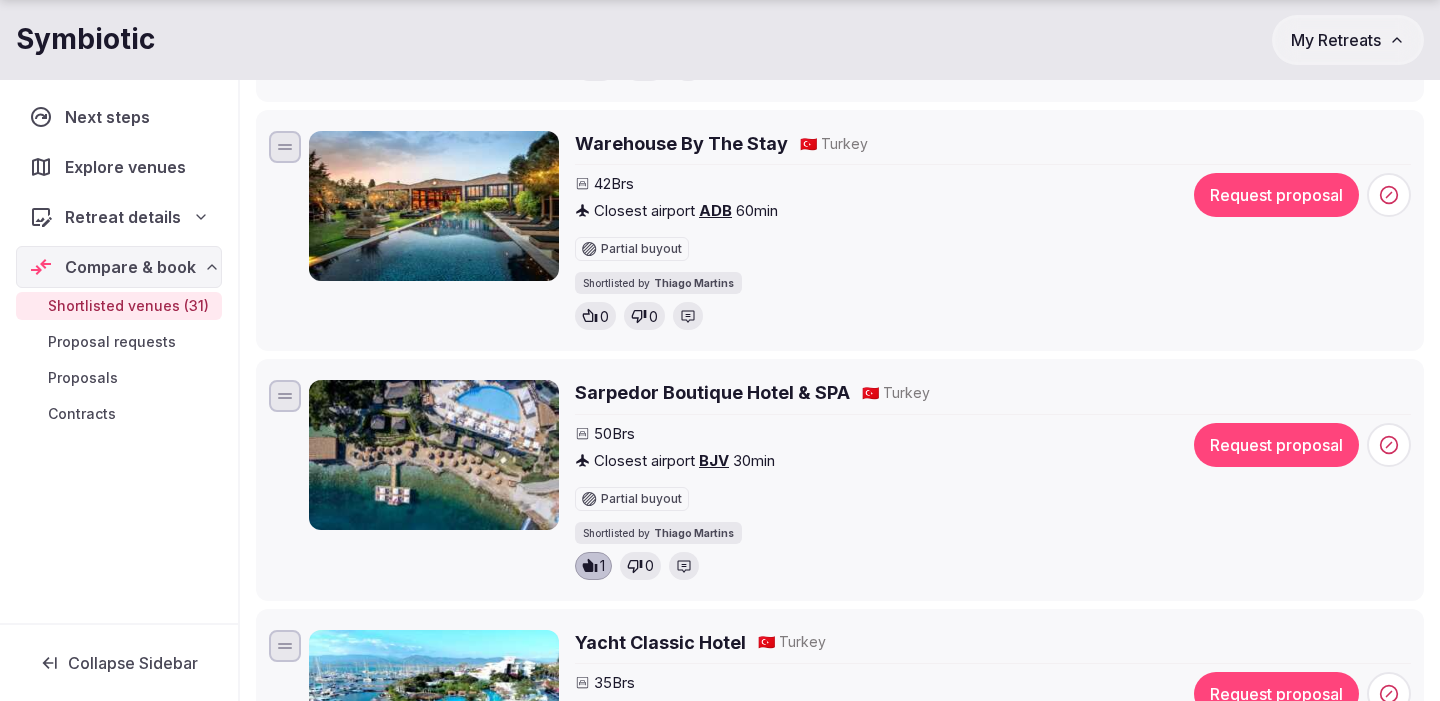 click on "Request proposal" at bounding box center [1276, 445] 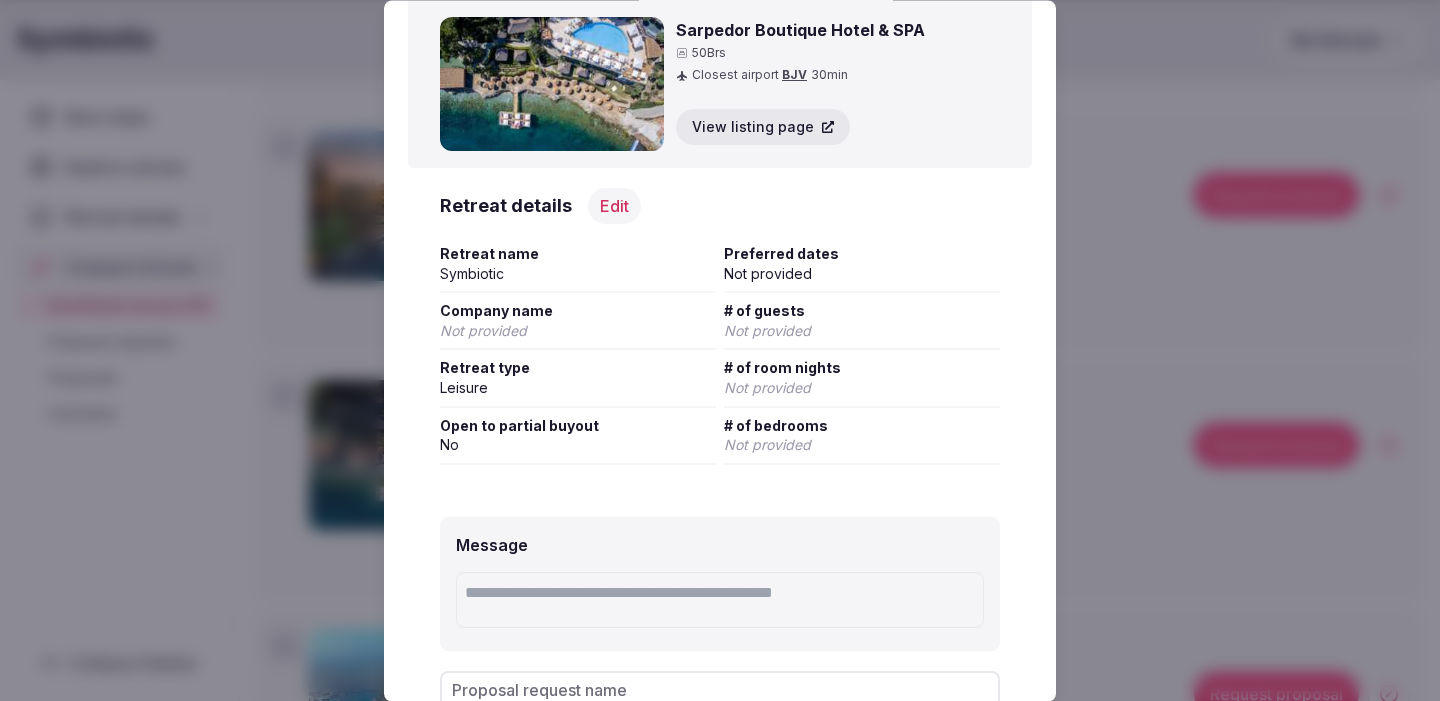 scroll, scrollTop: 78, scrollLeft: 0, axis: vertical 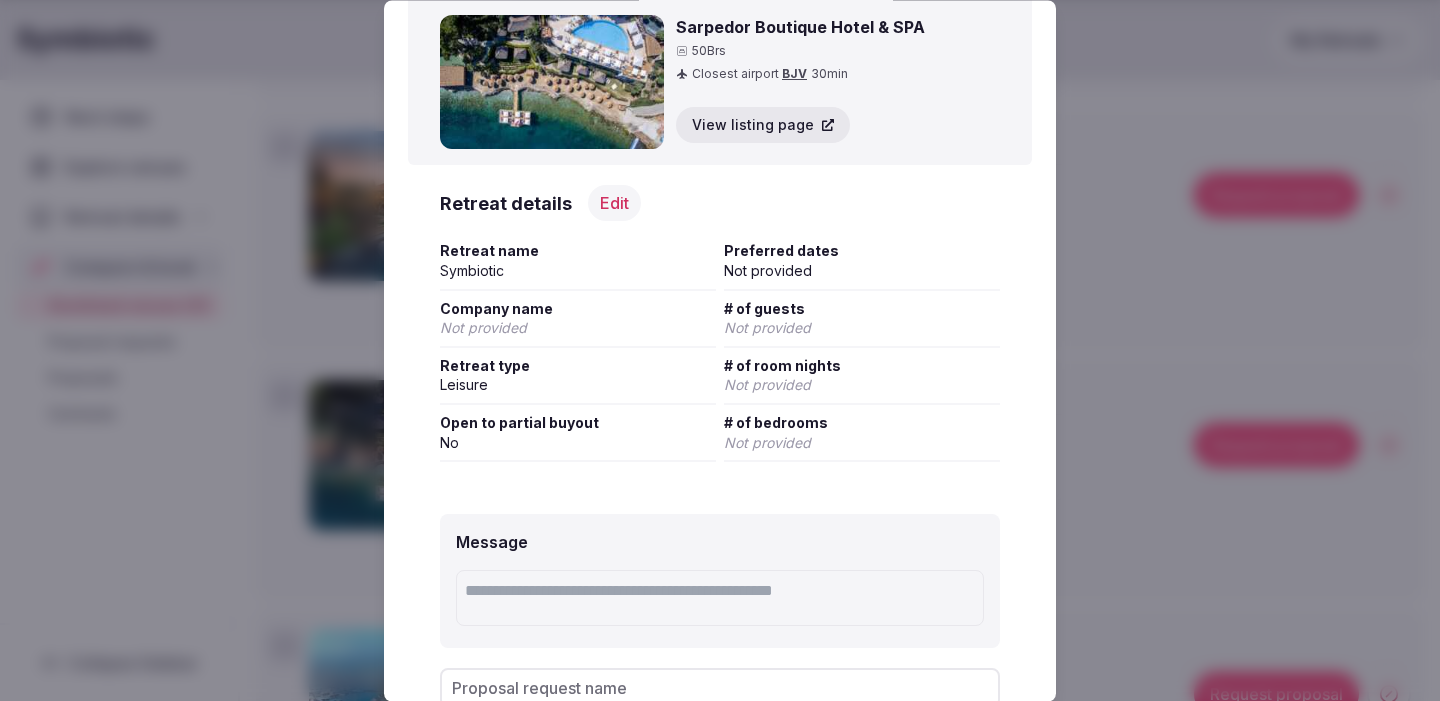 click on "Not provided" at bounding box center [767, 385] 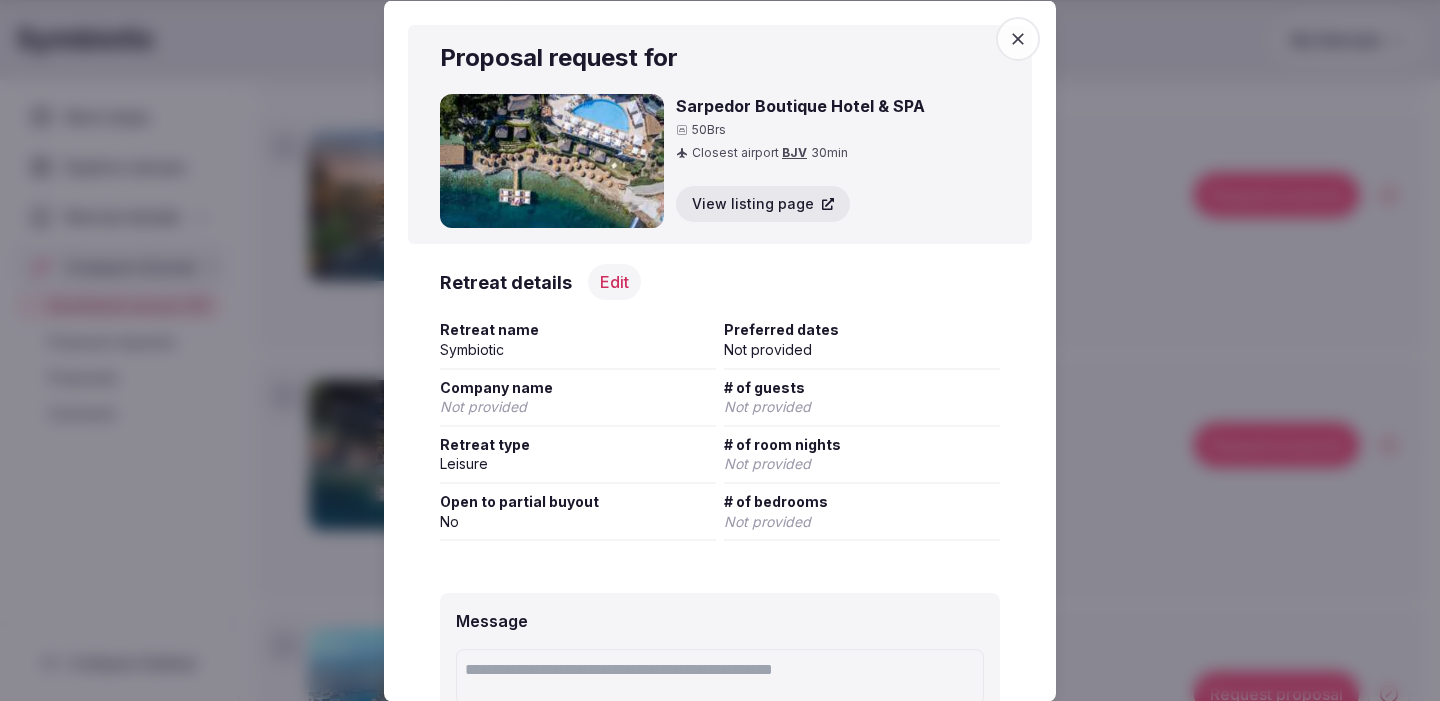scroll, scrollTop: 253, scrollLeft: 0, axis: vertical 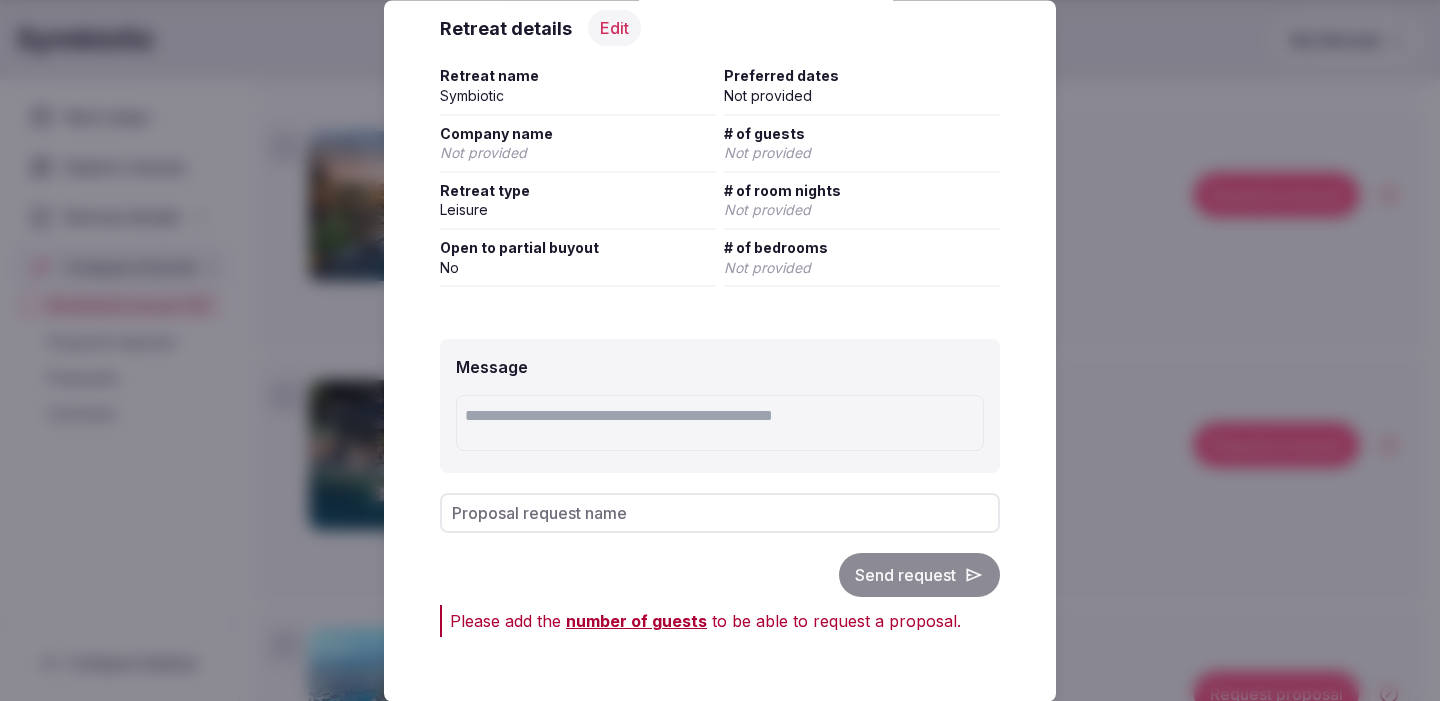 click at bounding box center (720, 424) 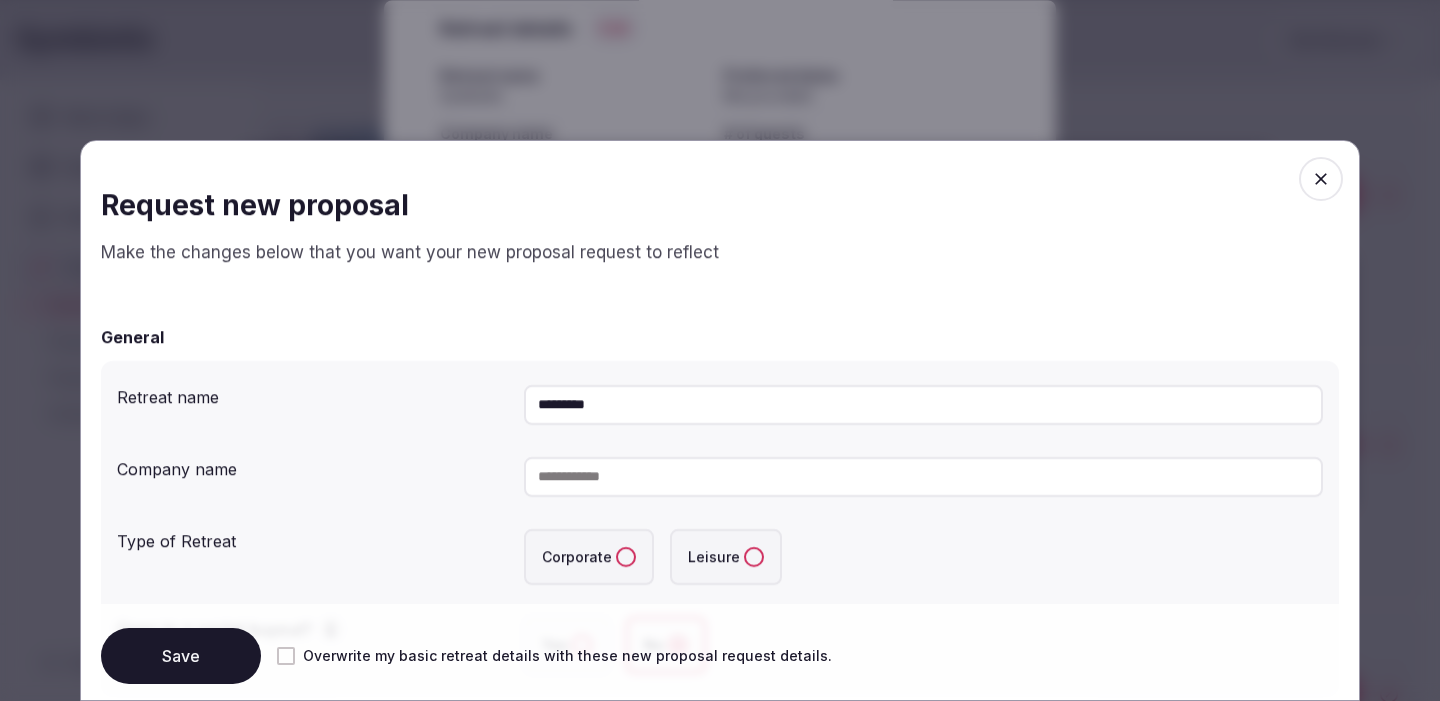 scroll, scrollTop: 148, scrollLeft: 0, axis: vertical 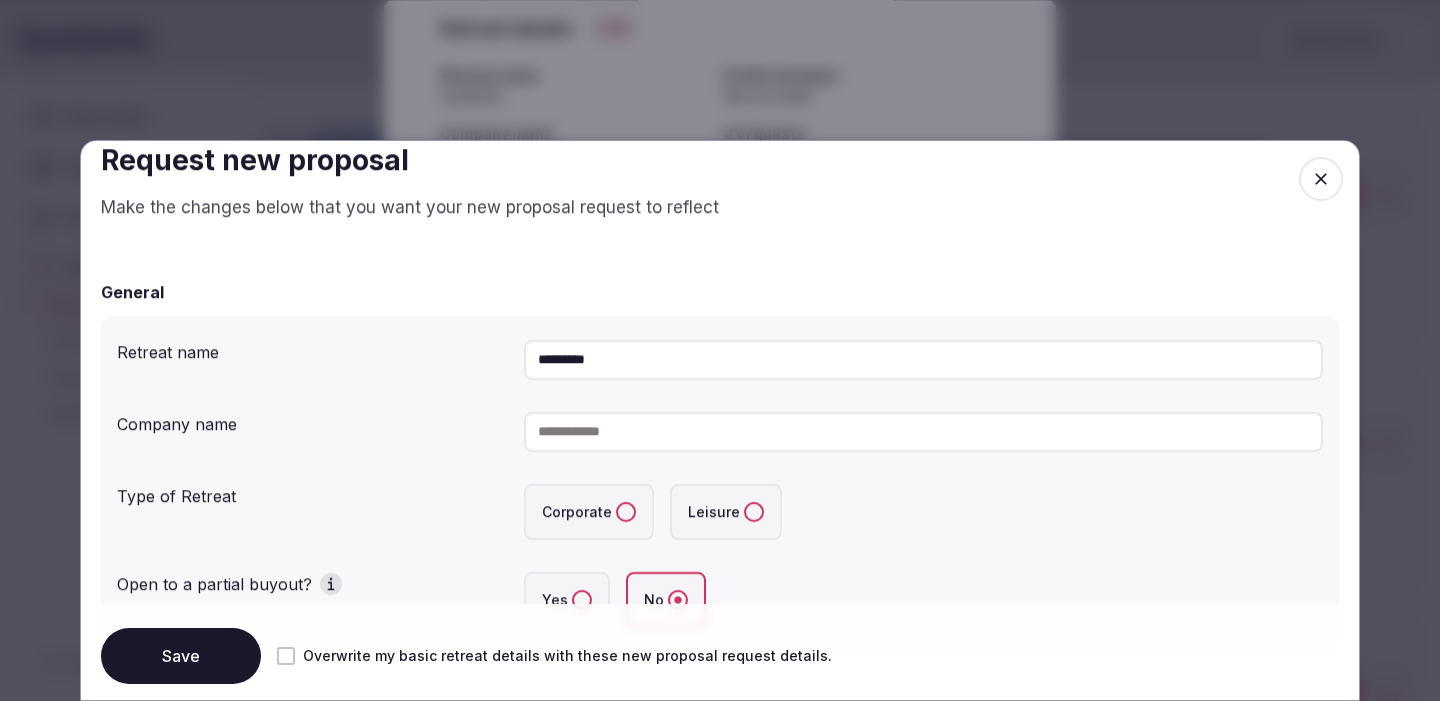 click at bounding box center [923, 432] 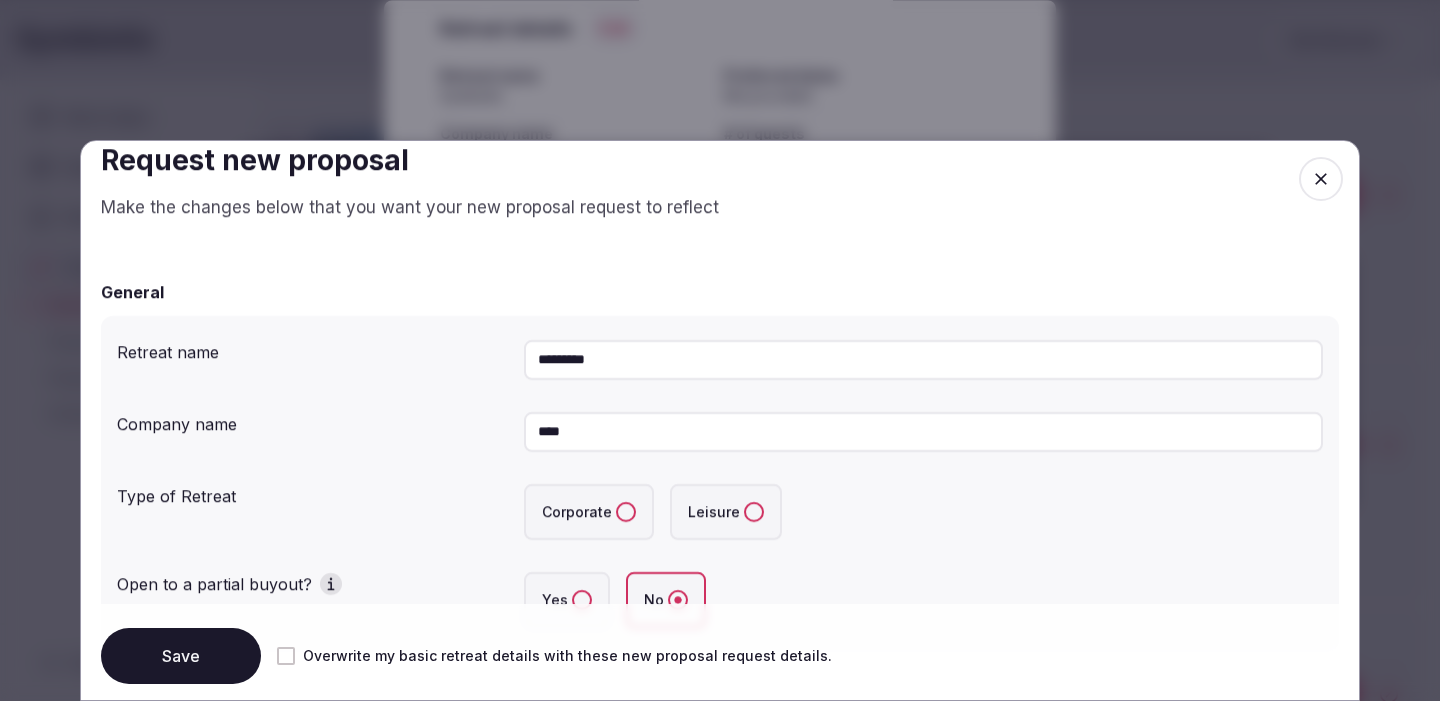 type on "****" 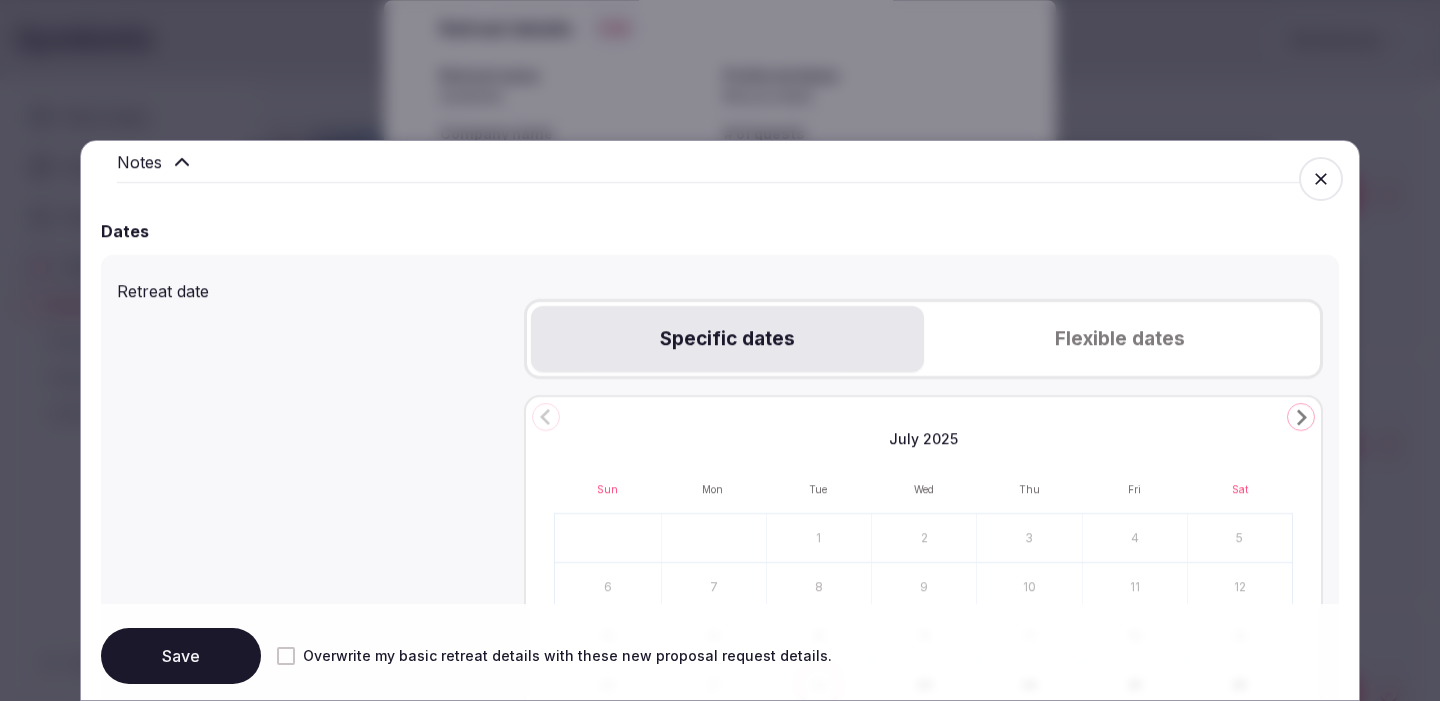 scroll, scrollTop: 733, scrollLeft: 0, axis: vertical 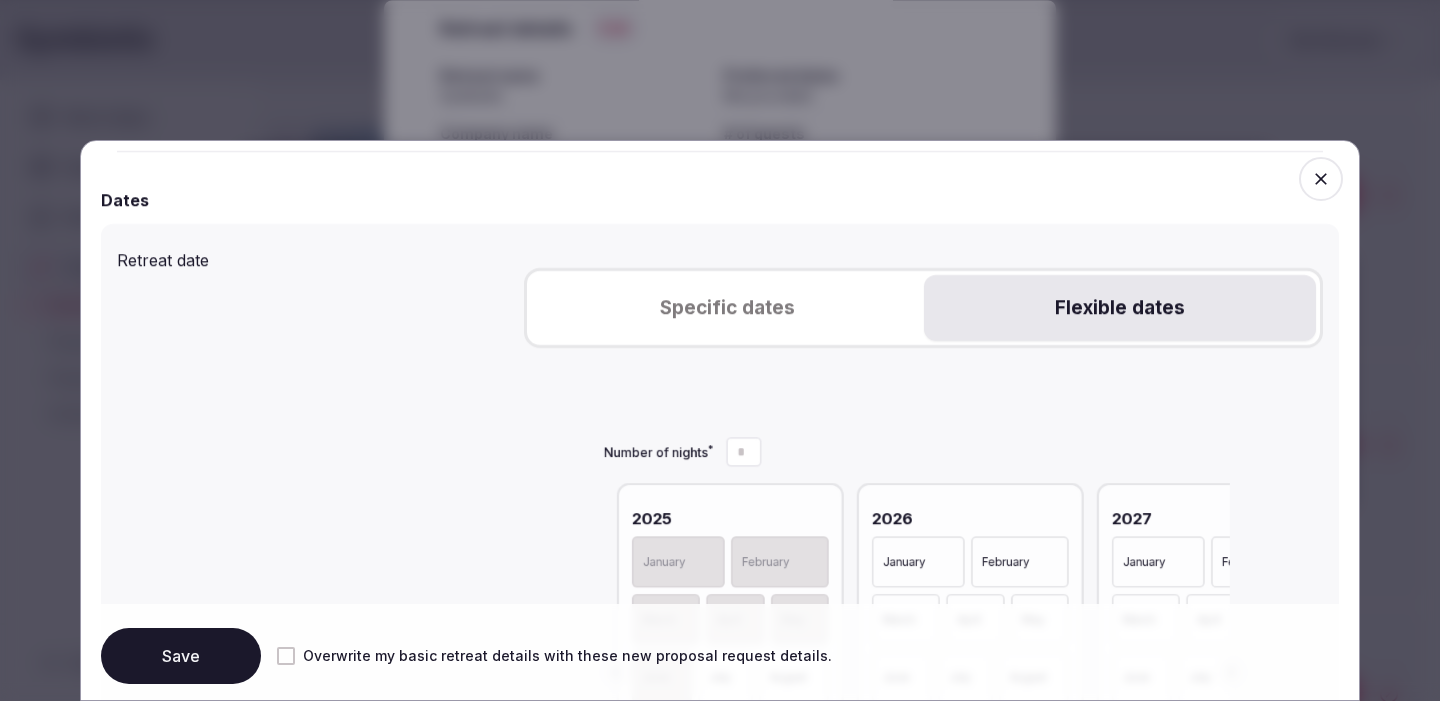 click on "Flexible dates" at bounding box center [1120, 308] 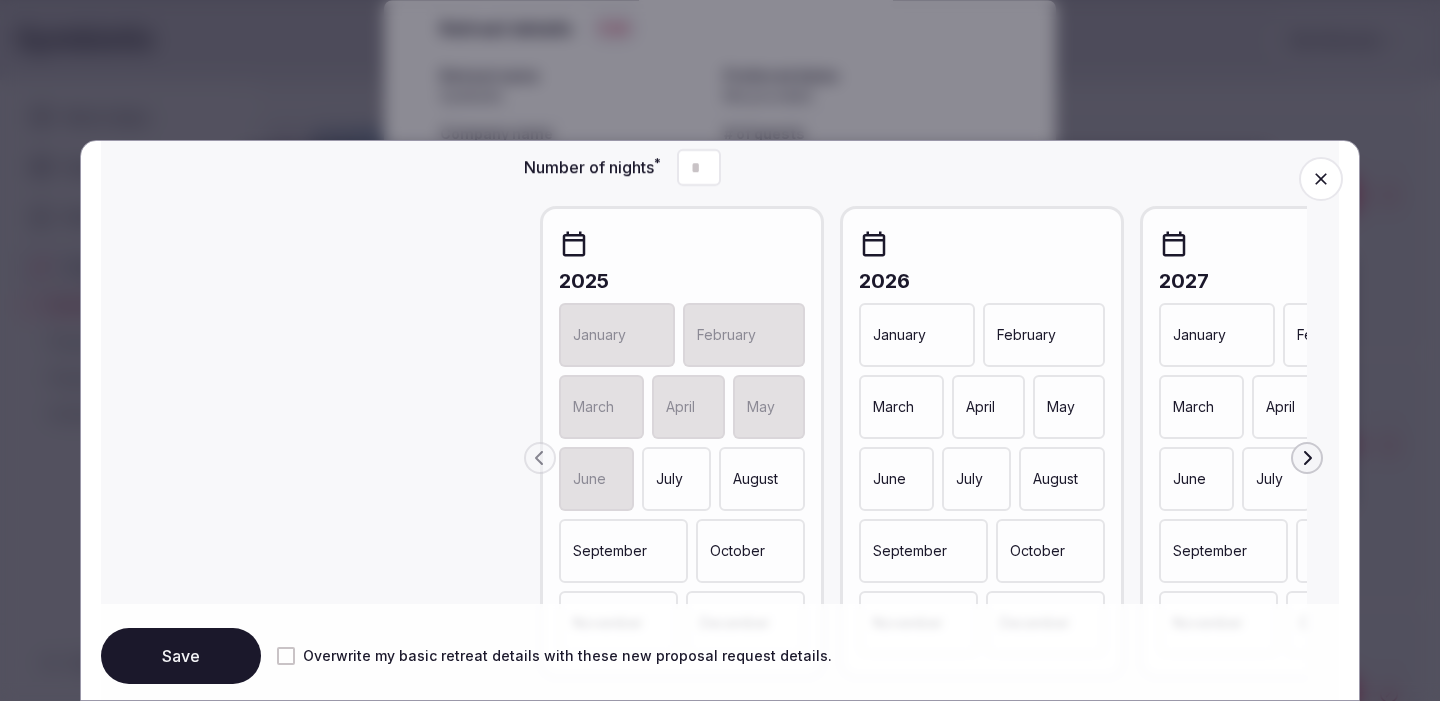 scroll, scrollTop: 969, scrollLeft: 0, axis: vertical 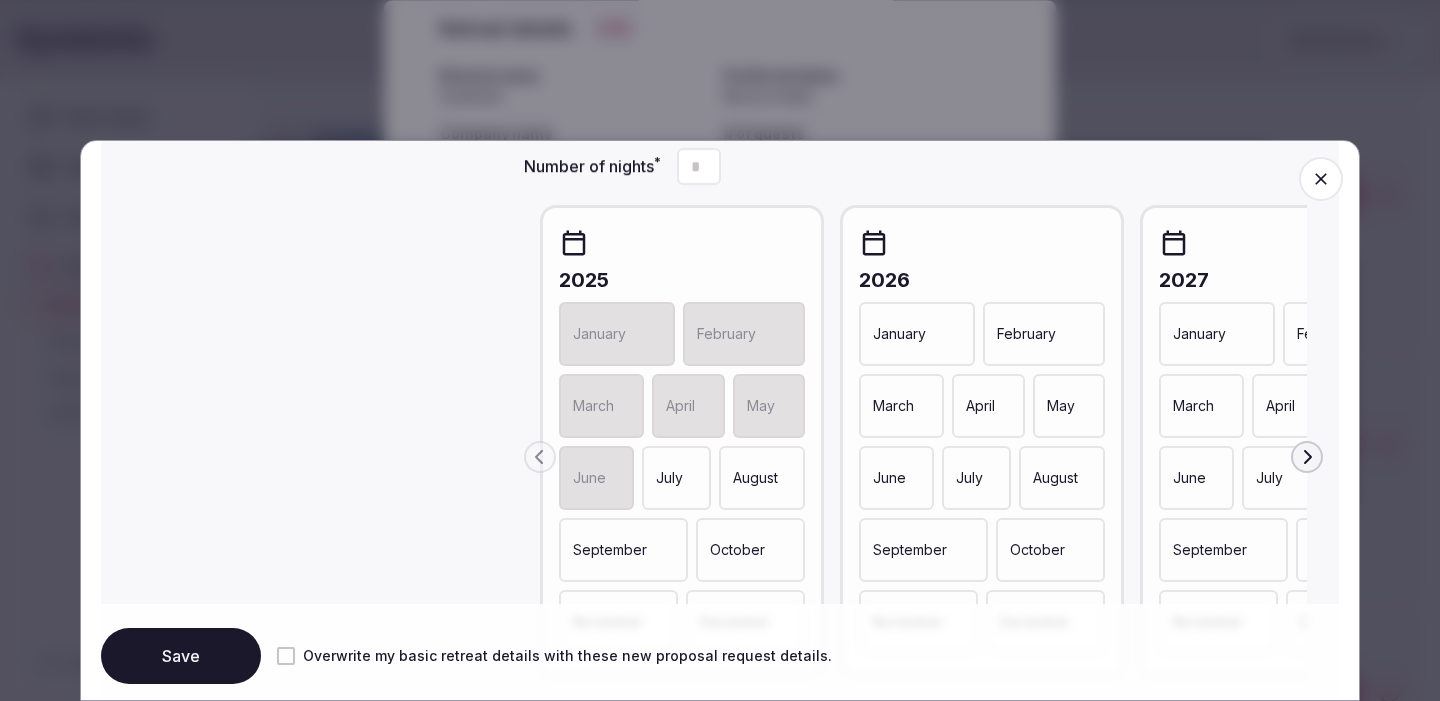 click on "May" at bounding box center [1069, 406] 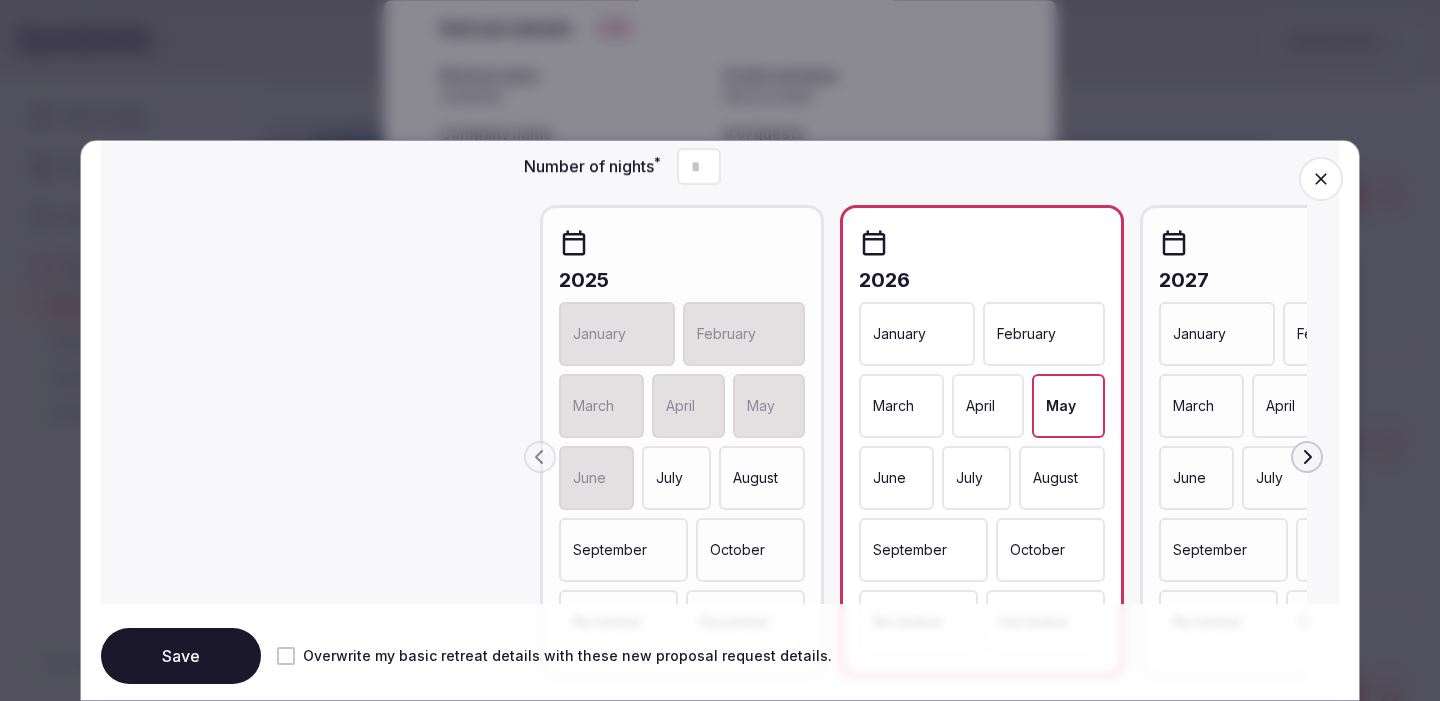 click on "June" at bounding box center (896, 478) 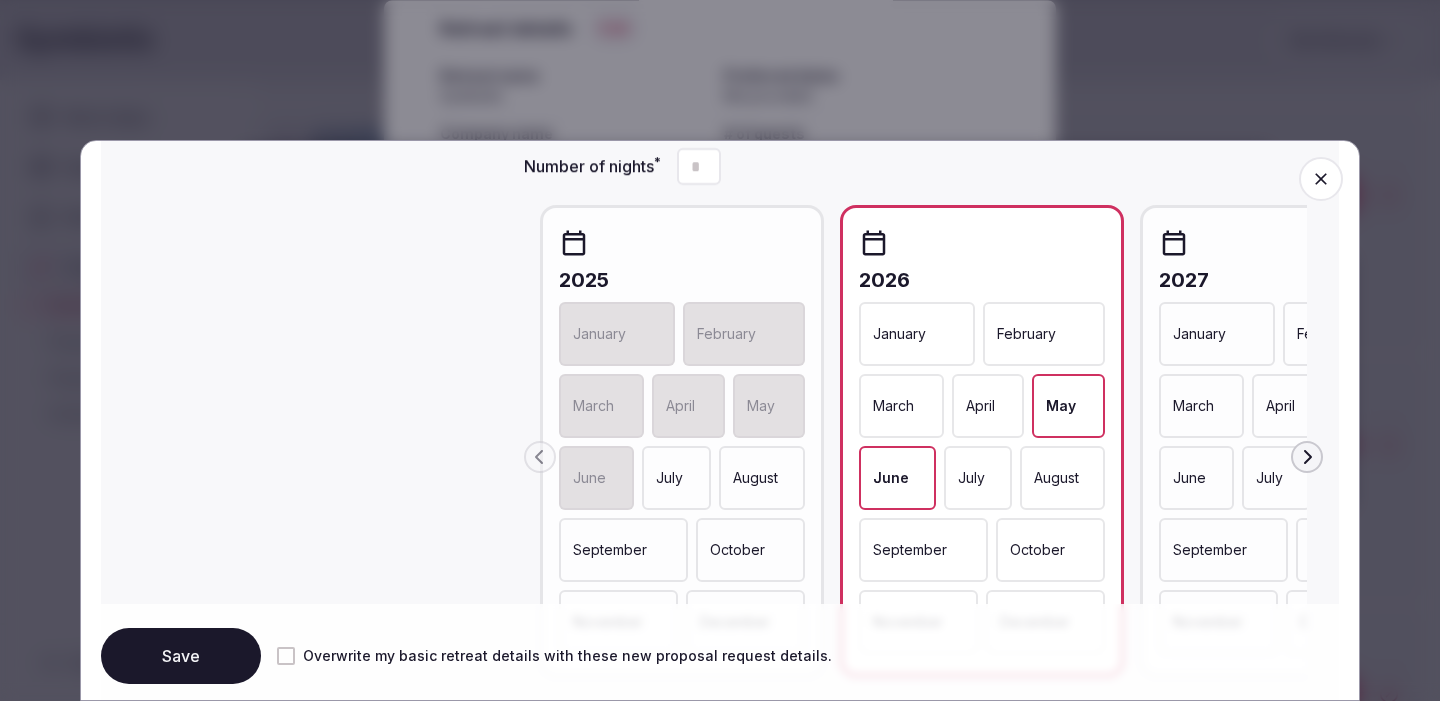 click on "July" at bounding box center (971, 478) 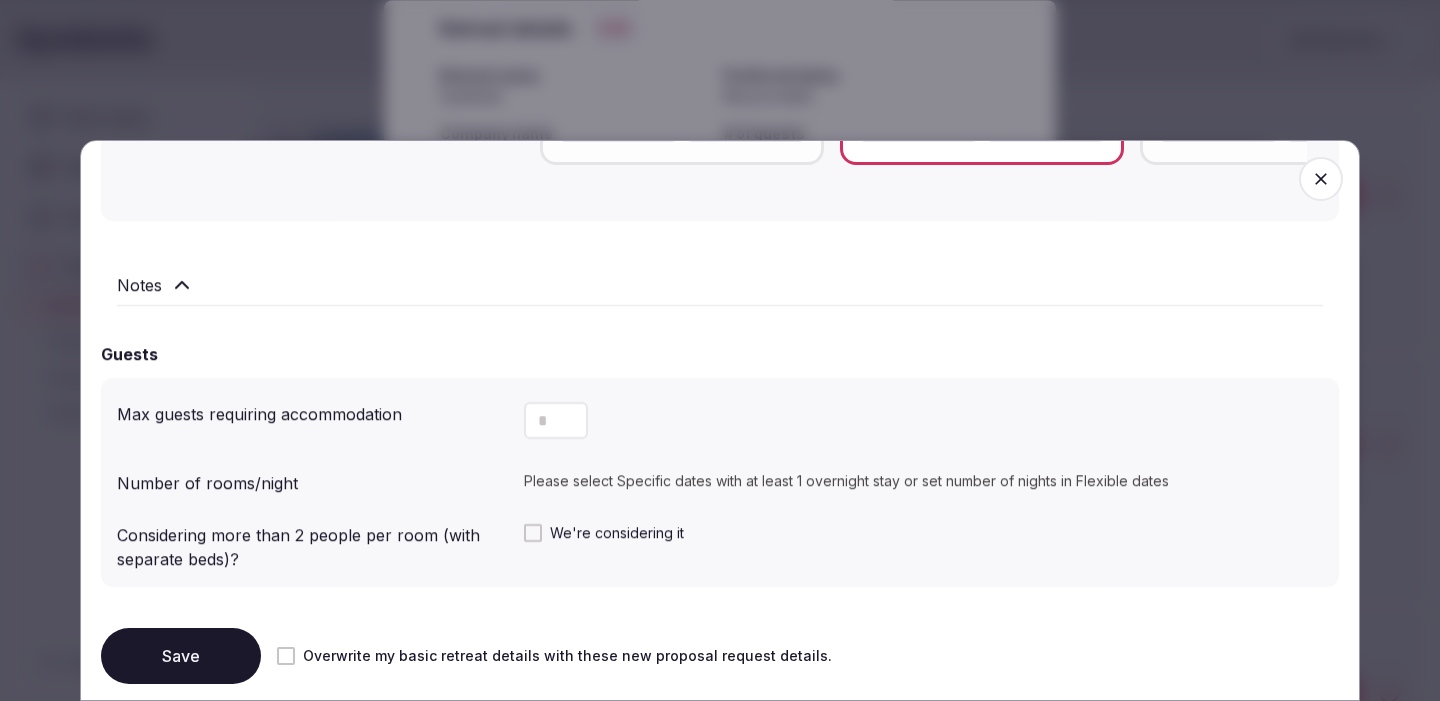 scroll, scrollTop: 1480, scrollLeft: 0, axis: vertical 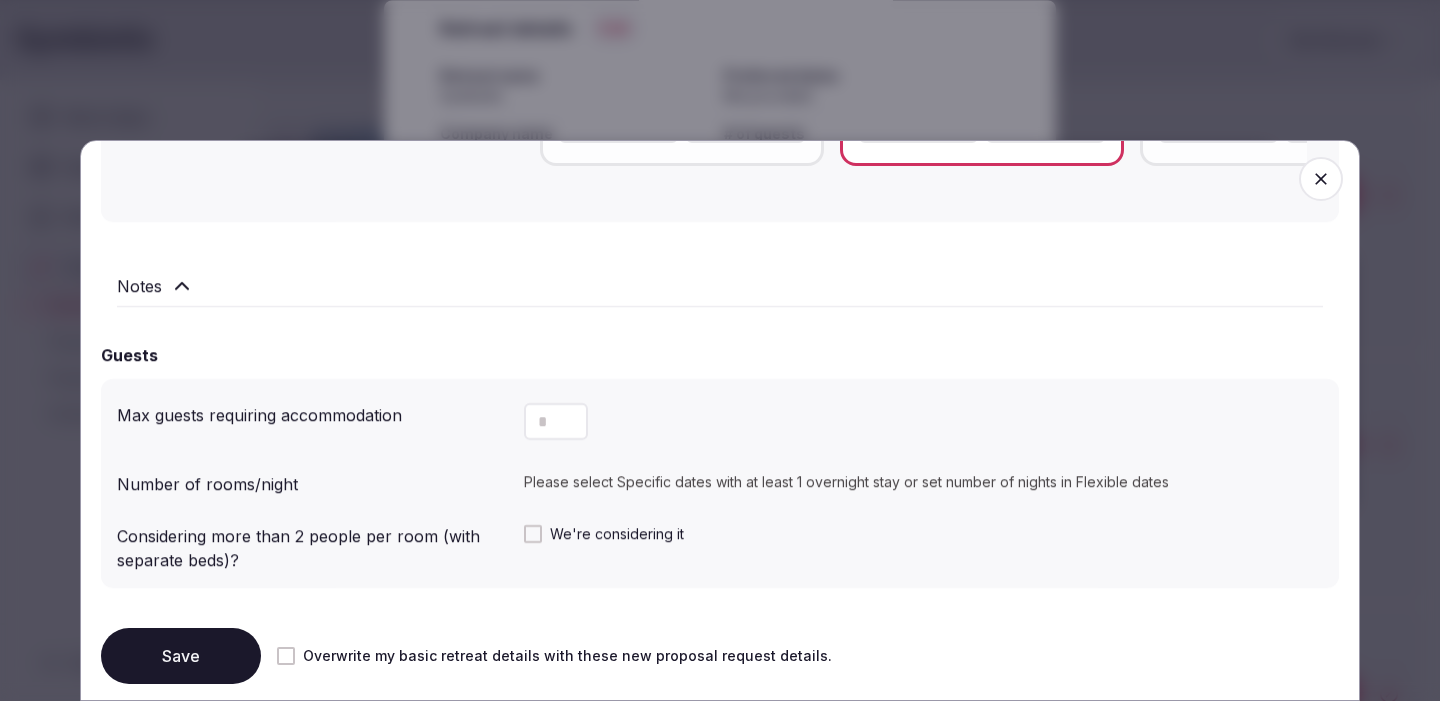 click at bounding box center (572, 412) 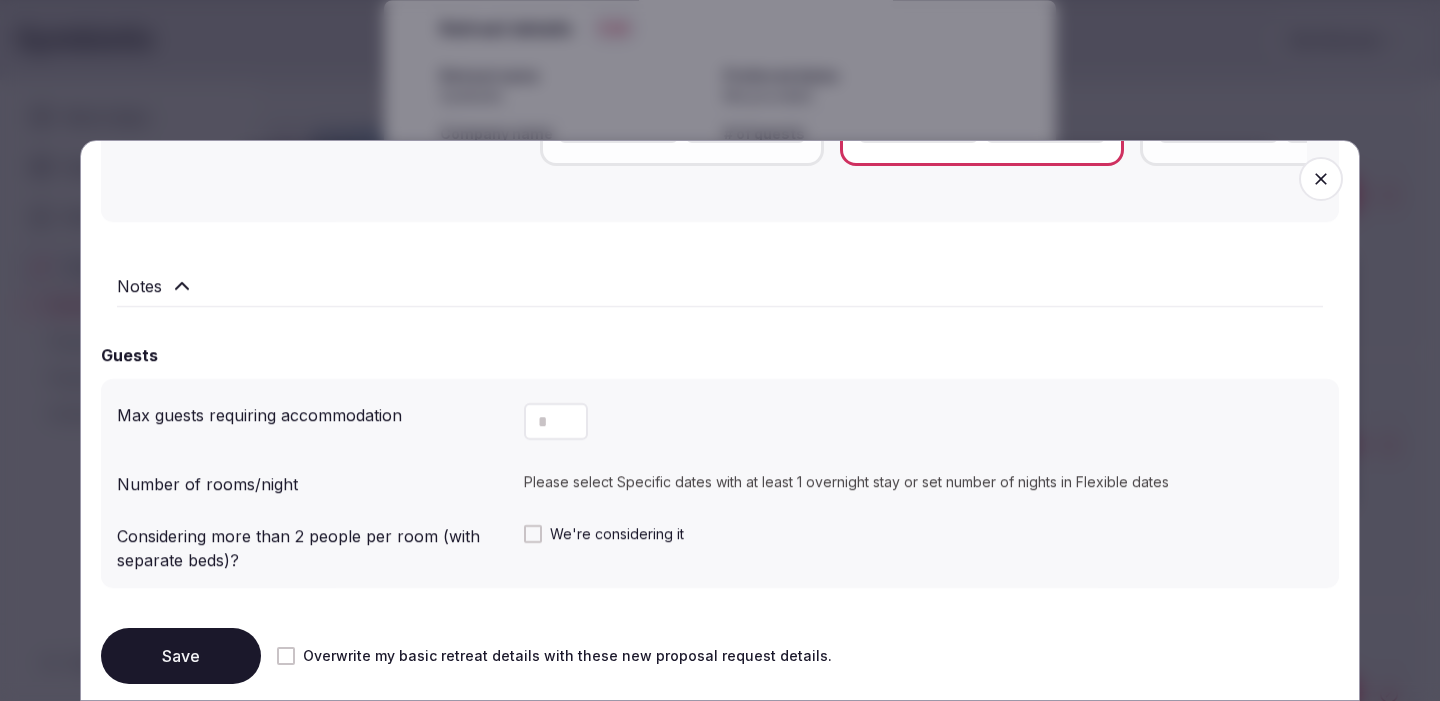 type on "**" 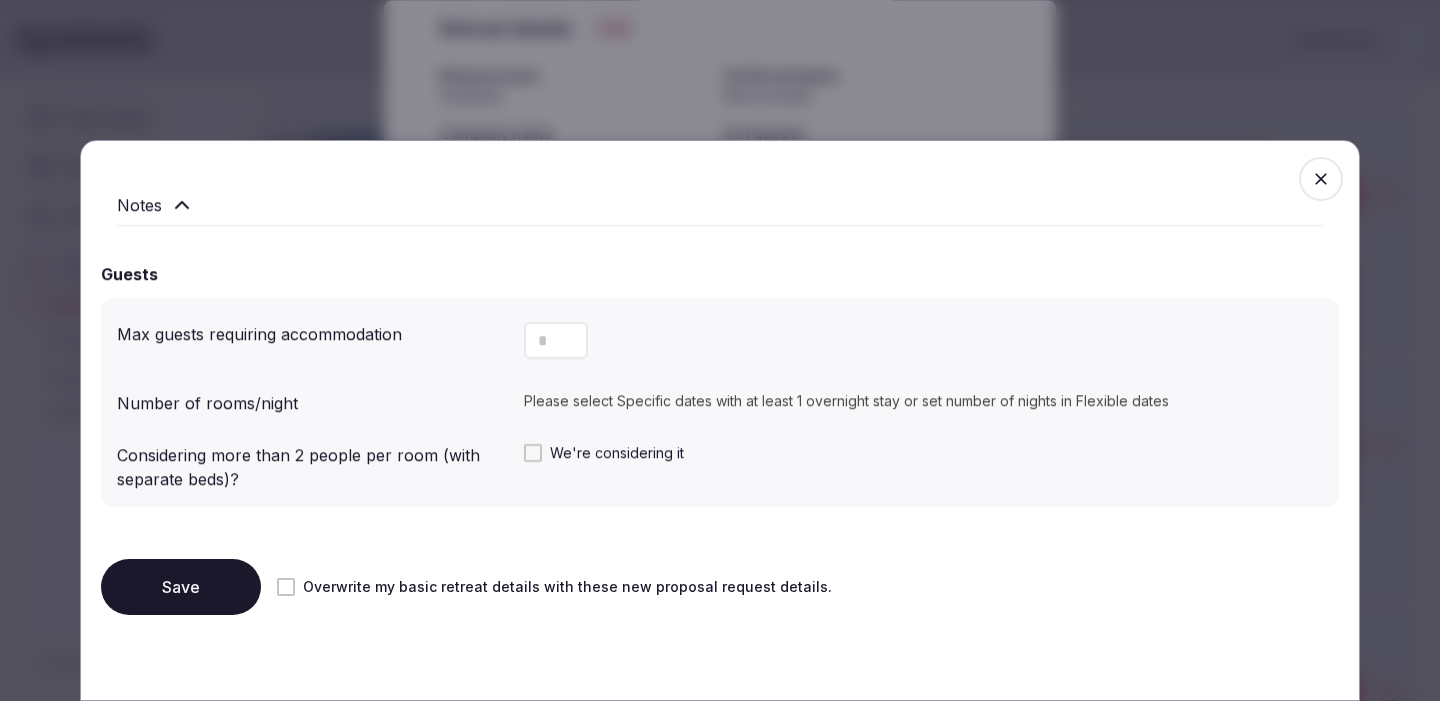 scroll, scrollTop: 1578, scrollLeft: 0, axis: vertical 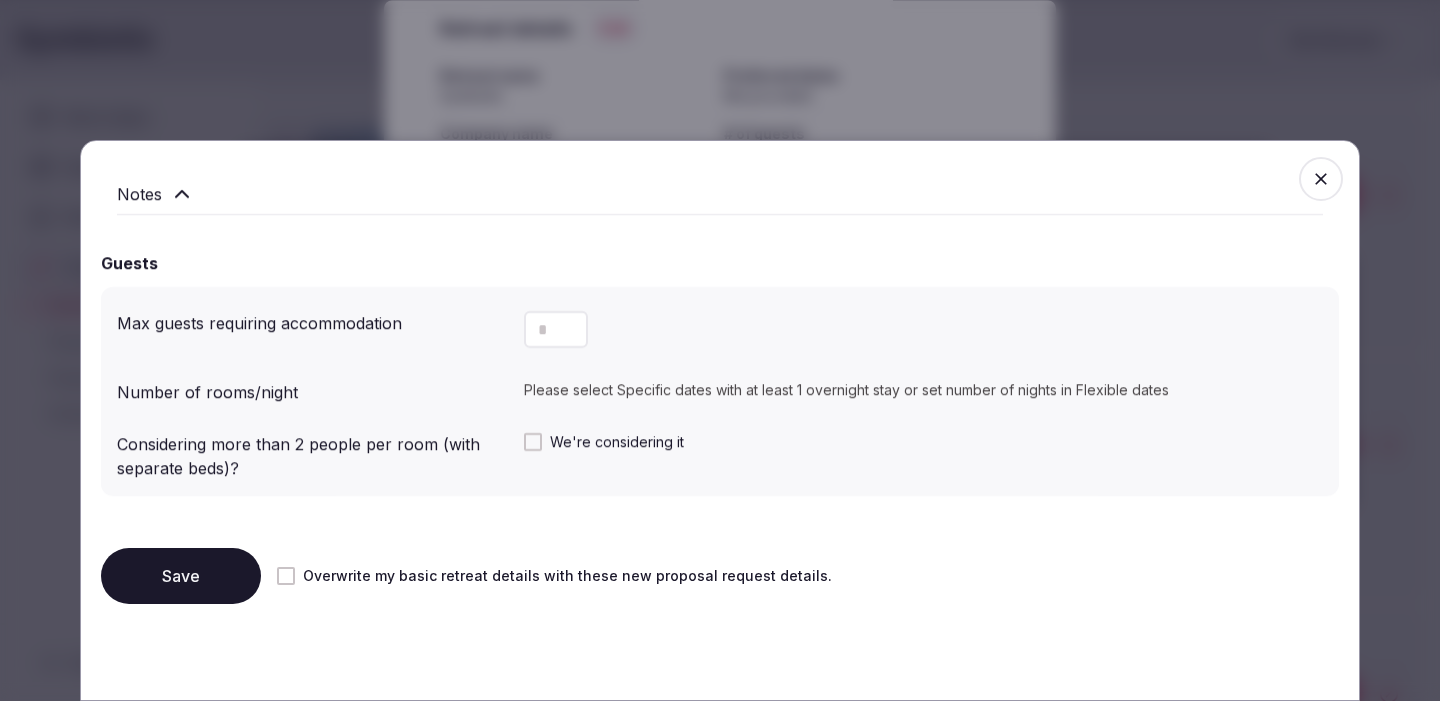 click on "Save" at bounding box center [181, 576] 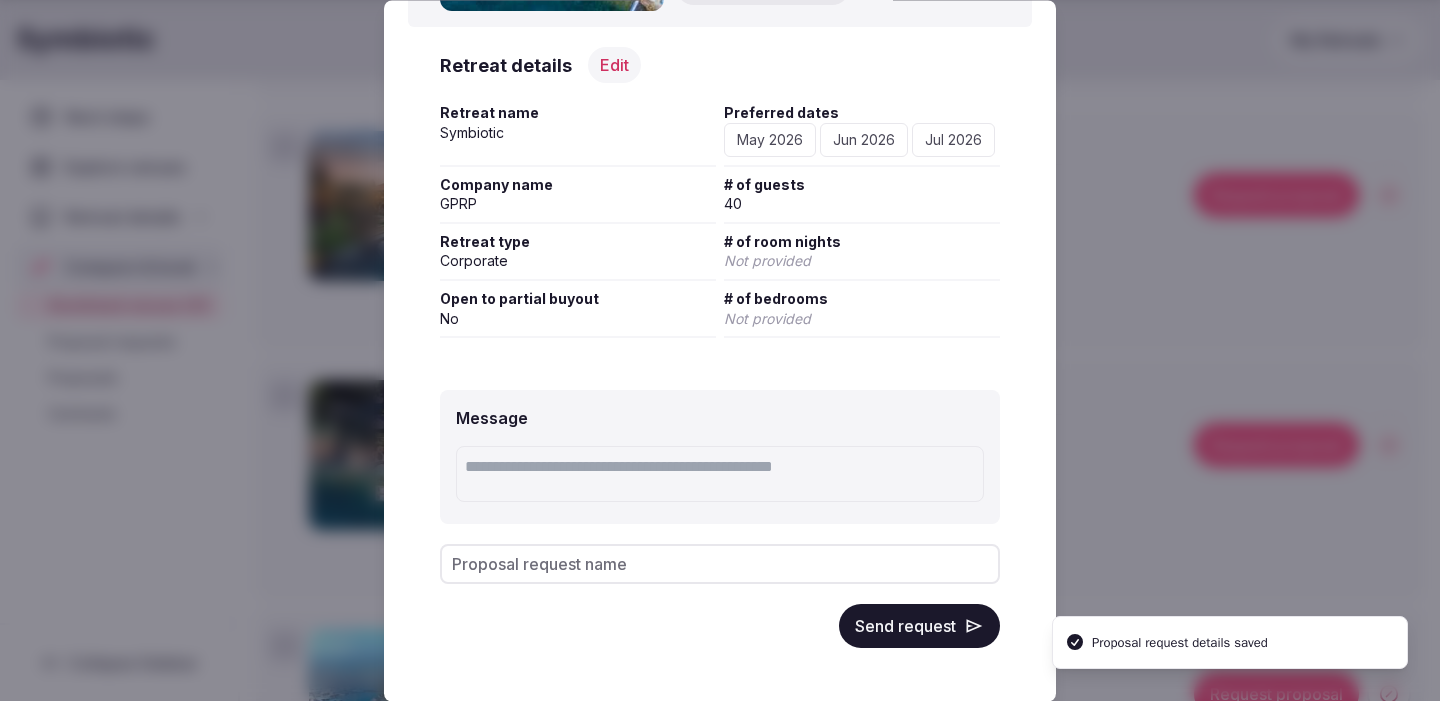 scroll, scrollTop: 219, scrollLeft: 0, axis: vertical 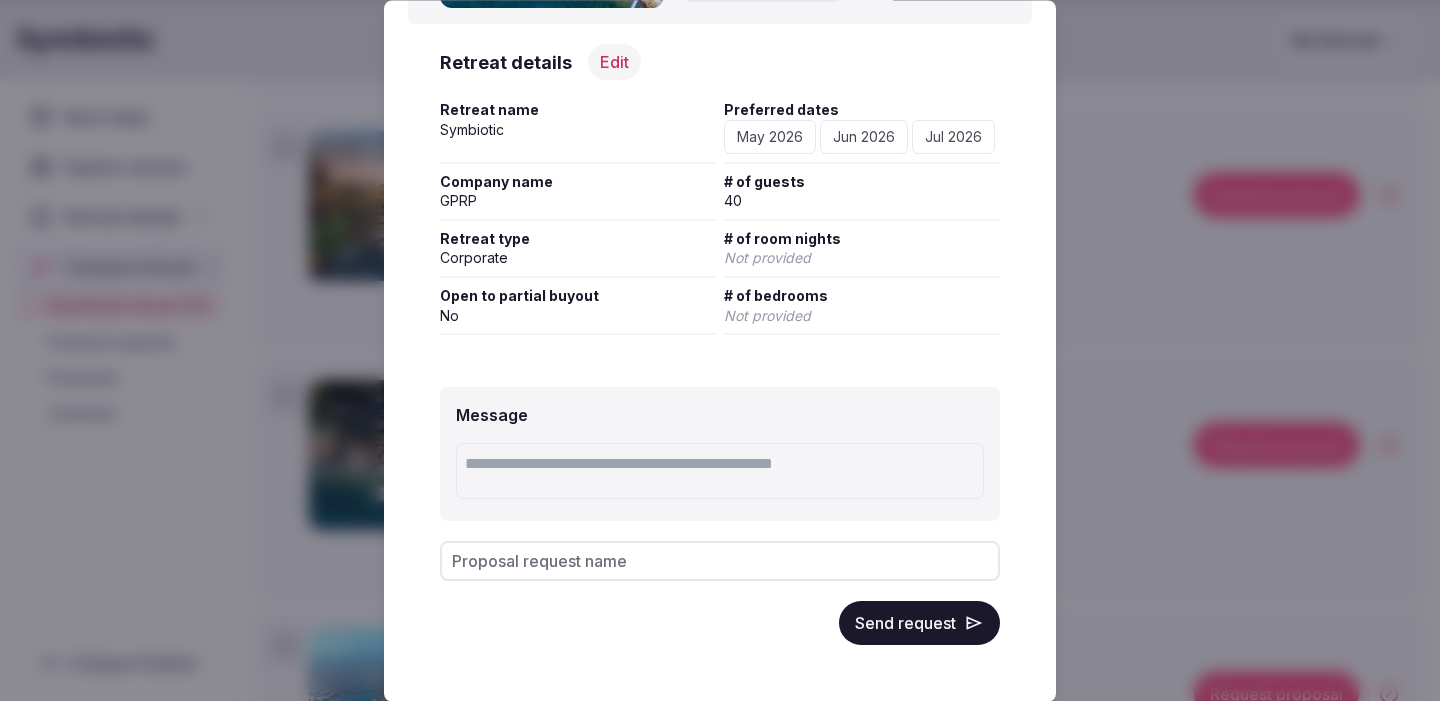 click on "Not provided" at bounding box center [767, 258] 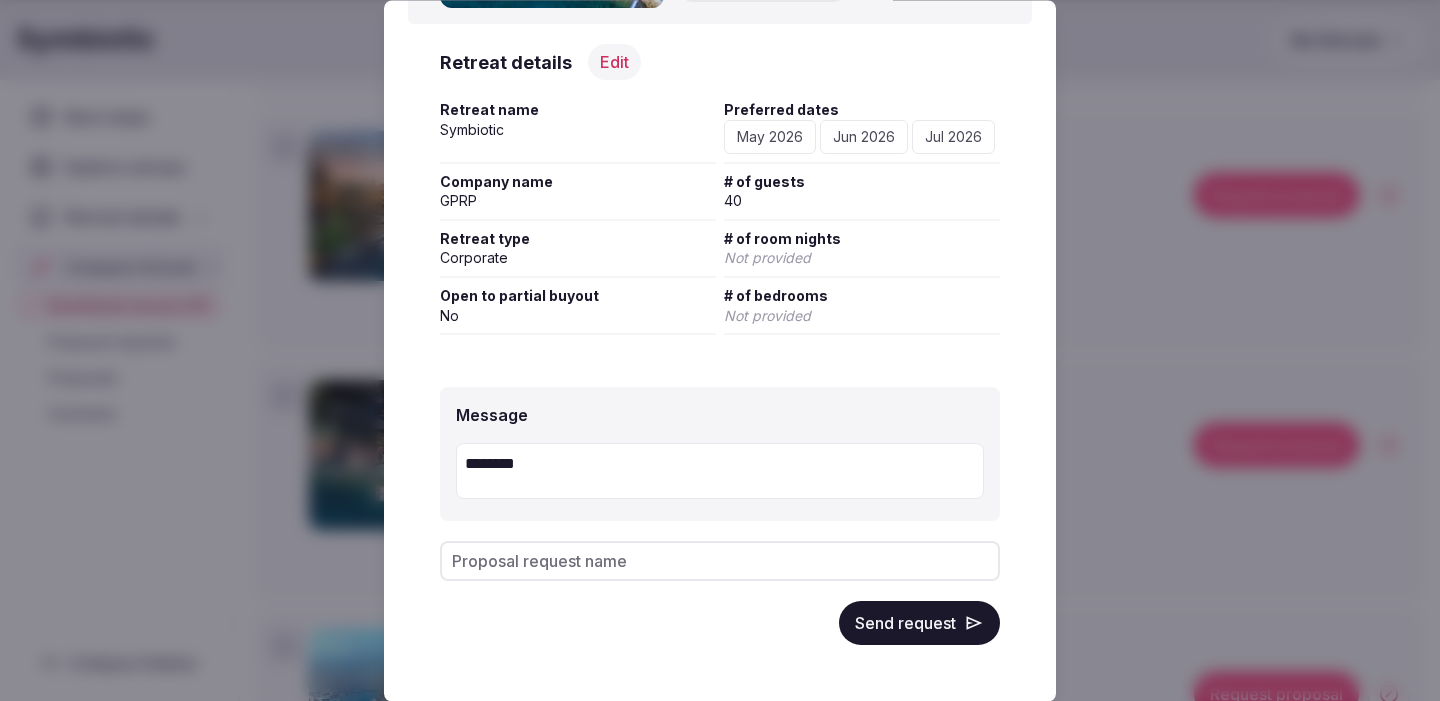 type on "********" 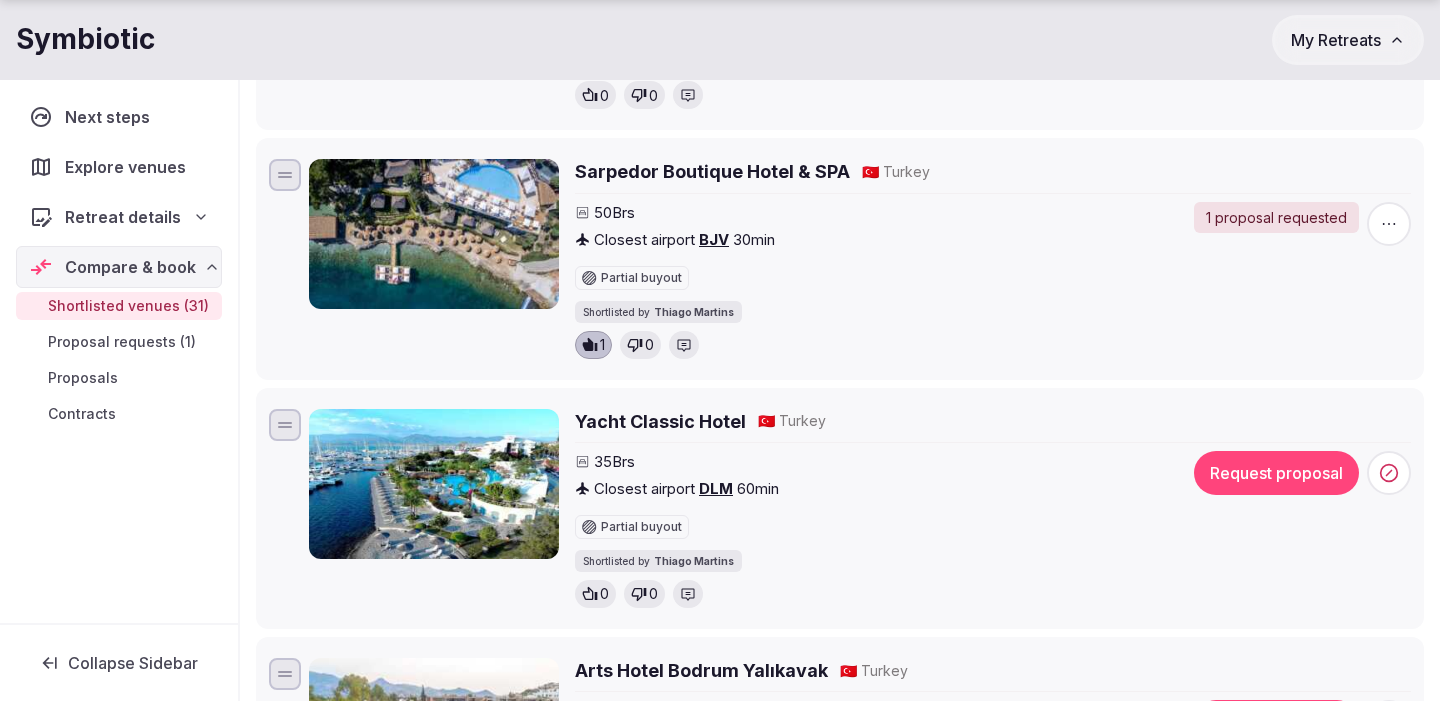 scroll, scrollTop: 6522, scrollLeft: 0, axis: vertical 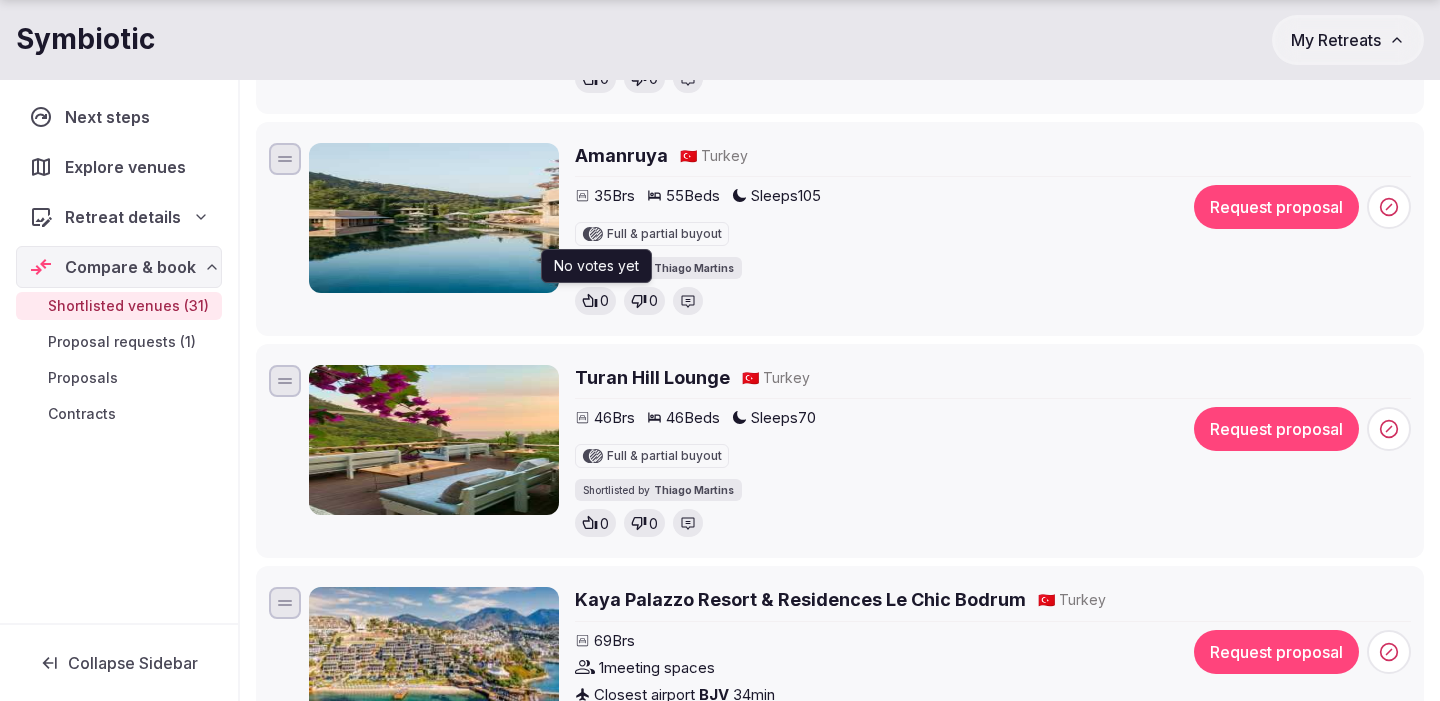 click 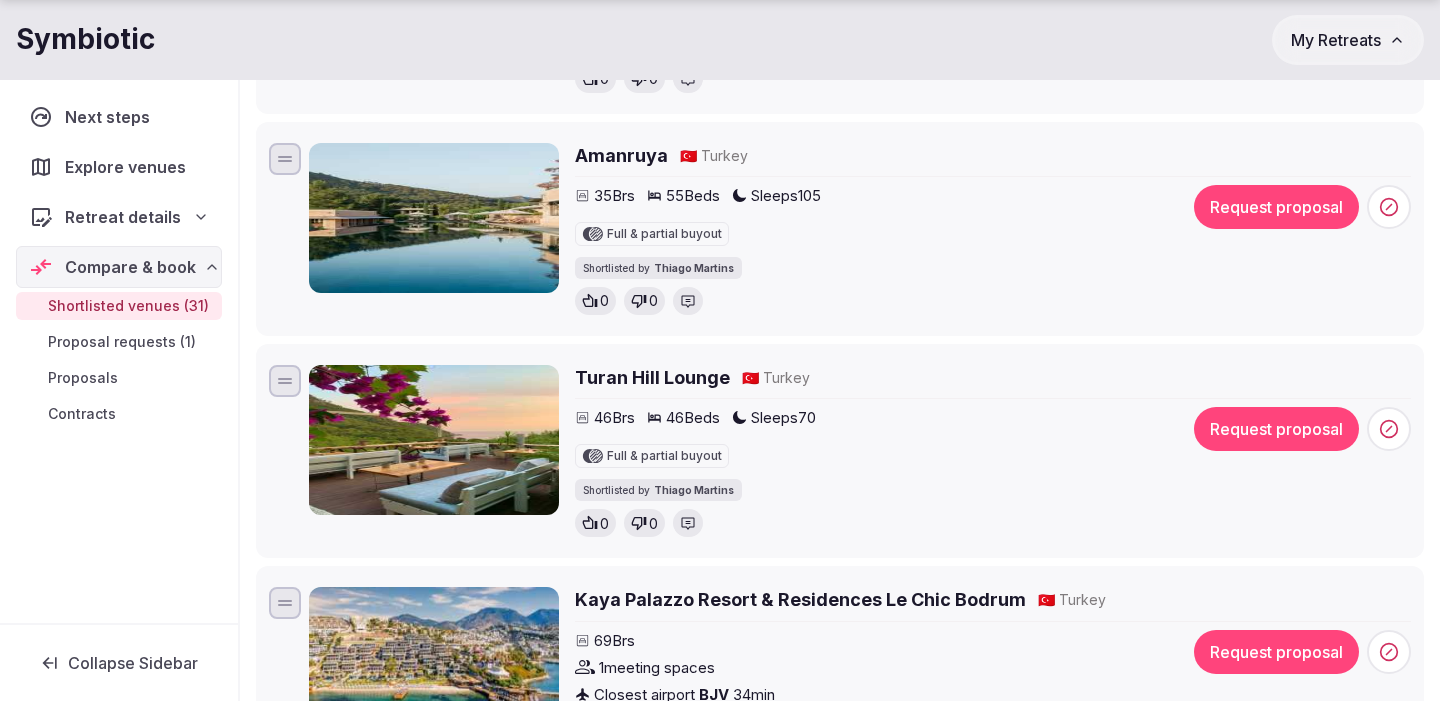 scroll, scrollTop: 7325, scrollLeft: 0, axis: vertical 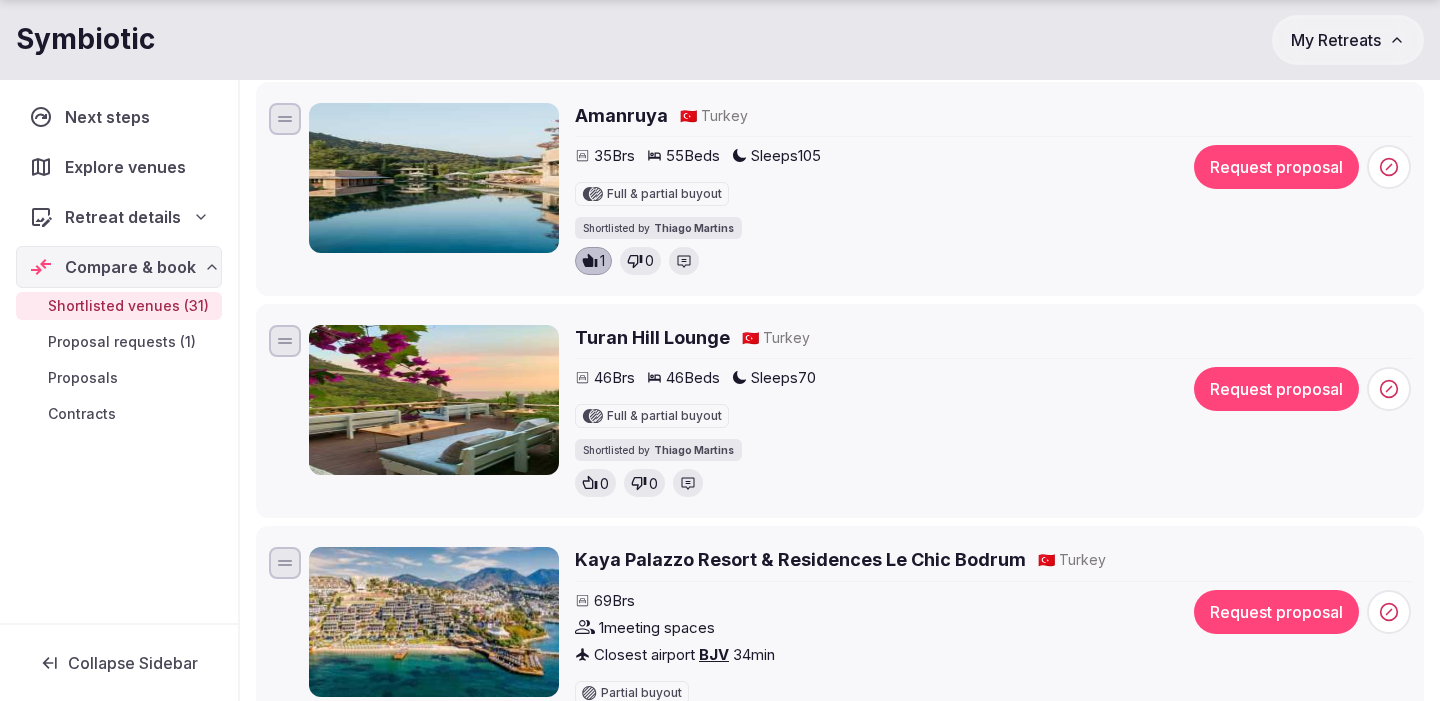 click on "Request proposal" at bounding box center (1276, 167) 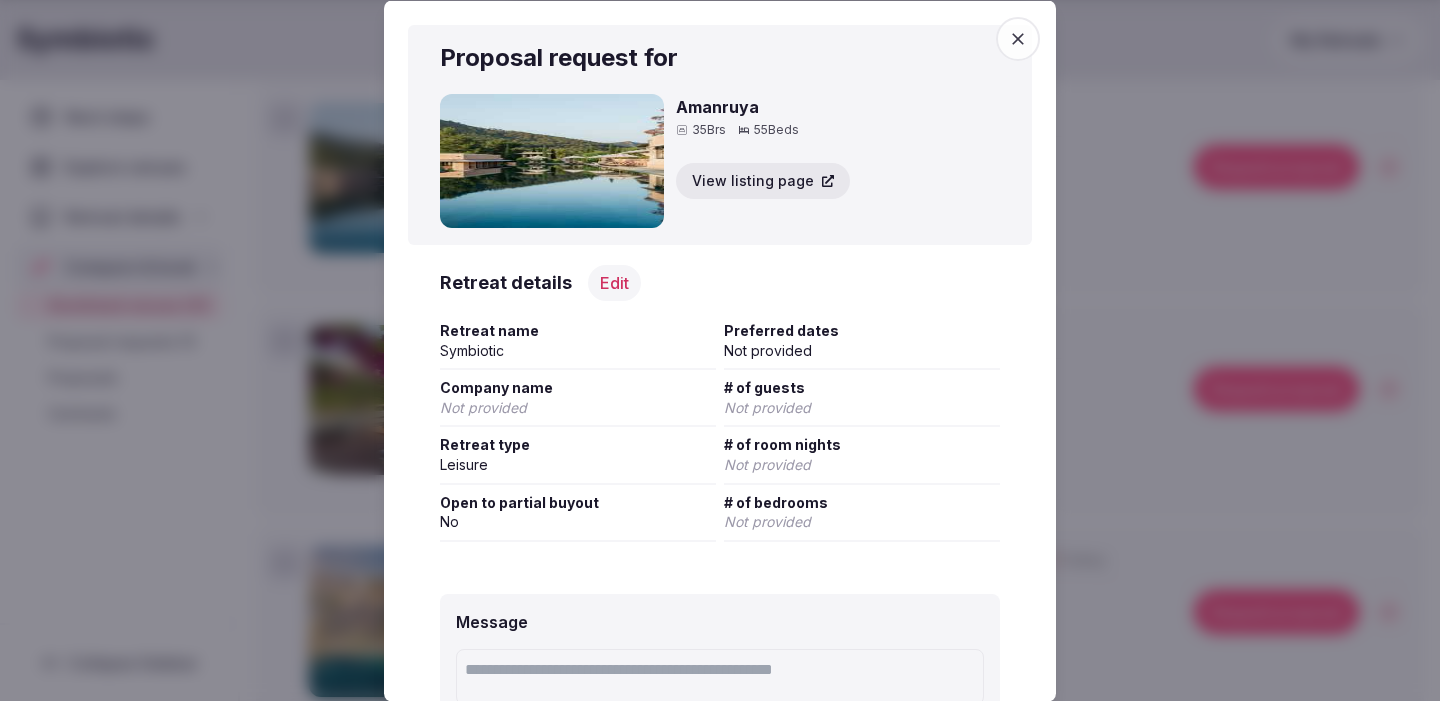 click on "Edit" at bounding box center (614, 282) 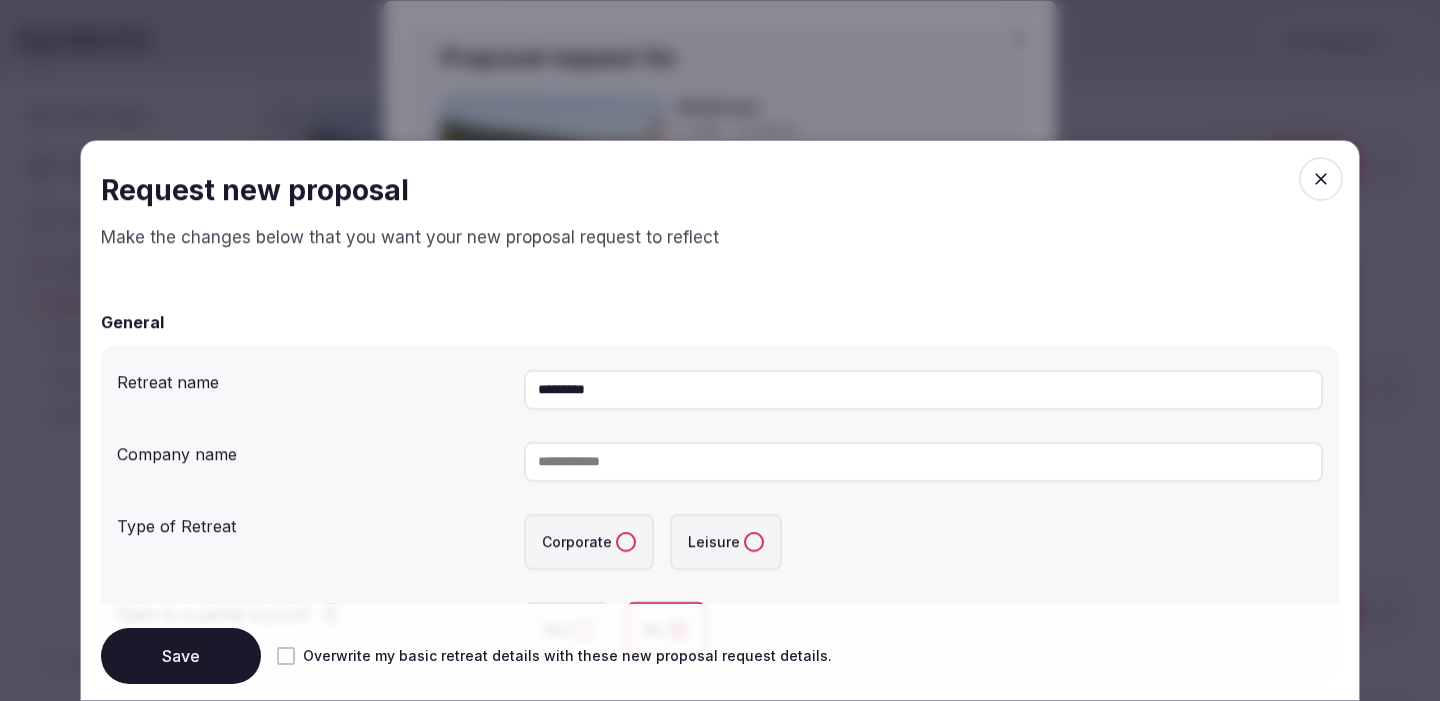 scroll, scrollTop: 125, scrollLeft: 0, axis: vertical 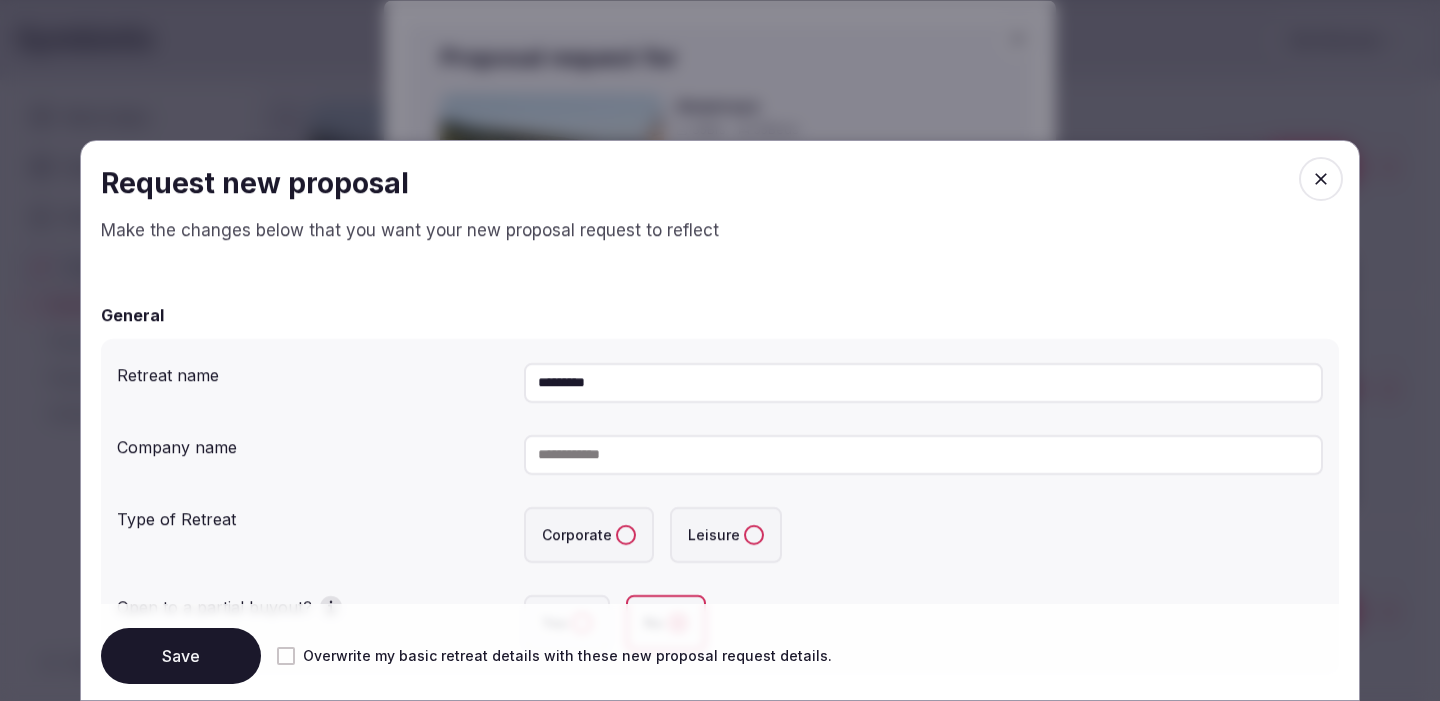 click at bounding box center (923, 455) 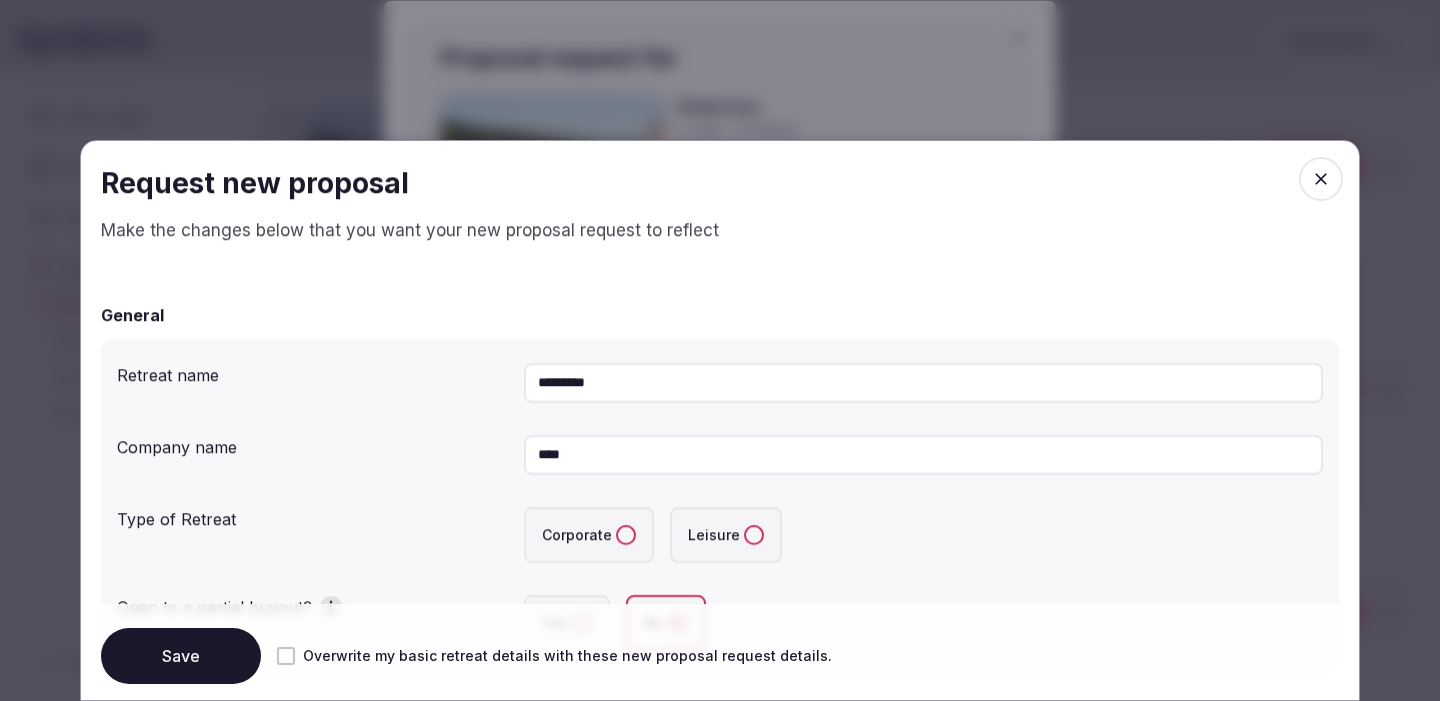 type on "****" 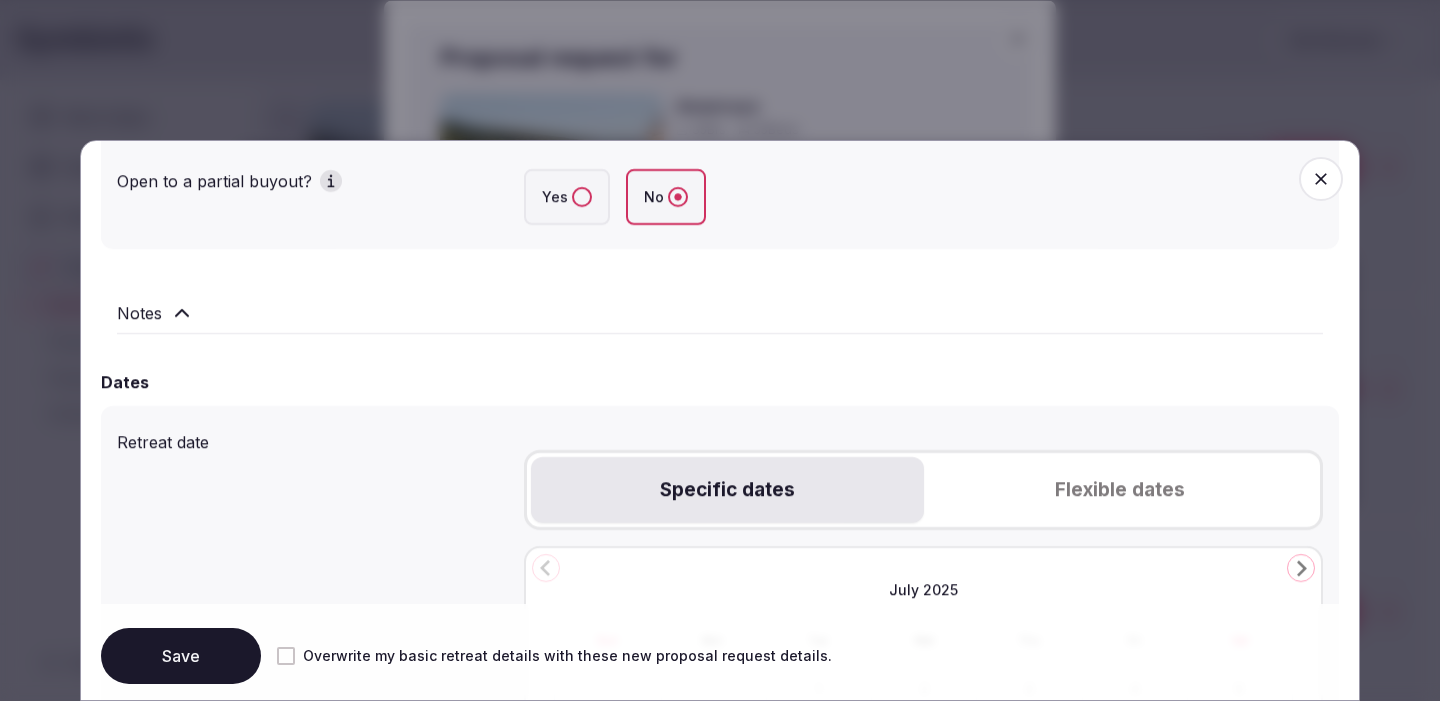 scroll, scrollTop: 568, scrollLeft: 0, axis: vertical 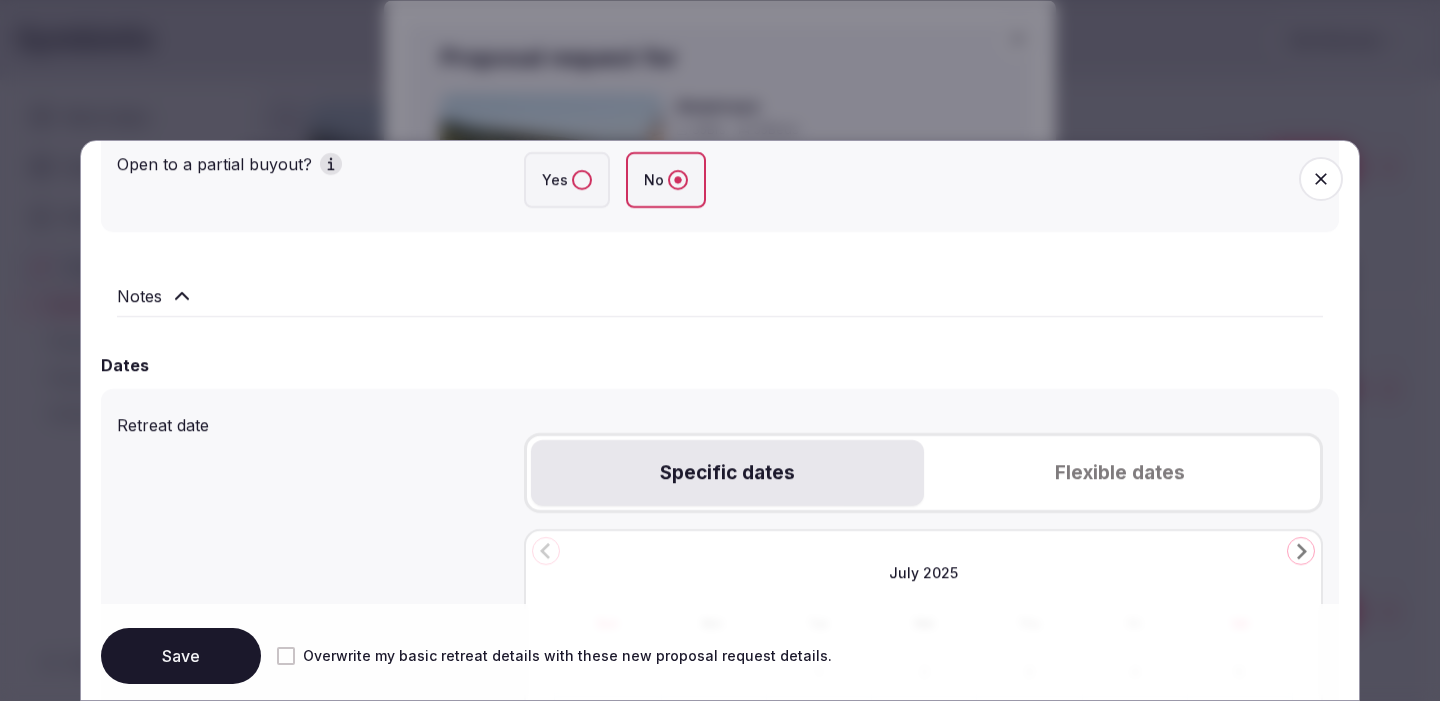 click on "Flexible dates" at bounding box center (1120, 473) 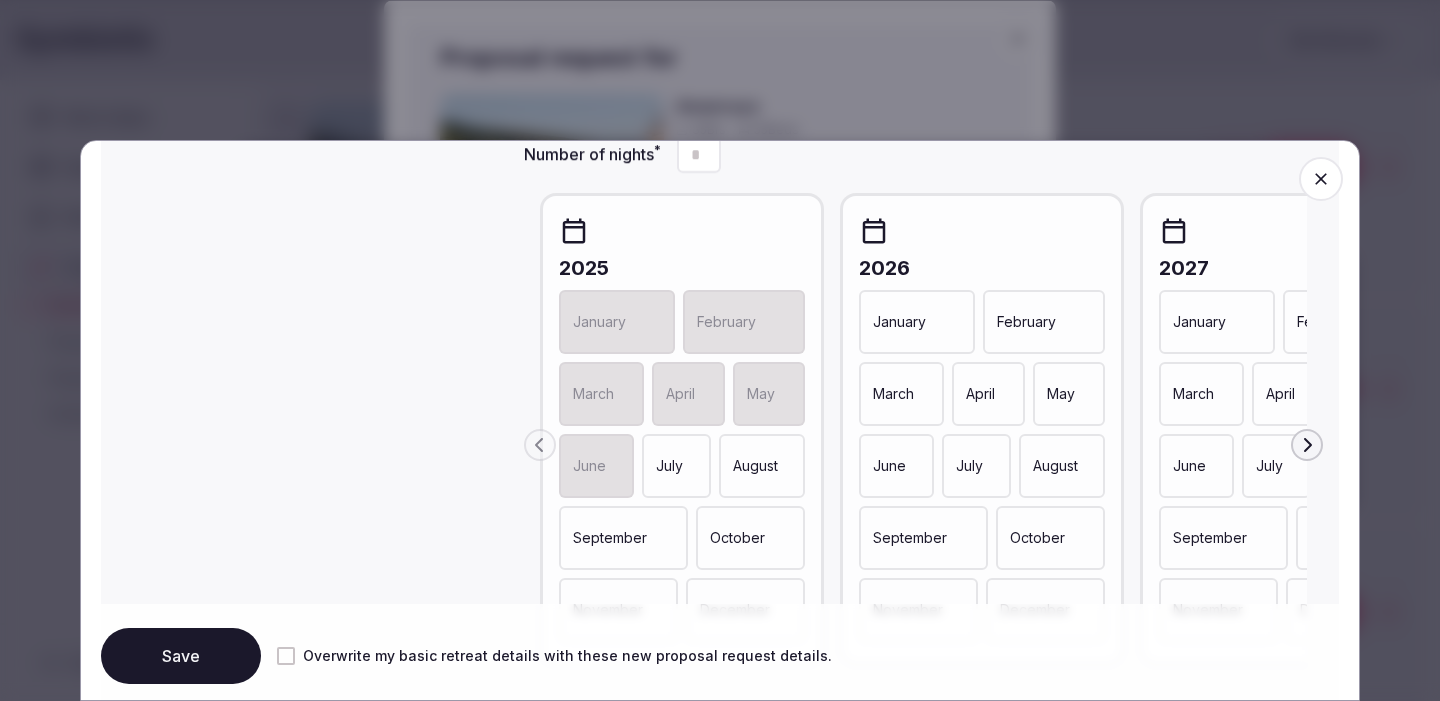 scroll, scrollTop: 996, scrollLeft: 0, axis: vertical 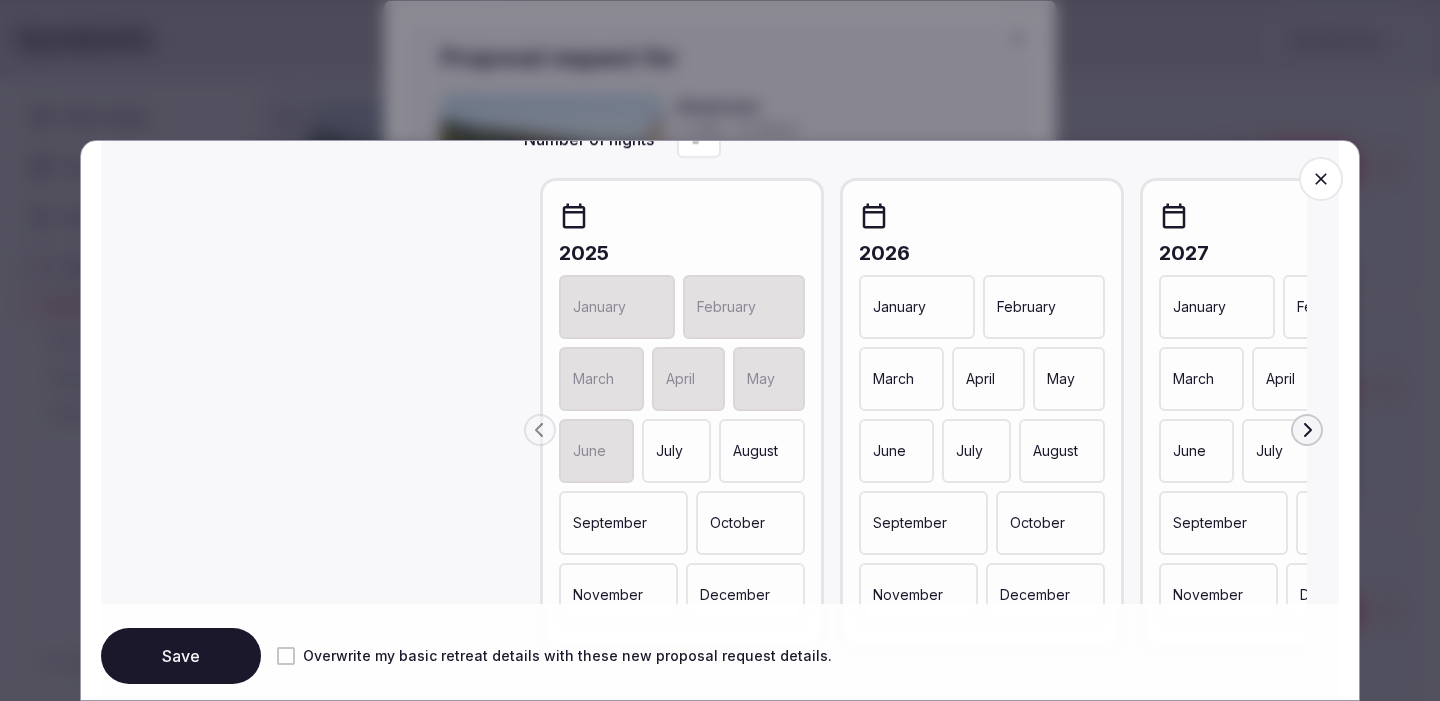 click on "May" at bounding box center (1061, 379) 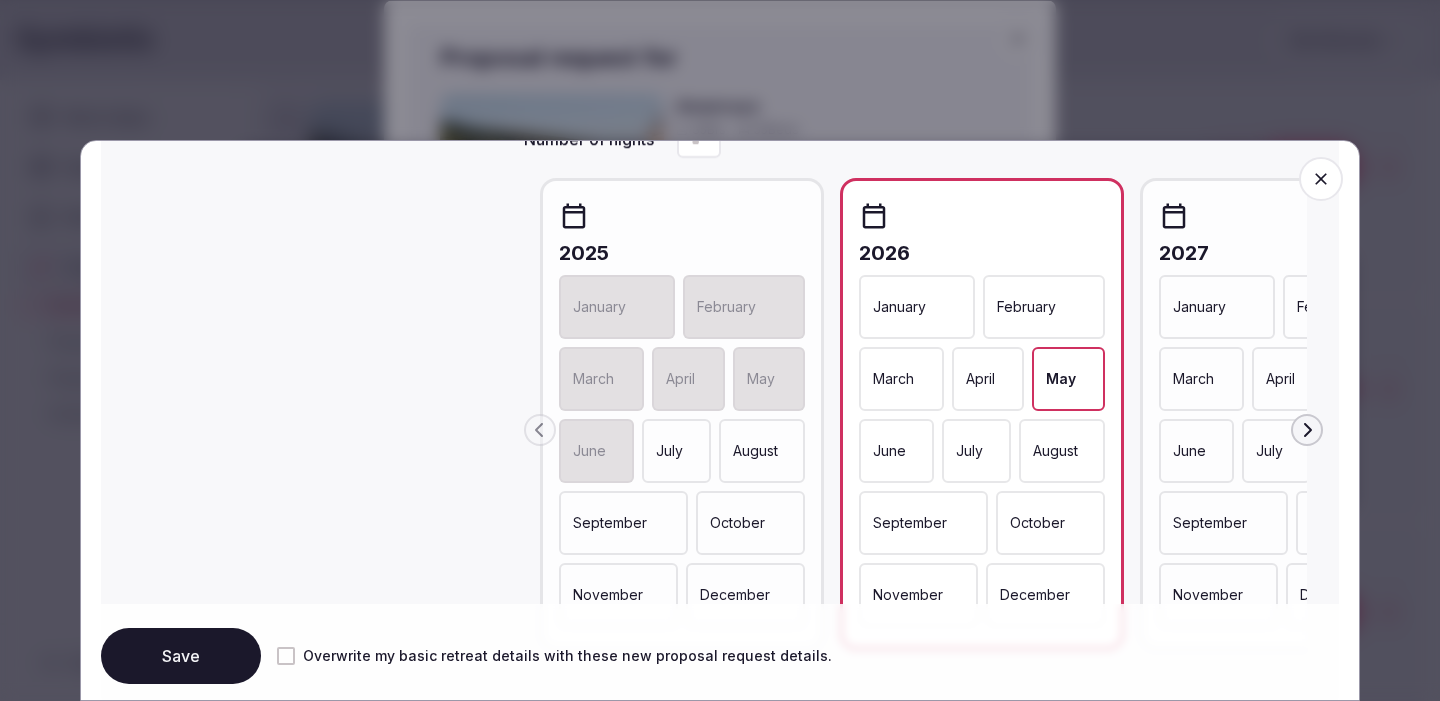 click on "June" at bounding box center [896, 451] 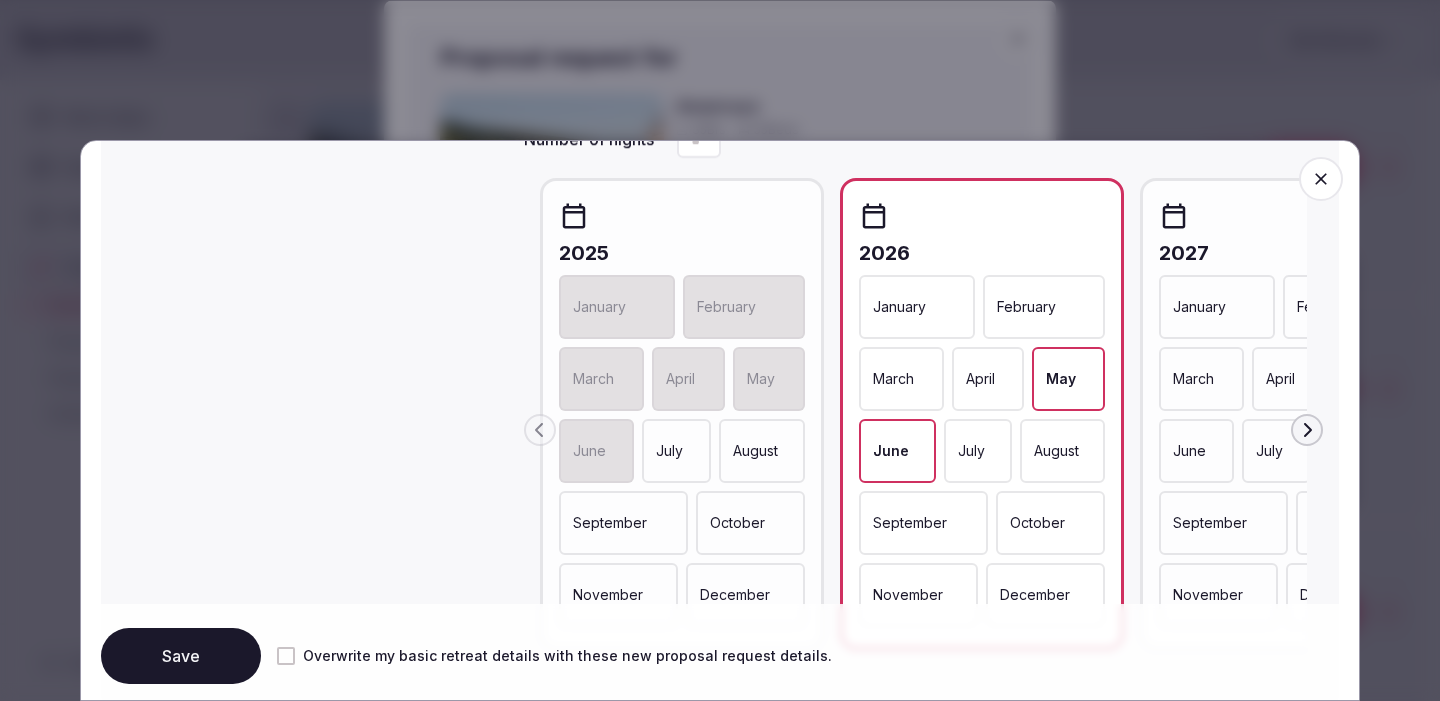 click on "July" at bounding box center [971, 451] 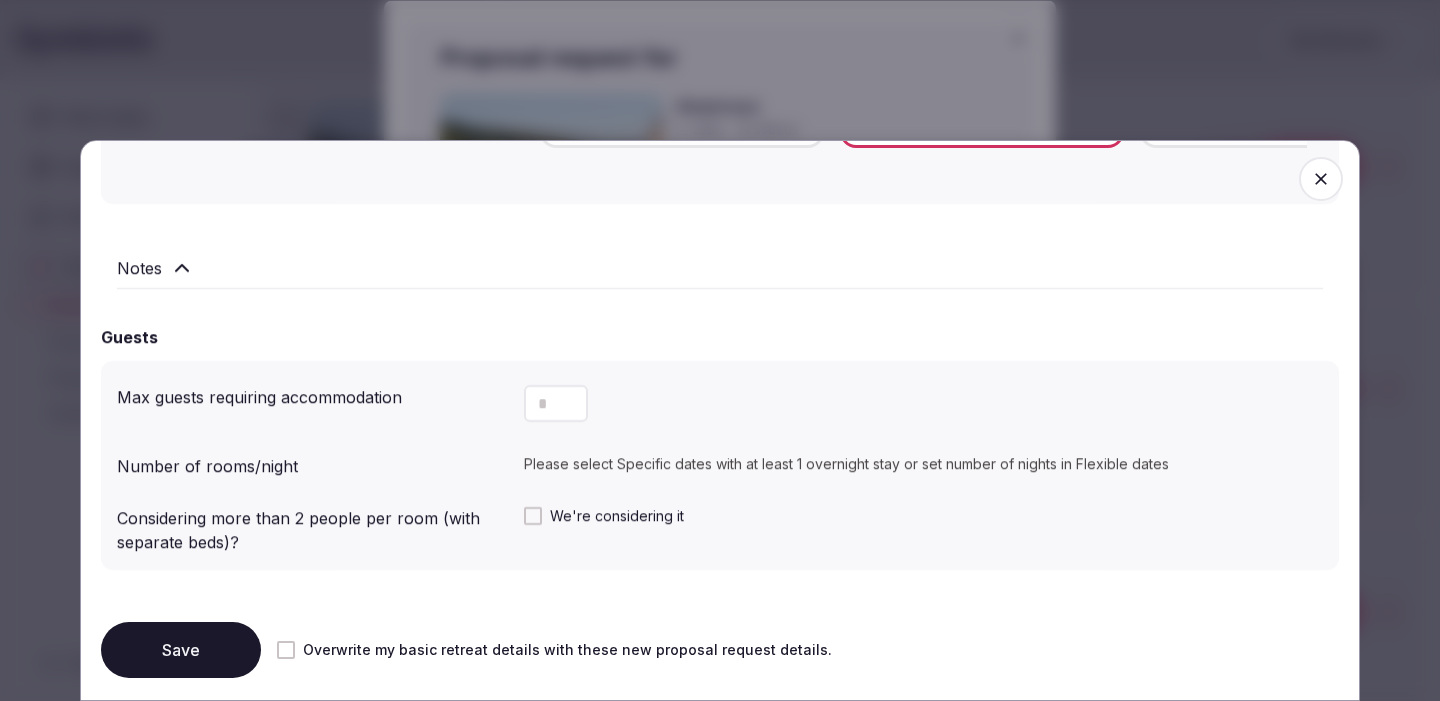 scroll, scrollTop: 1499, scrollLeft: 0, axis: vertical 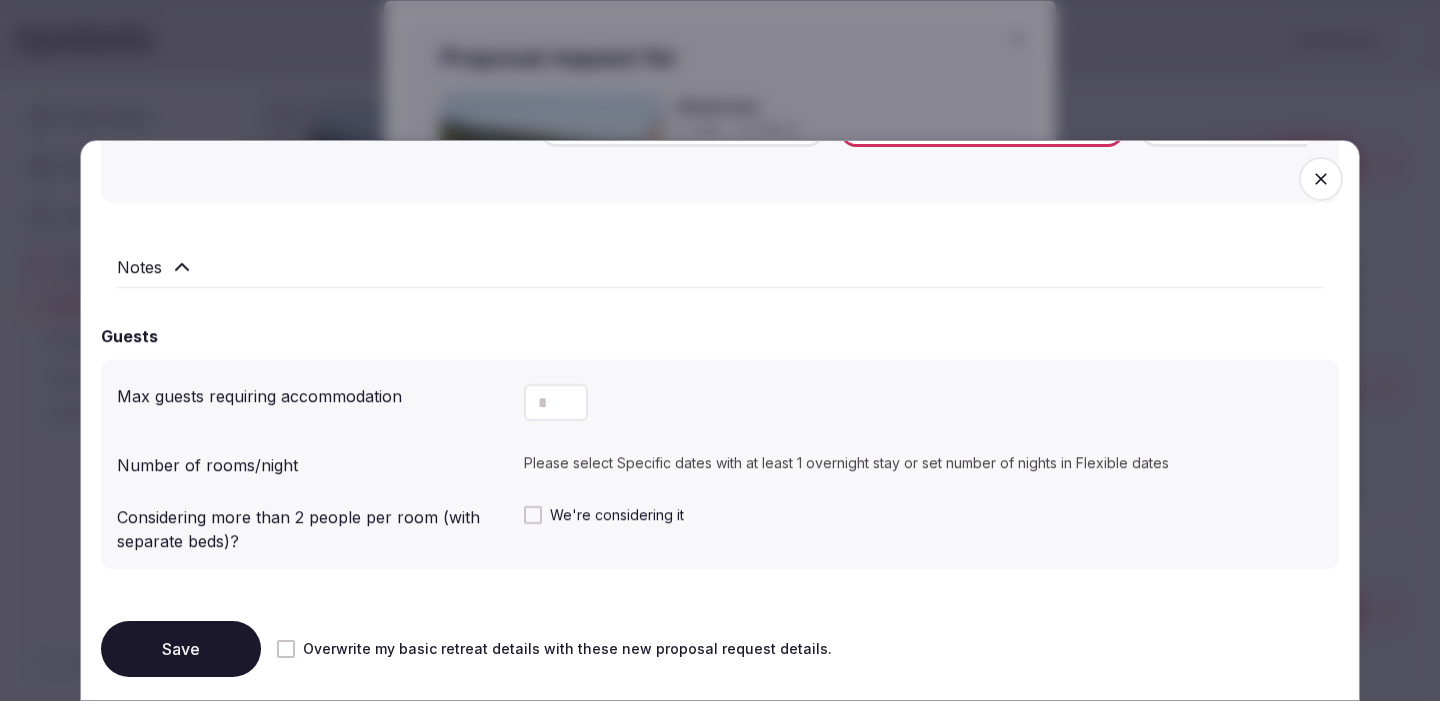 click at bounding box center [556, 402] 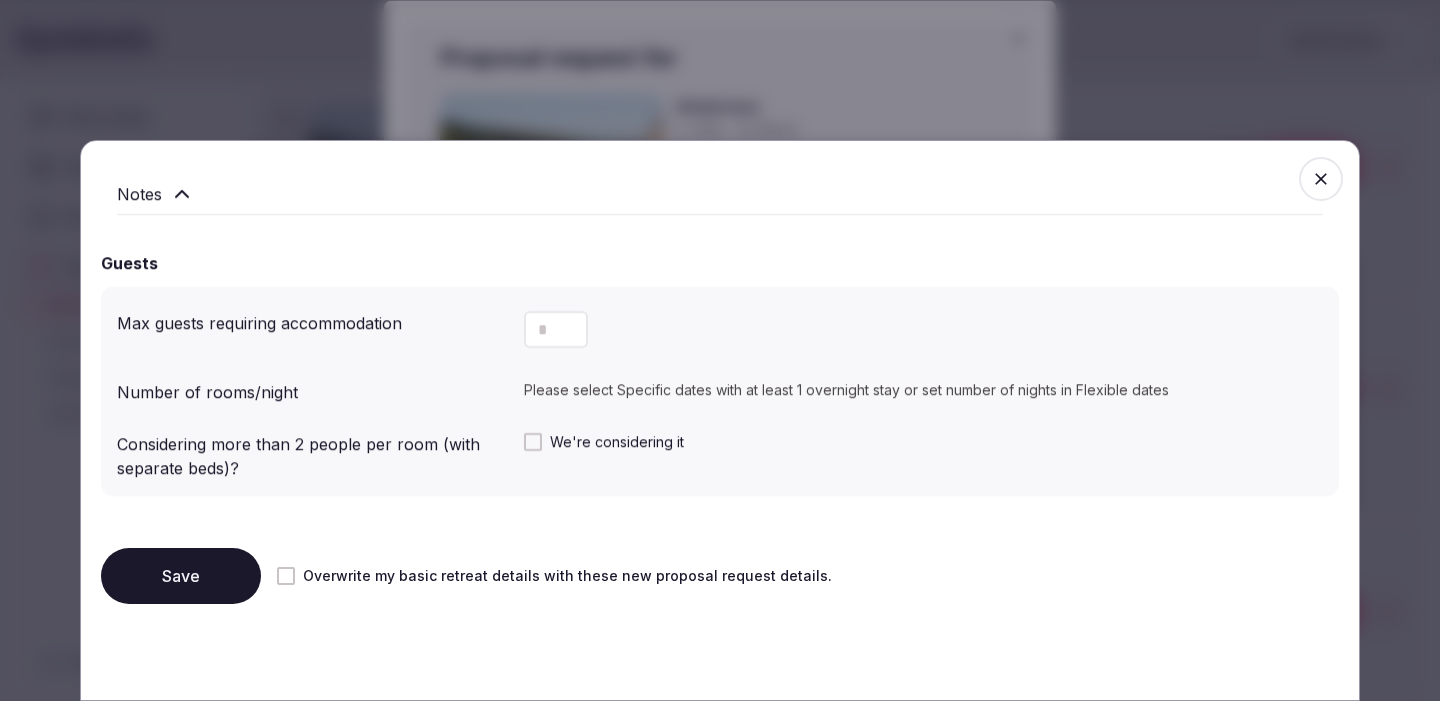 type on "**" 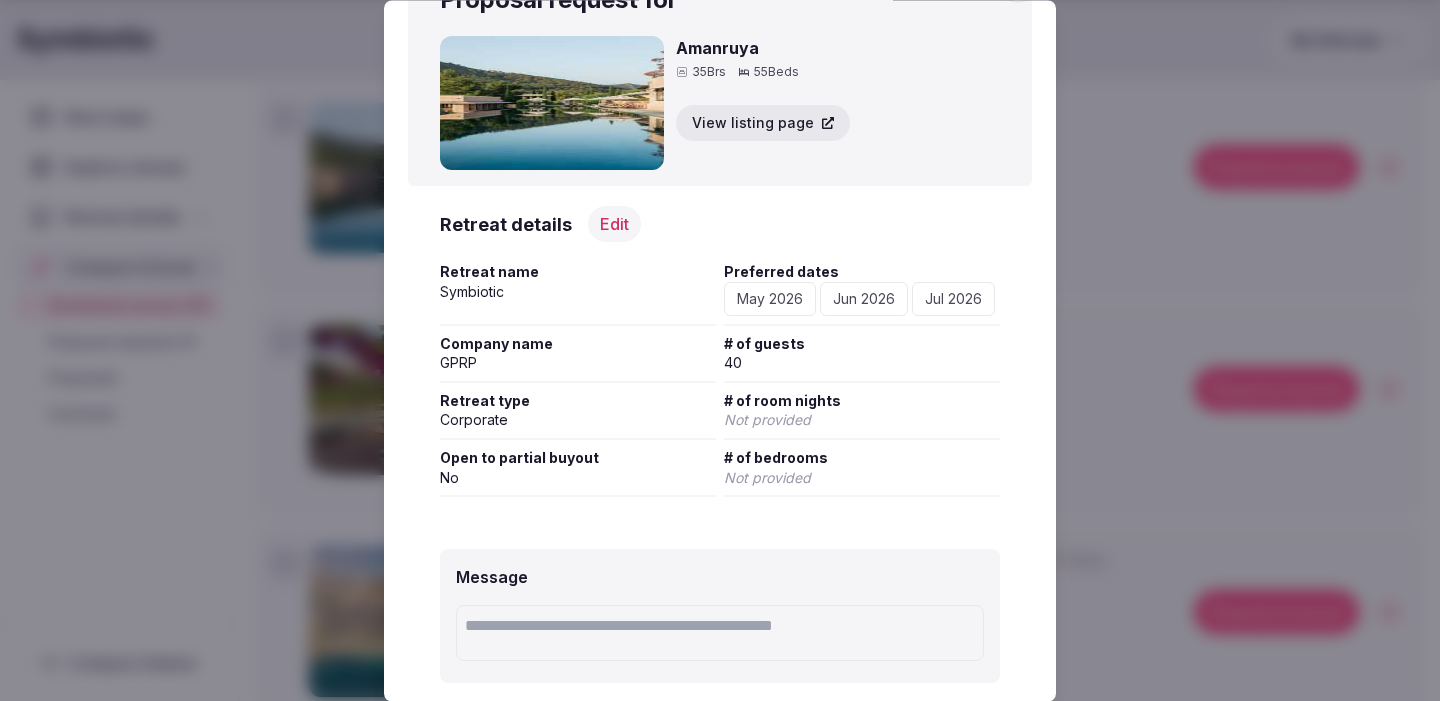 scroll, scrollTop: 219, scrollLeft: 0, axis: vertical 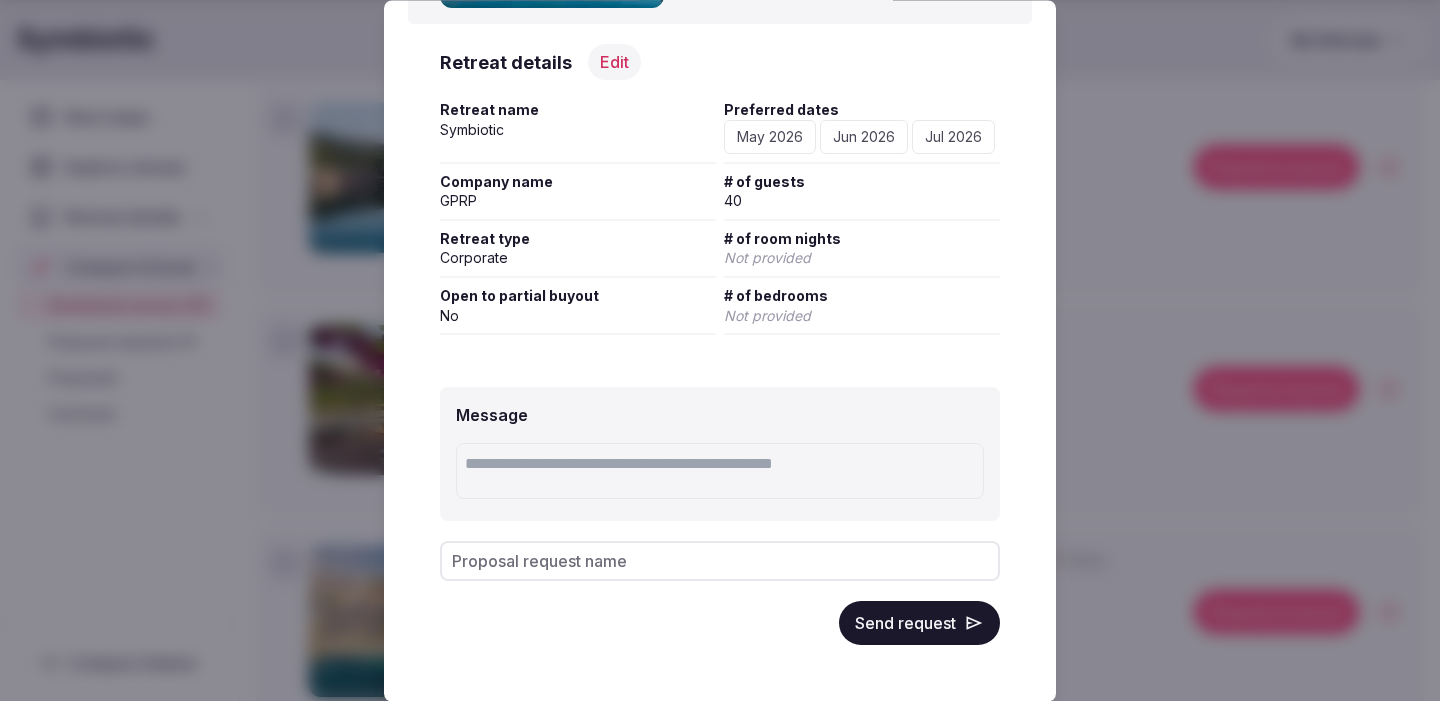 click at bounding box center [720, 472] 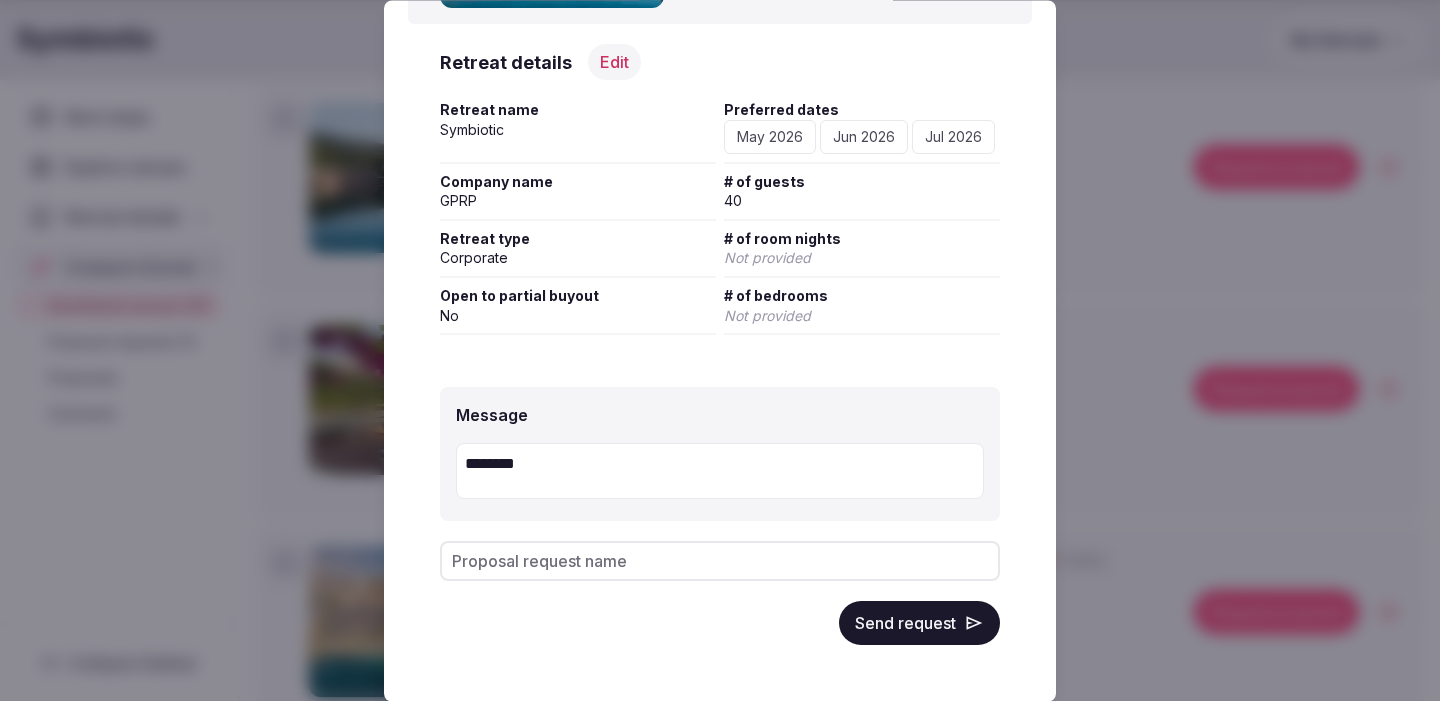 type on "********" 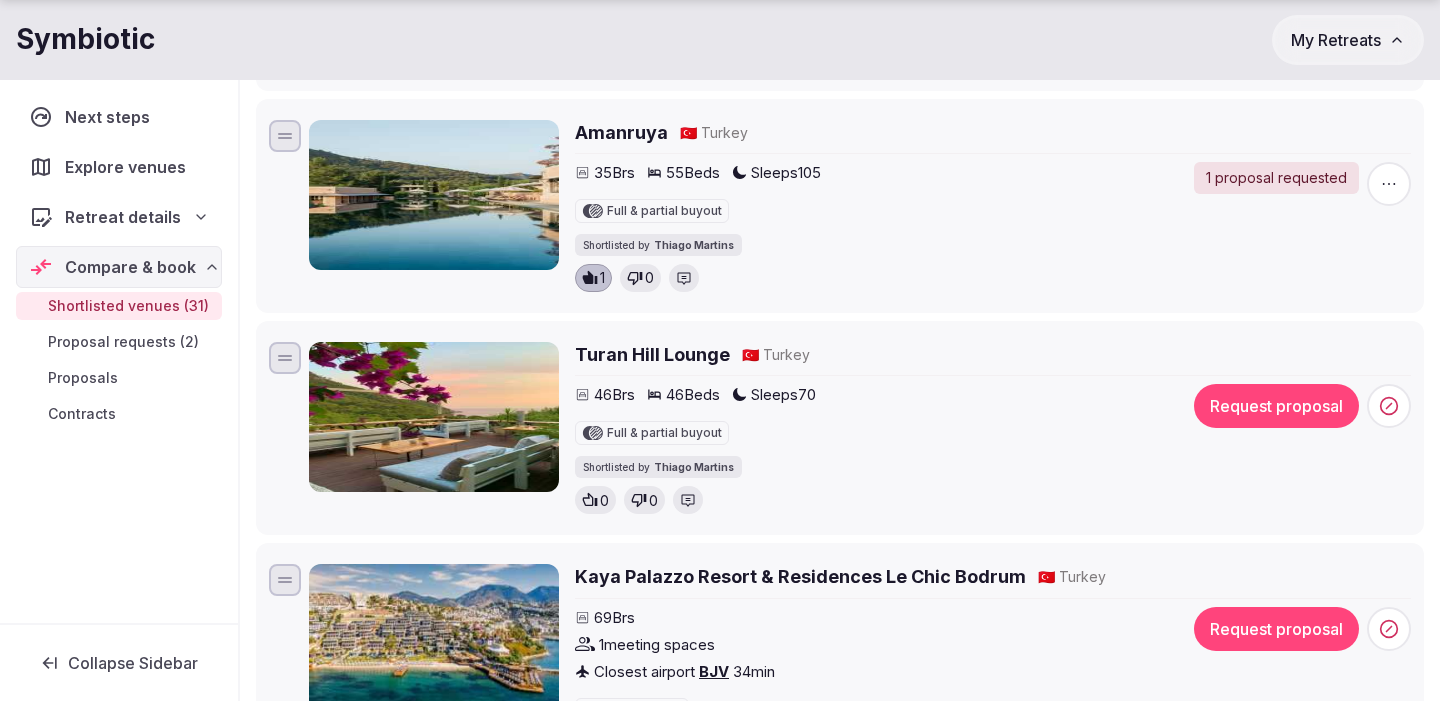 scroll, scrollTop: 7336, scrollLeft: 0, axis: vertical 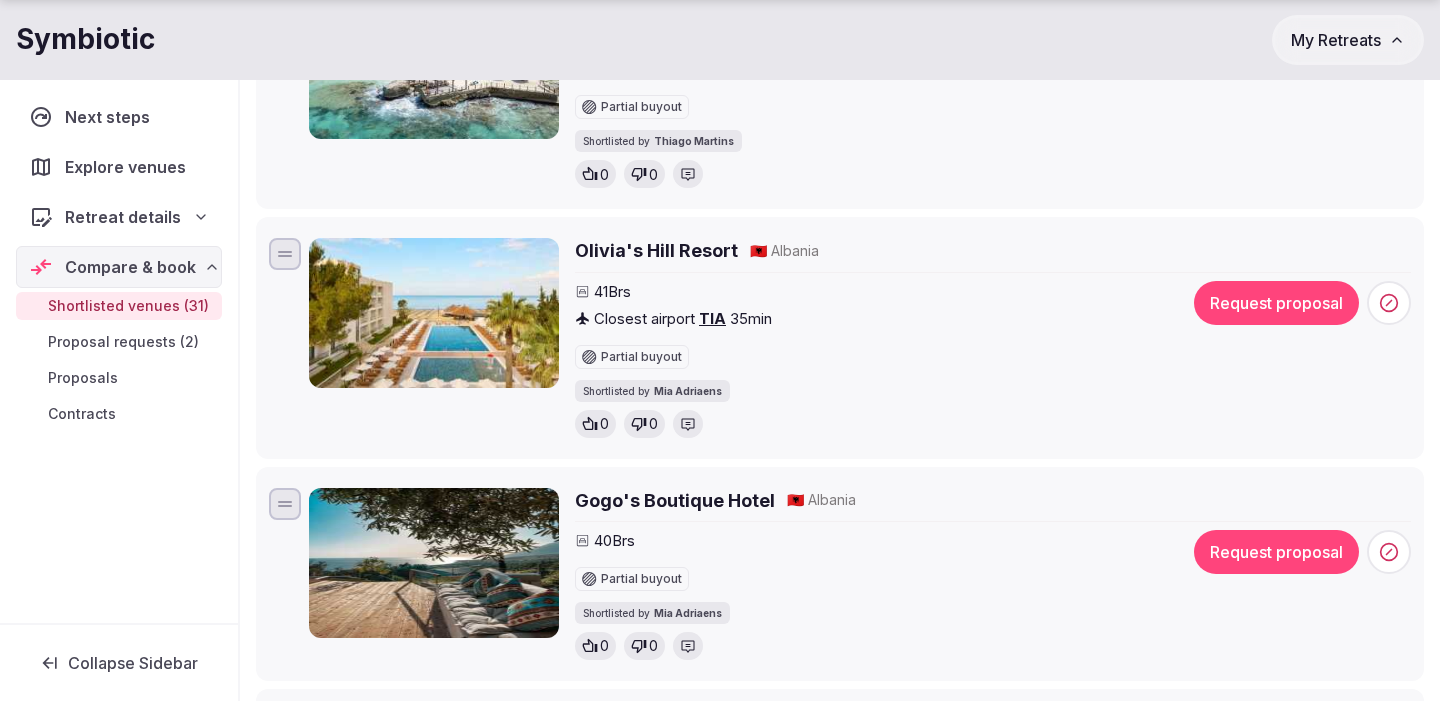 click on "40  Brs" at bounding box center (877, 540) 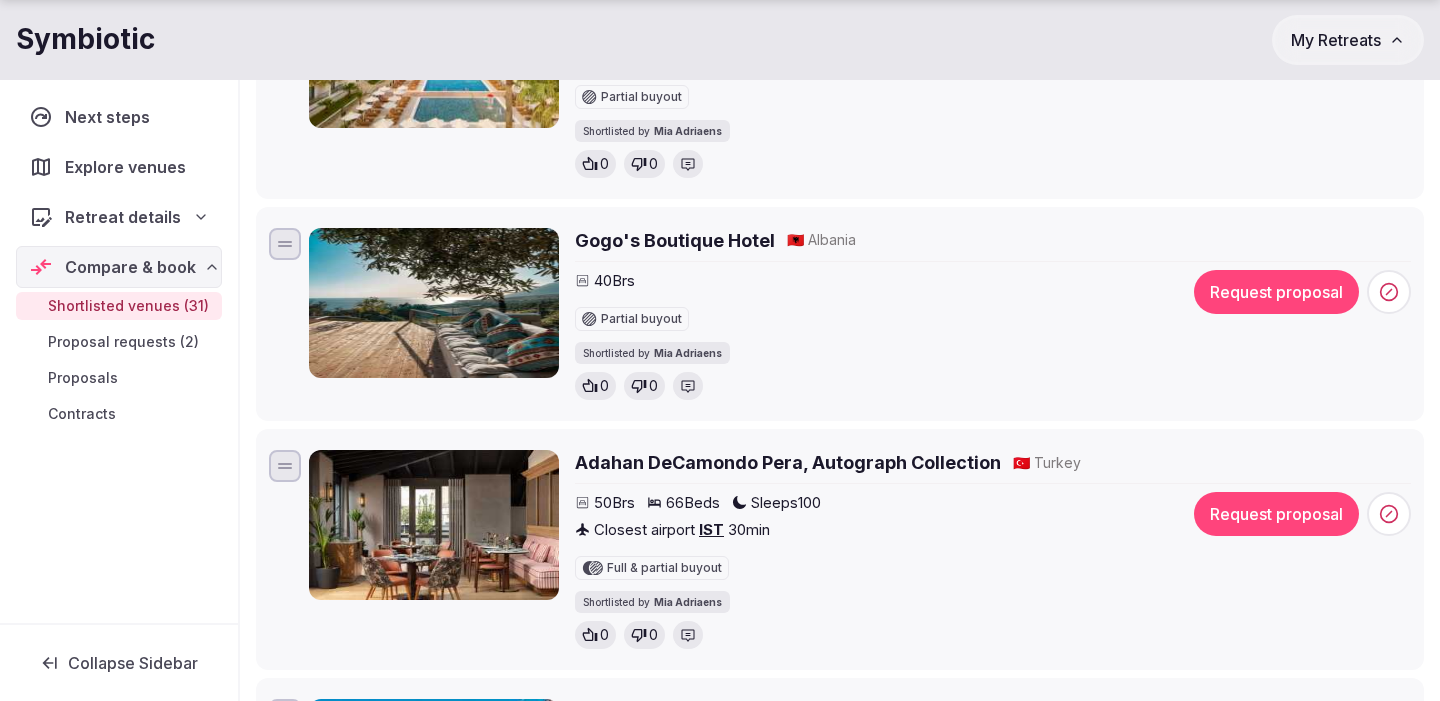 scroll, scrollTop: 5238, scrollLeft: 0, axis: vertical 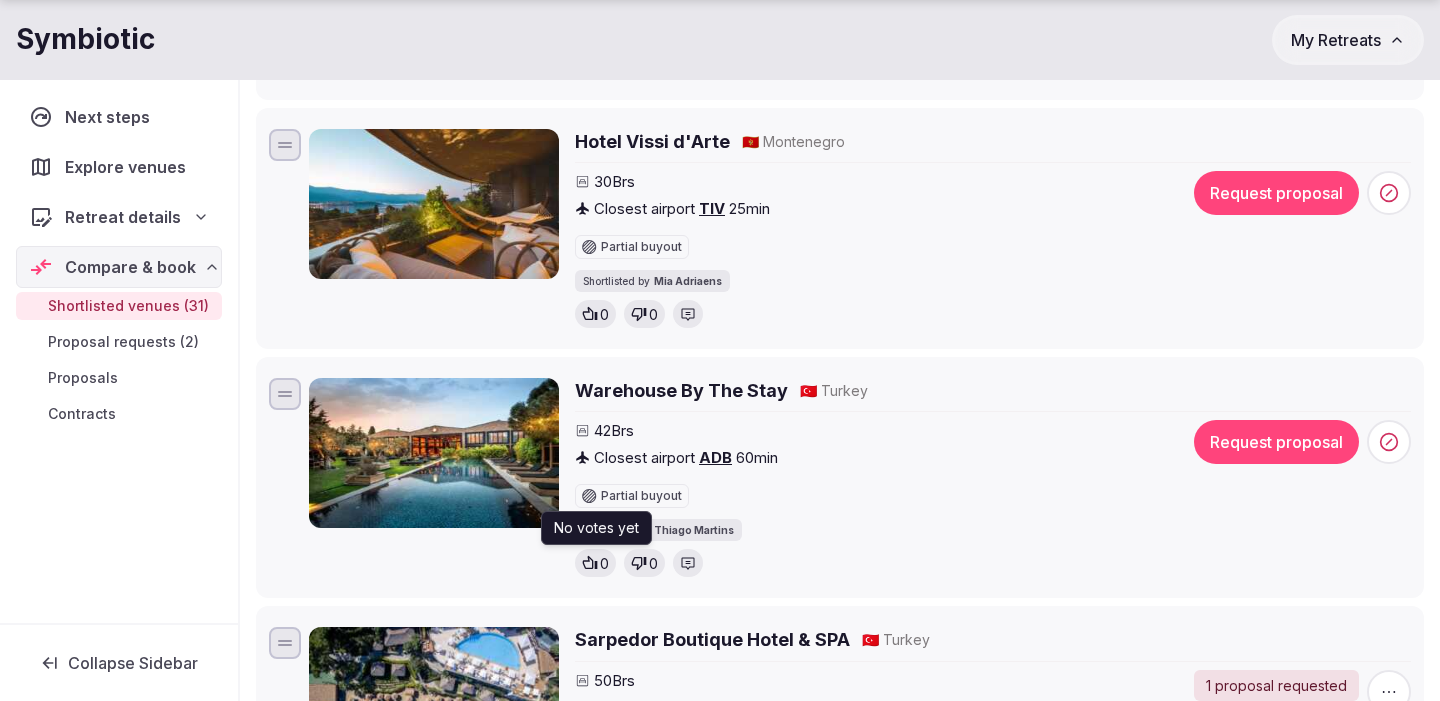 click 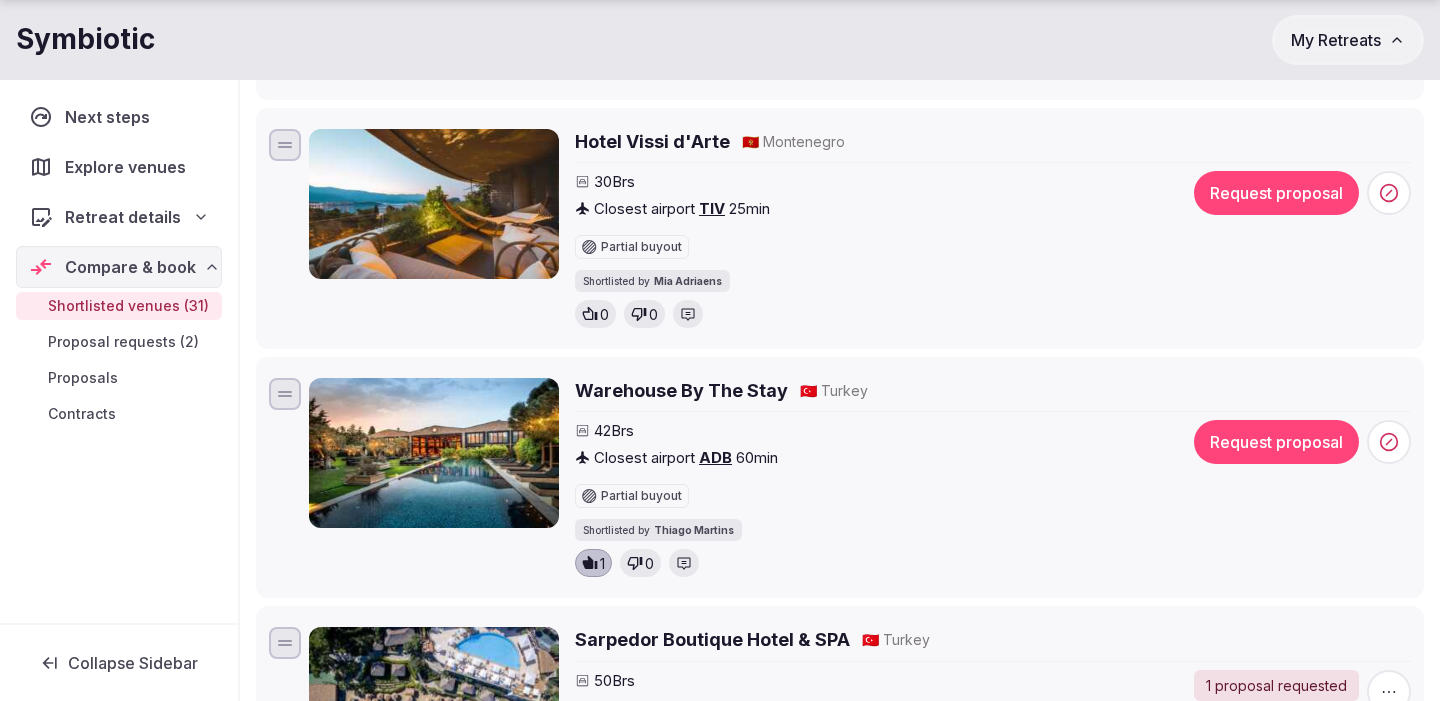 click on "Request proposal" at bounding box center [1276, 442] 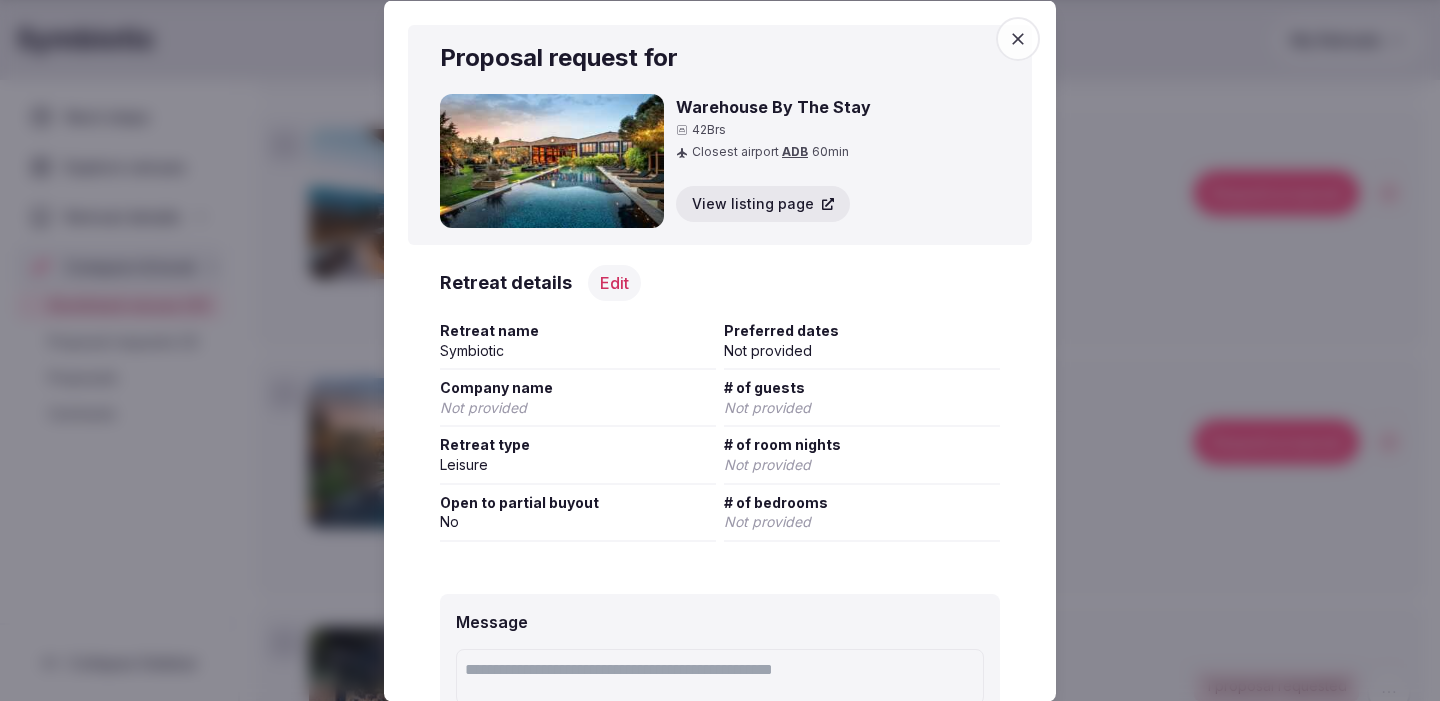 click on "Edit" at bounding box center (614, 282) 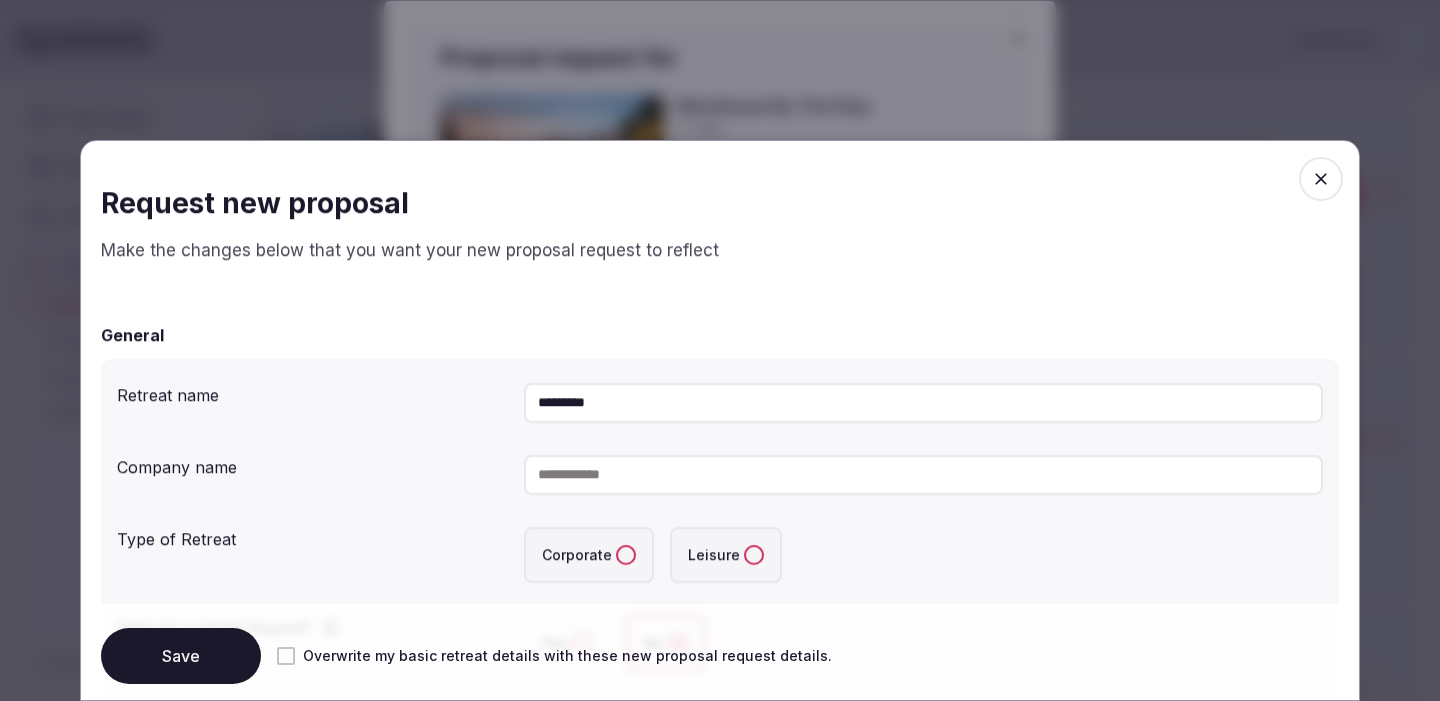 scroll, scrollTop: 111, scrollLeft: 0, axis: vertical 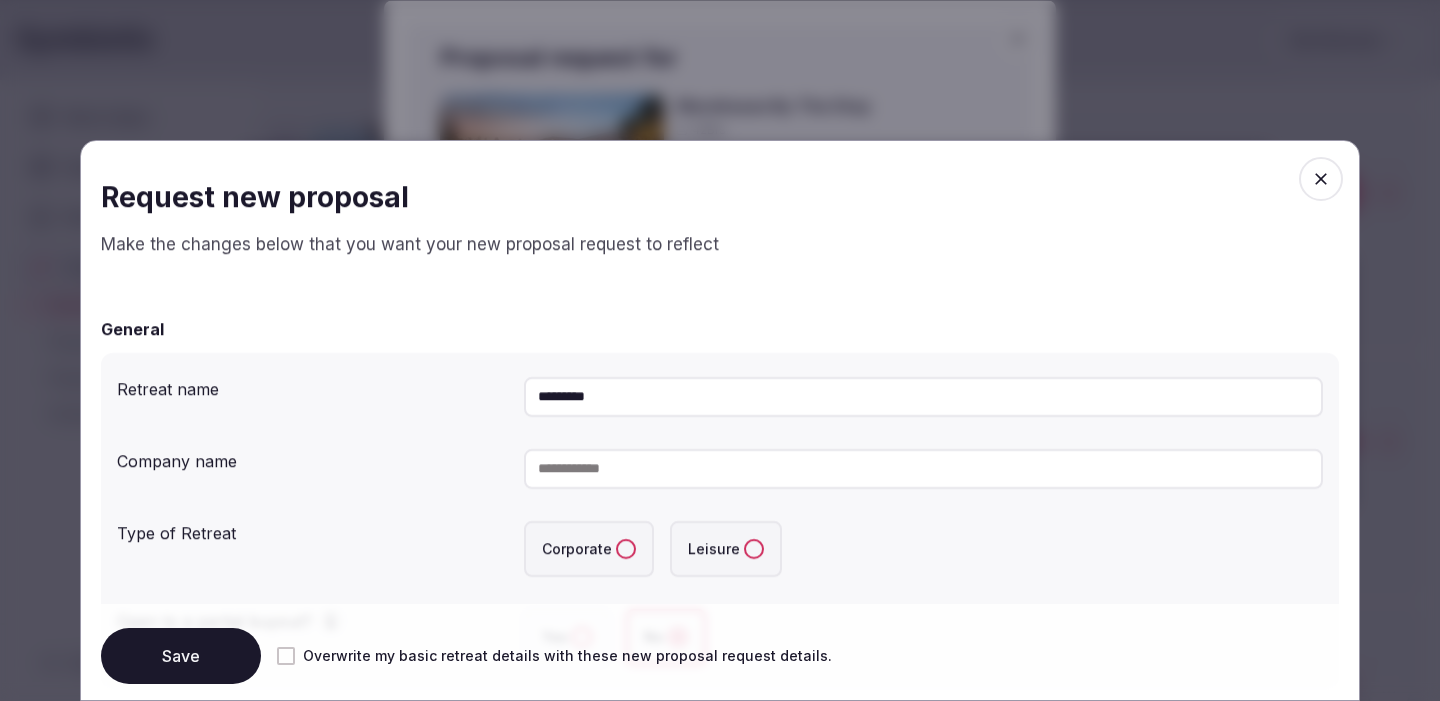click at bounding box center [923, 469] 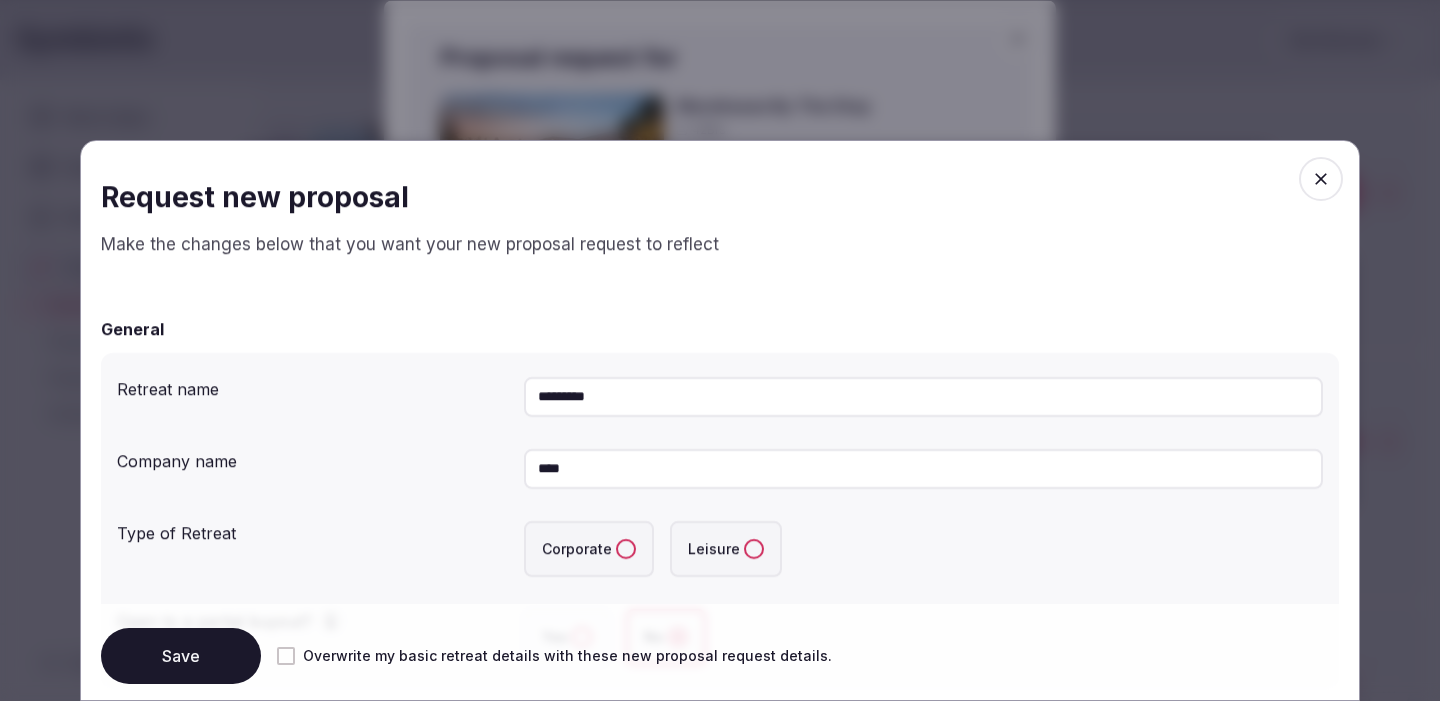 type on "****" 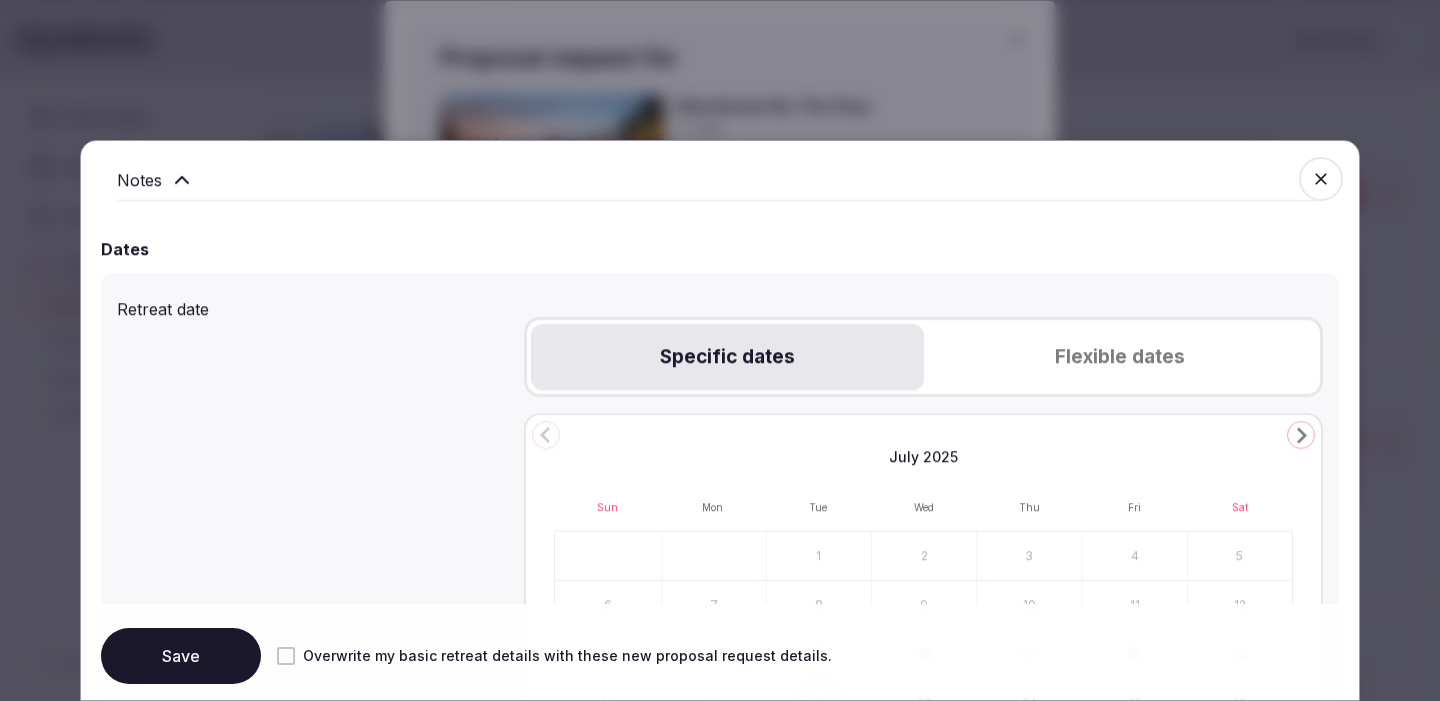 scroll, scrollTop: 697, scrollLeft: 0, axis: vertical 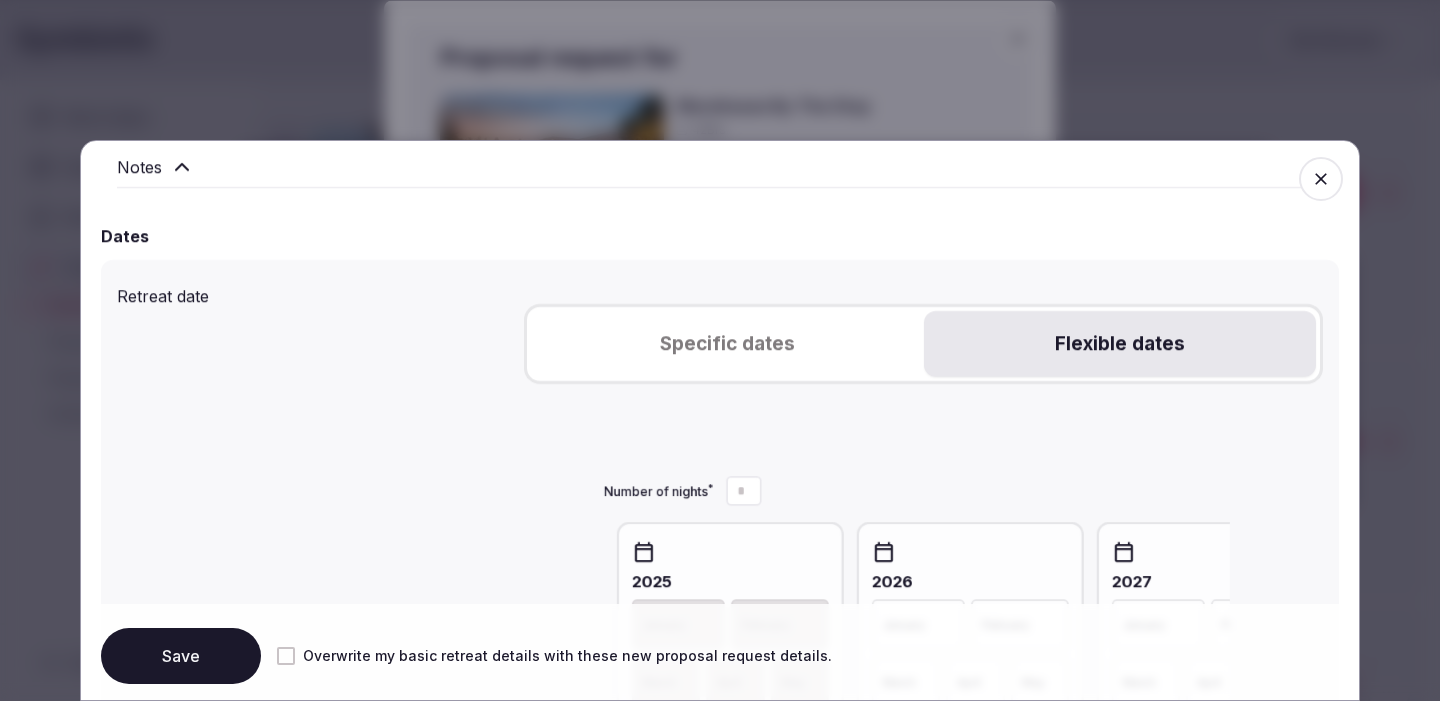 click on "Flexible dates" at bounding box center [1120, 344] 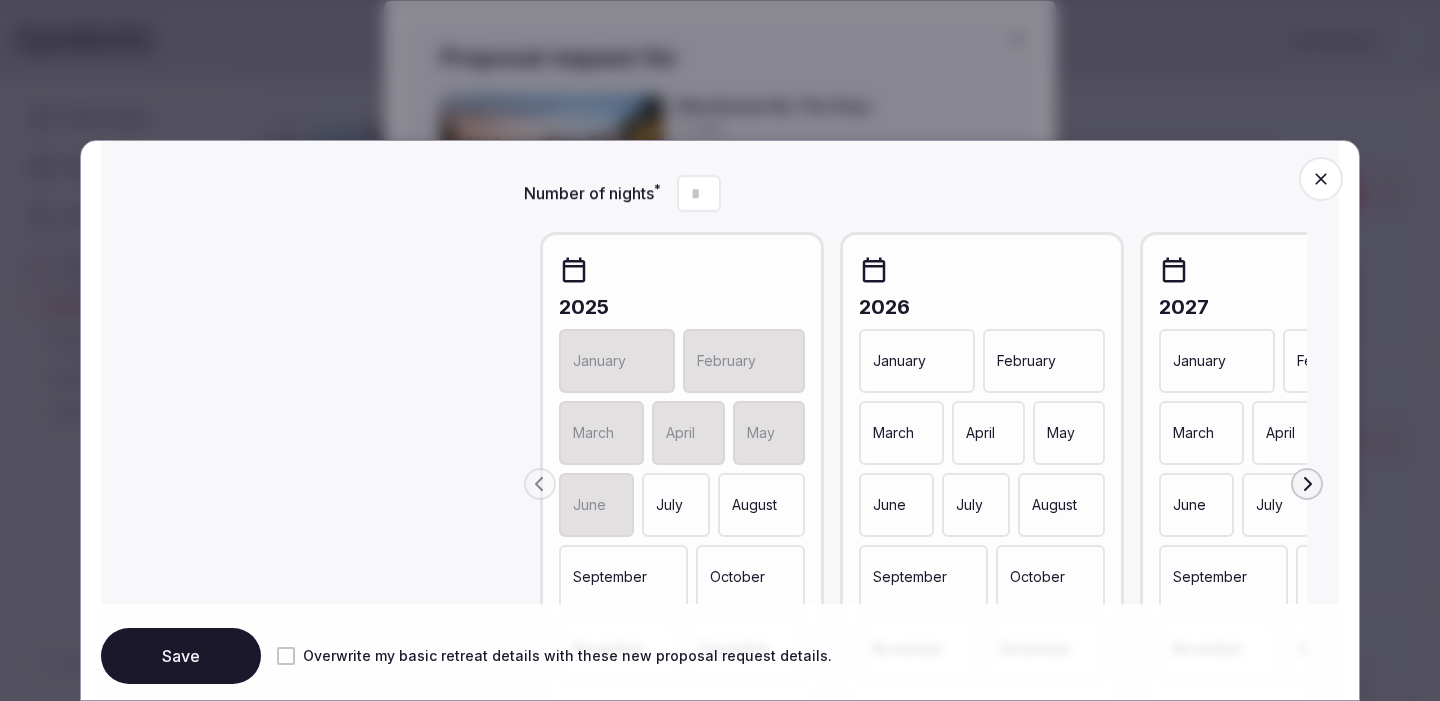 scroll, scrollTop: 944, scrollLeft: 0, axis: vertical 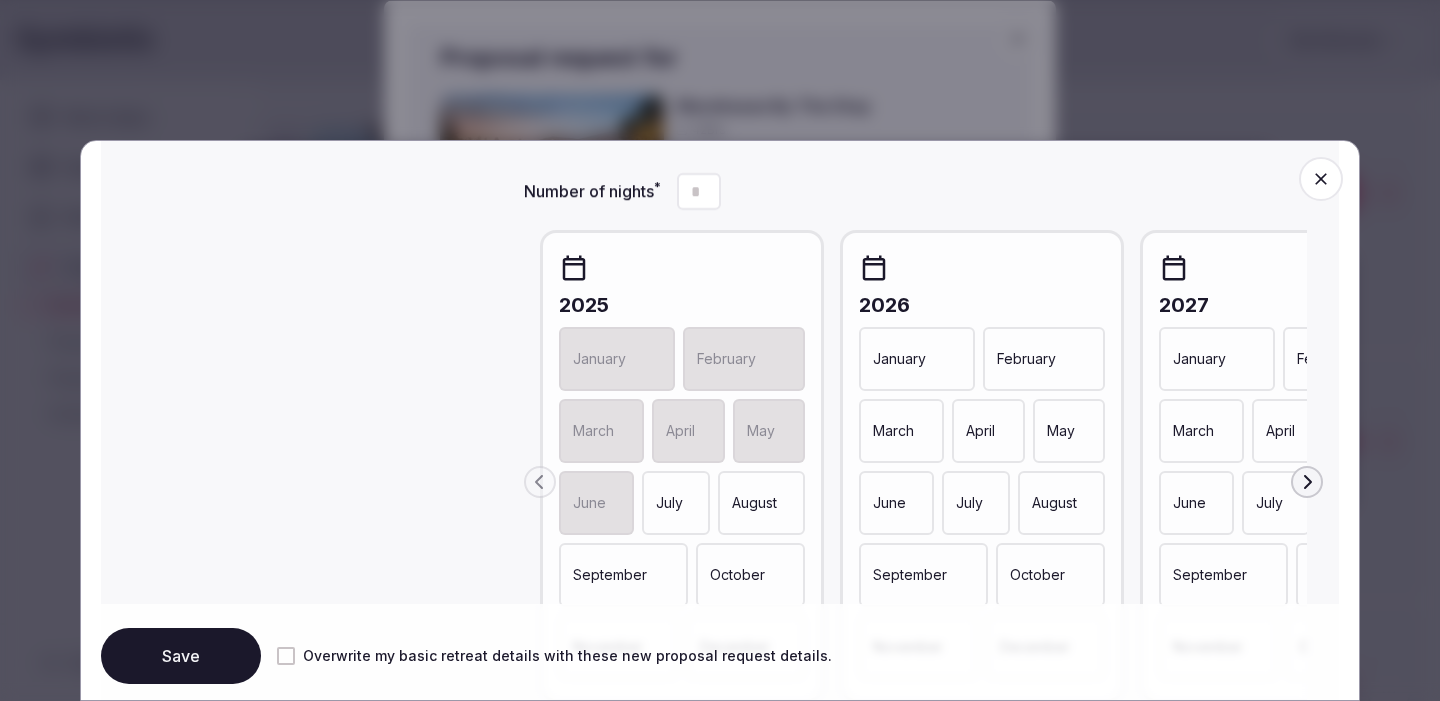 click on "May" at bounding box center [1069, 431] 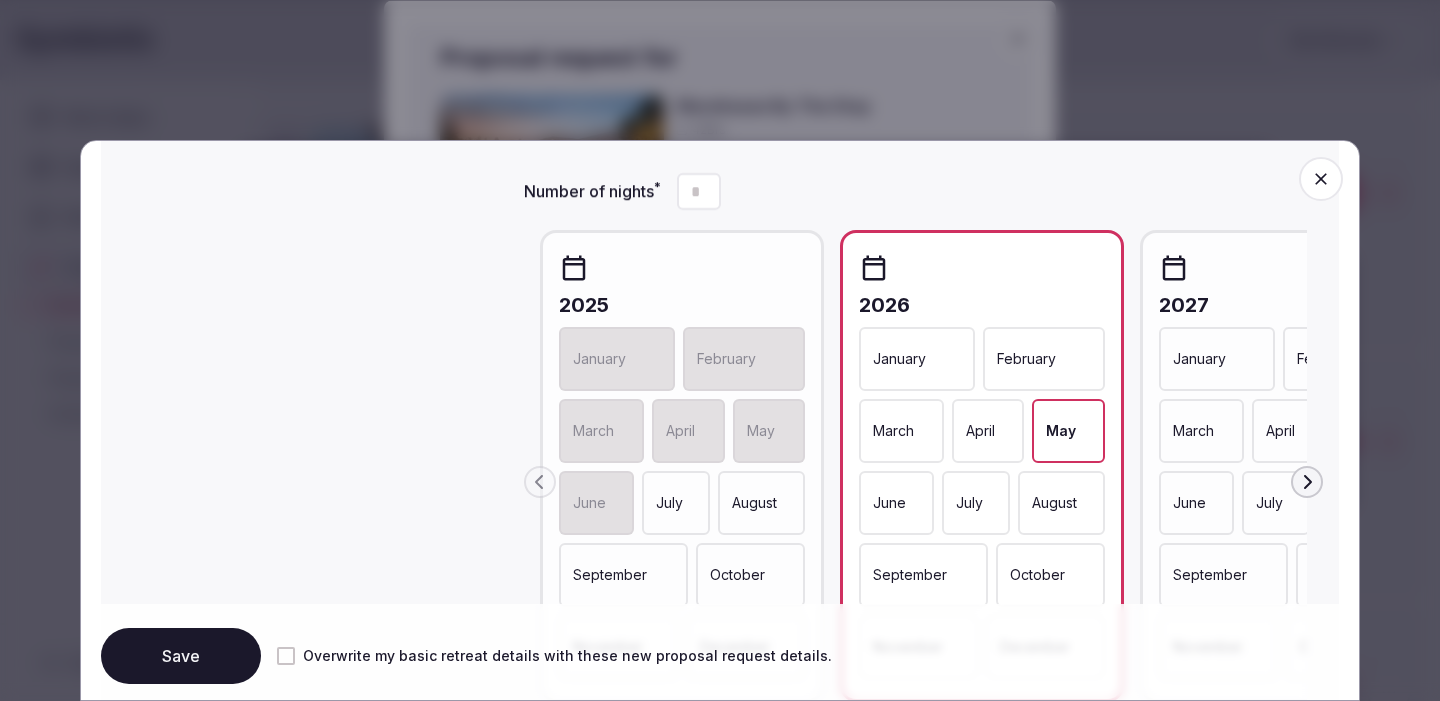 click on "June" at bounding box center [896, 503] 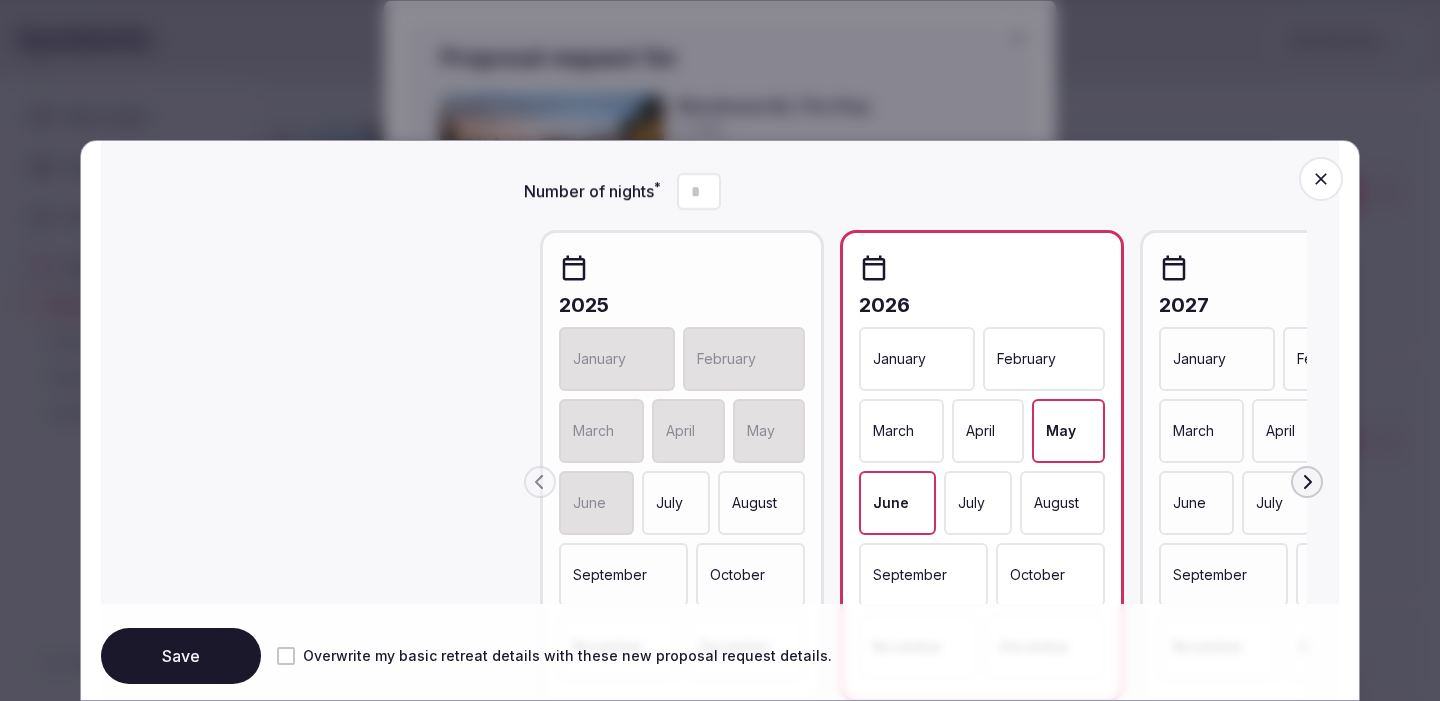 click on "July" at bounding box center (978, 503) 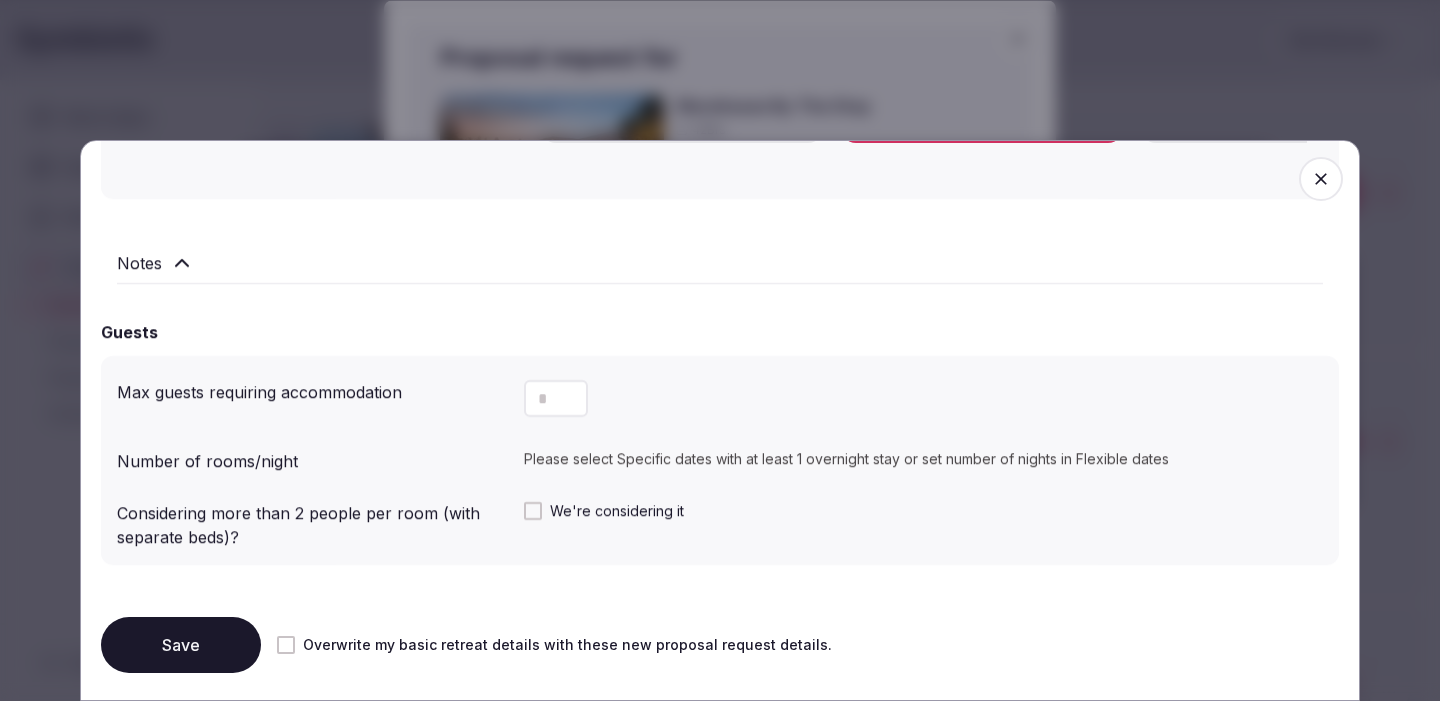 scroll, scrollTop: 1578, scrollLeft: 0, axis: vertical 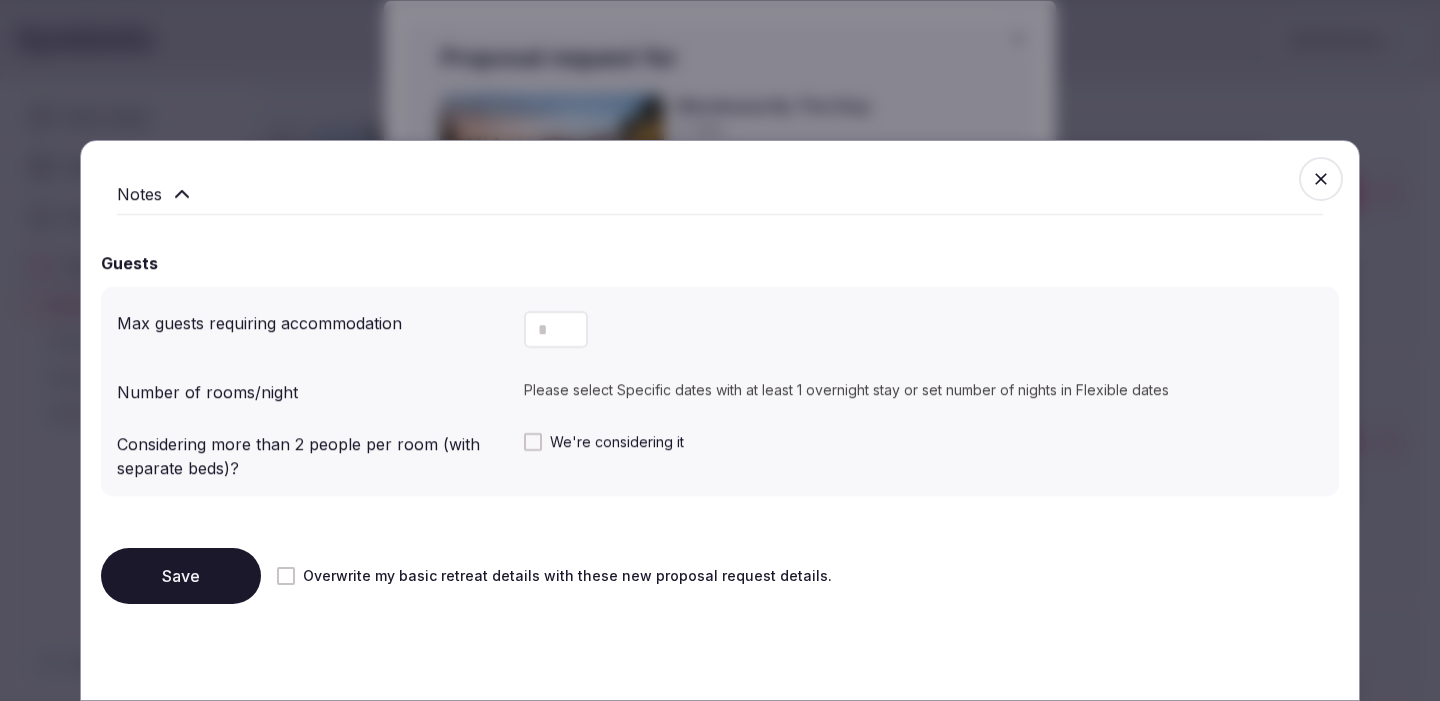 click at bounding box center (556, 329) 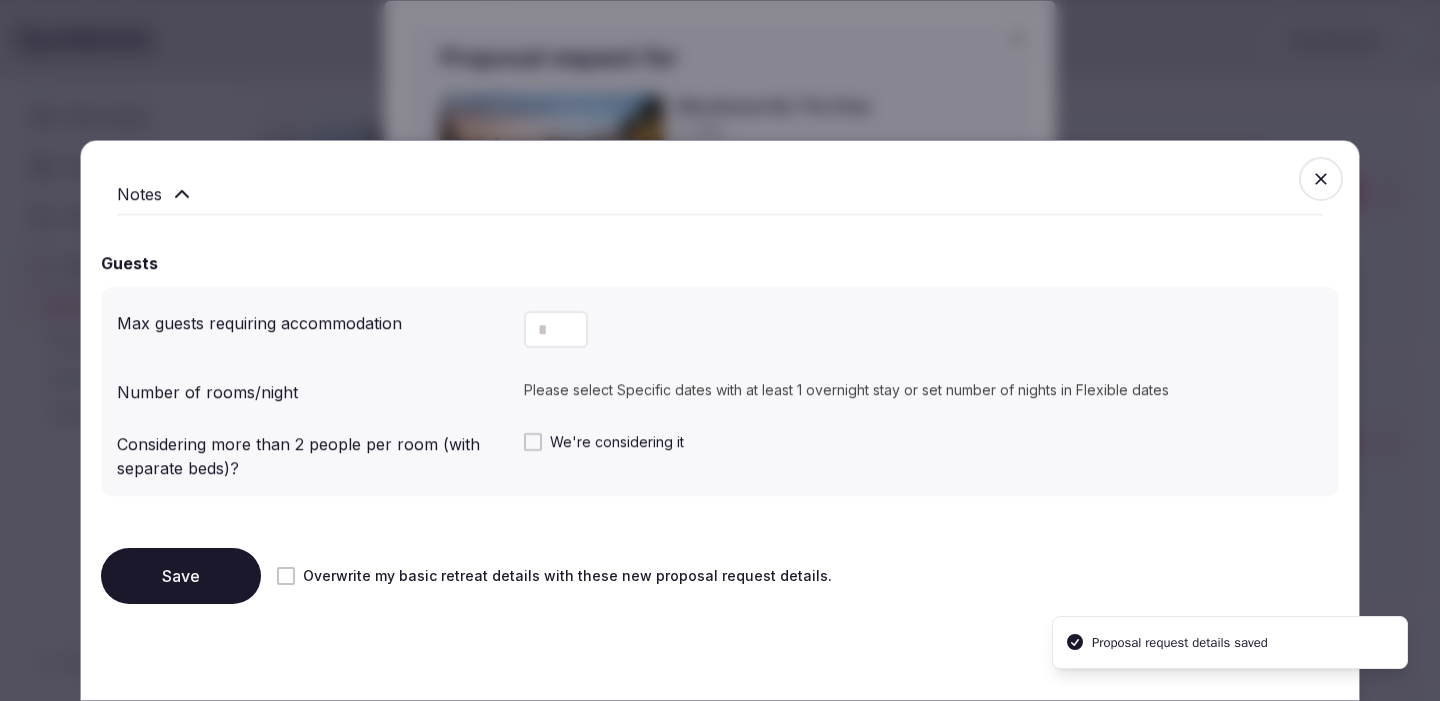 click at bounding box center (1321, 179) 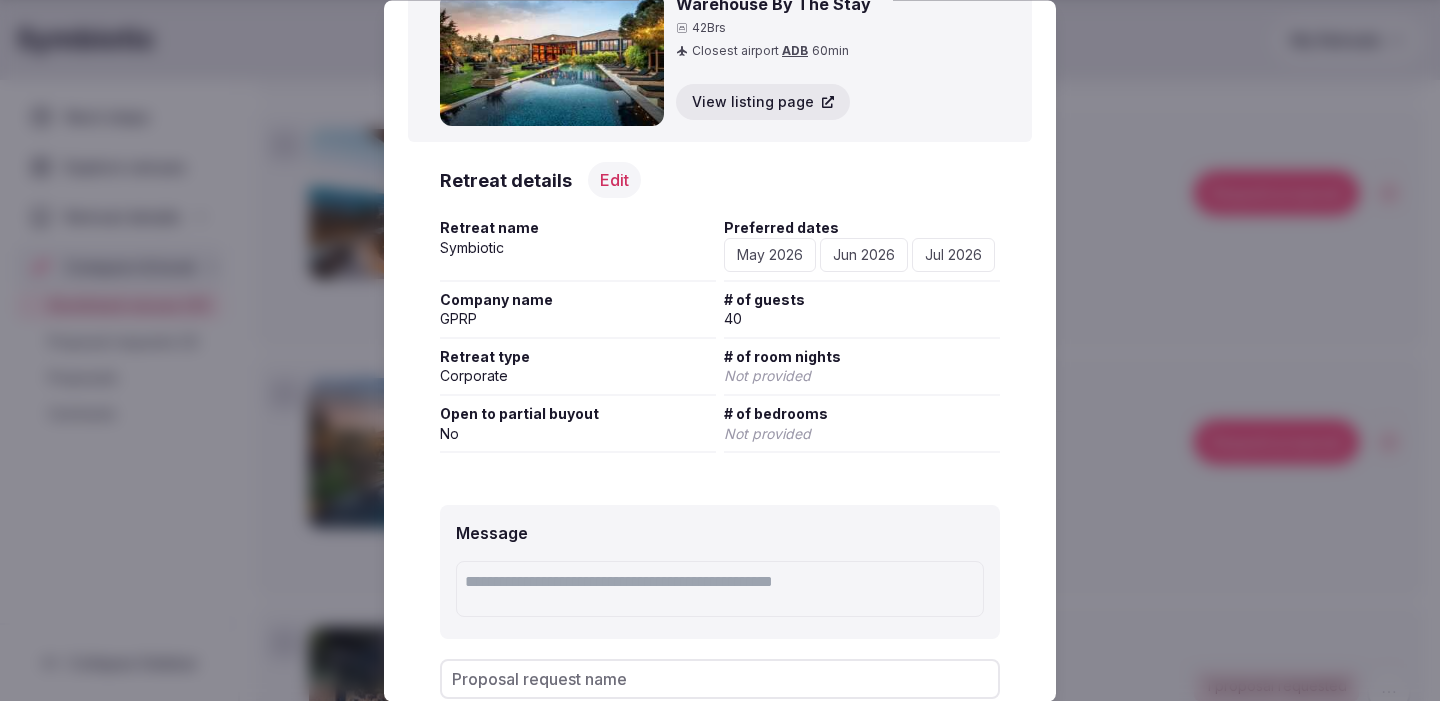 scroll, scrollTop: 219, scrollLeft: 0, axis: vertical 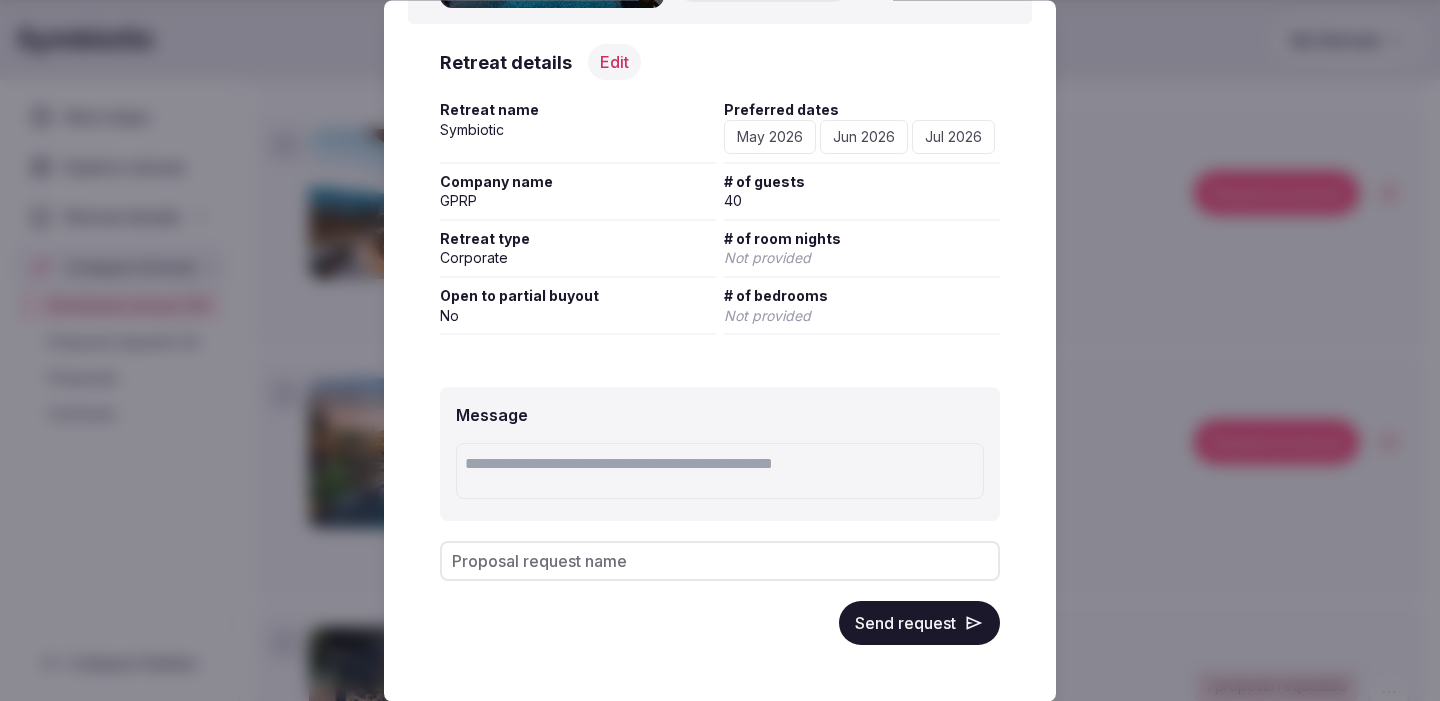 click at bounding box center (720, 472) 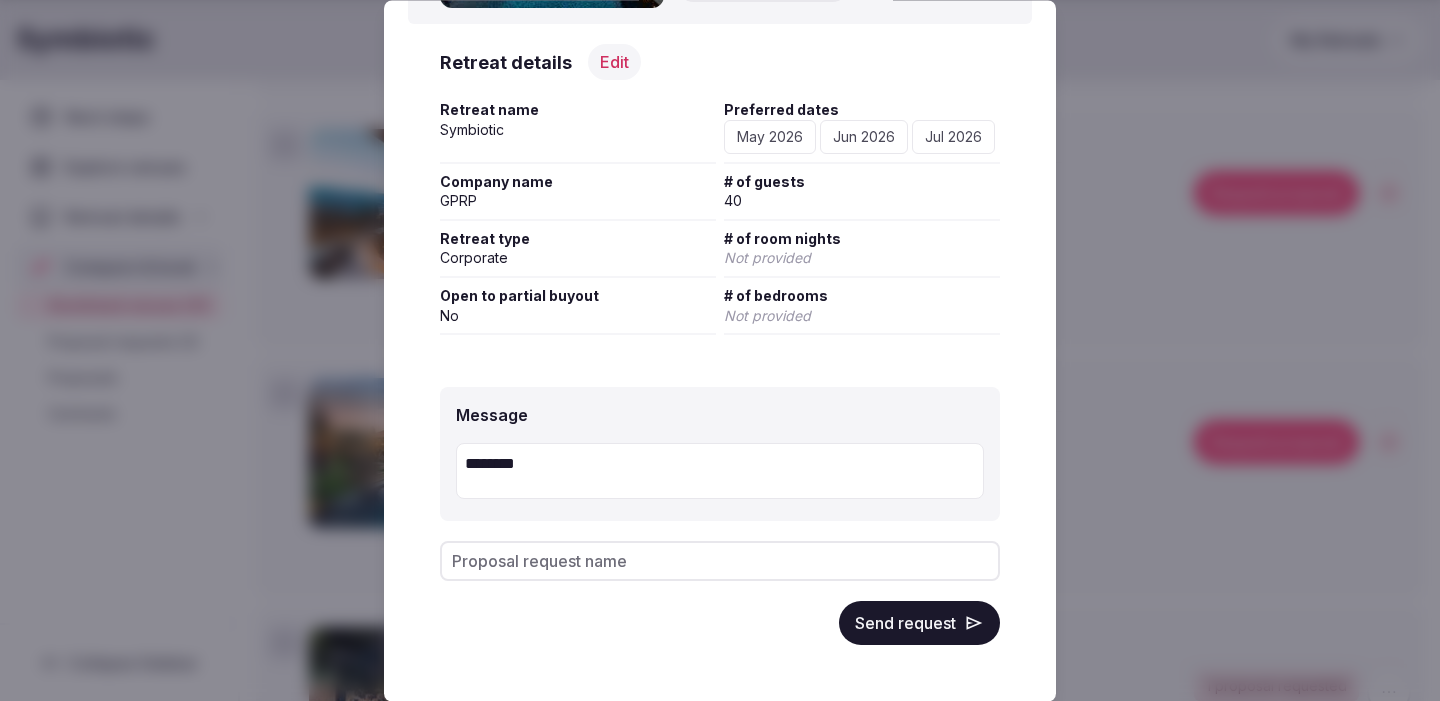 type on "********" 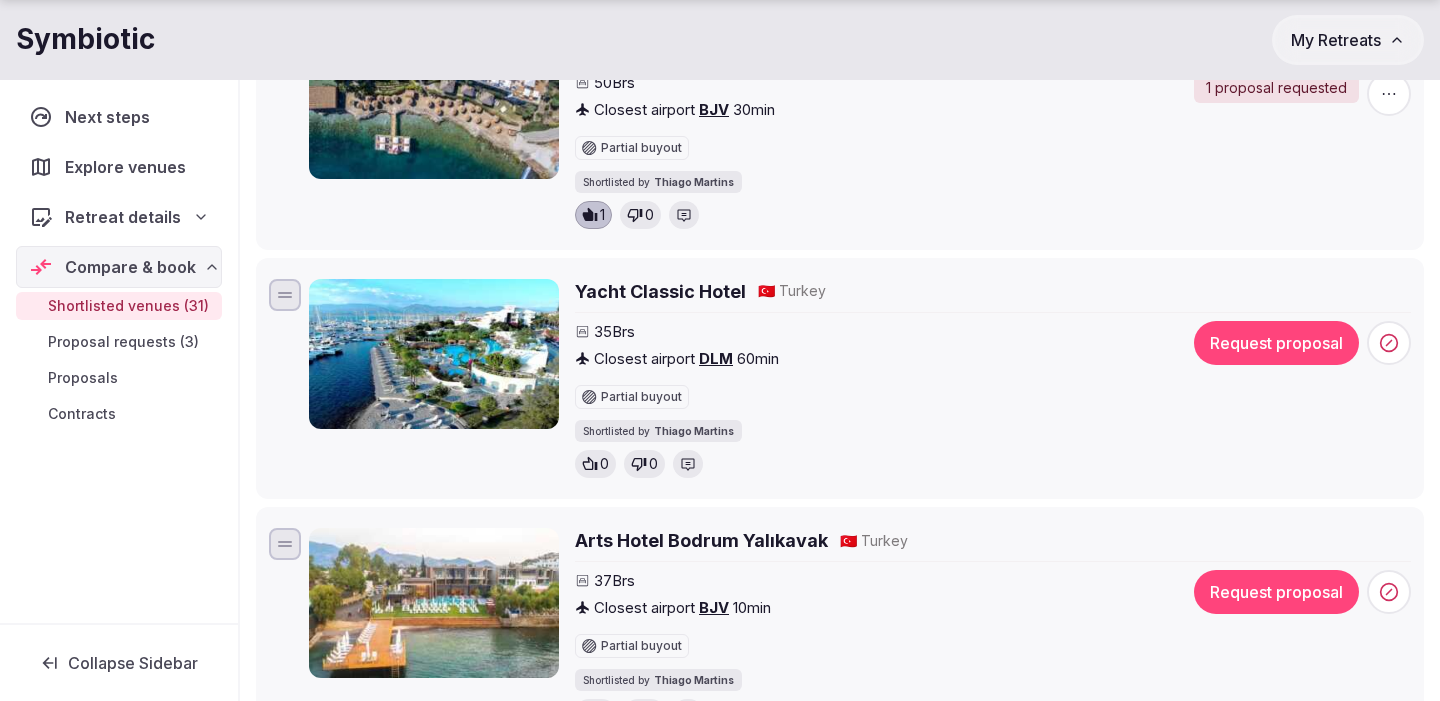 scroll, scrollTop: 6730, scrollLeft: 0, axis: vertical 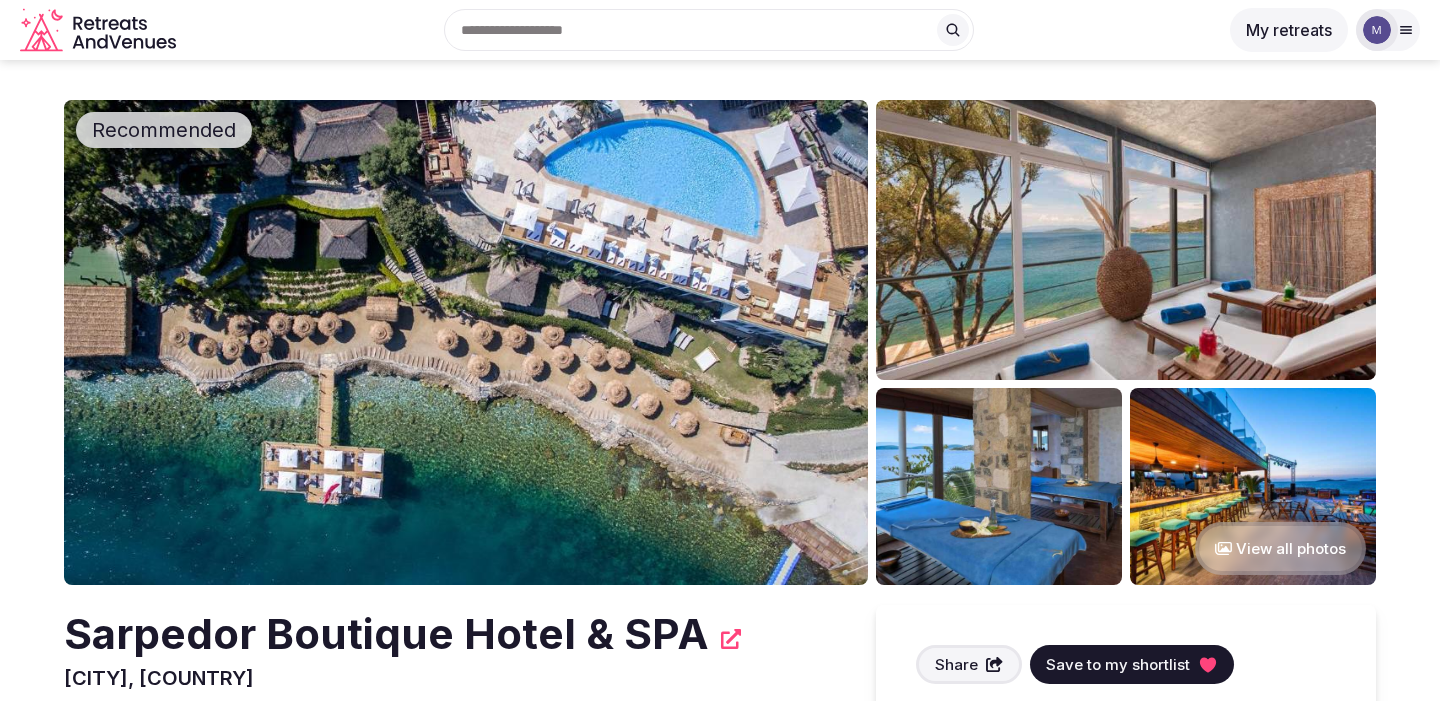 click at bounding box center [466, 342] 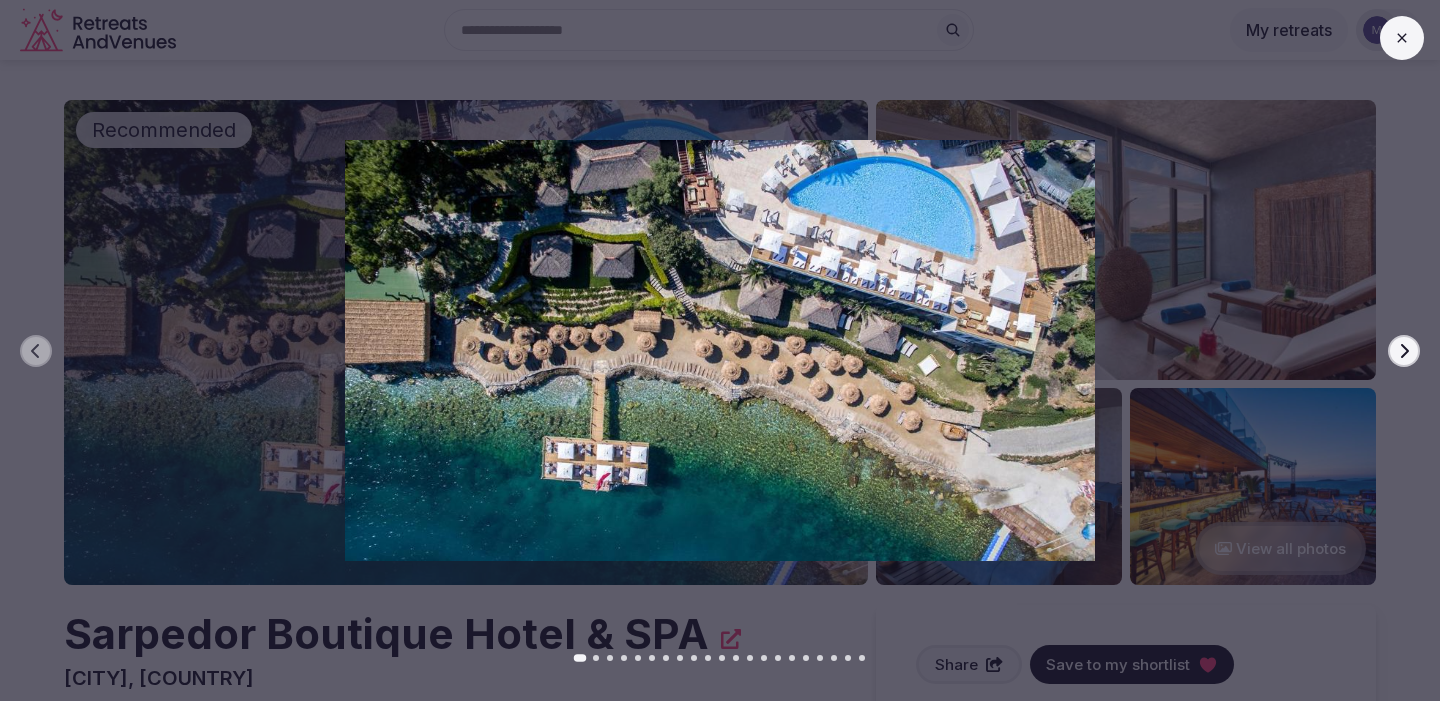 click 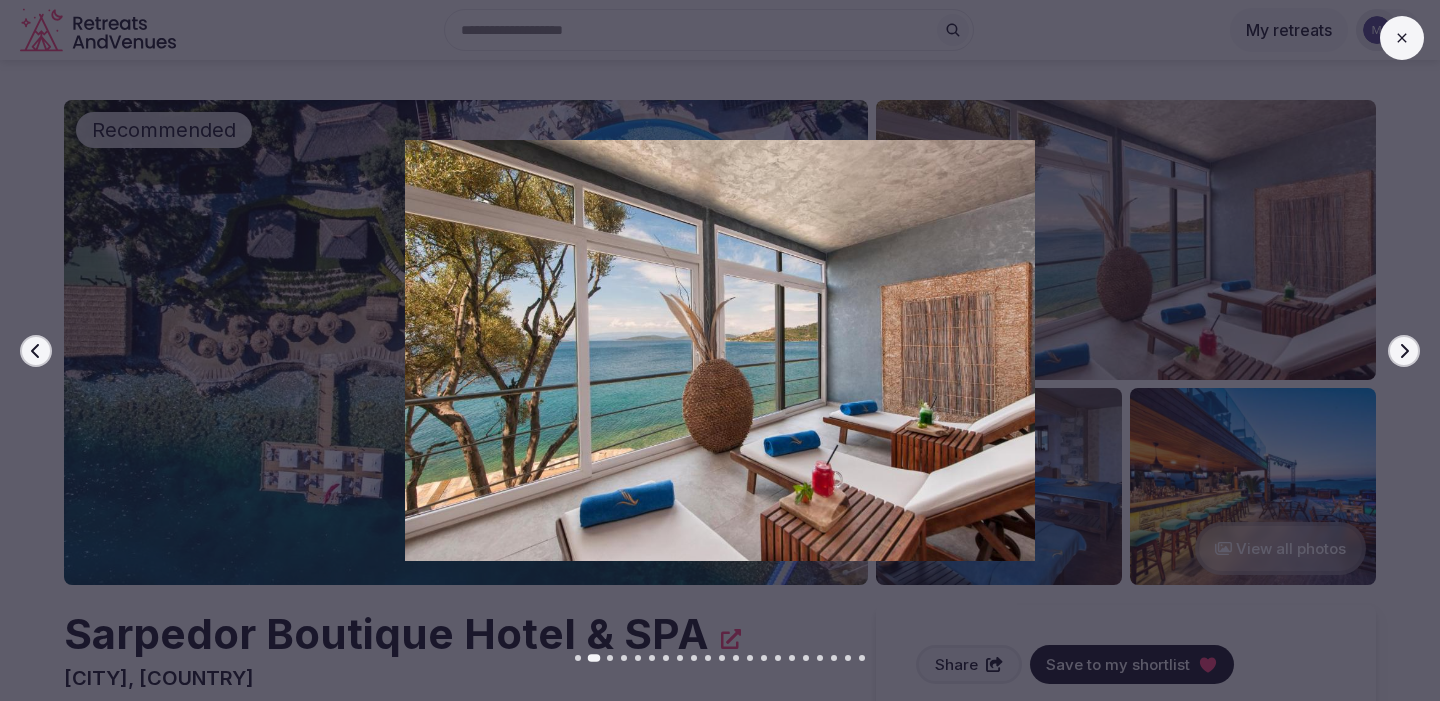 click 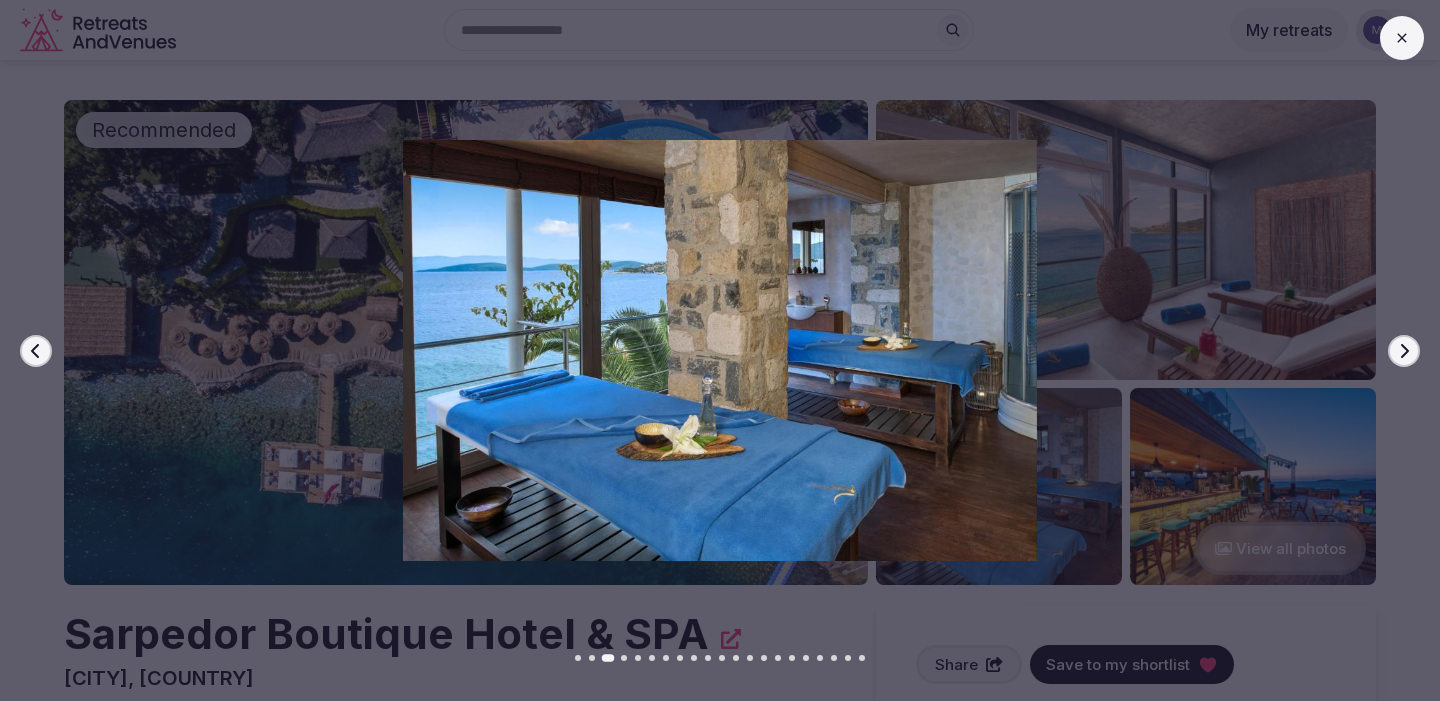 click 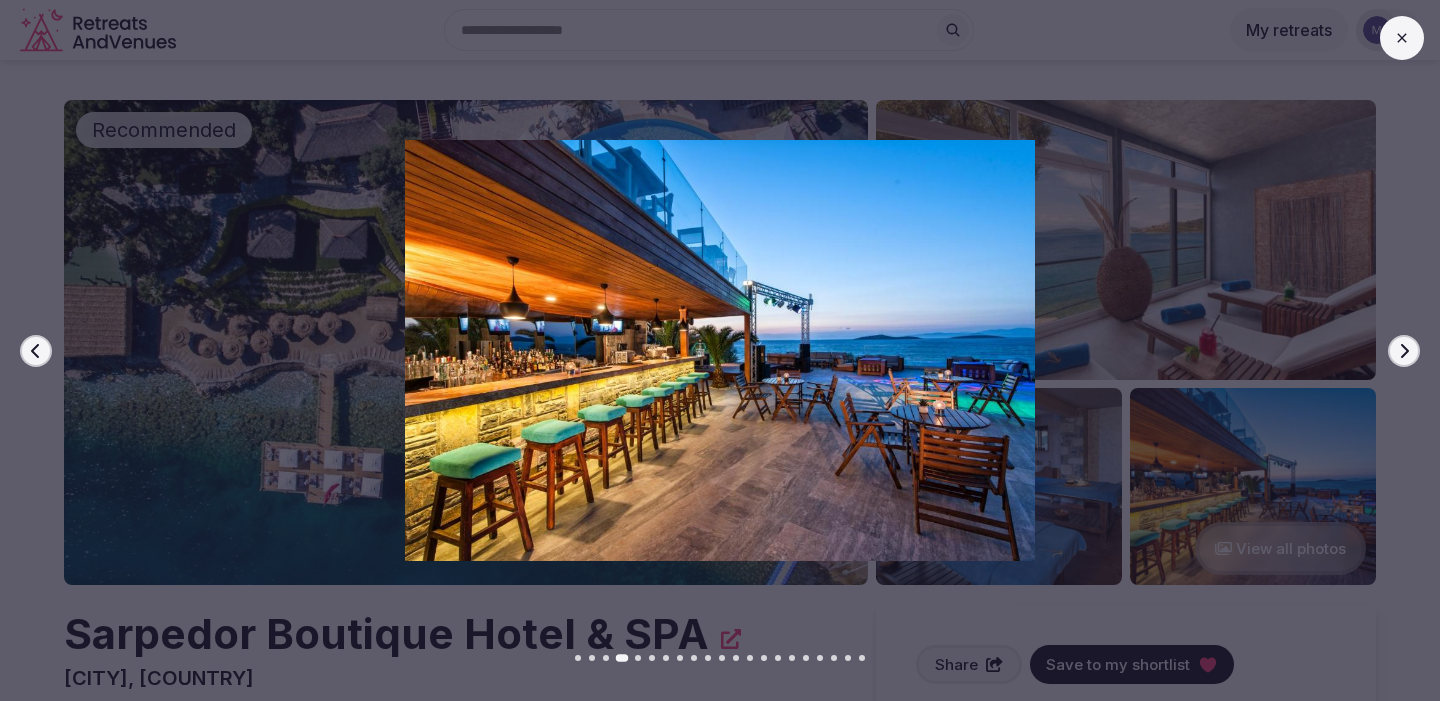 click 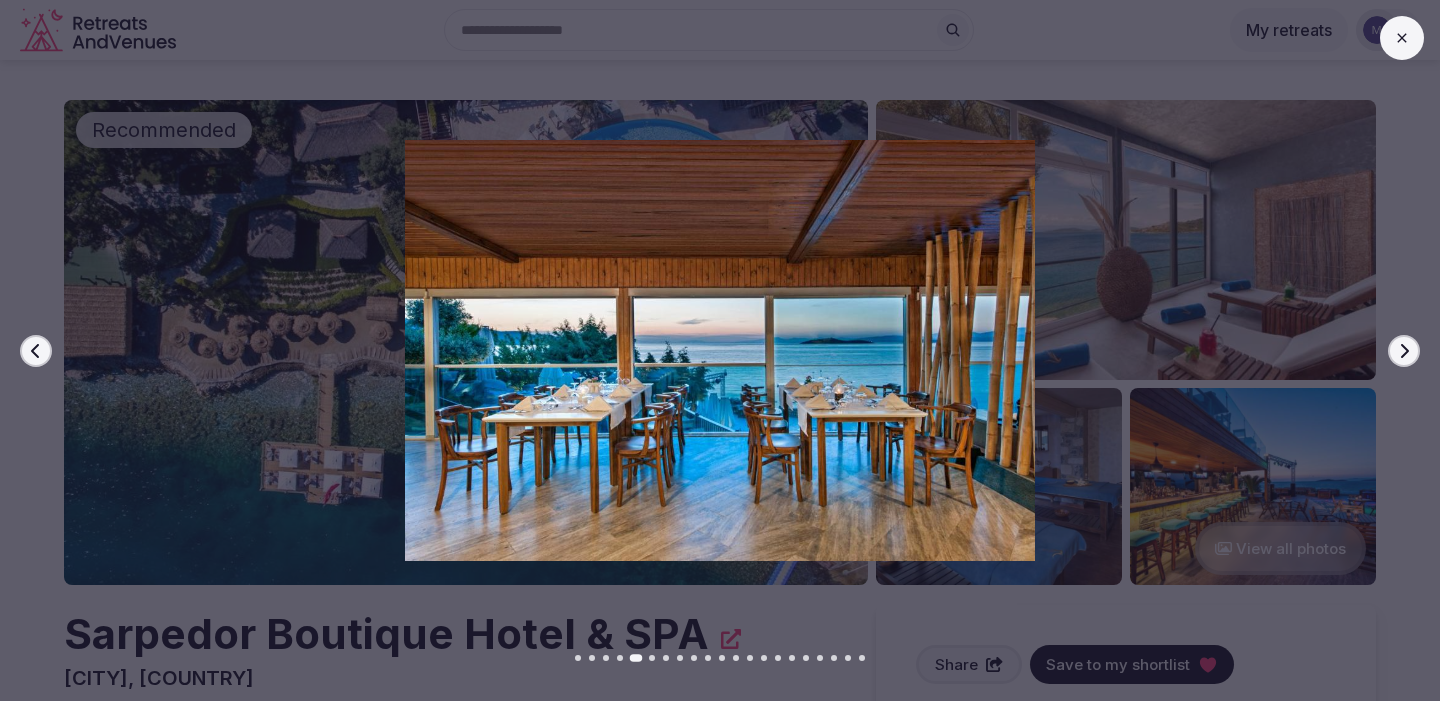 click 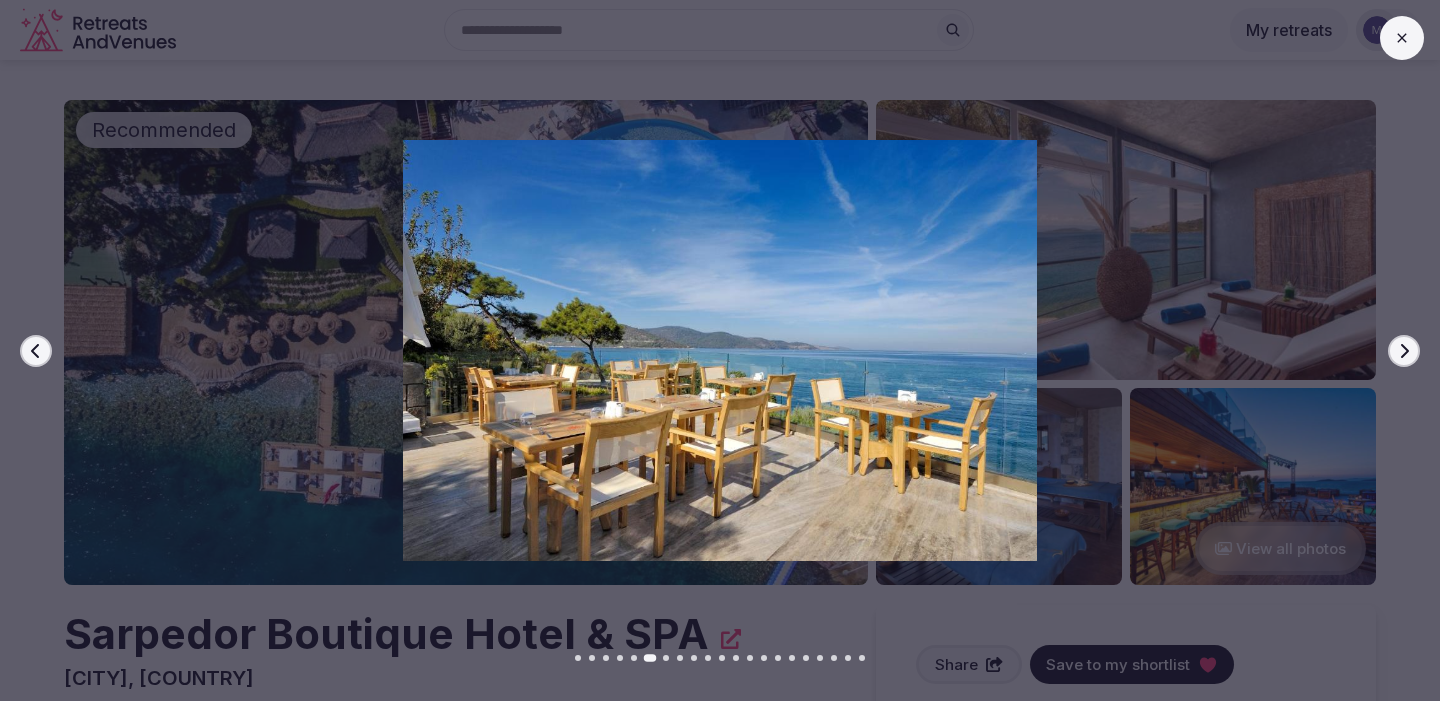 click 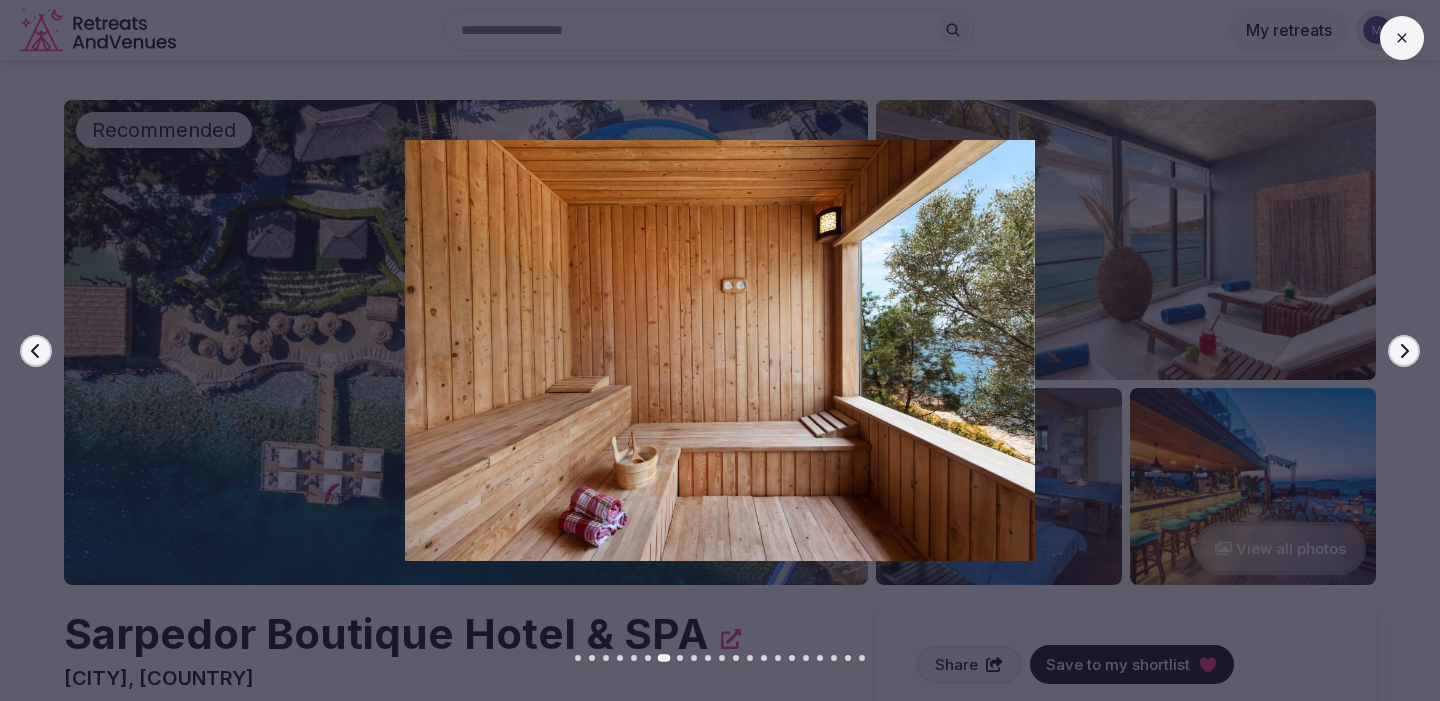 click 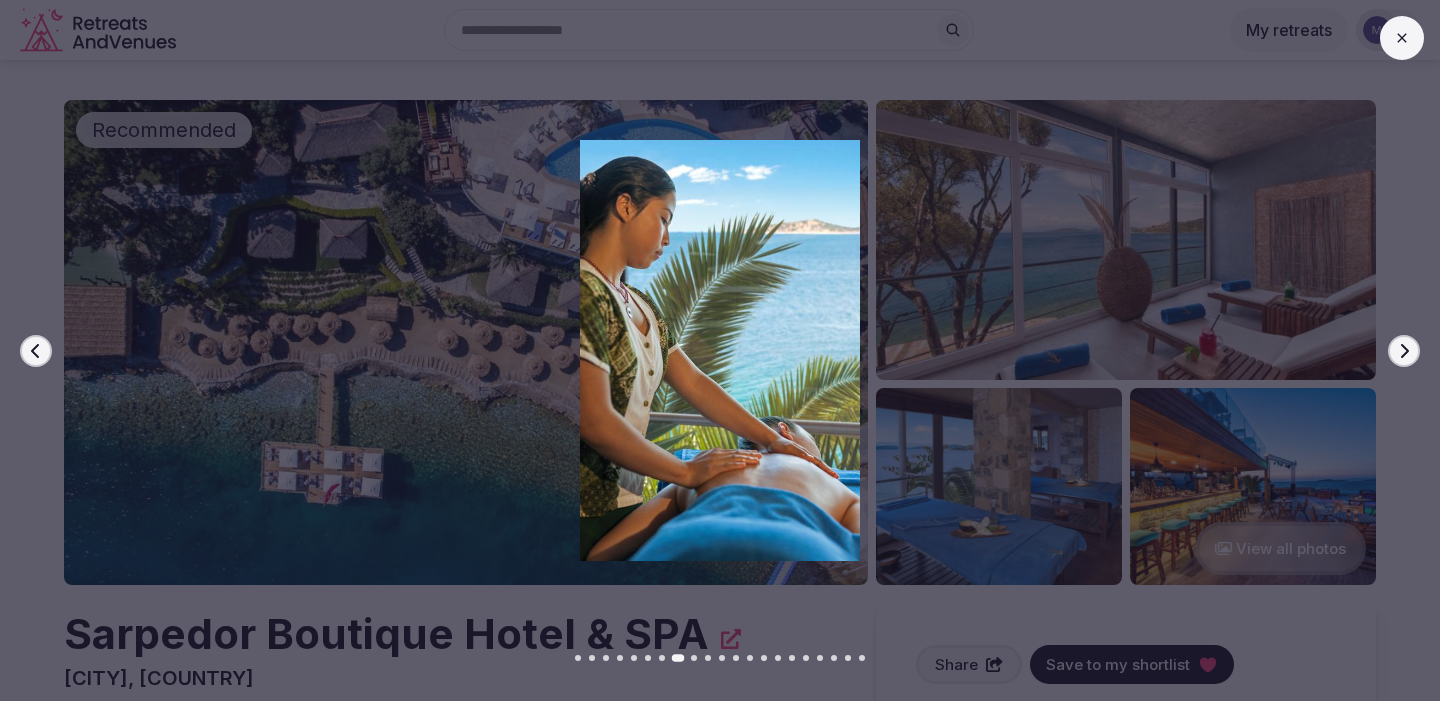 click 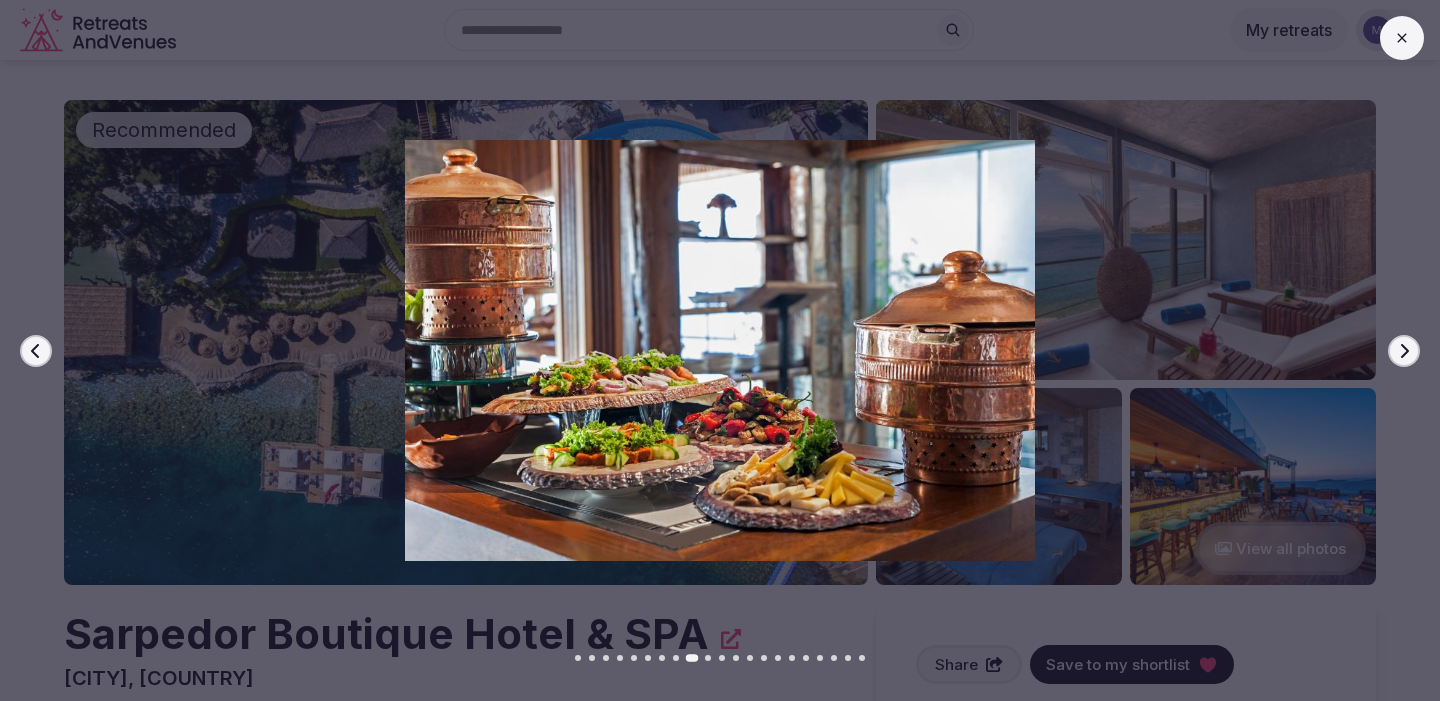 click 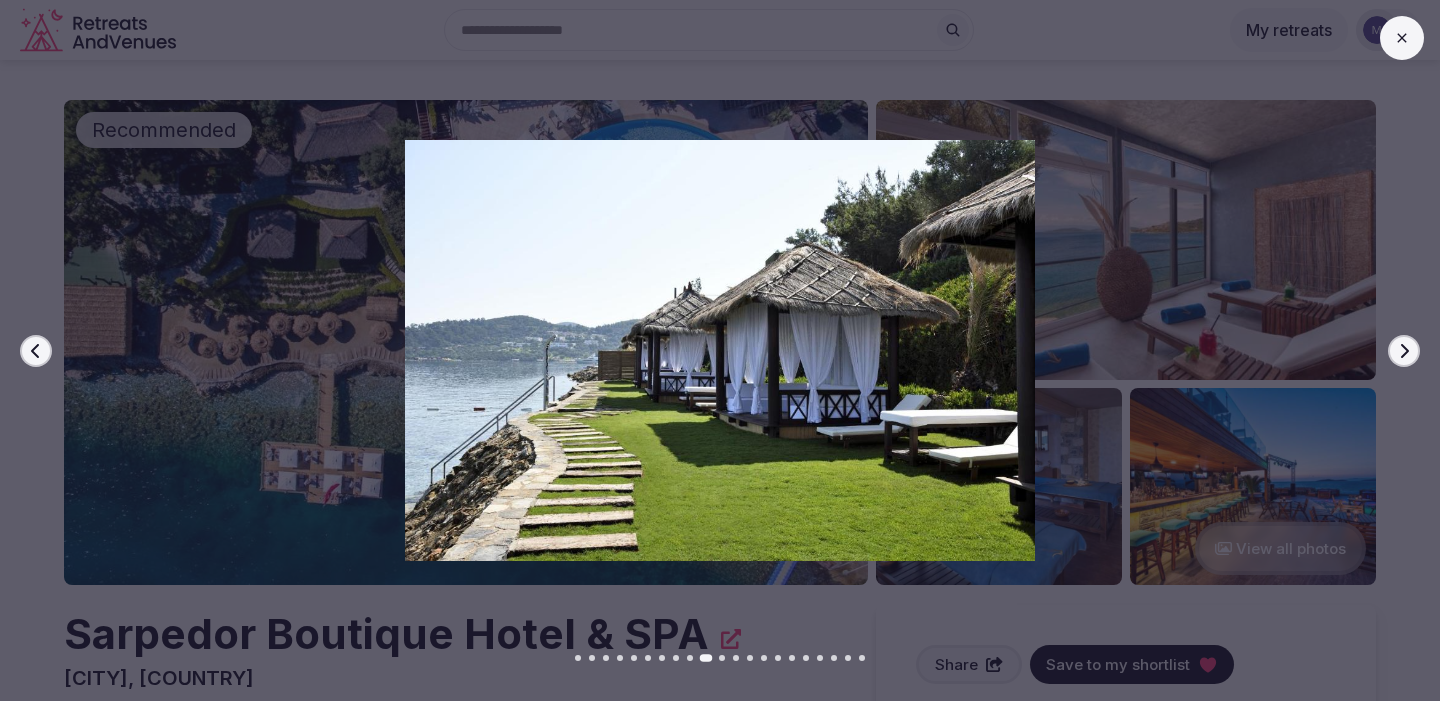 click 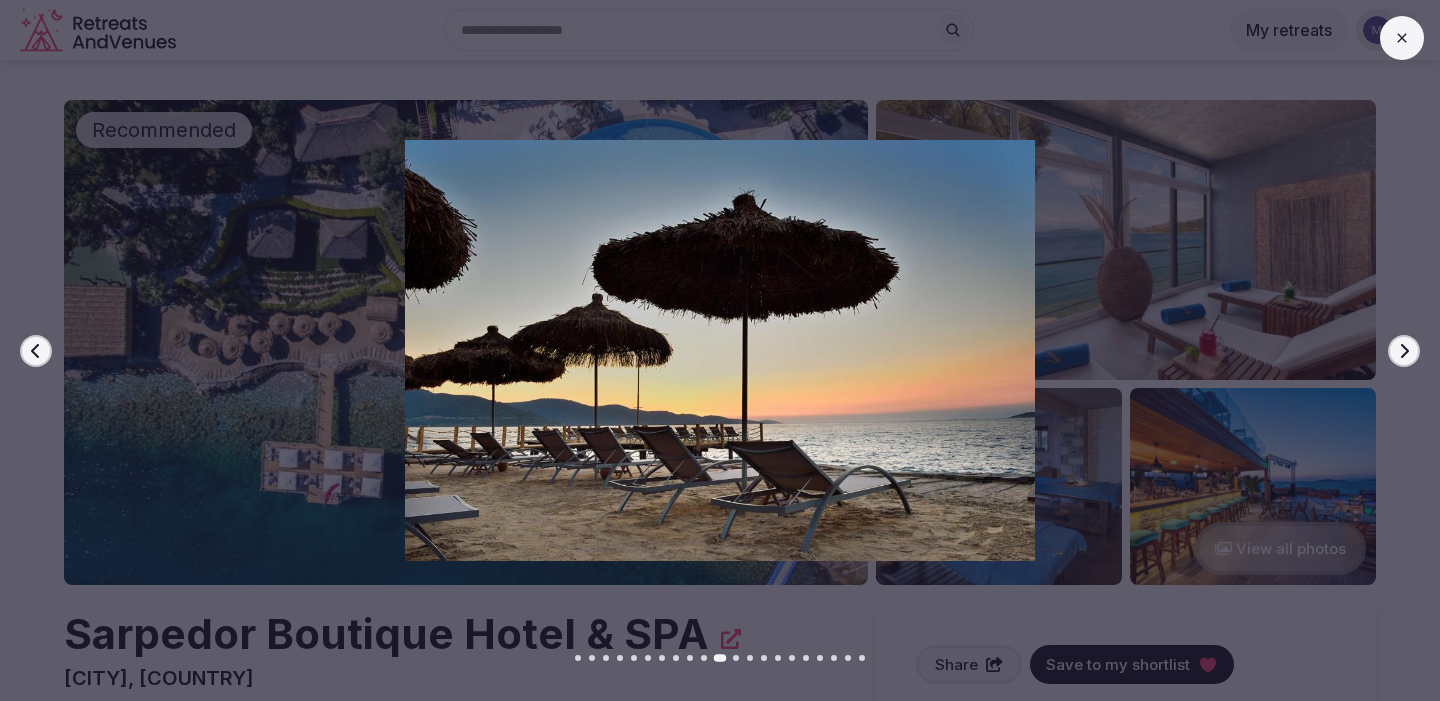 click 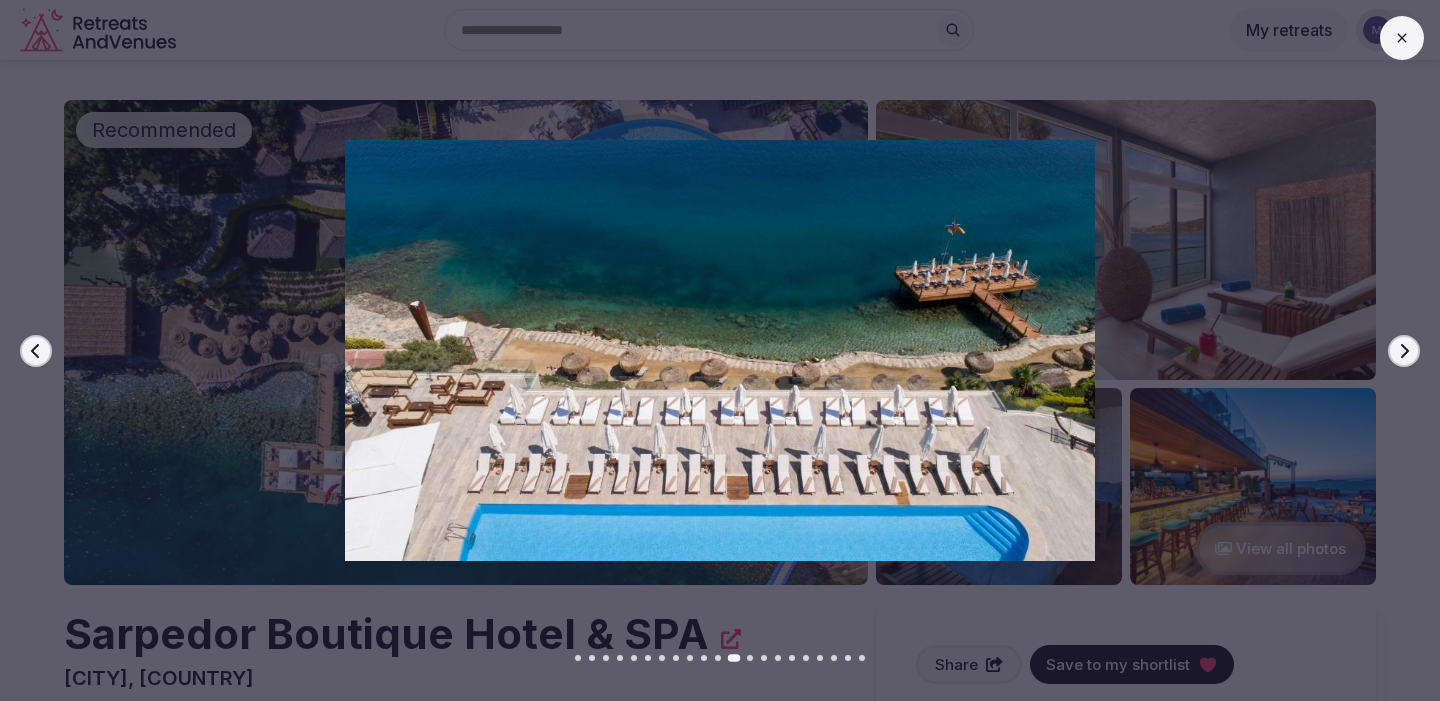 click 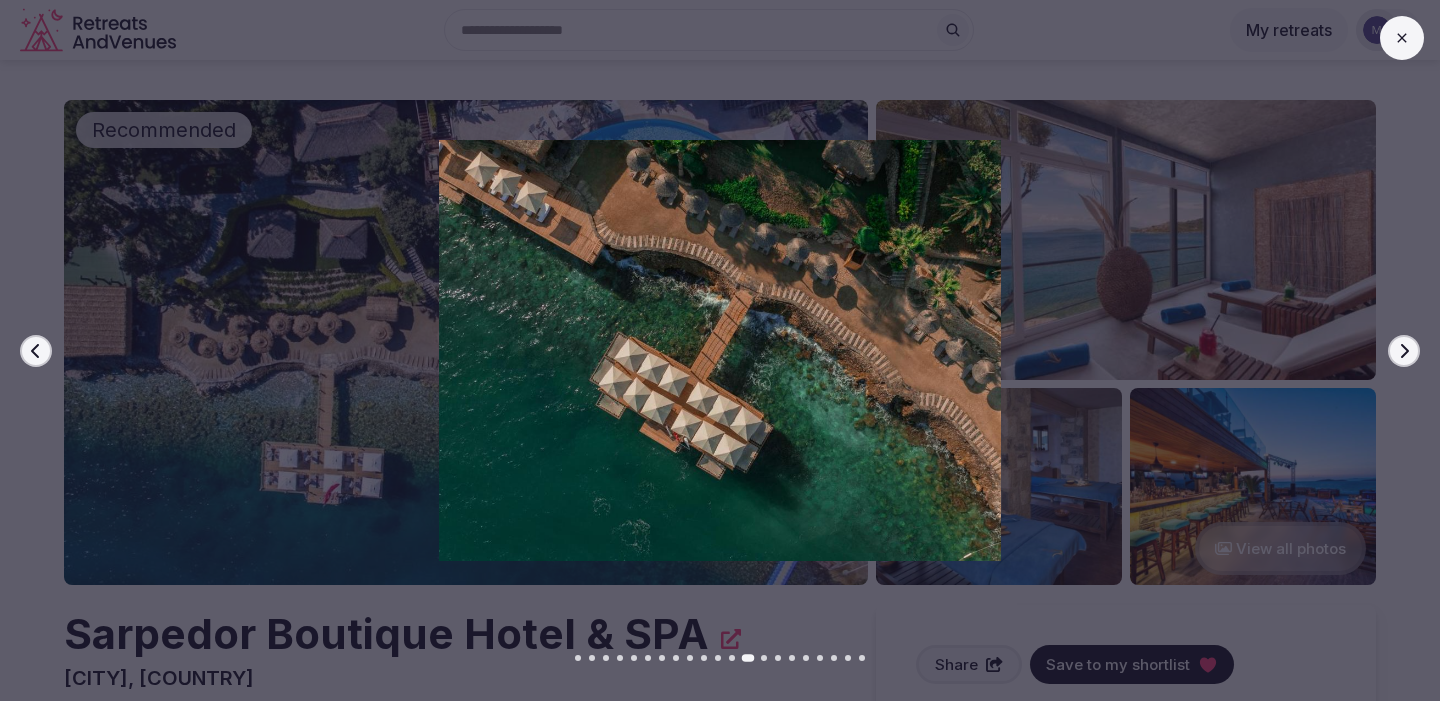 click on "Next slide" at bounding box center (1404, 351) 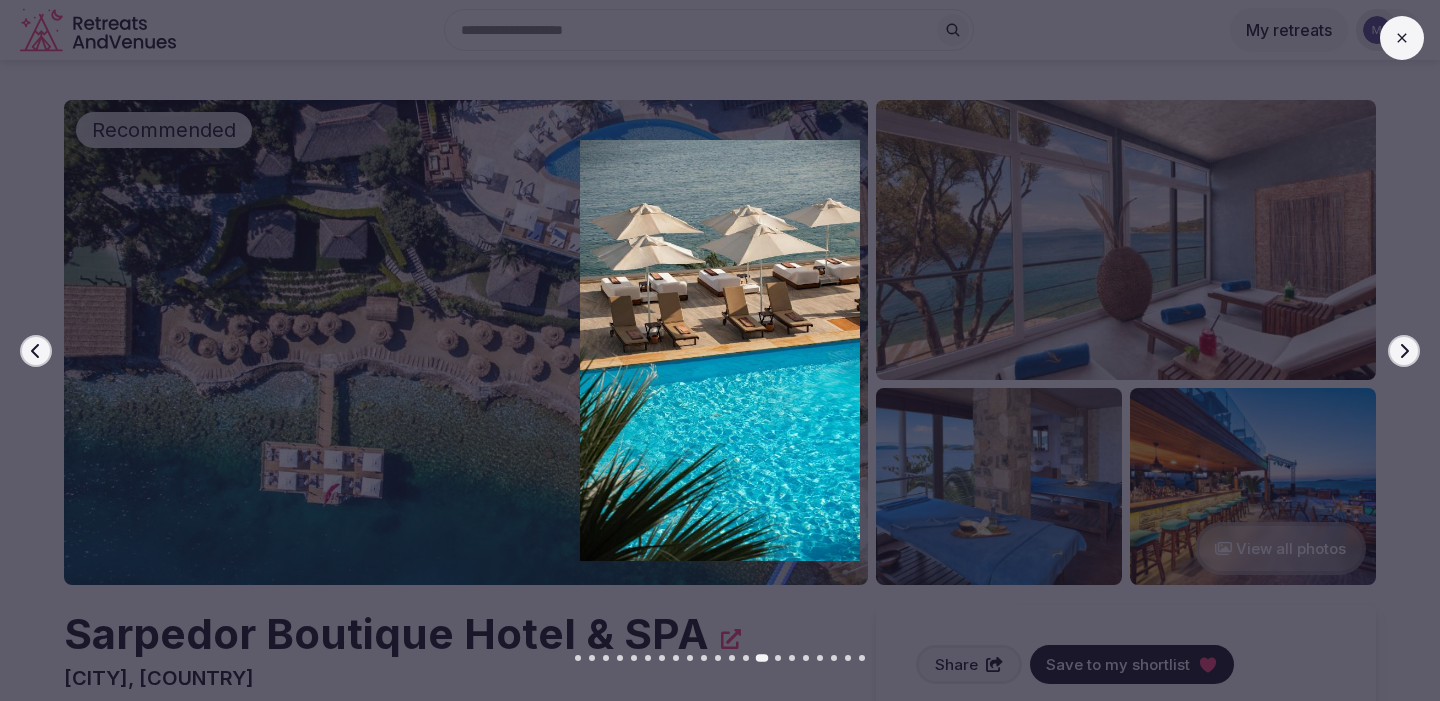 click on "Next slide" at bounding box center (1404, 351) 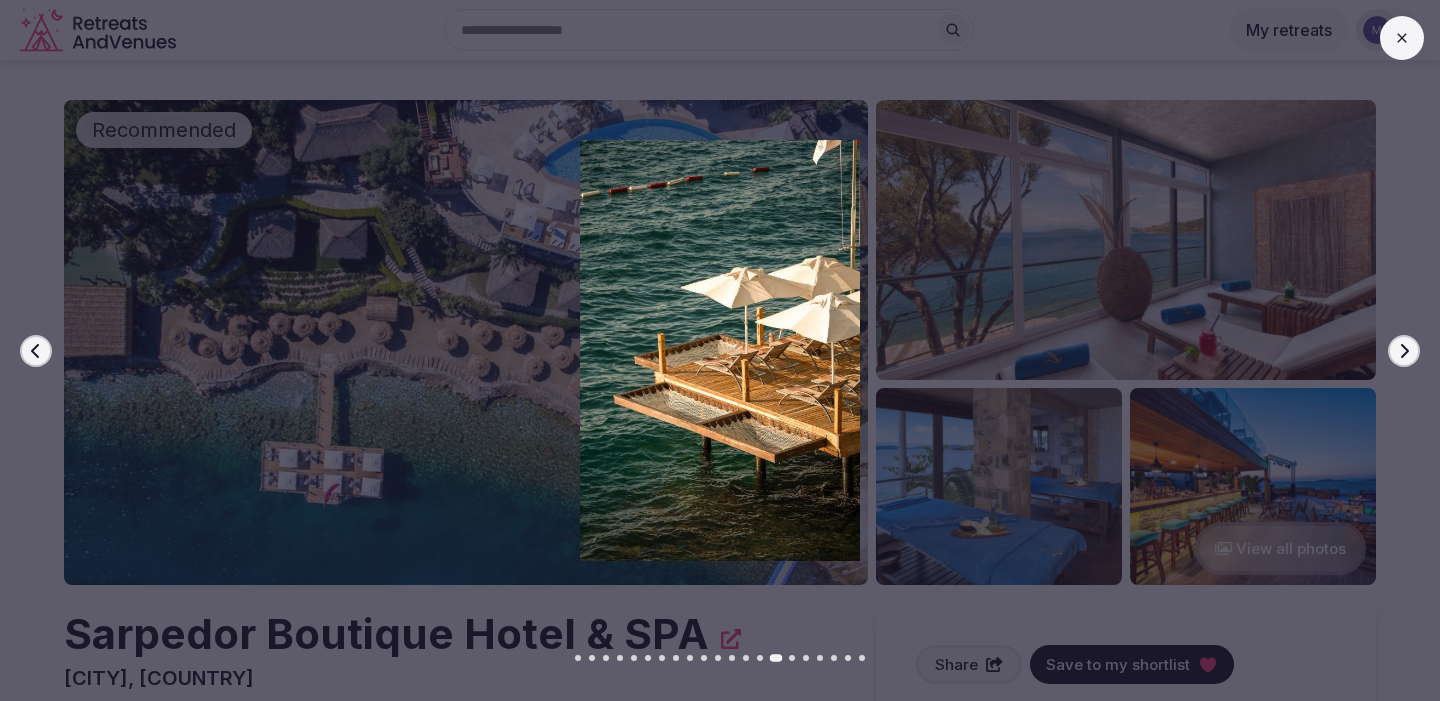click on "Next slide" at bounding box center [1404, 351] 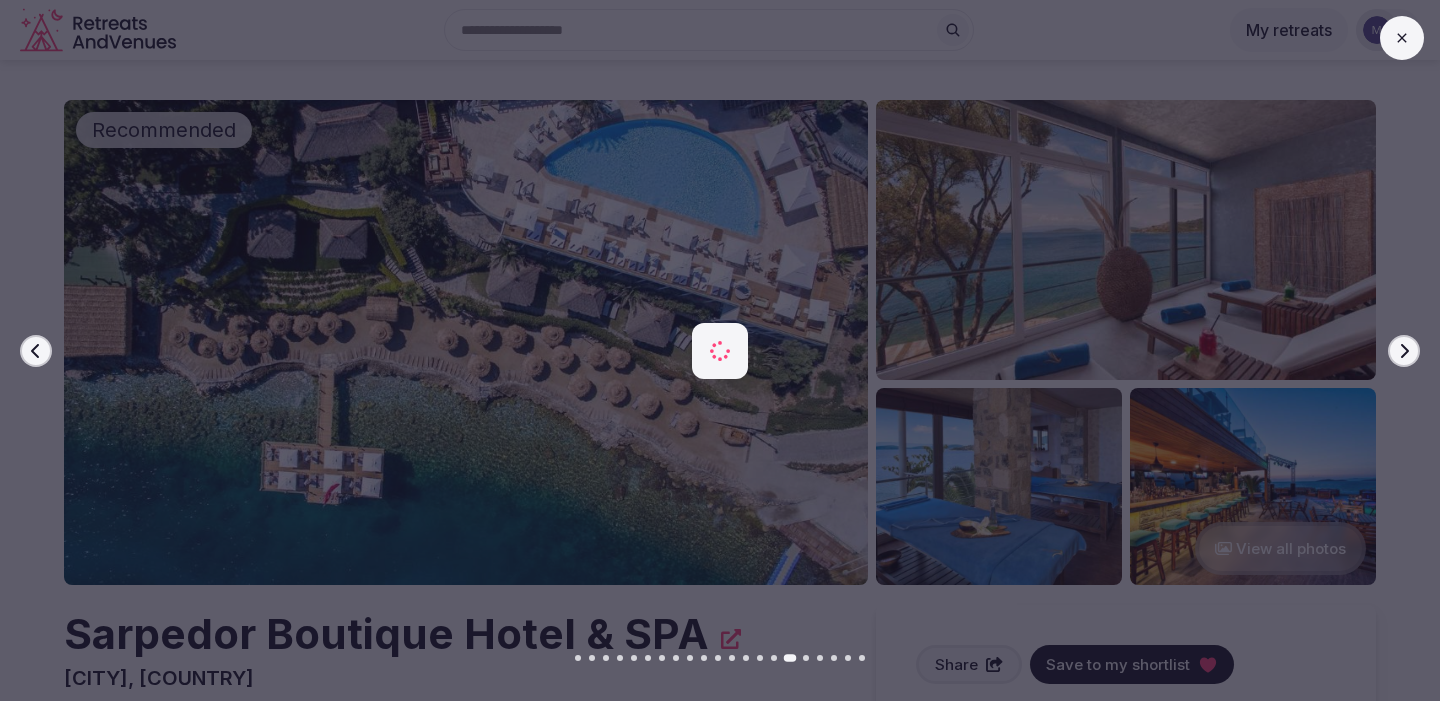 click on "Next slide" at bounding box center [1404, 351] 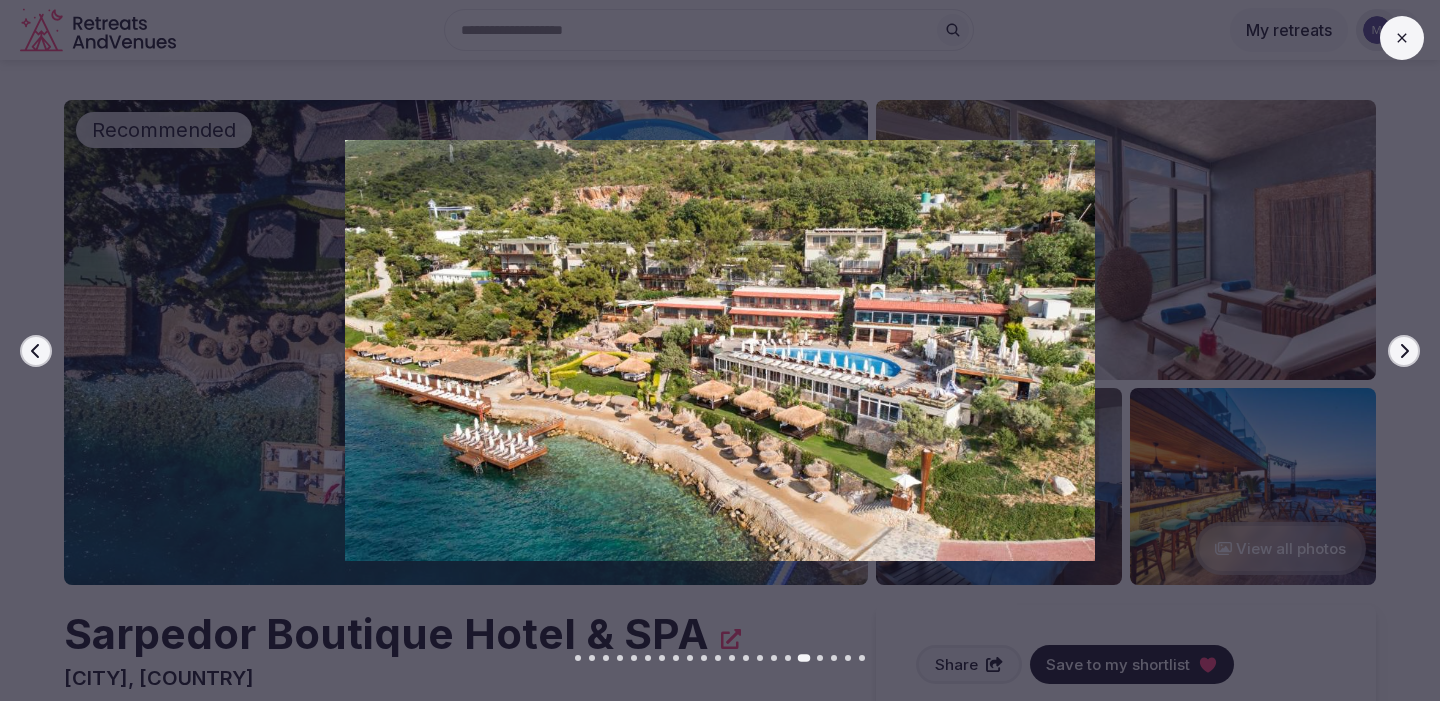 click on "Next slide" at bounding box center (1404, 351) 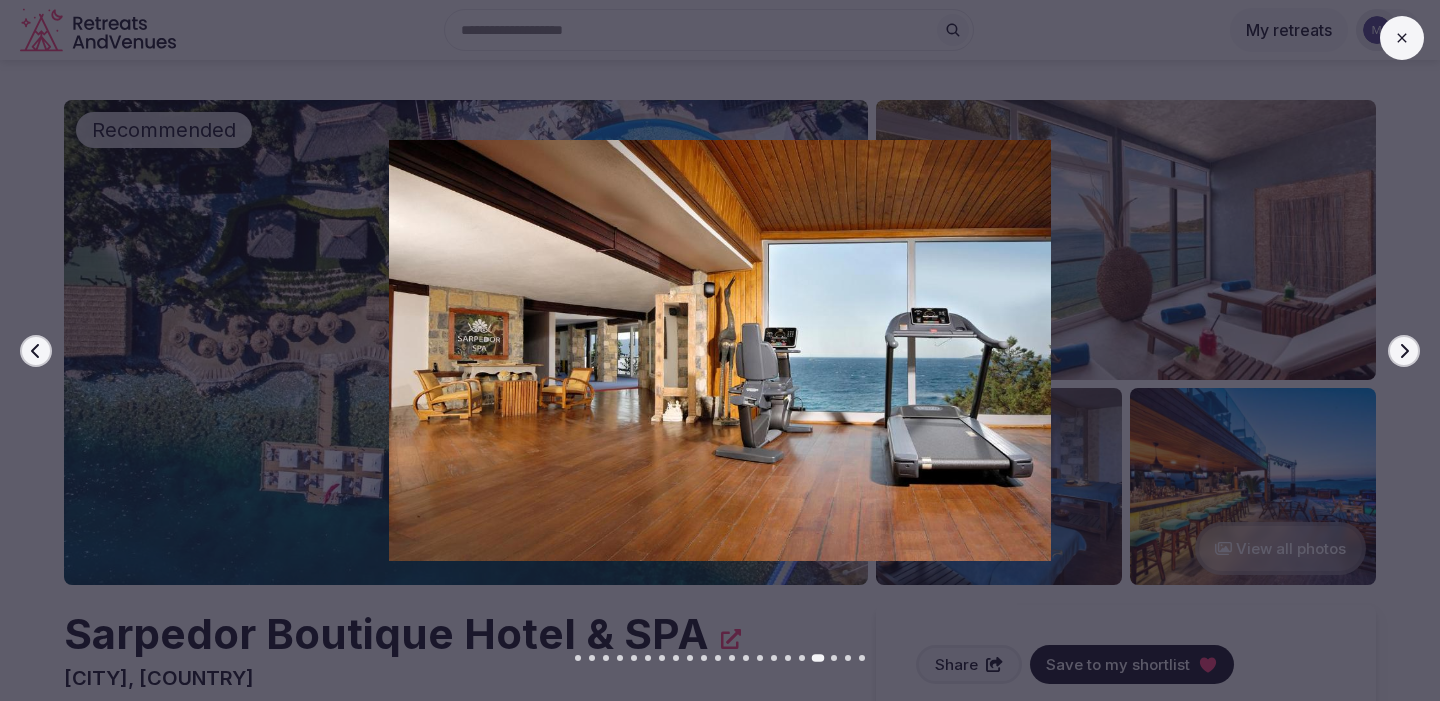 click on "Next slide" at bounding box center (1404, 351) 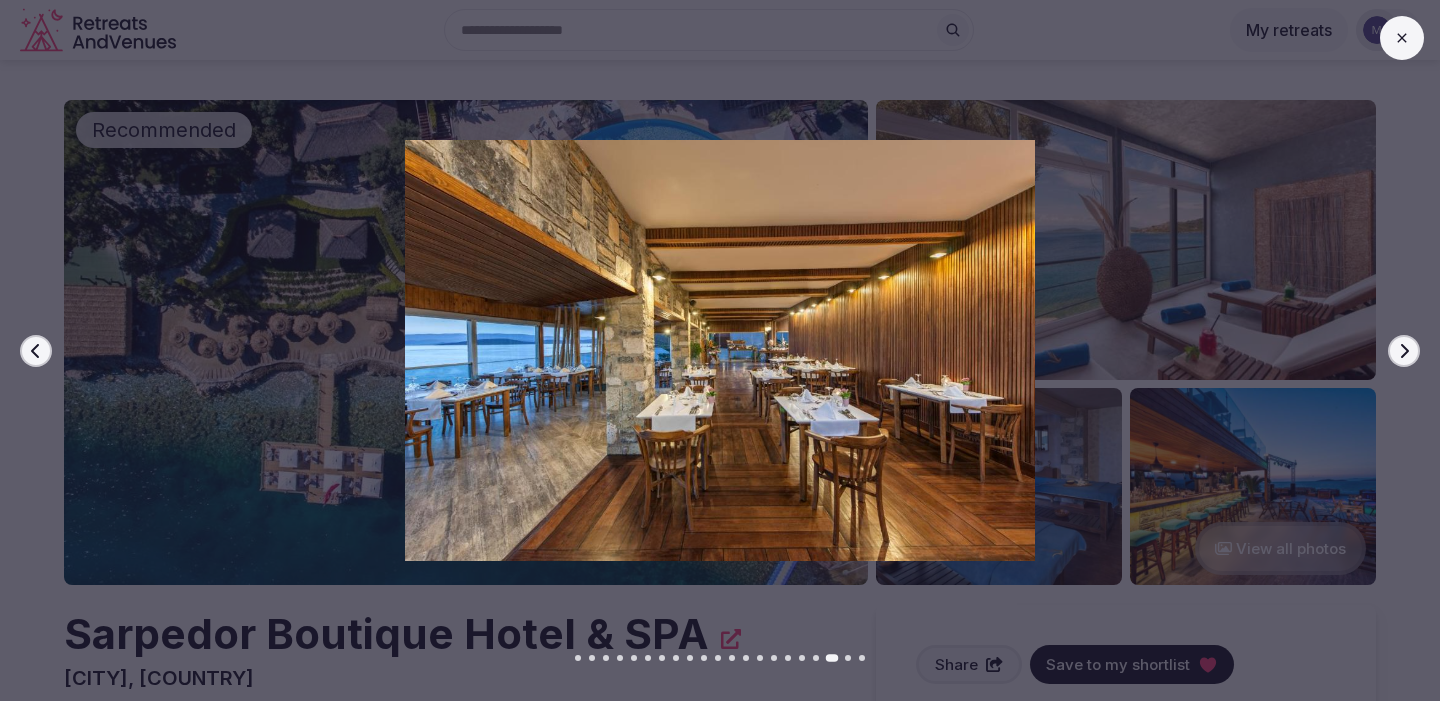 click on "Next slide" at bounding box center (1404, 351) 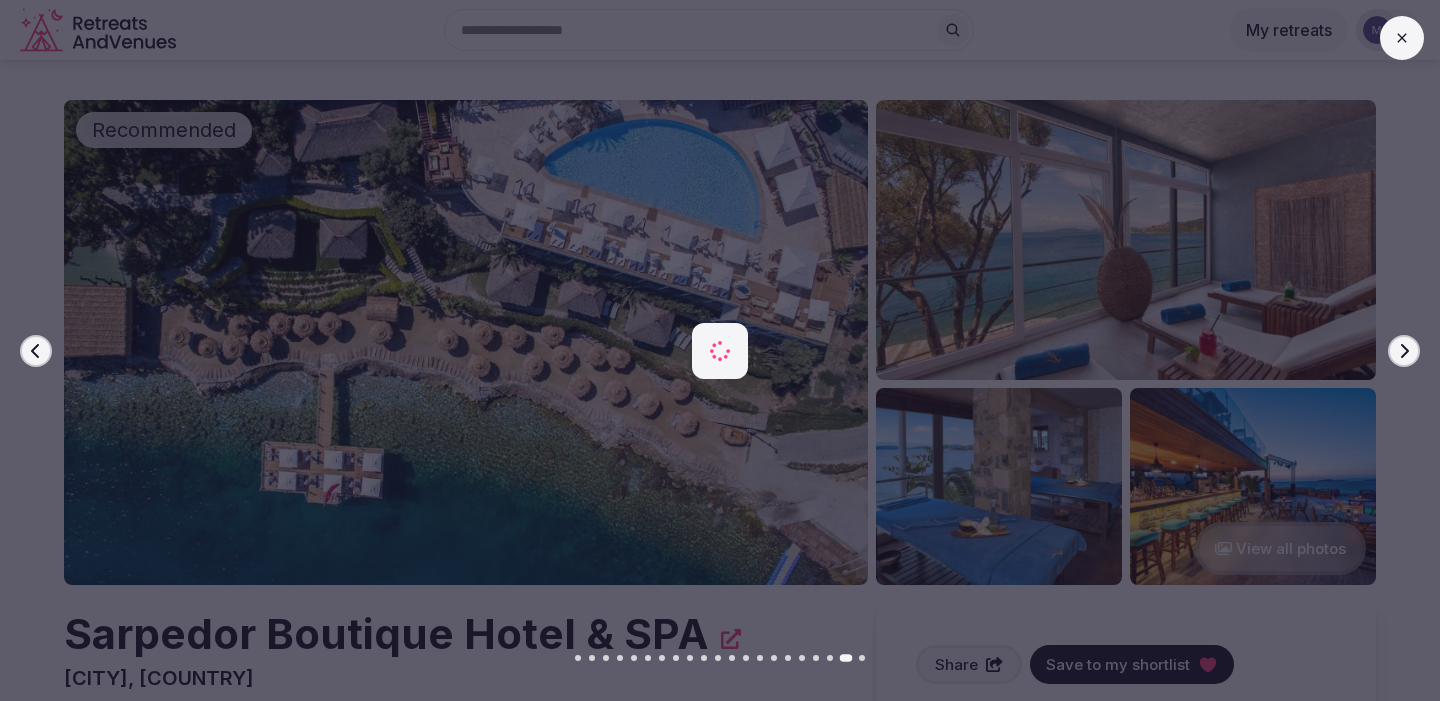 click on "Next slide" at bounding box center [1404, 351] 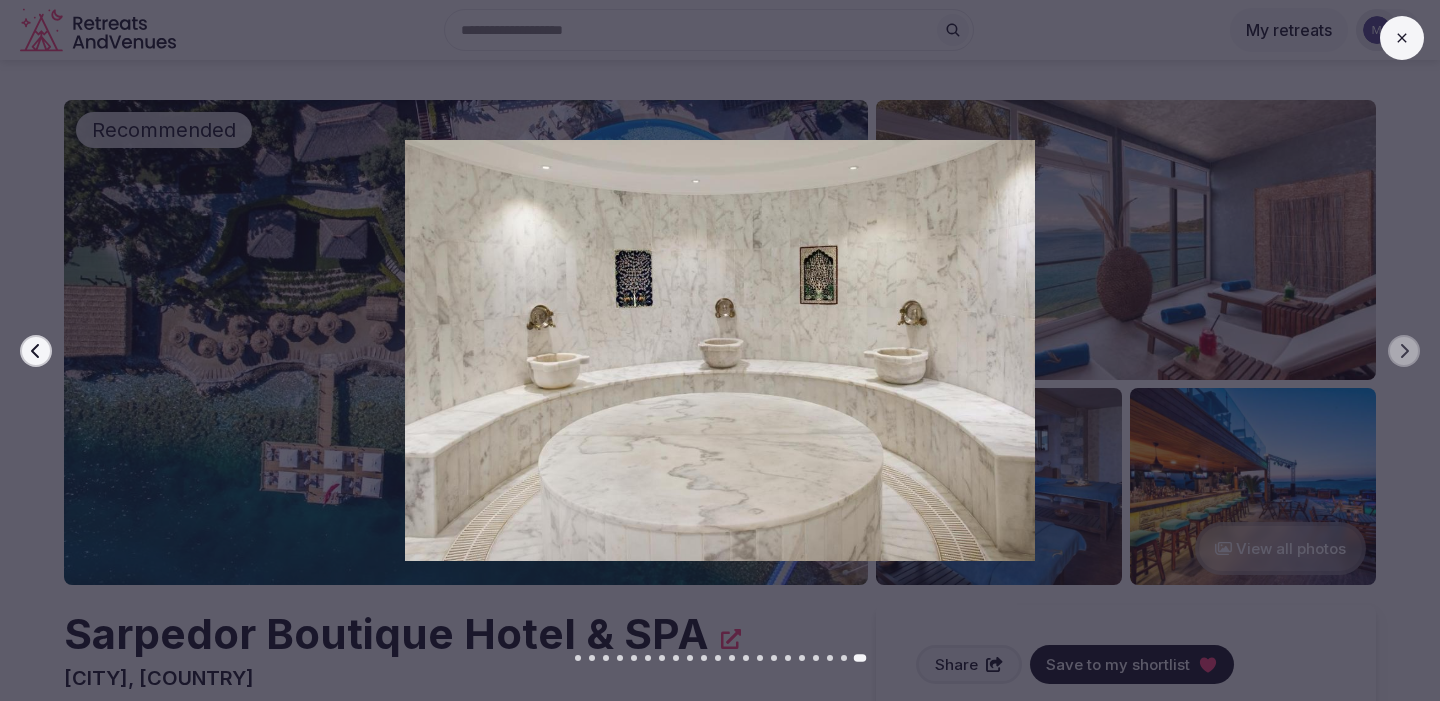 click at bounding box center (1402, 38) 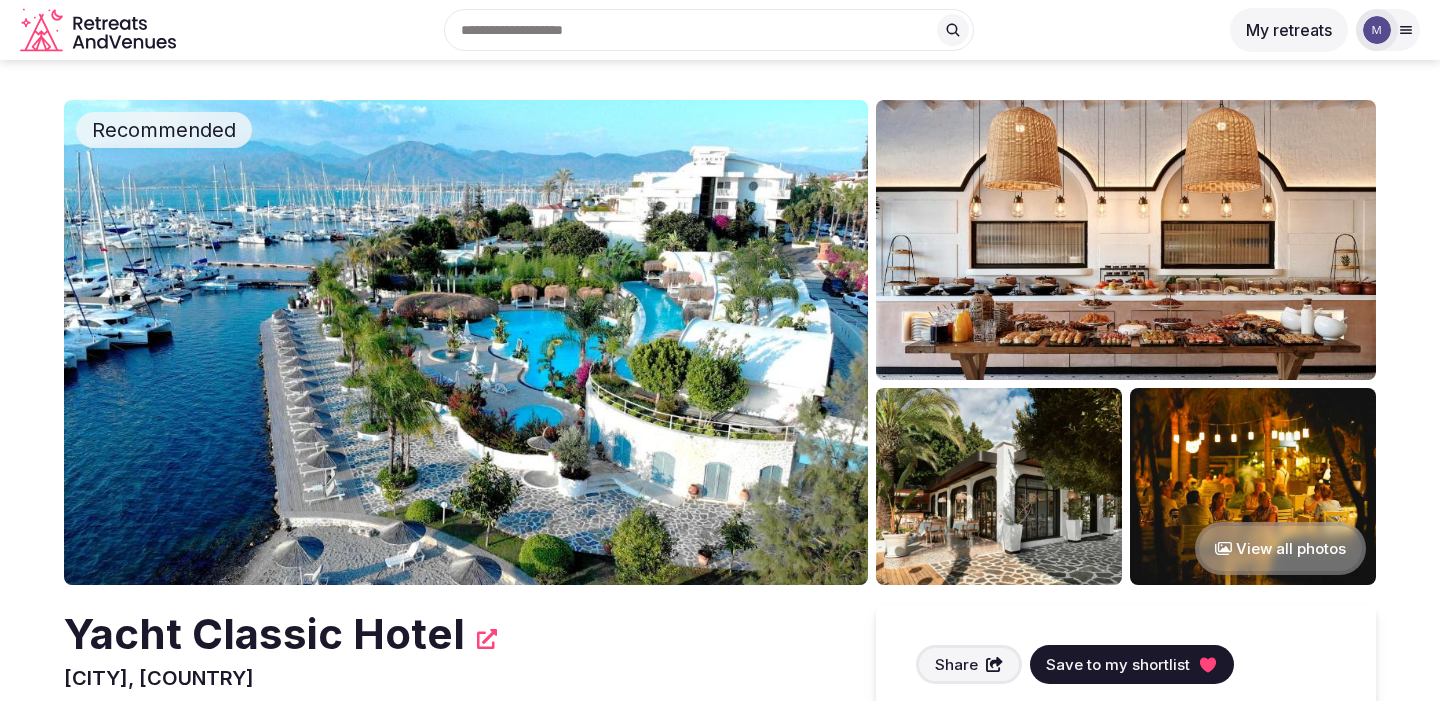 scroll, scrollTop: 0, scrollLeft: 0, axis: both 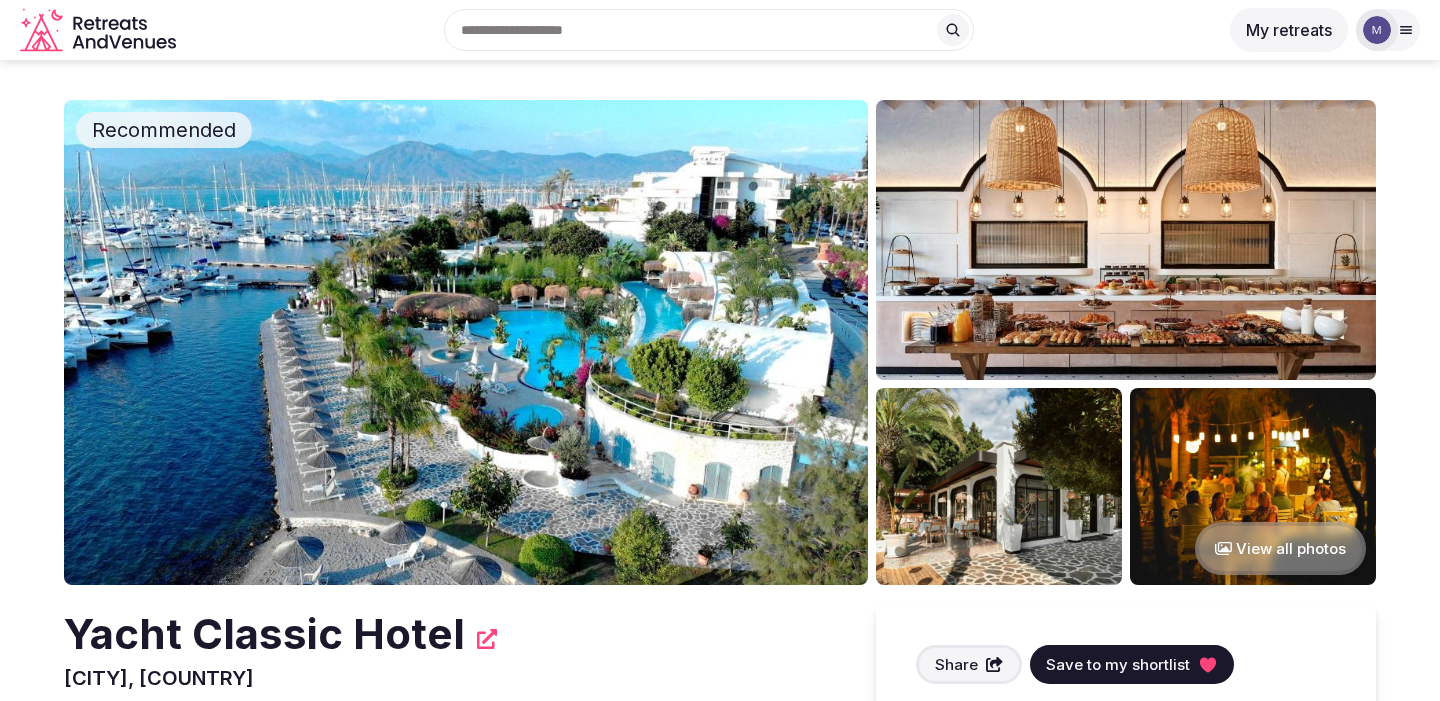 click on "View all photos" at bounding box center [1280, 548] 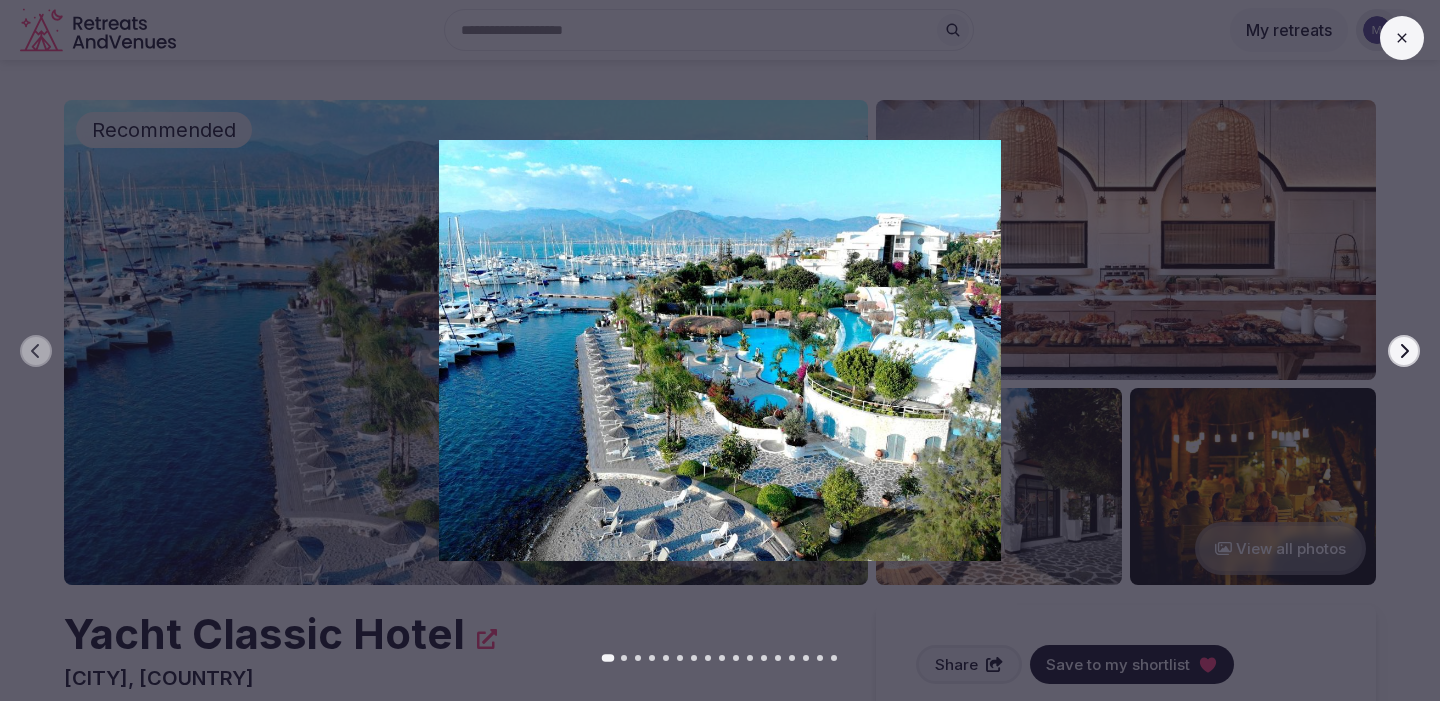click 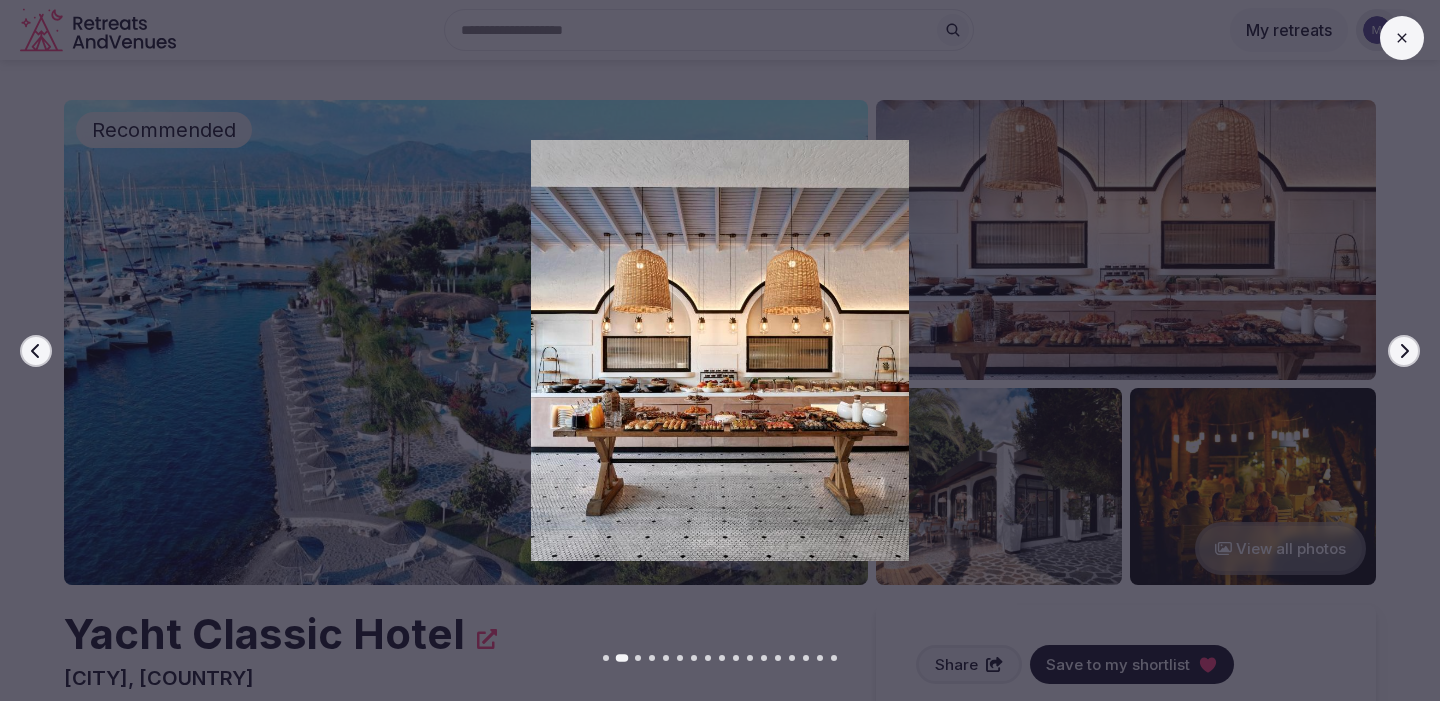 click 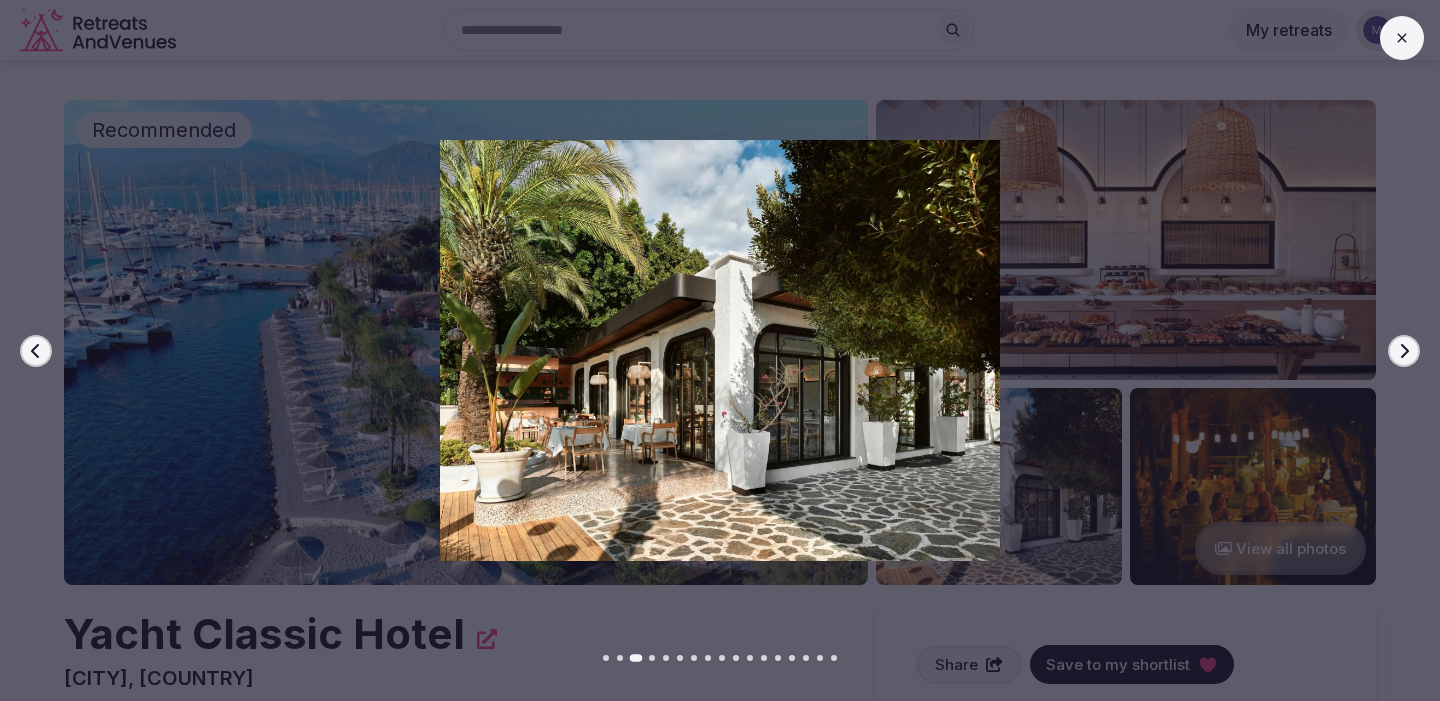 click 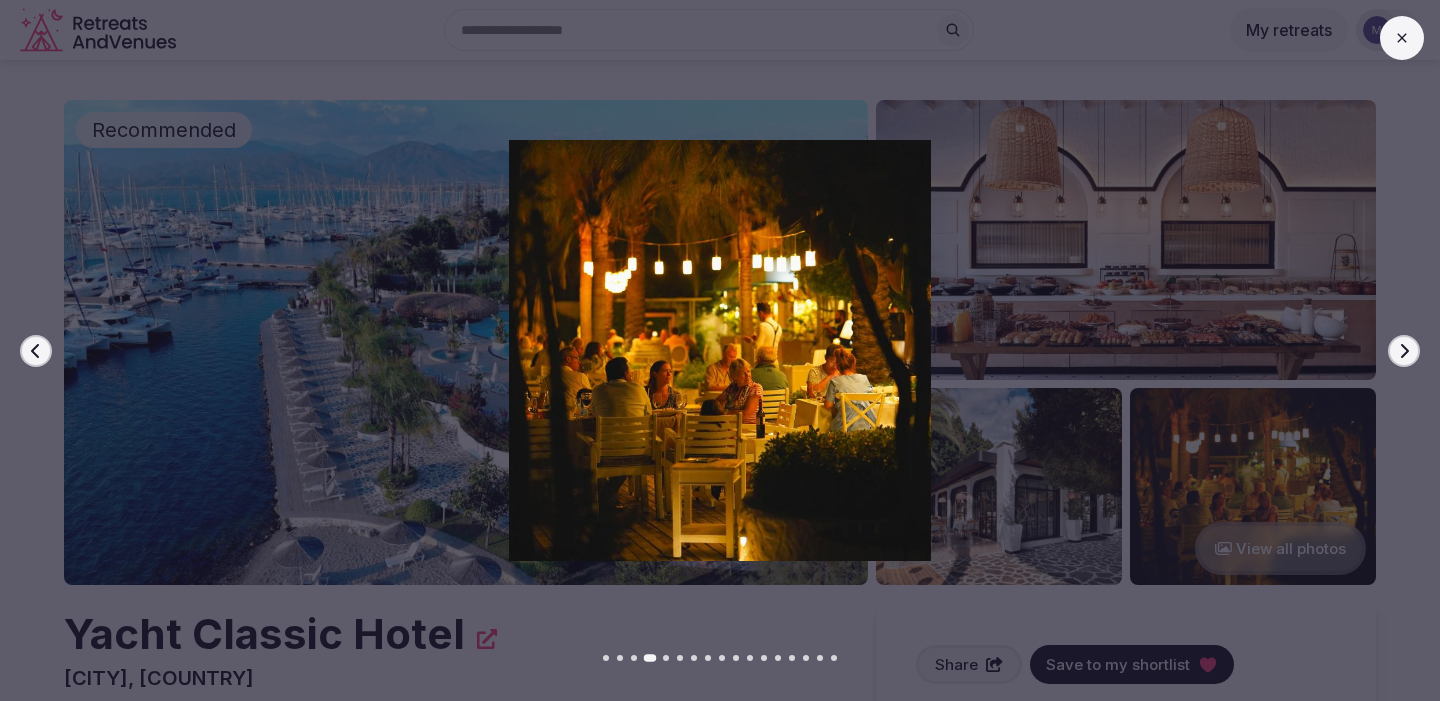 click 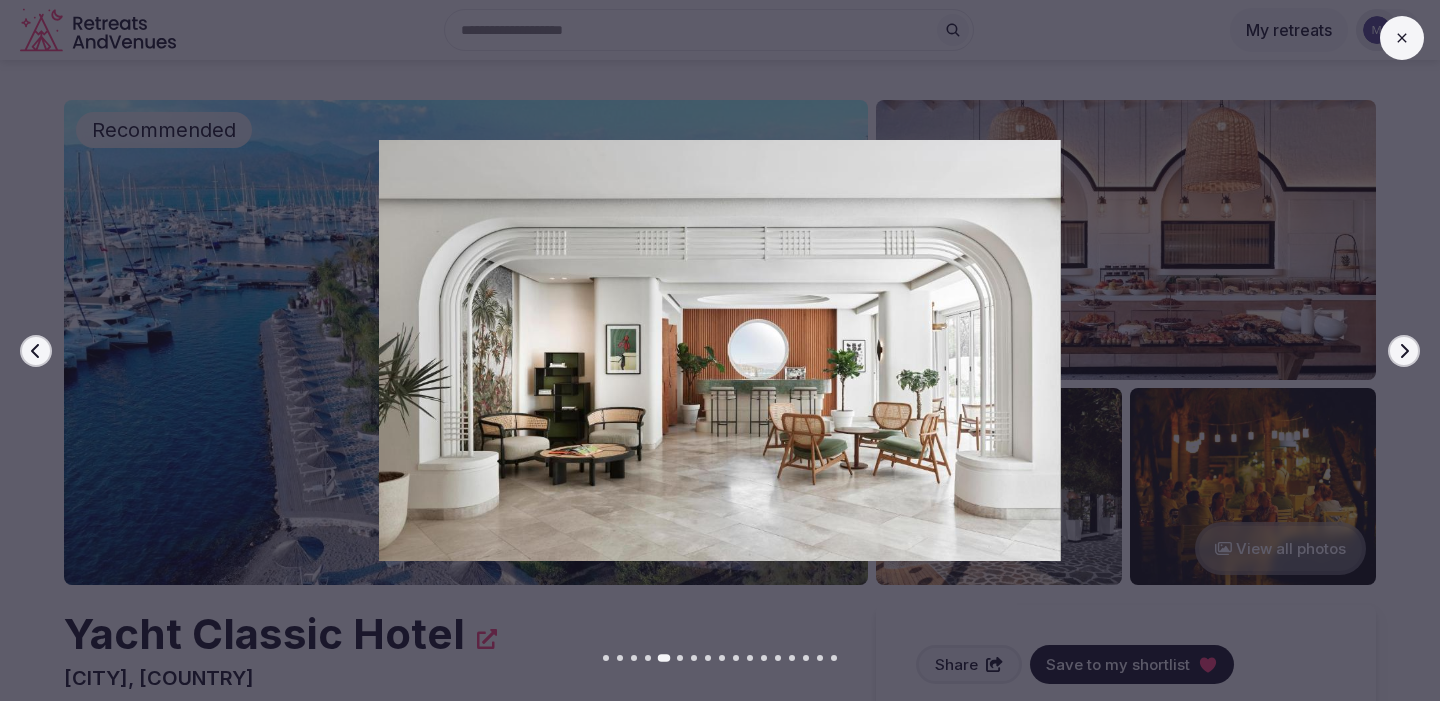 click 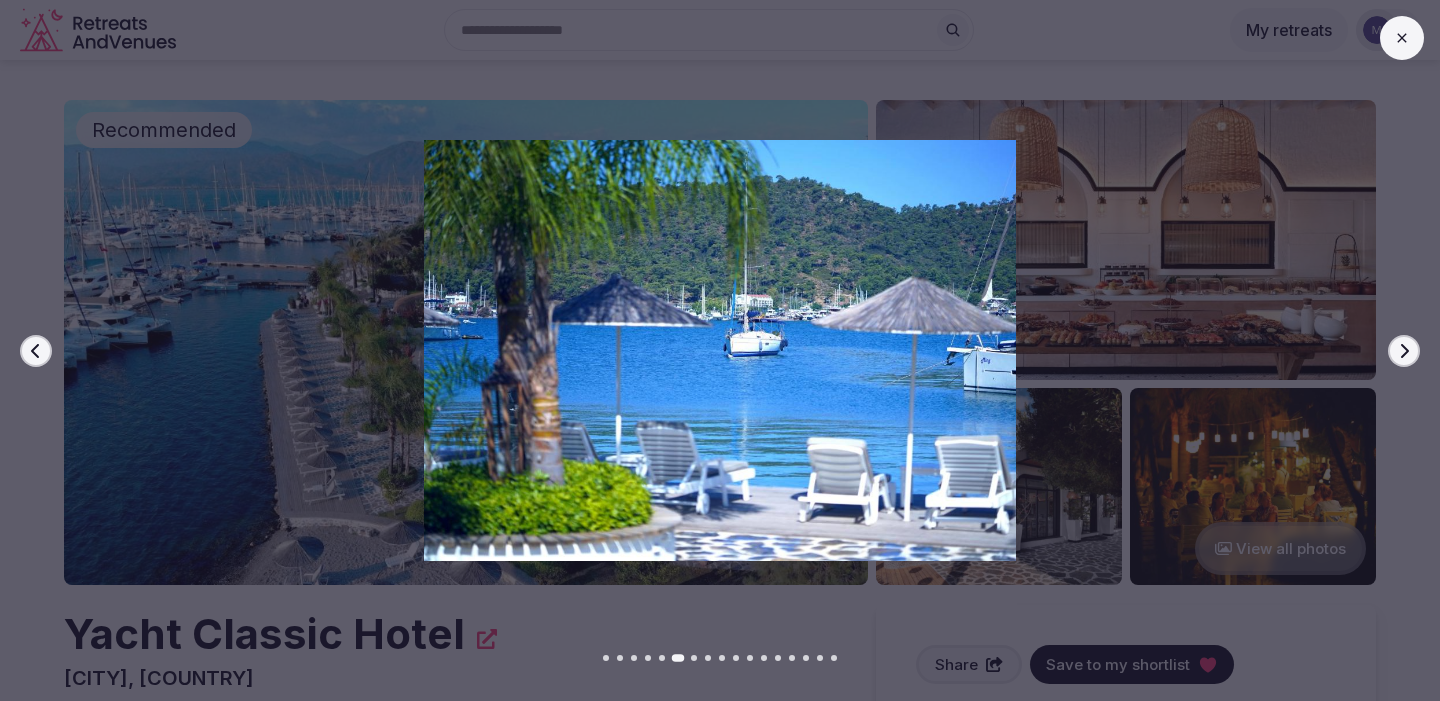 click 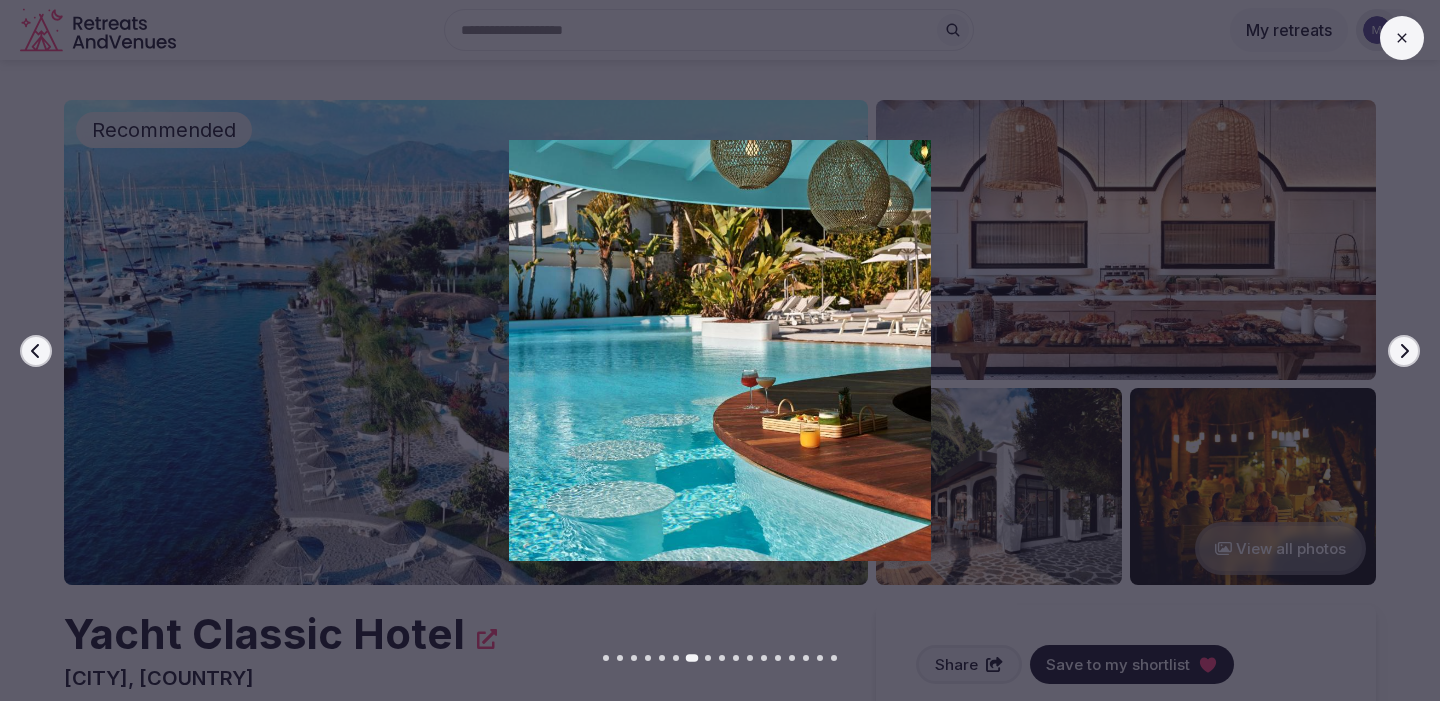 click 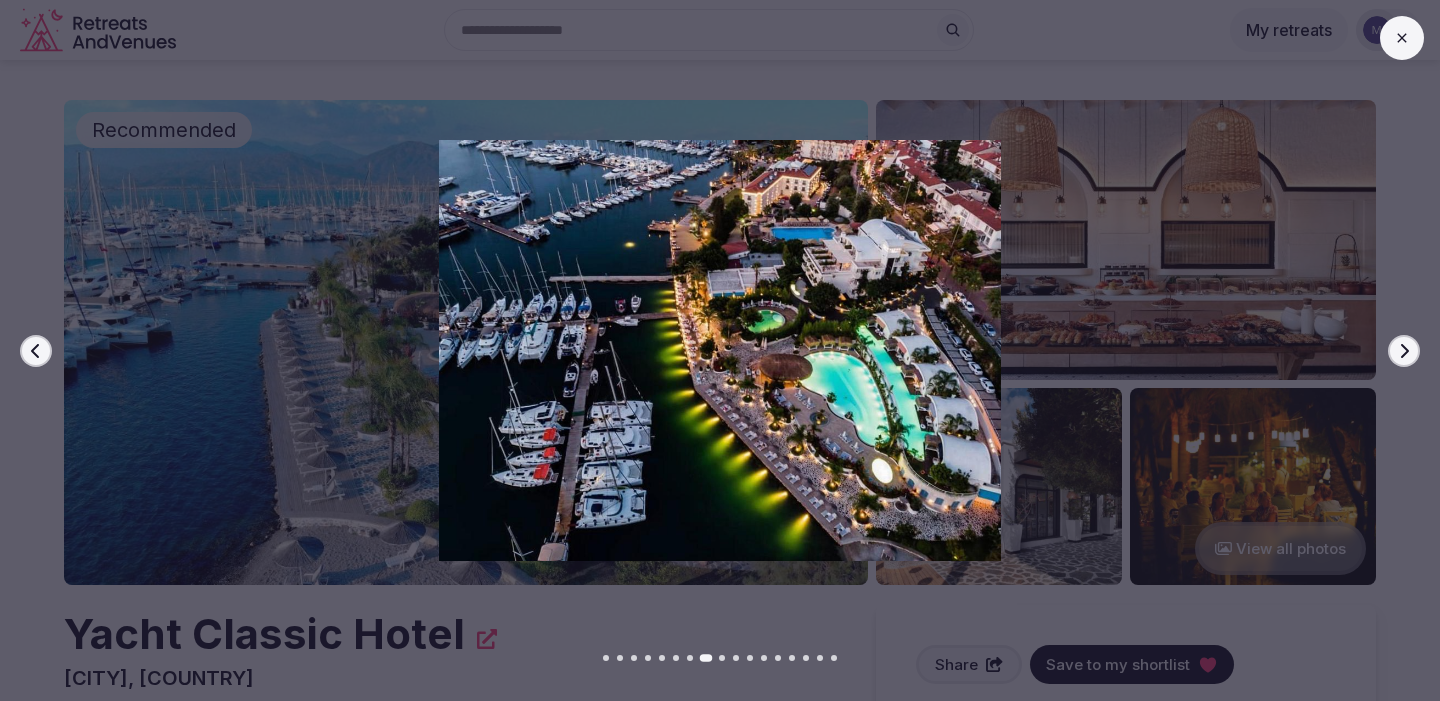click 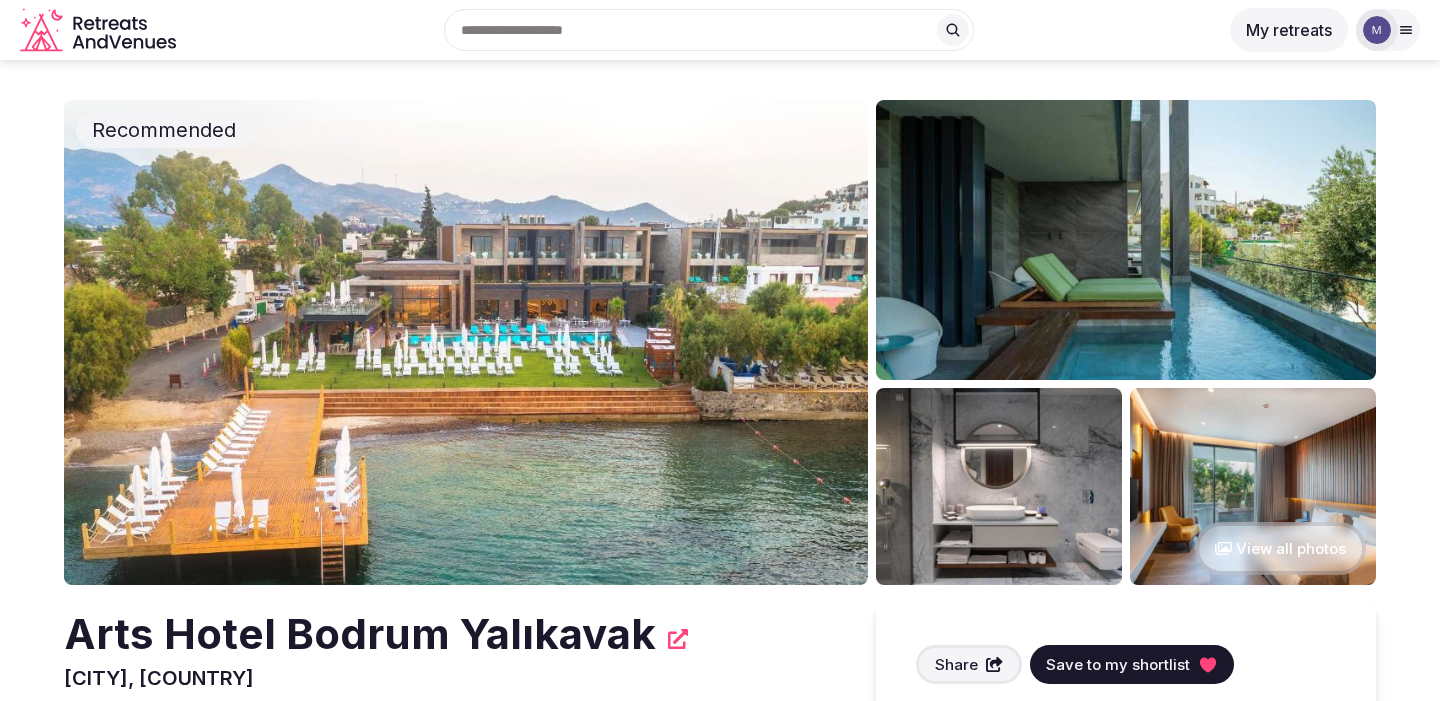 scroll, scrollTop: 0, scrollLeft: 0, axis: both 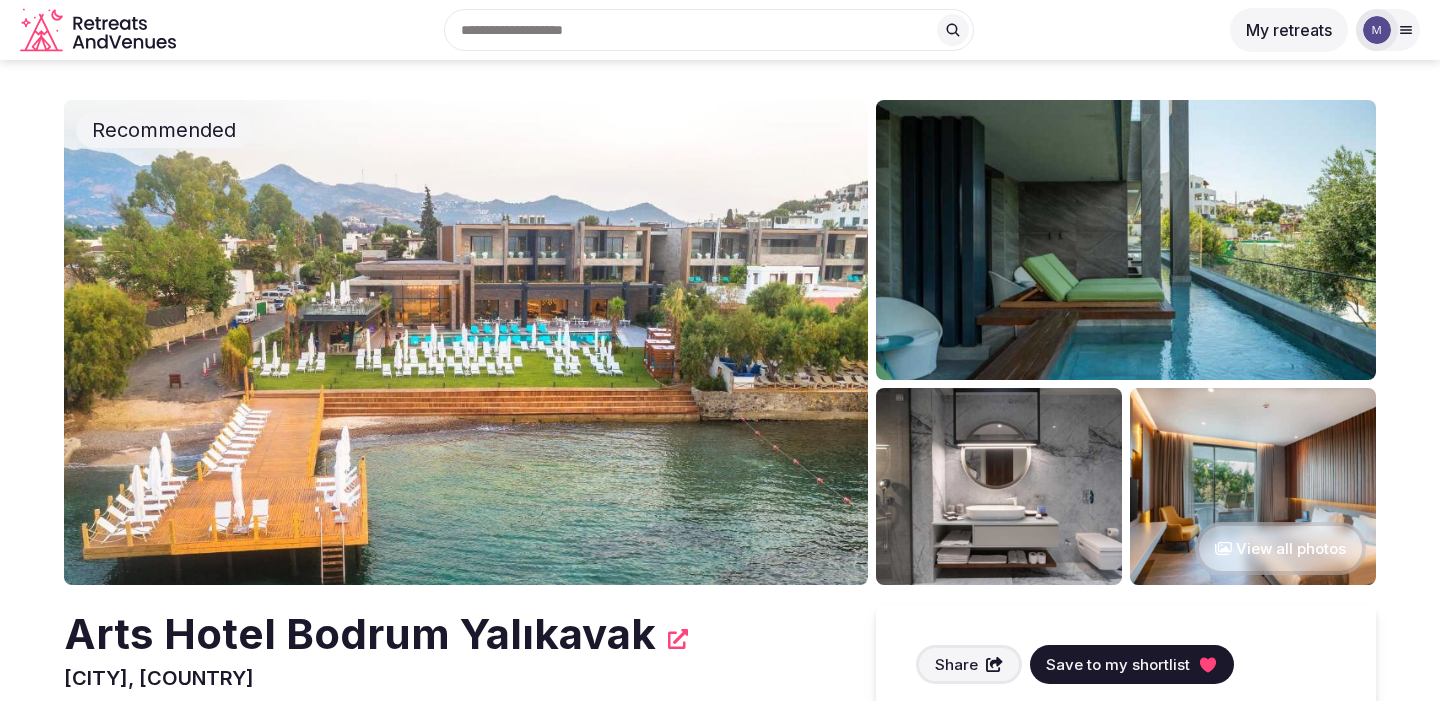 click on "View all photos" at bounding box center (1280, 548) 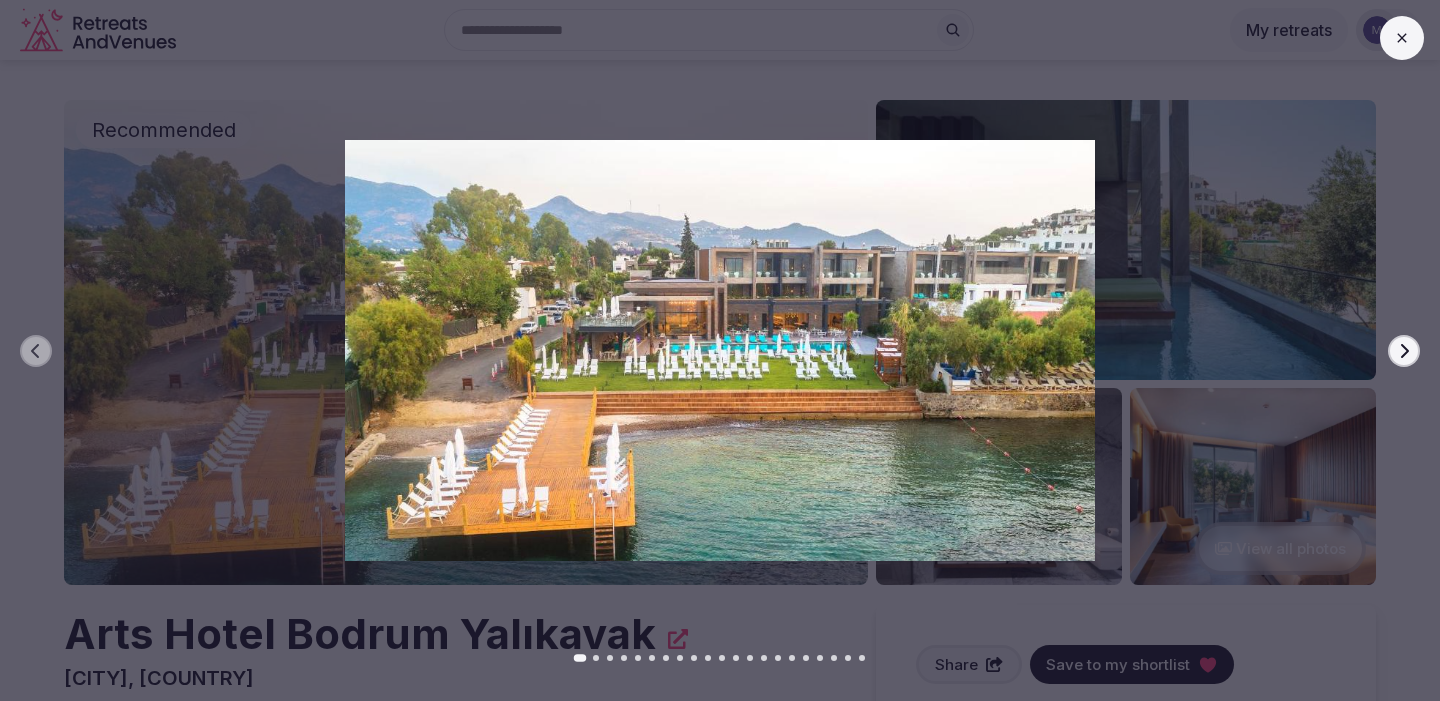 click 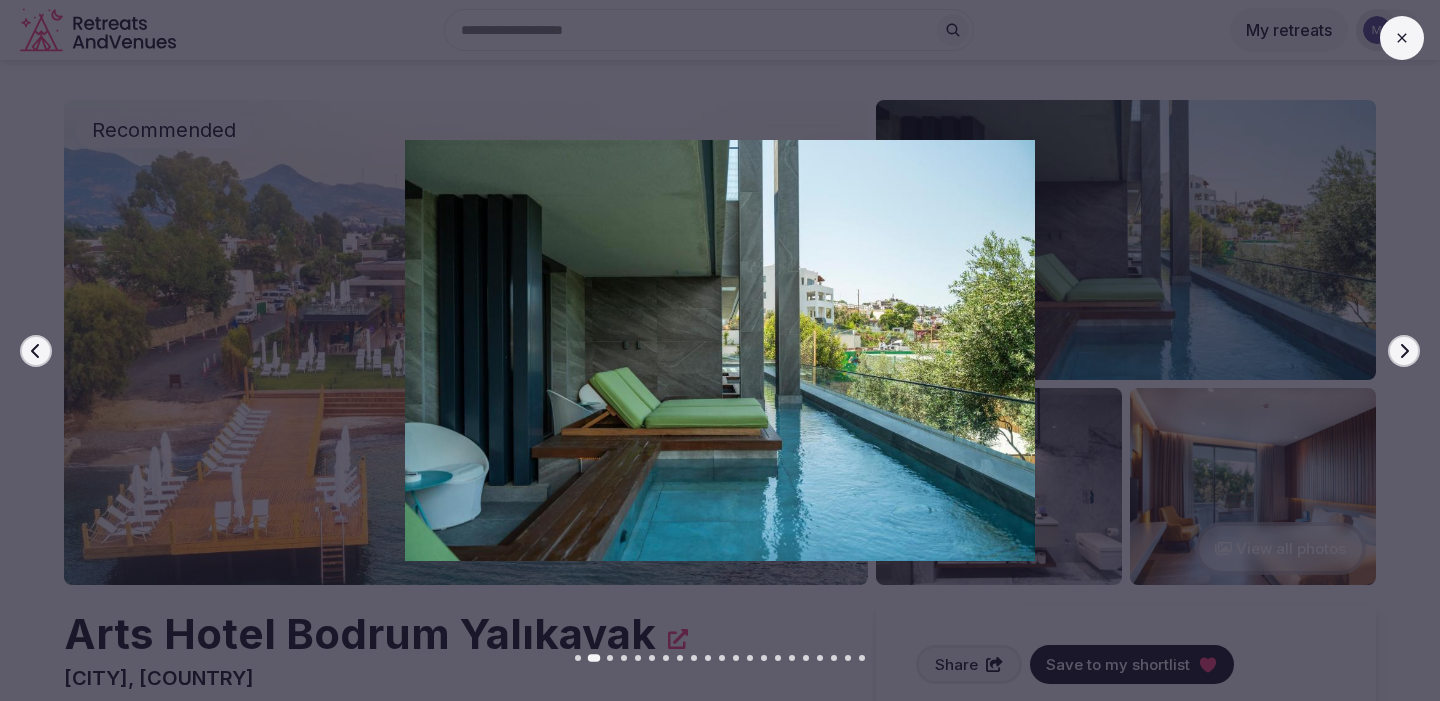 click 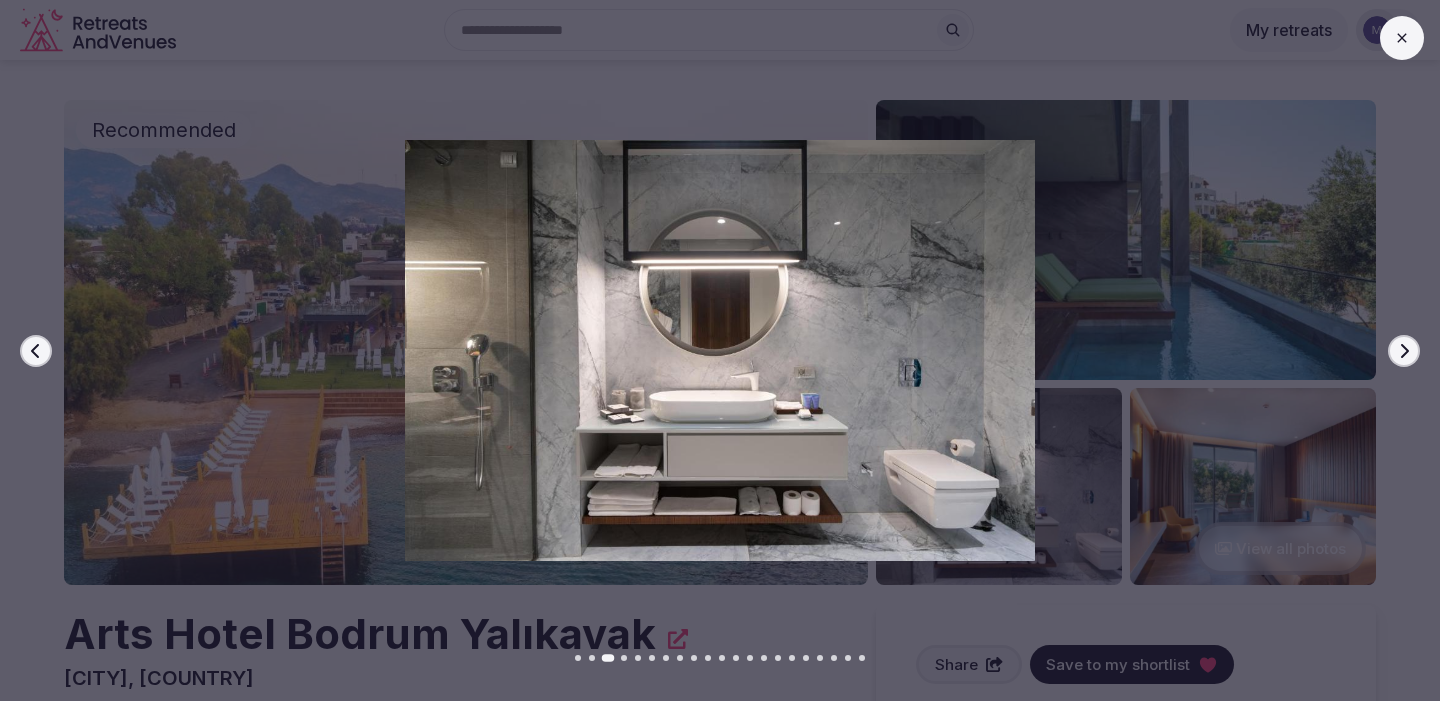 click 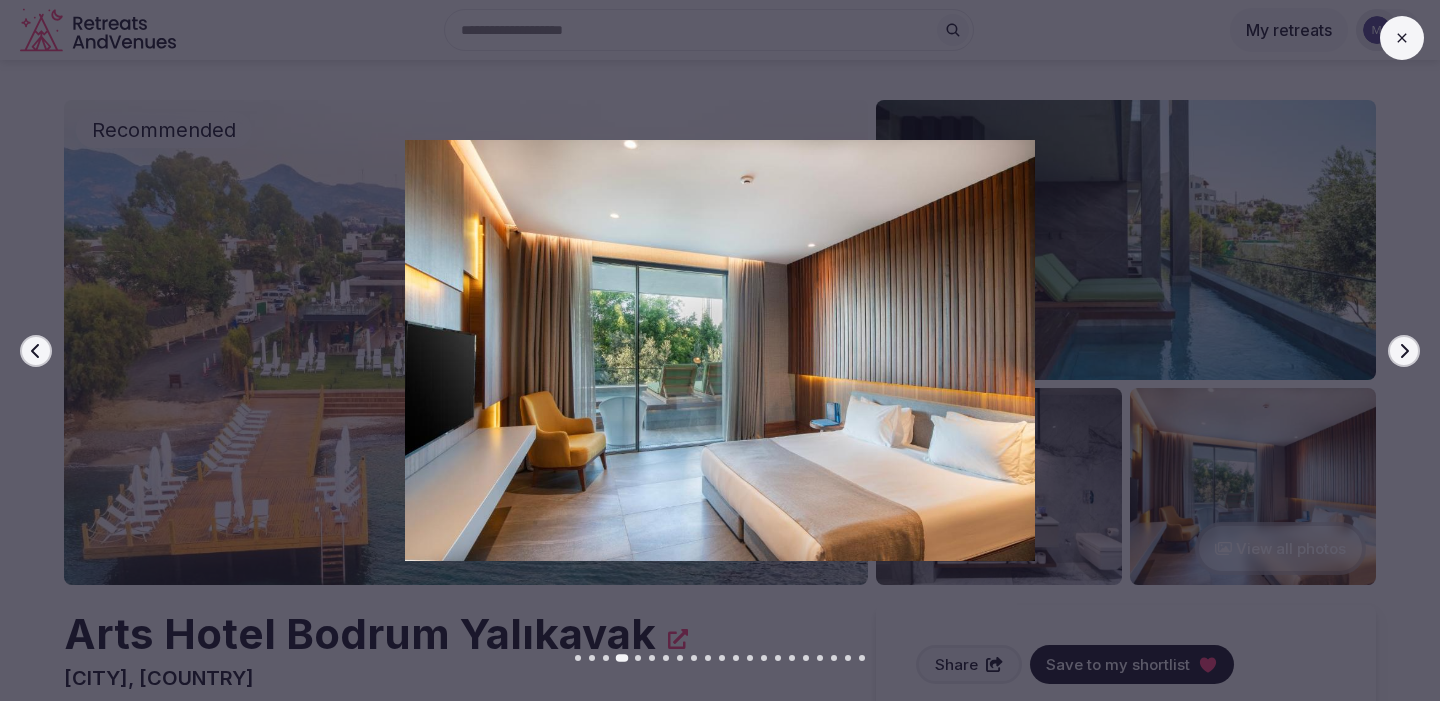 click 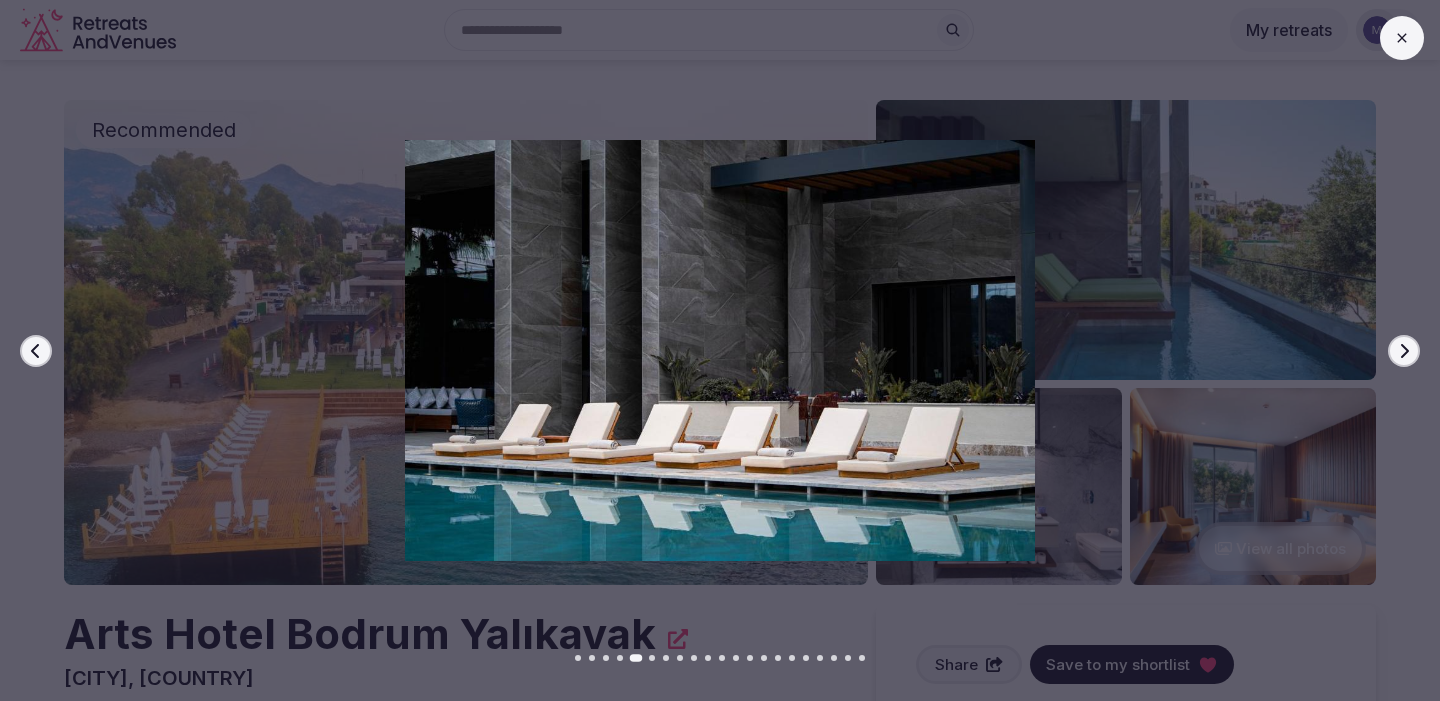 click 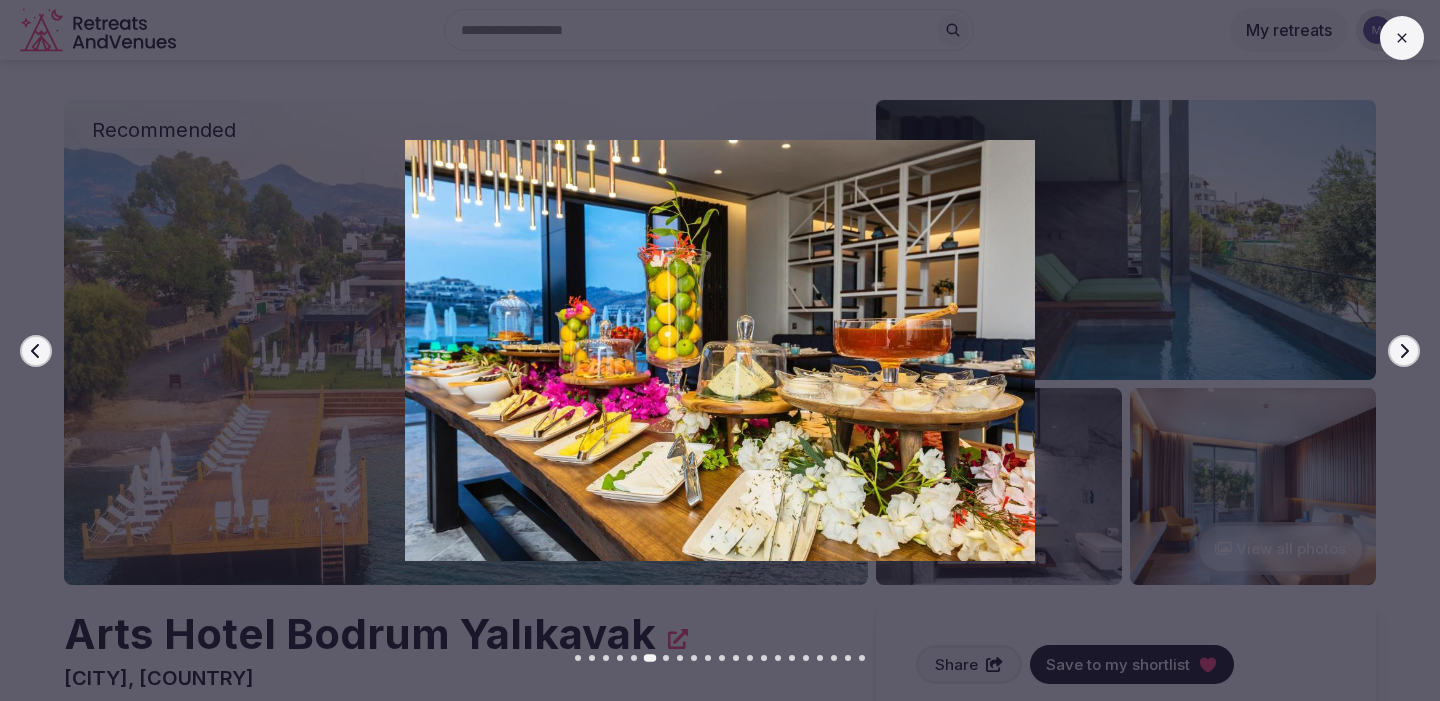 click 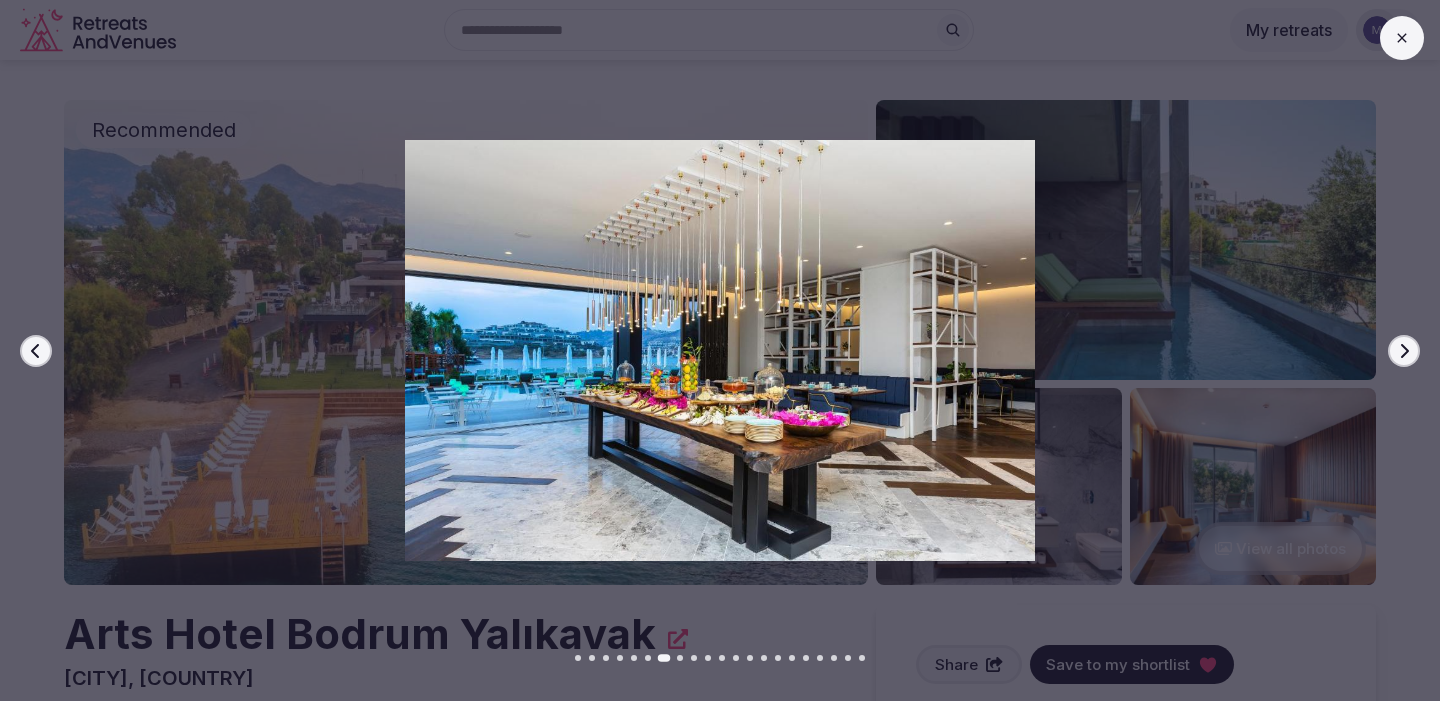 click 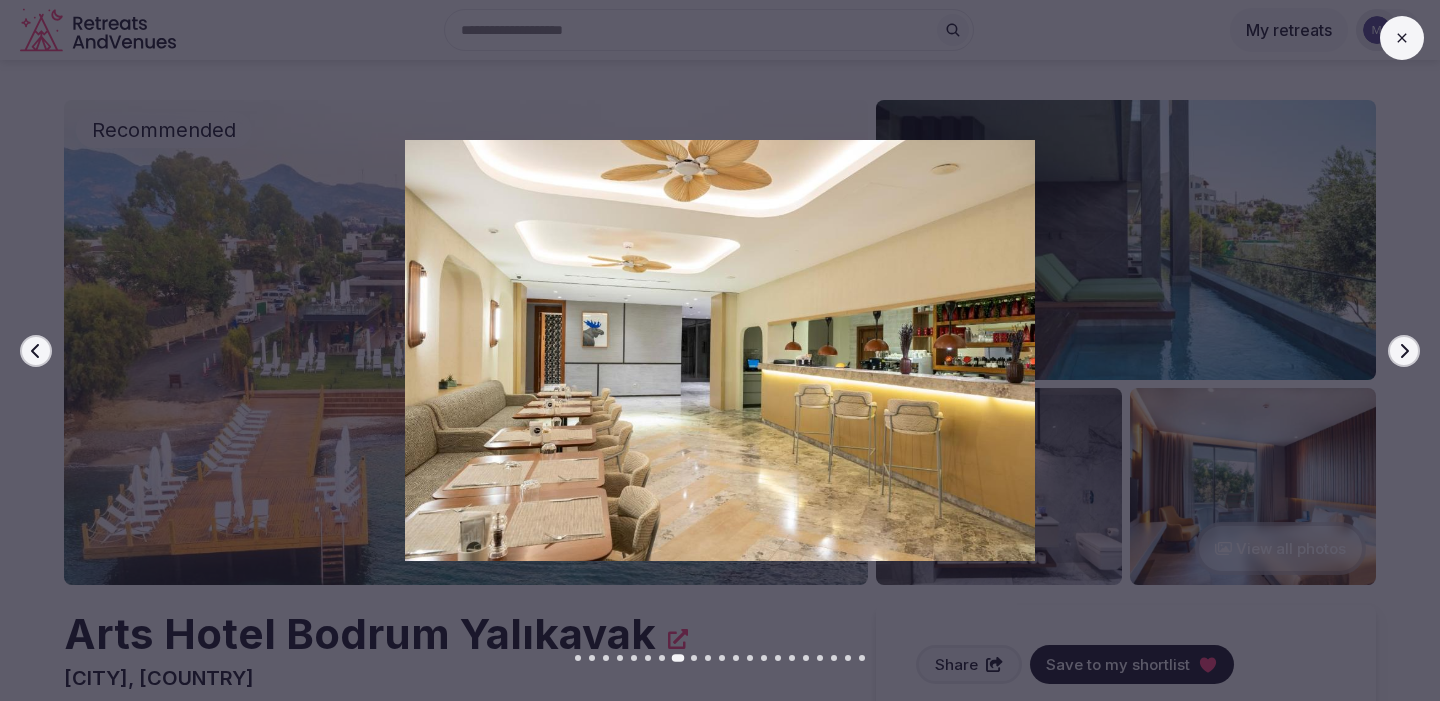 click 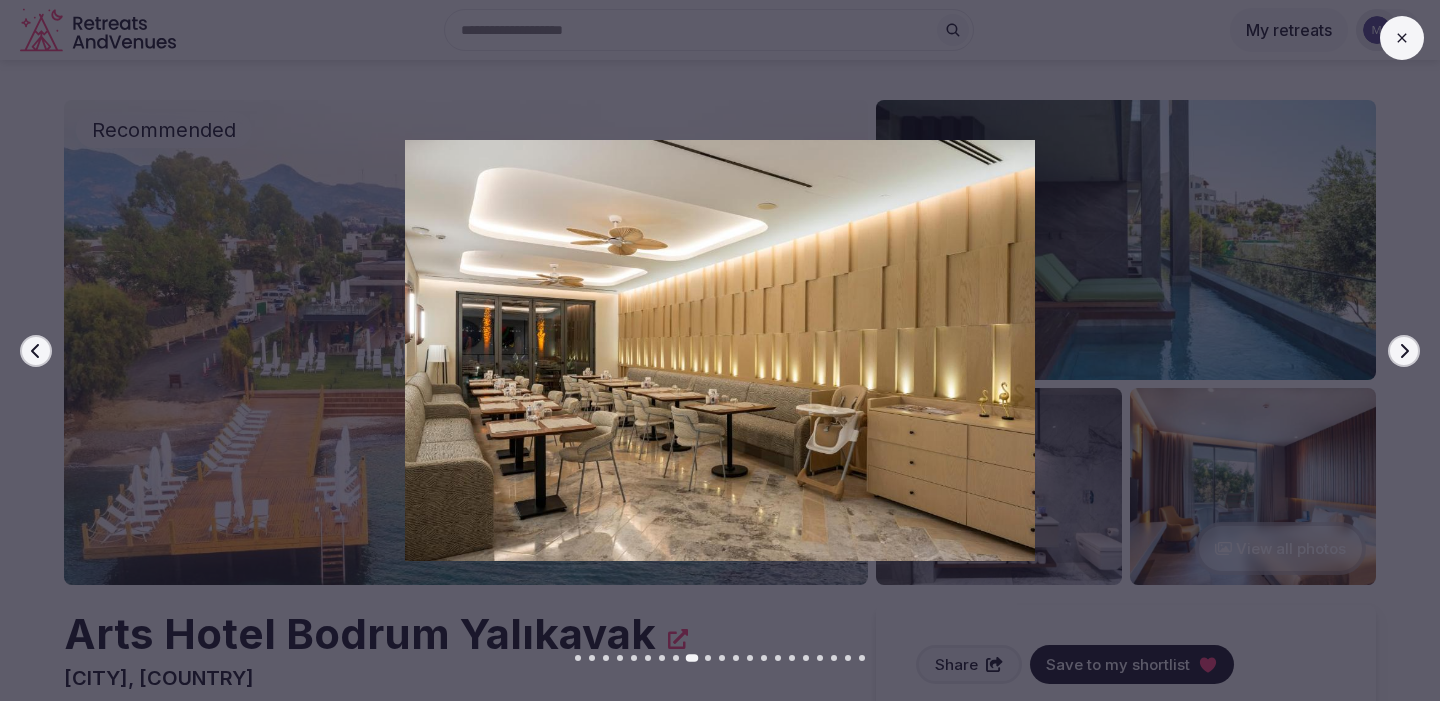 click 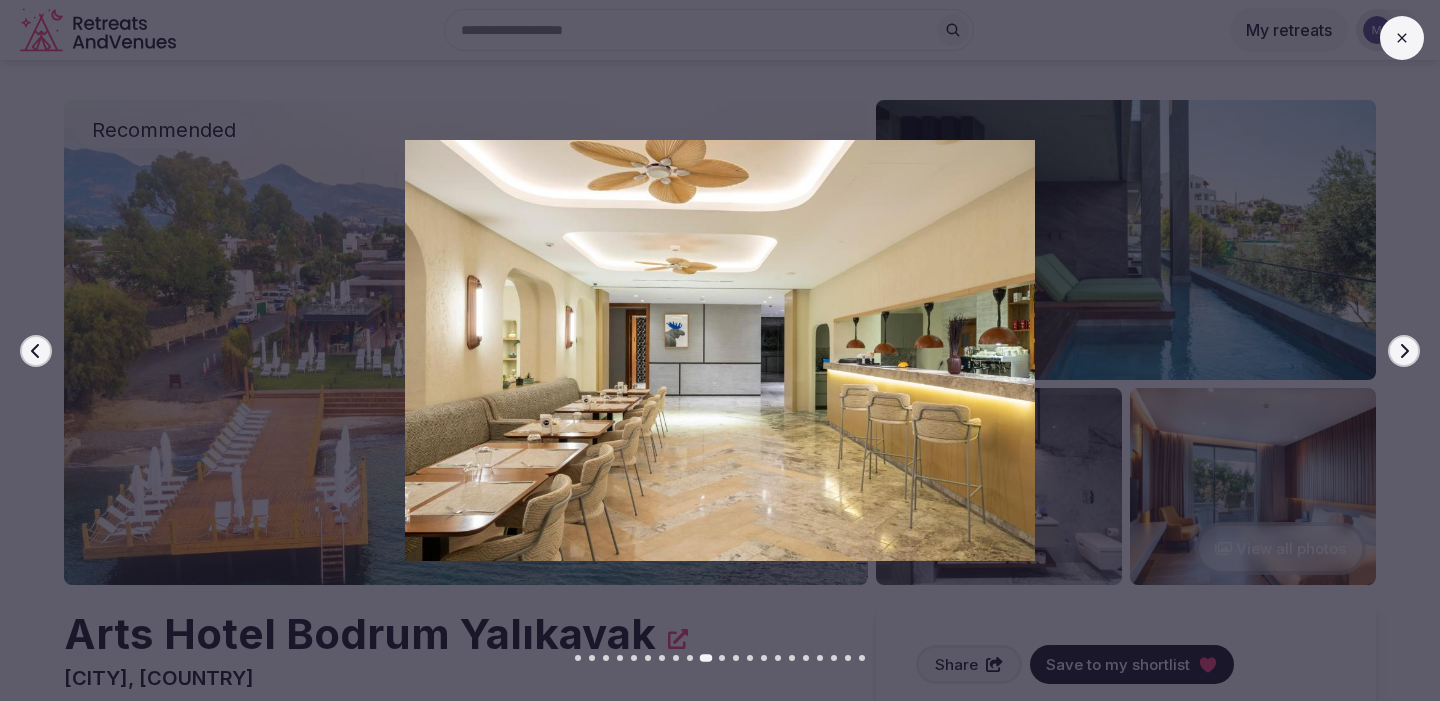 click 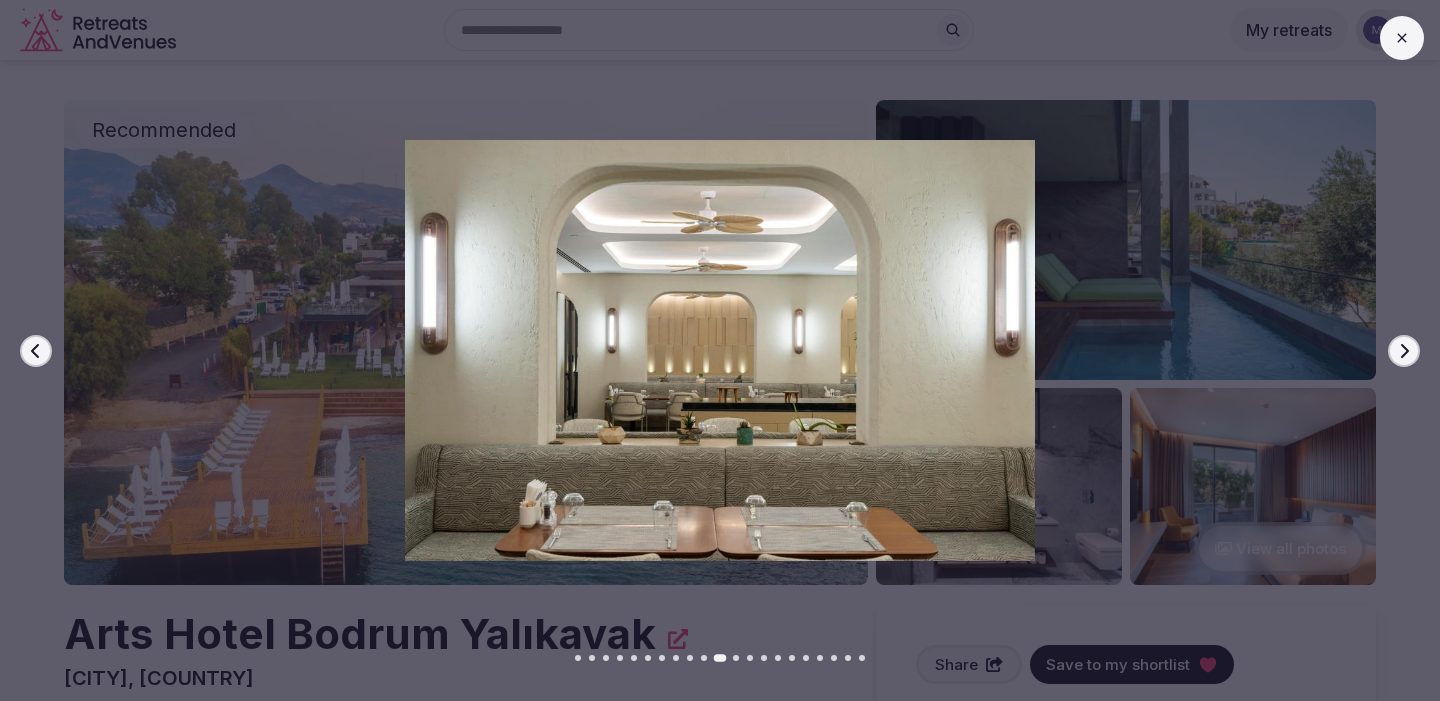 click 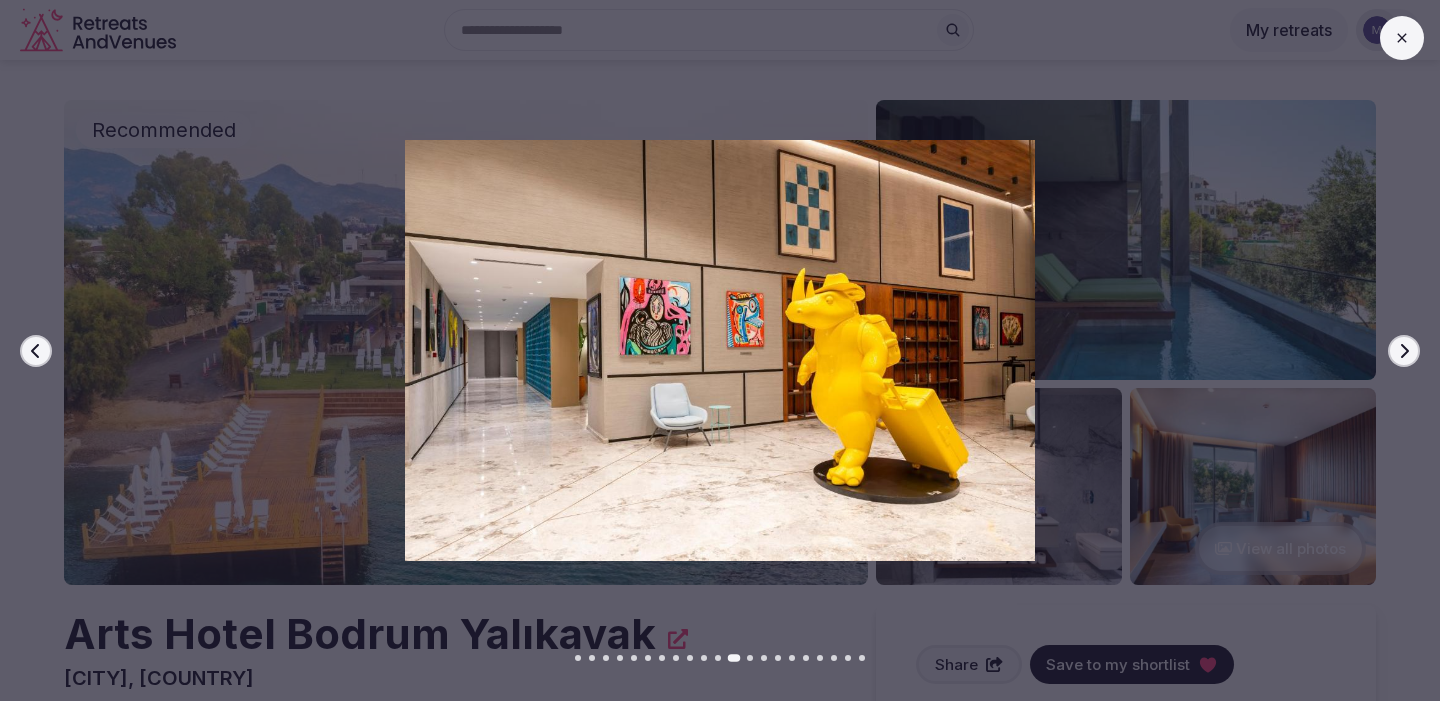 click 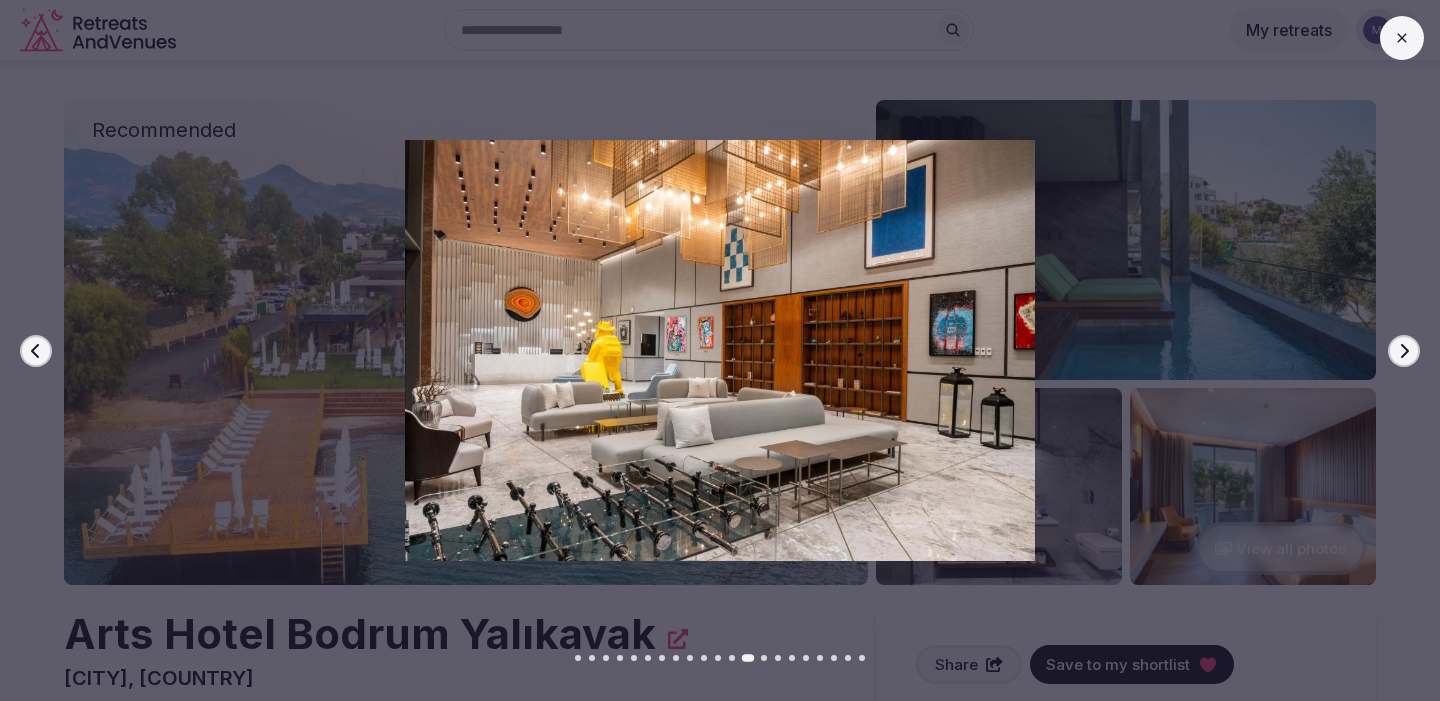 click 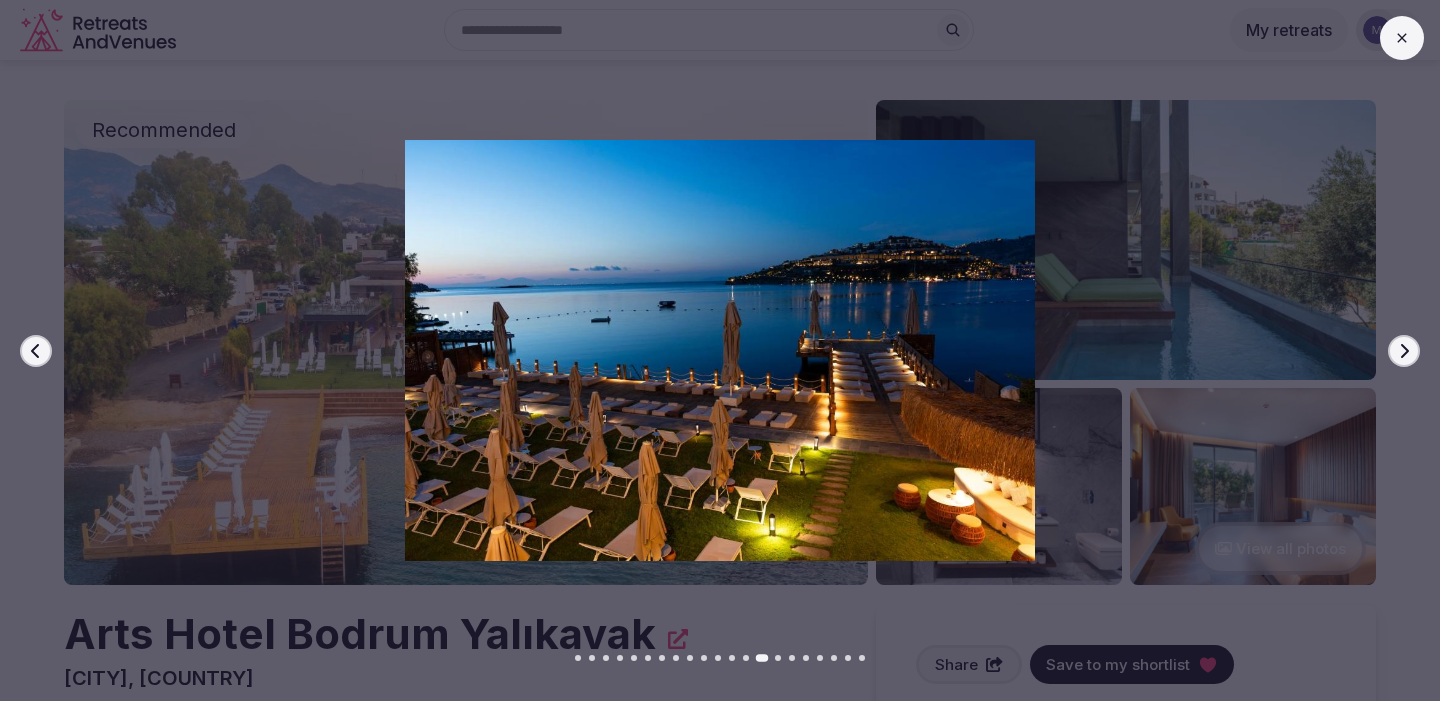 click 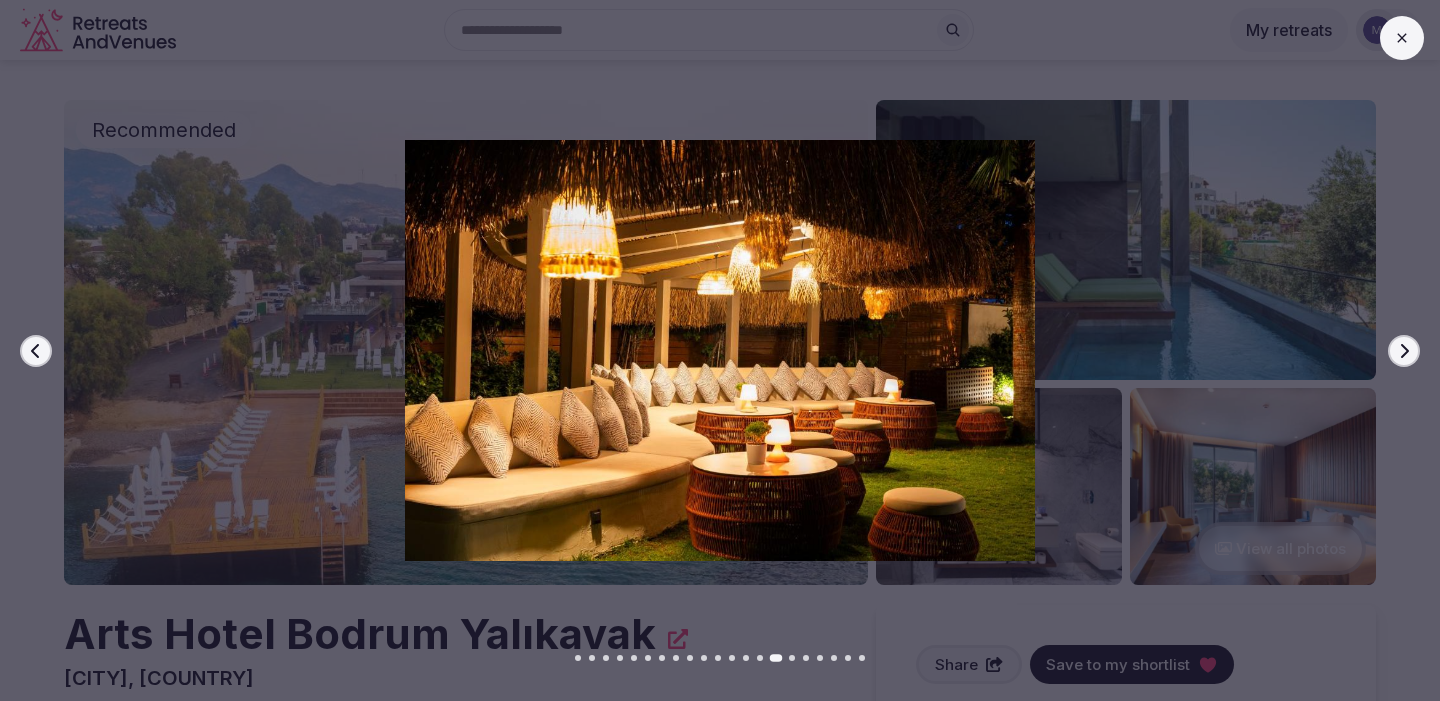 click 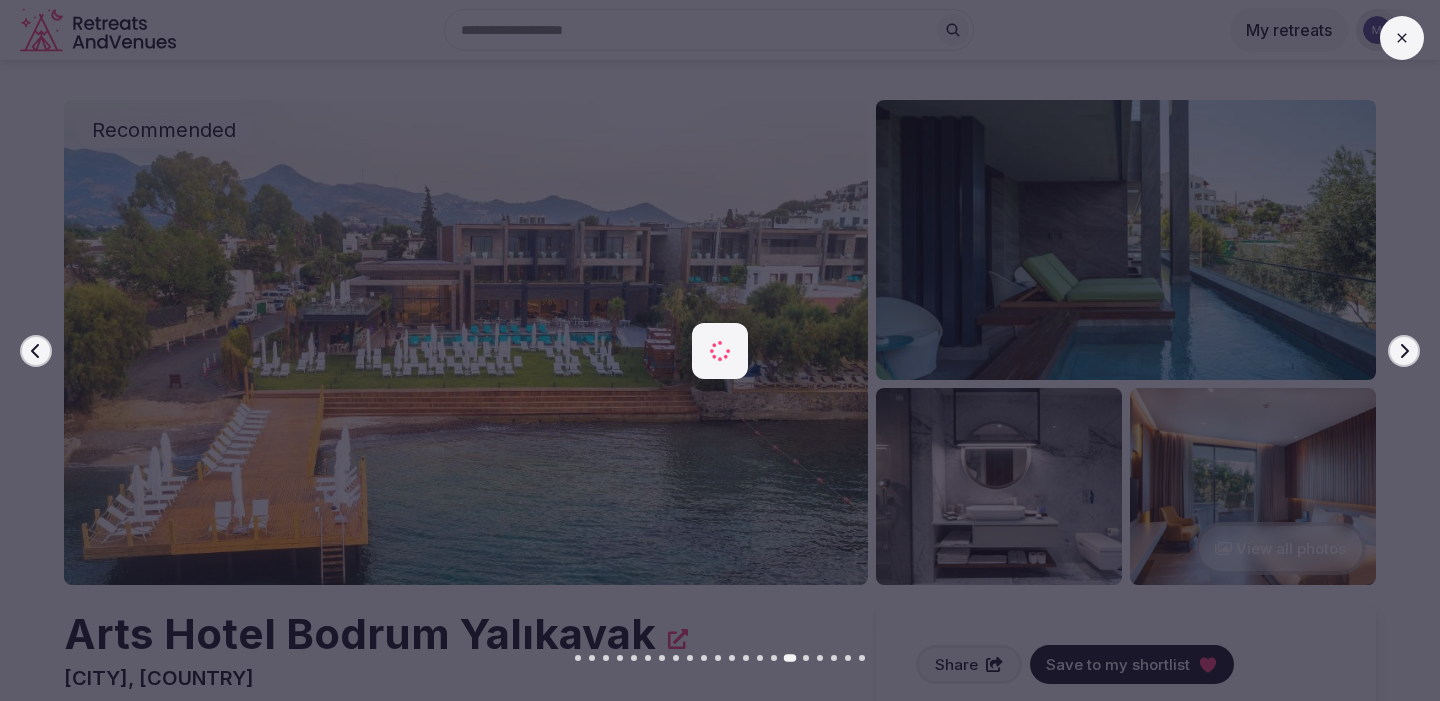 click 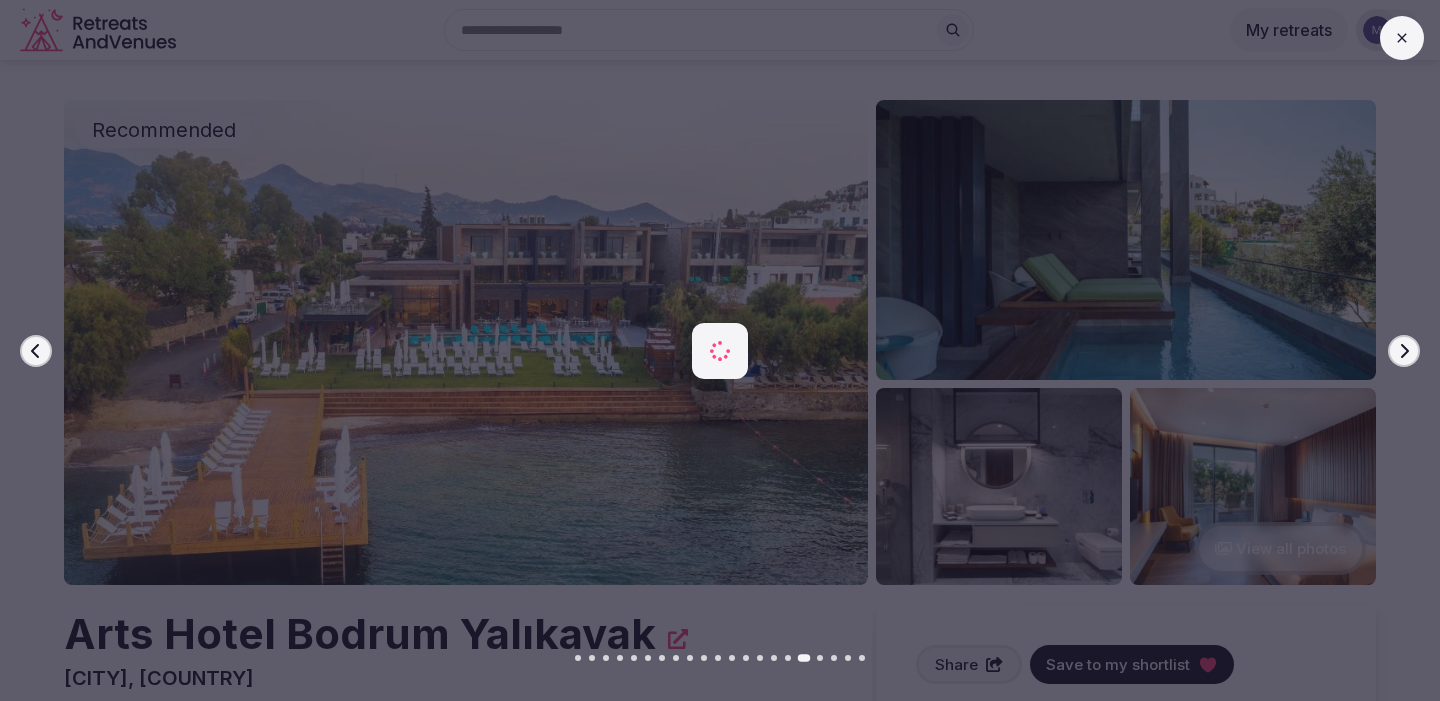 click 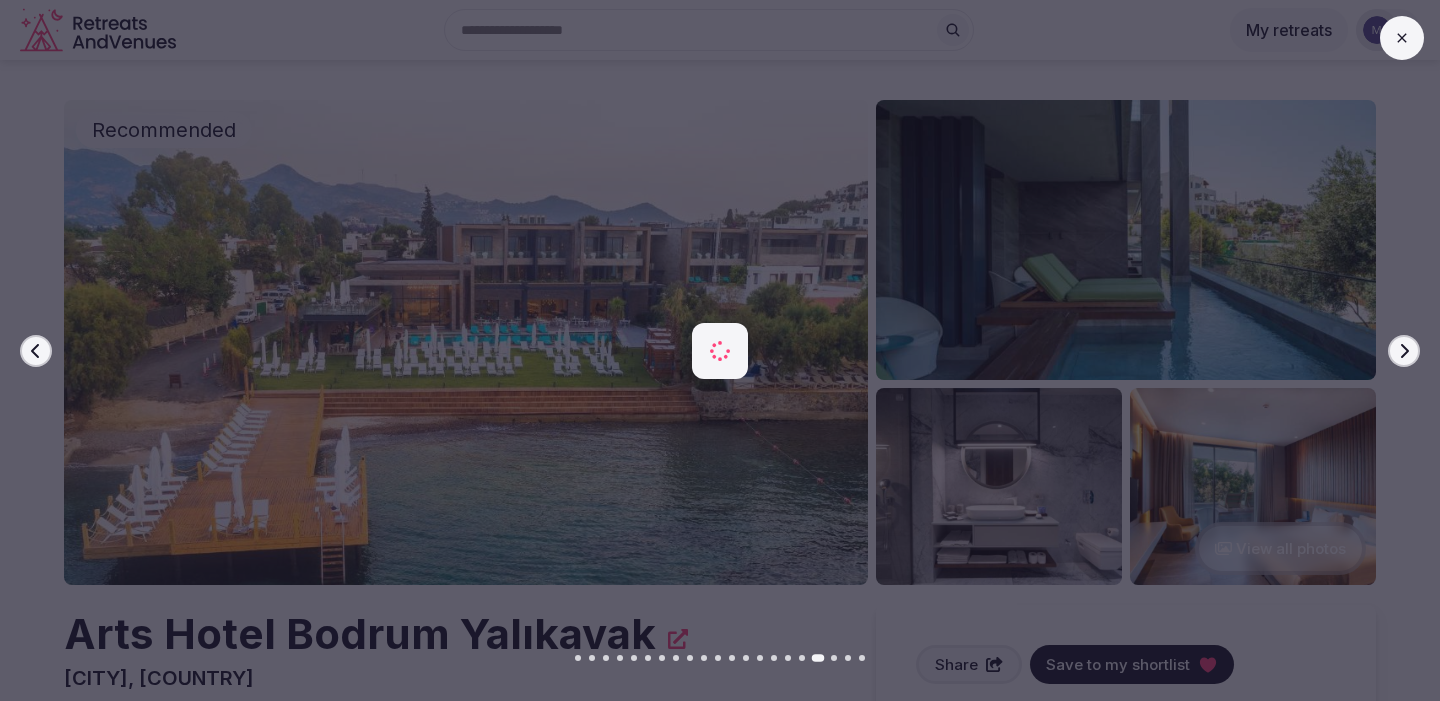 click 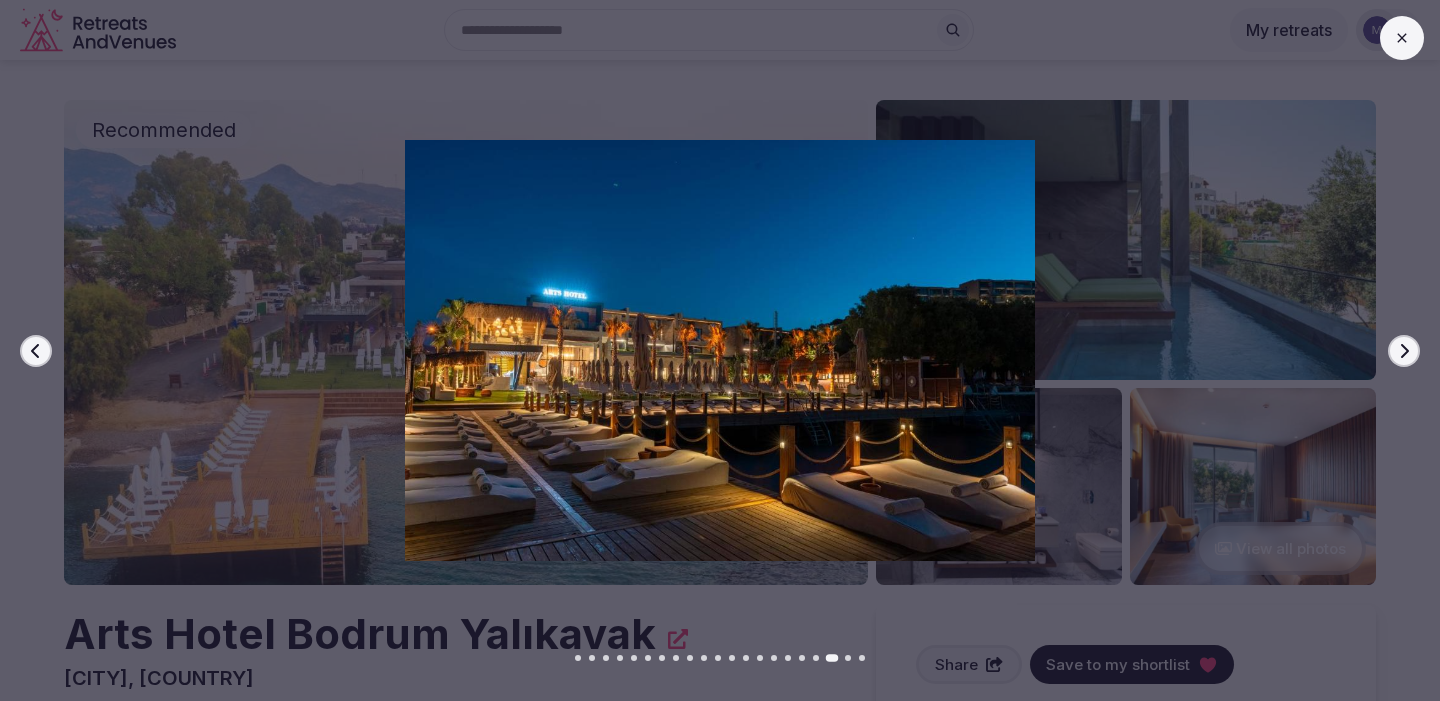 click 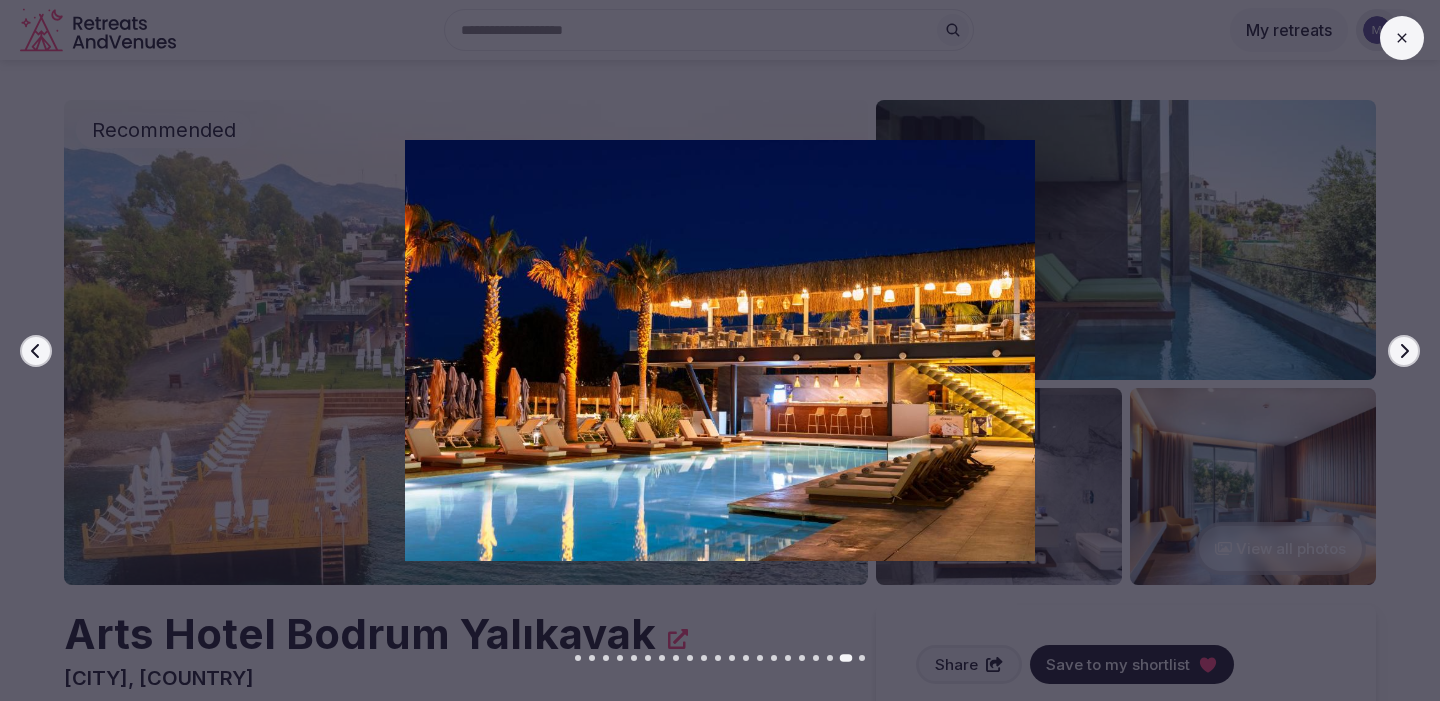 click 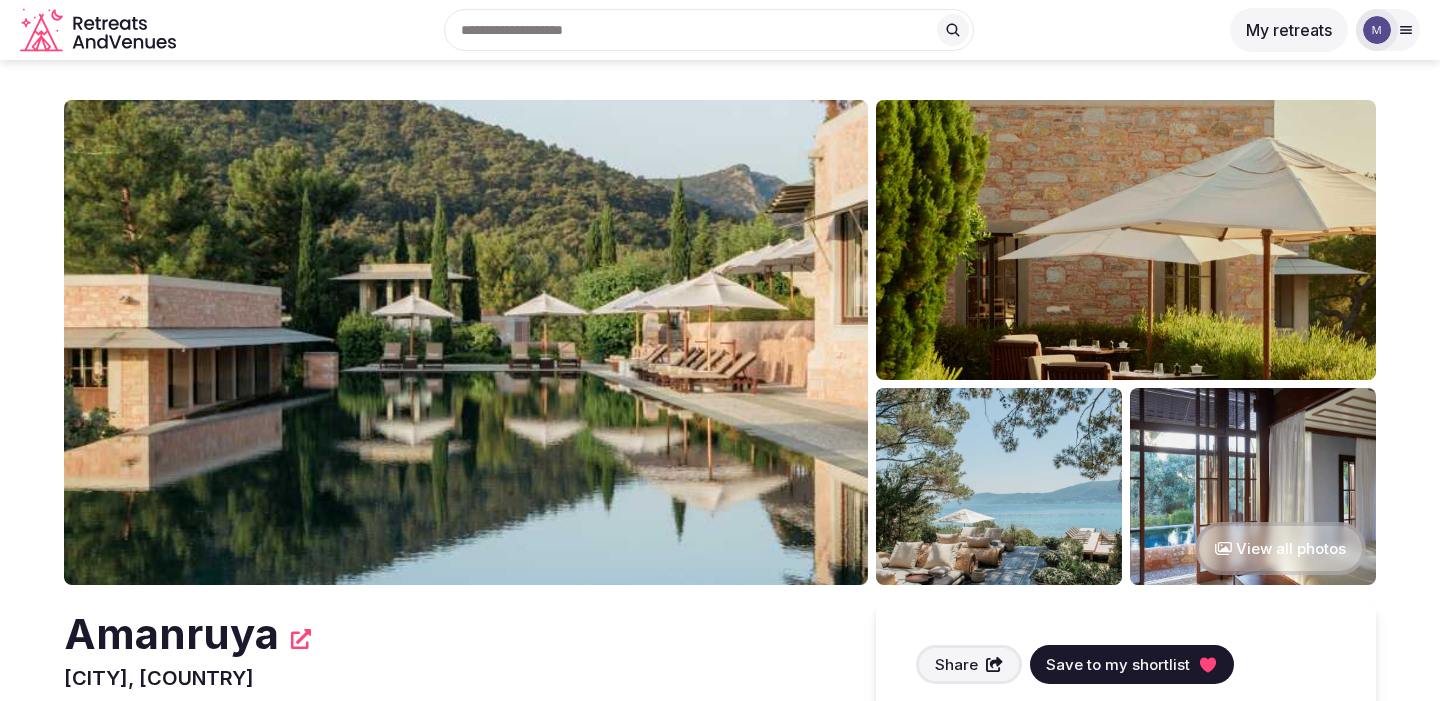 scroll, scrollTop: 0, scrollLeft: 0, axis: both 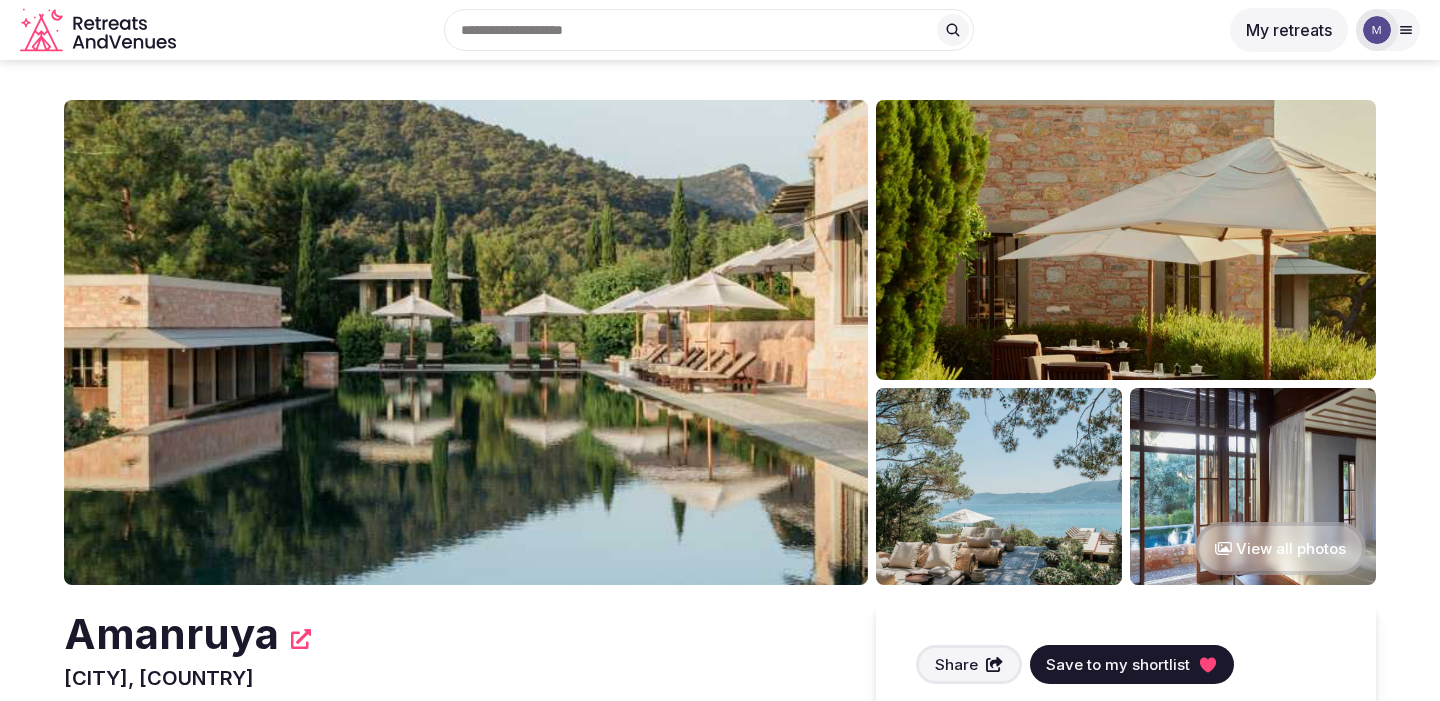 click at bounding box center [466, 342] 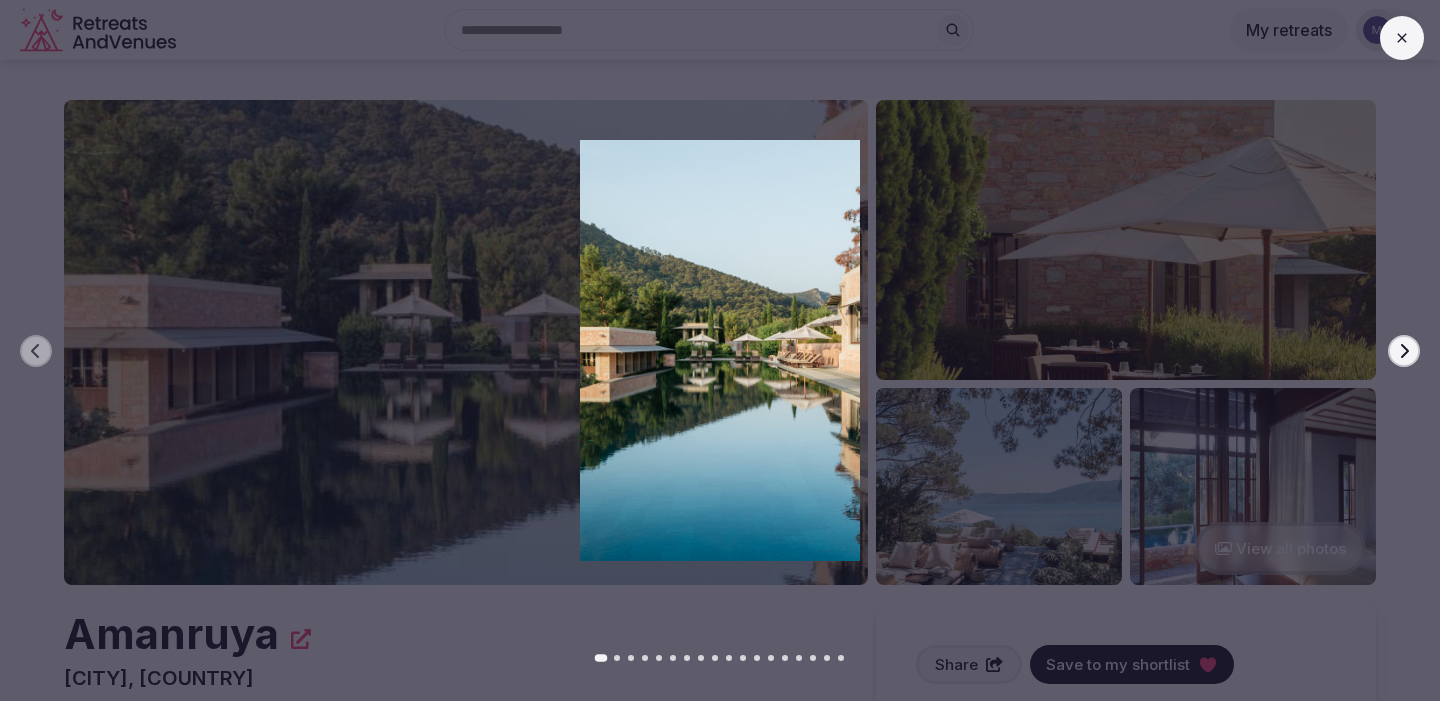 click 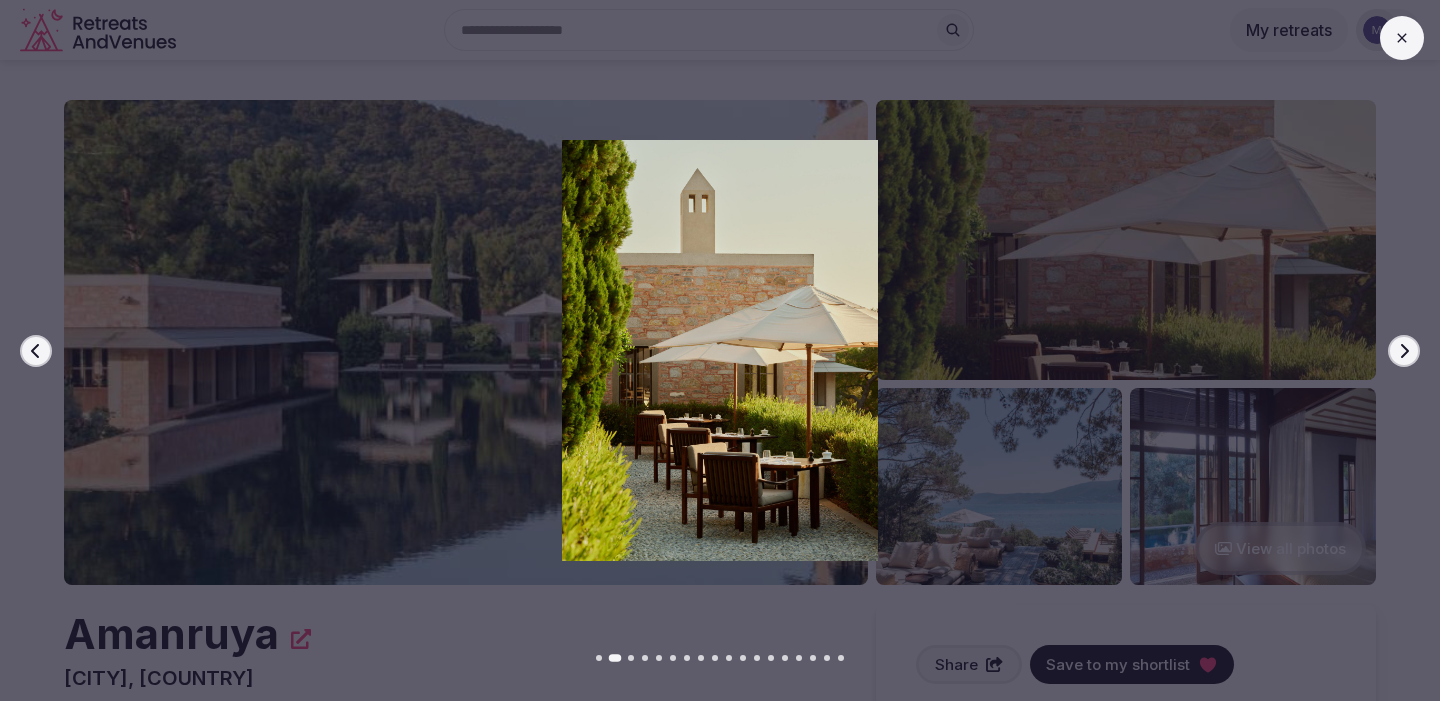 click 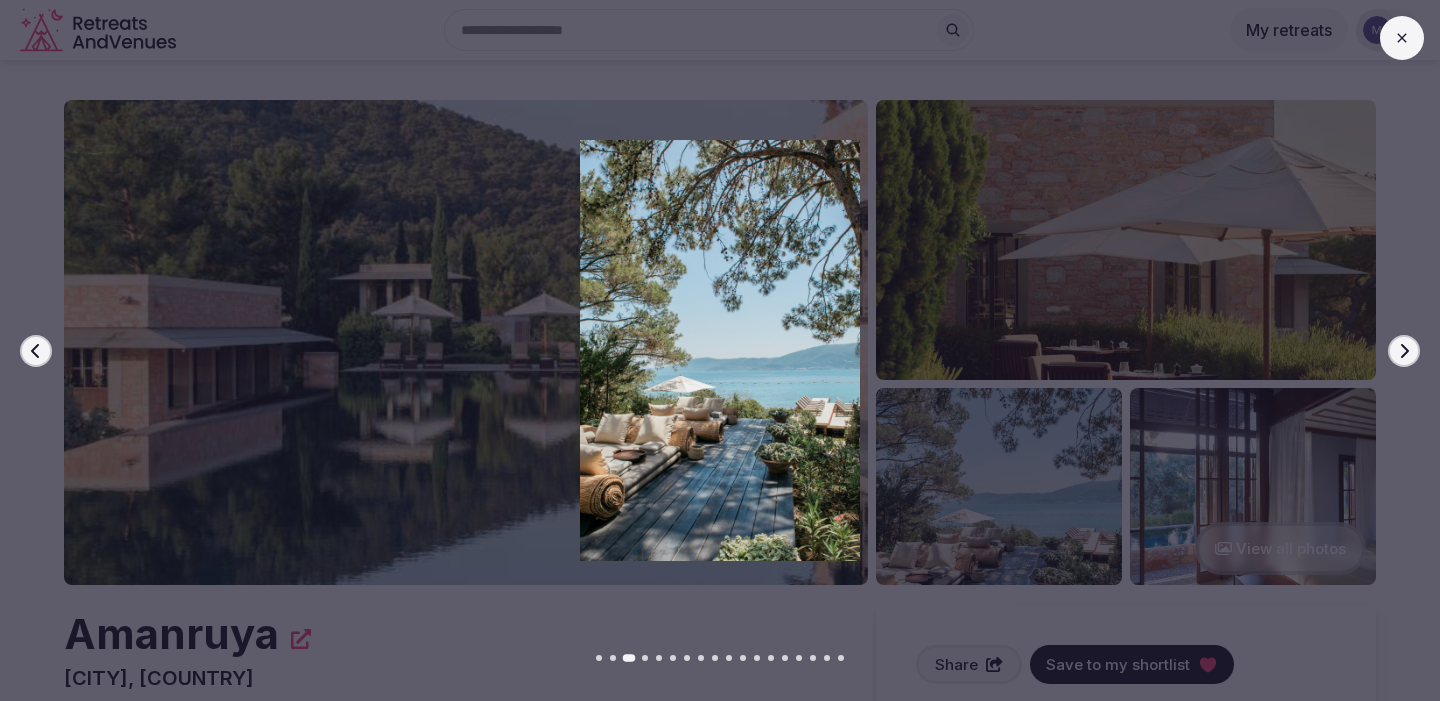 click 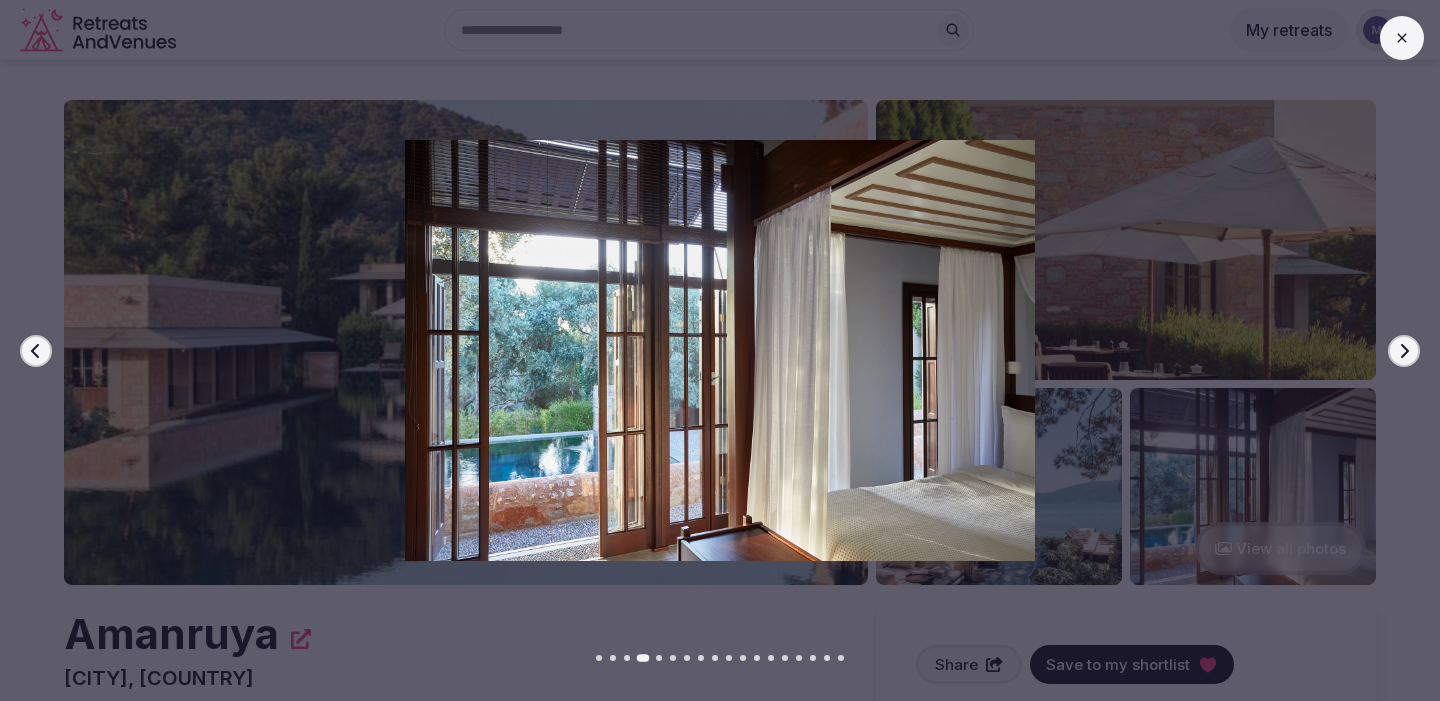 click 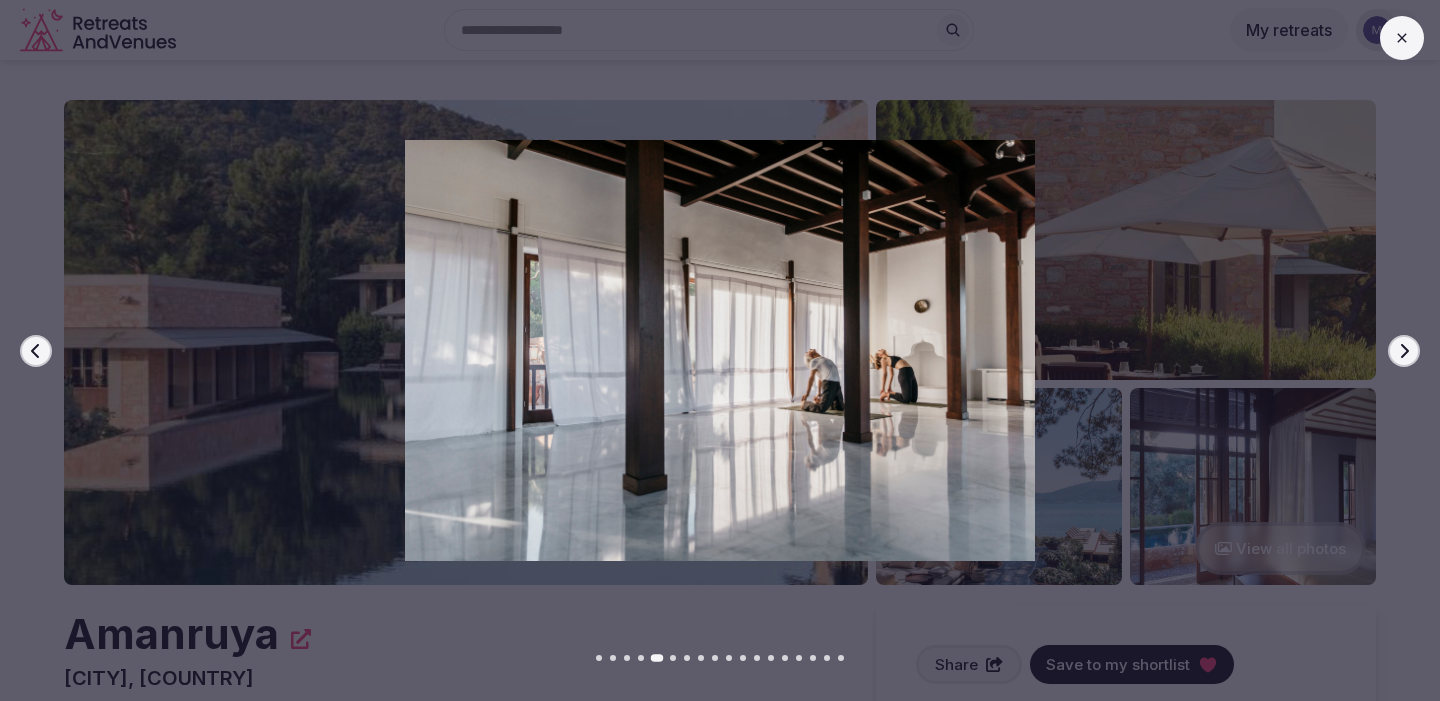 click 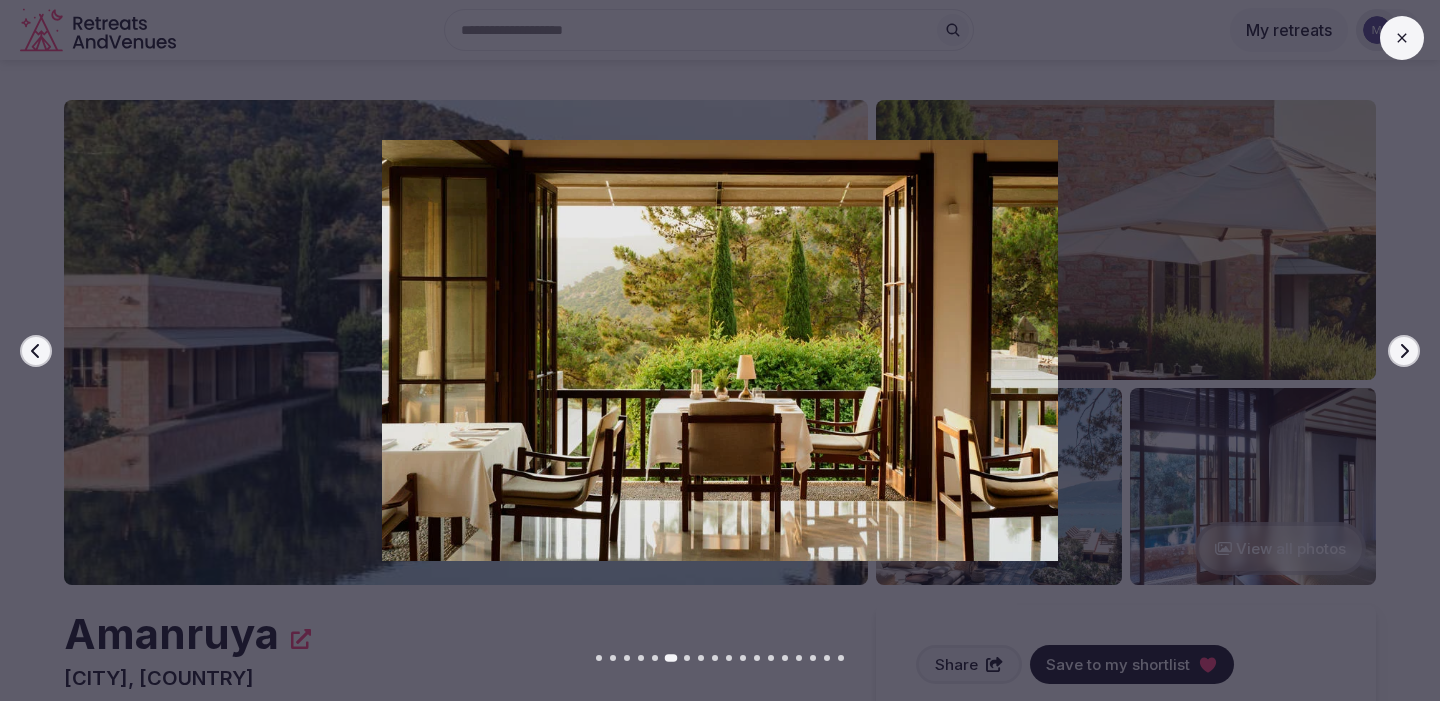 click 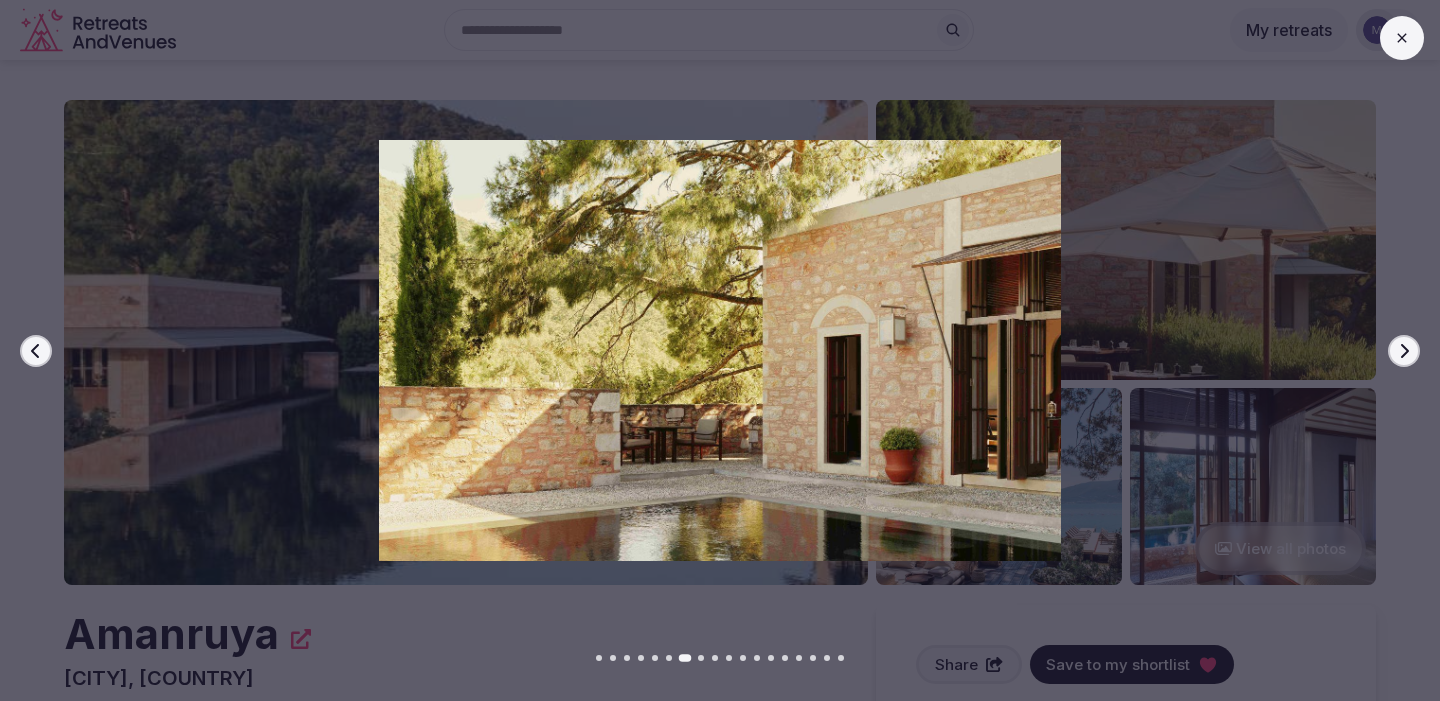 click 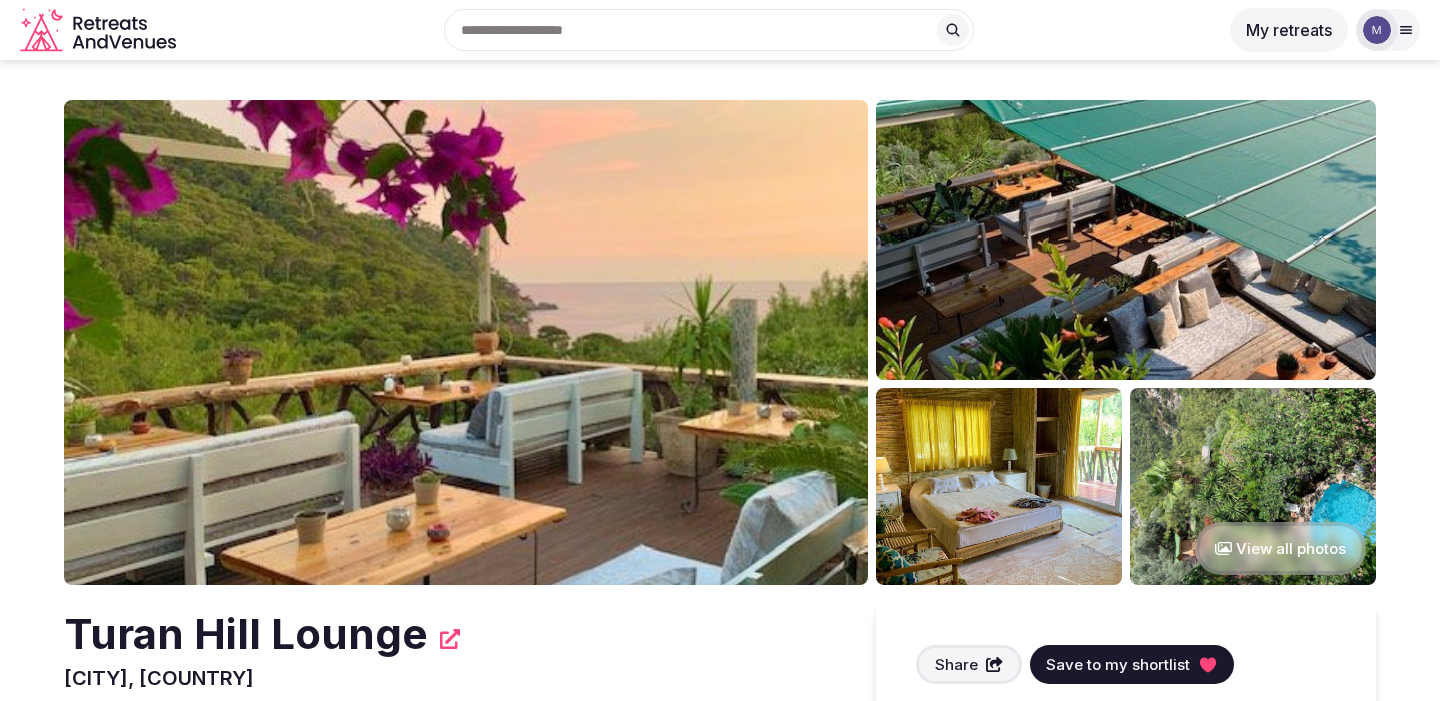 scroll, scrollTop: 0, scrollLeft: 0, axis: both 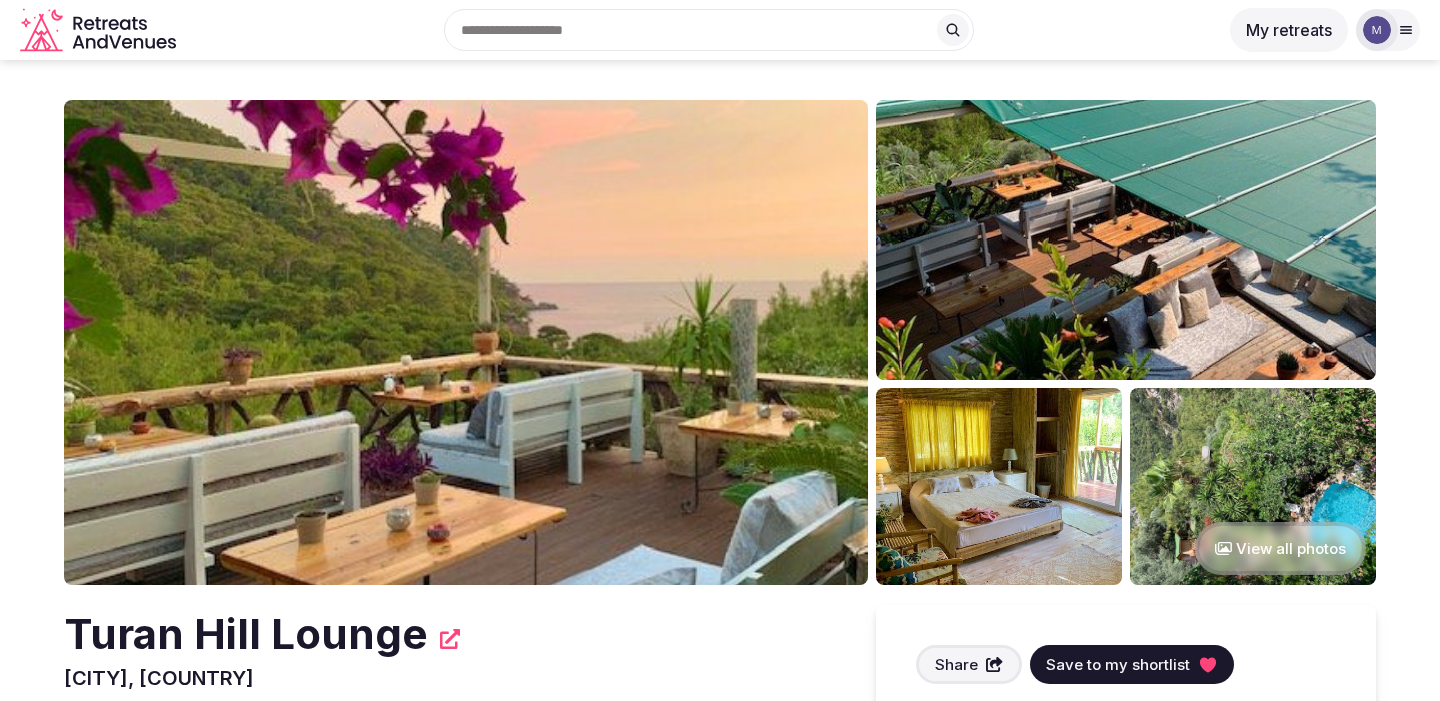 click on "View all photos" at bounding box center [1280, 548] 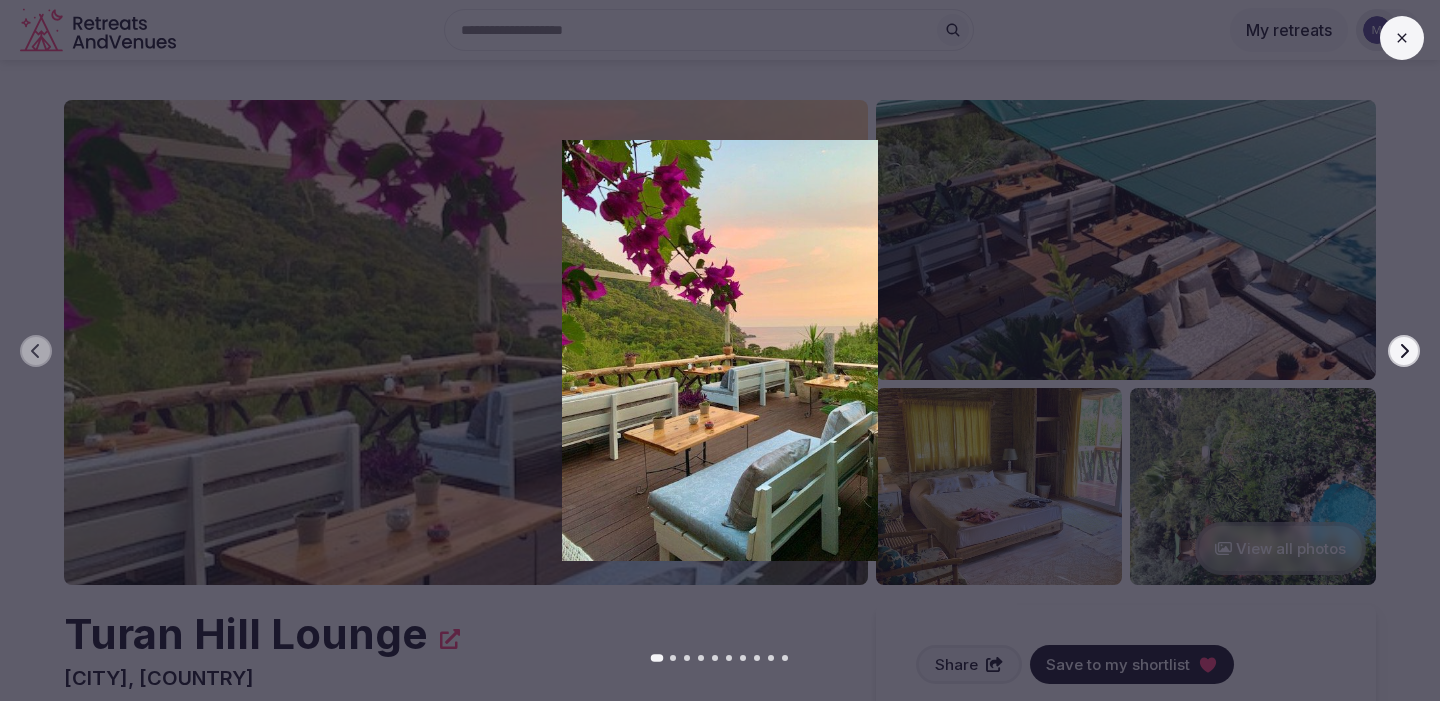 click 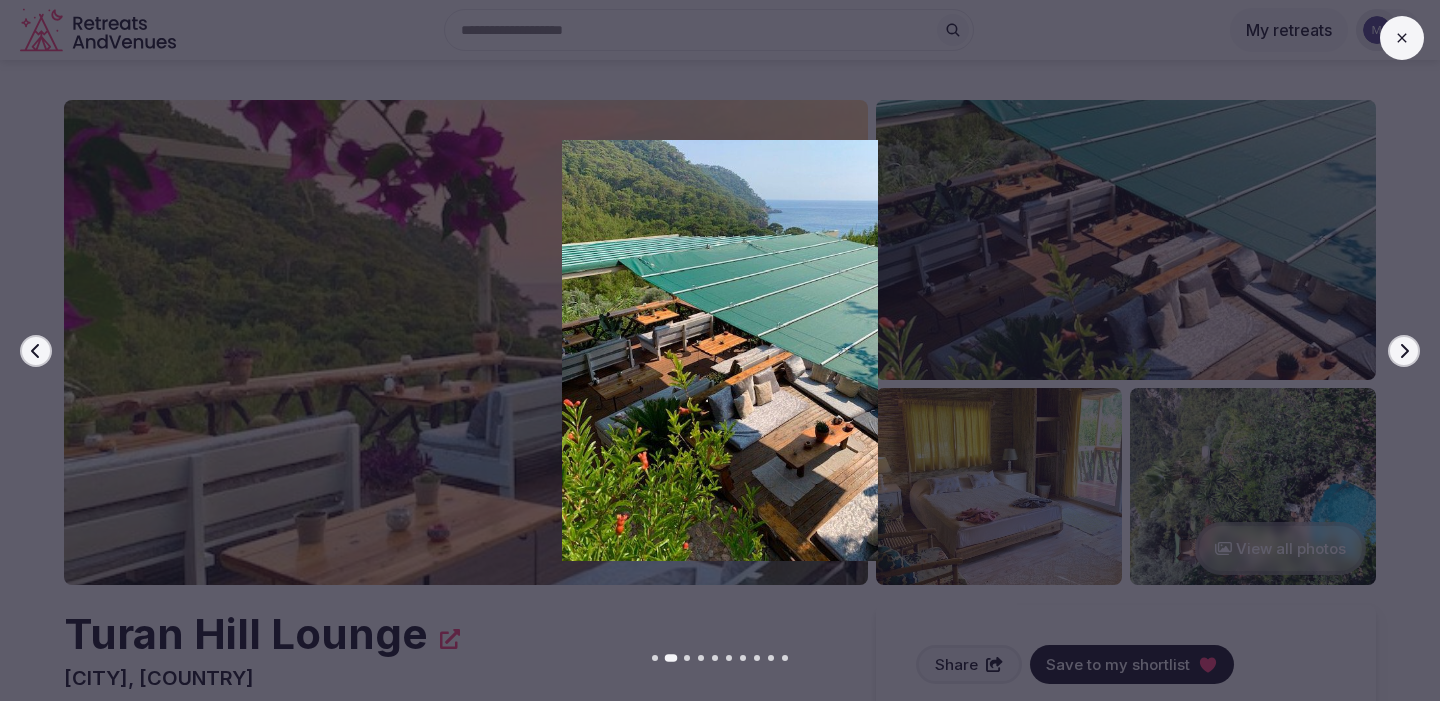 click 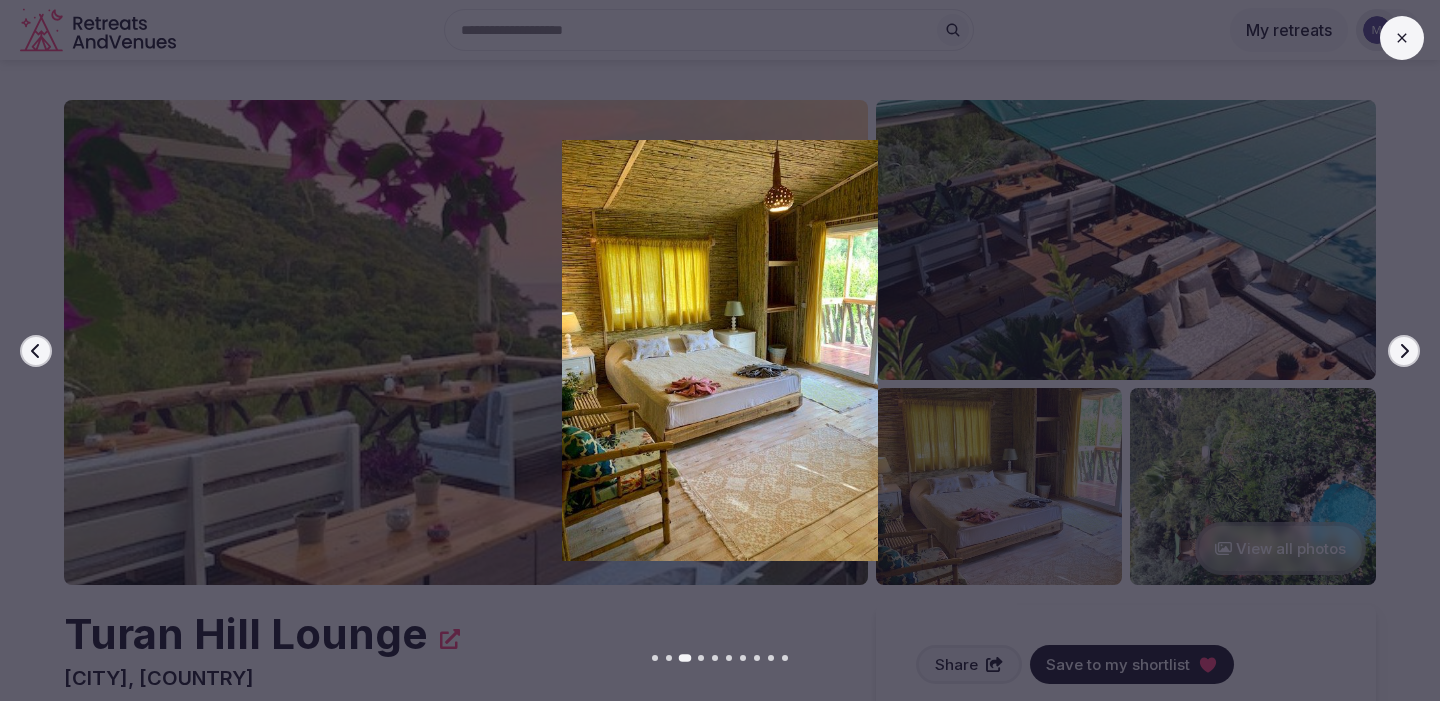 click 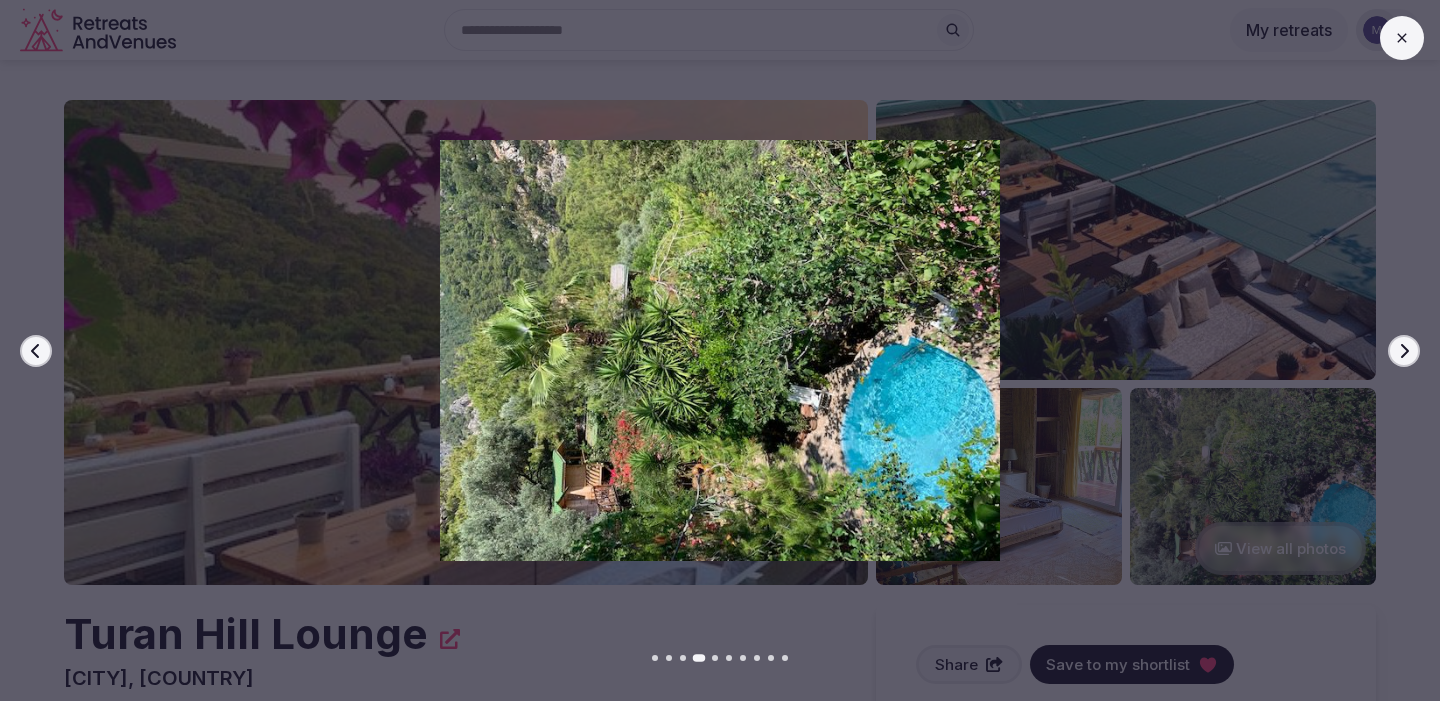click 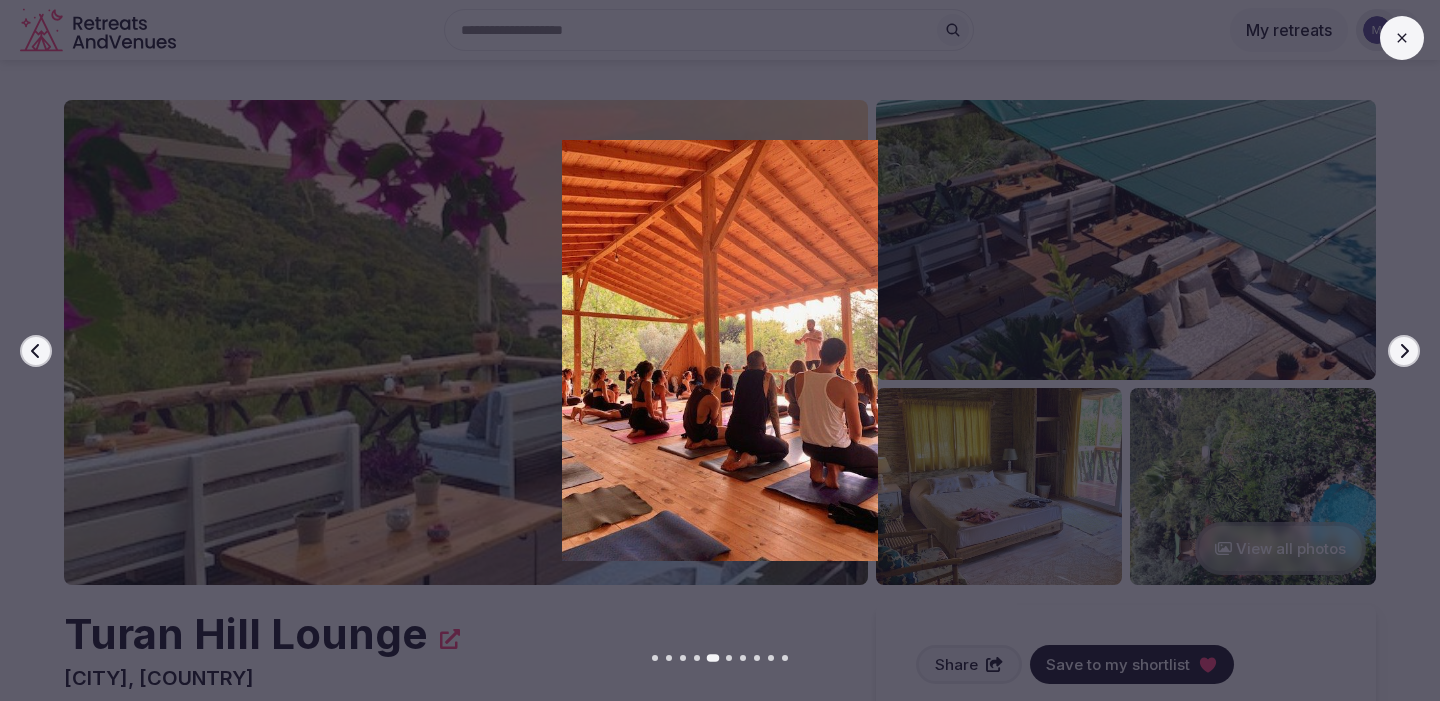 click 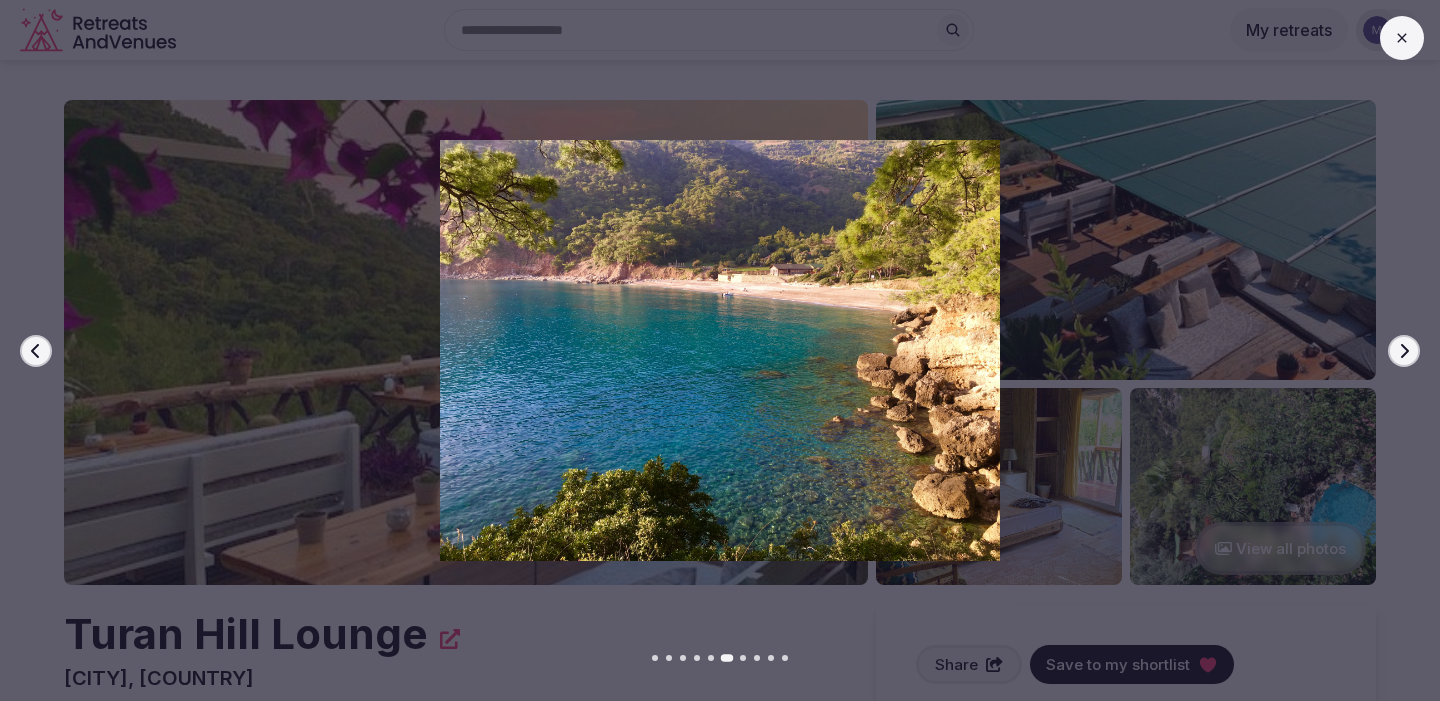 click 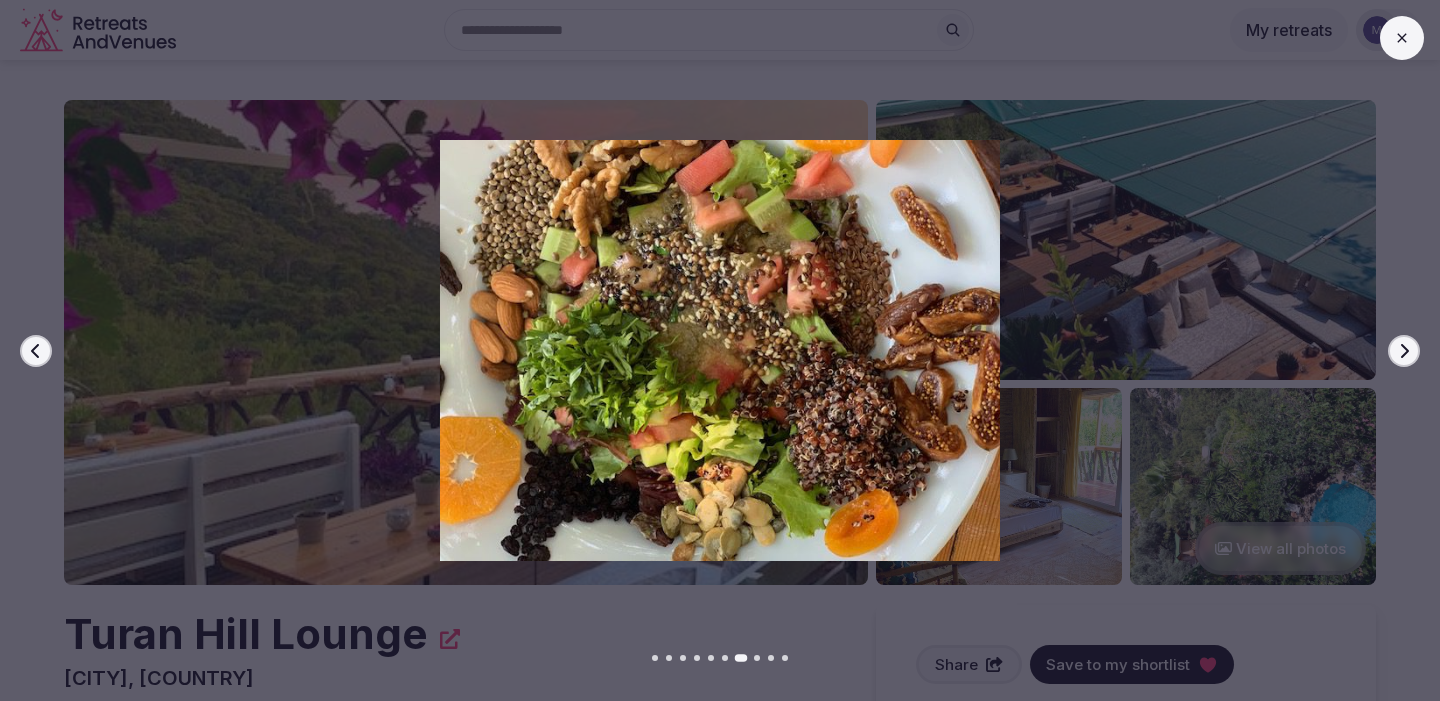 click 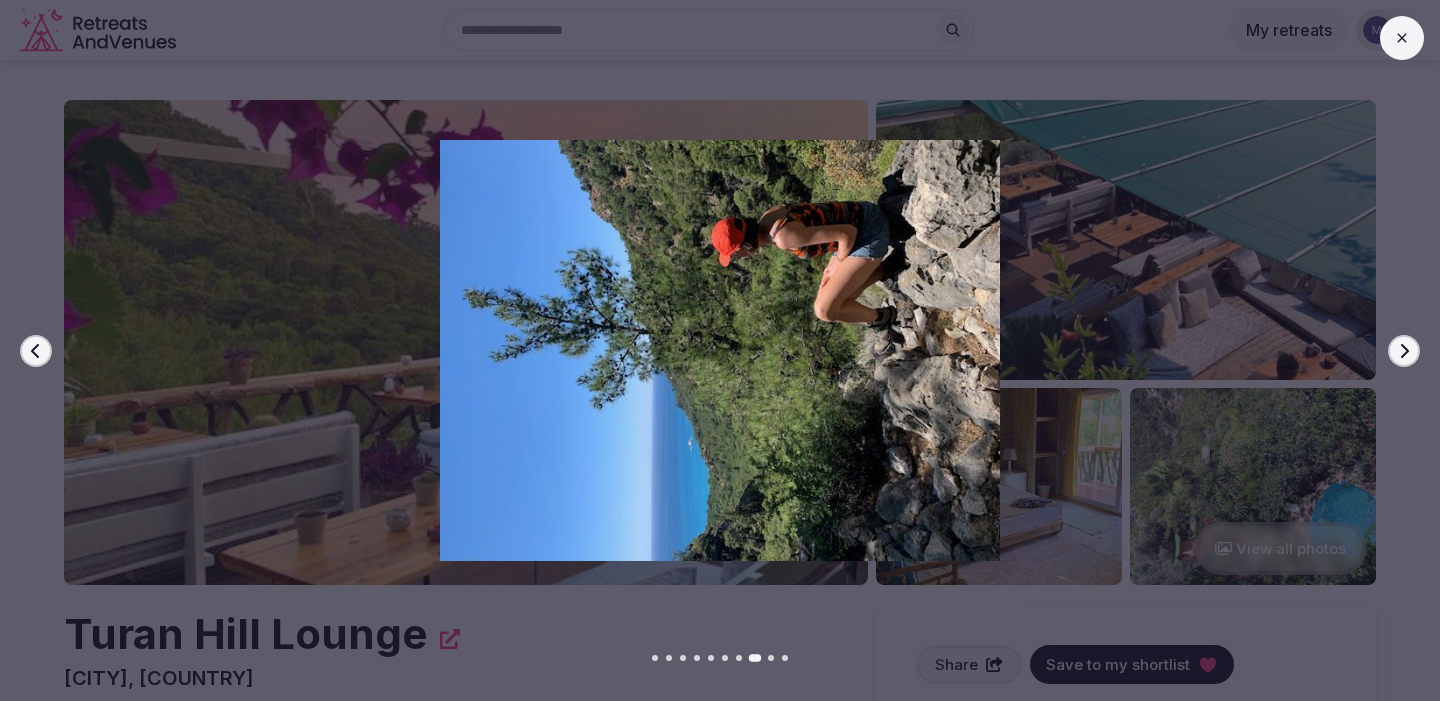 click 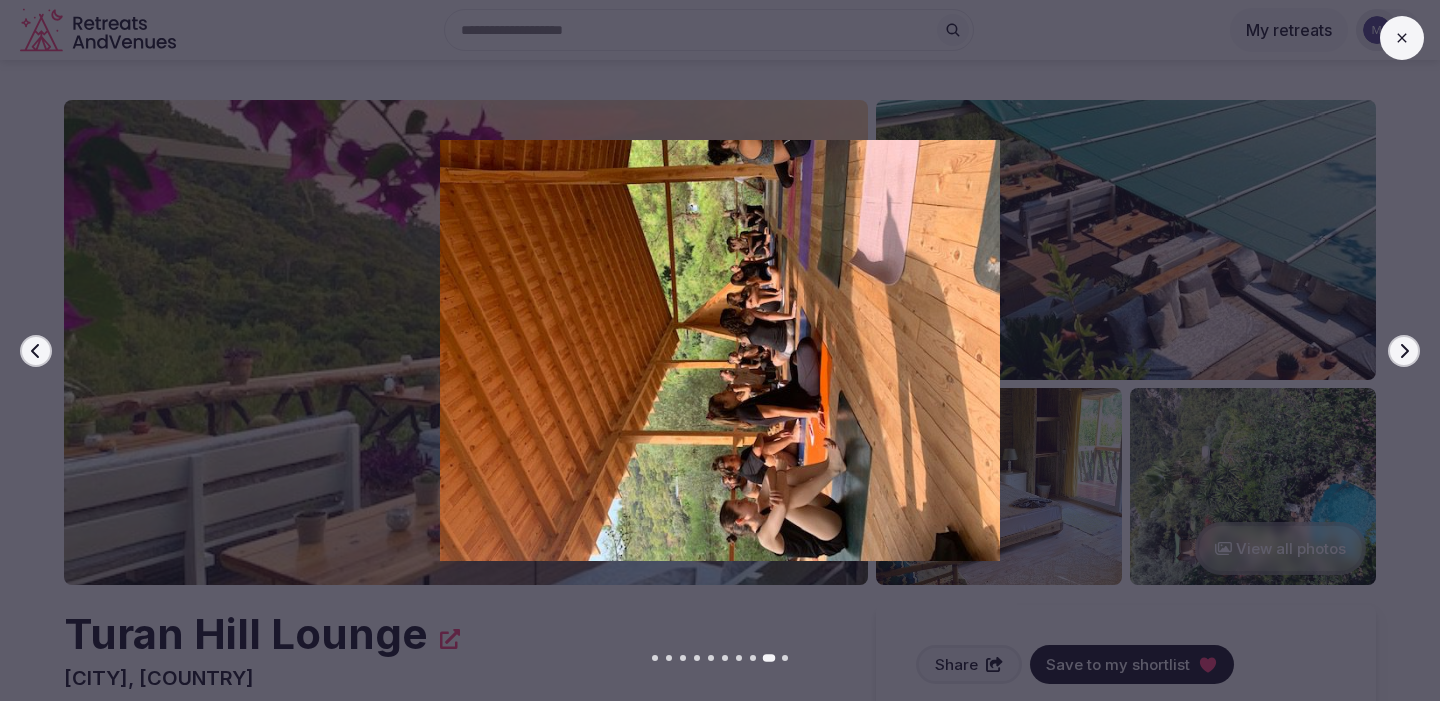 click 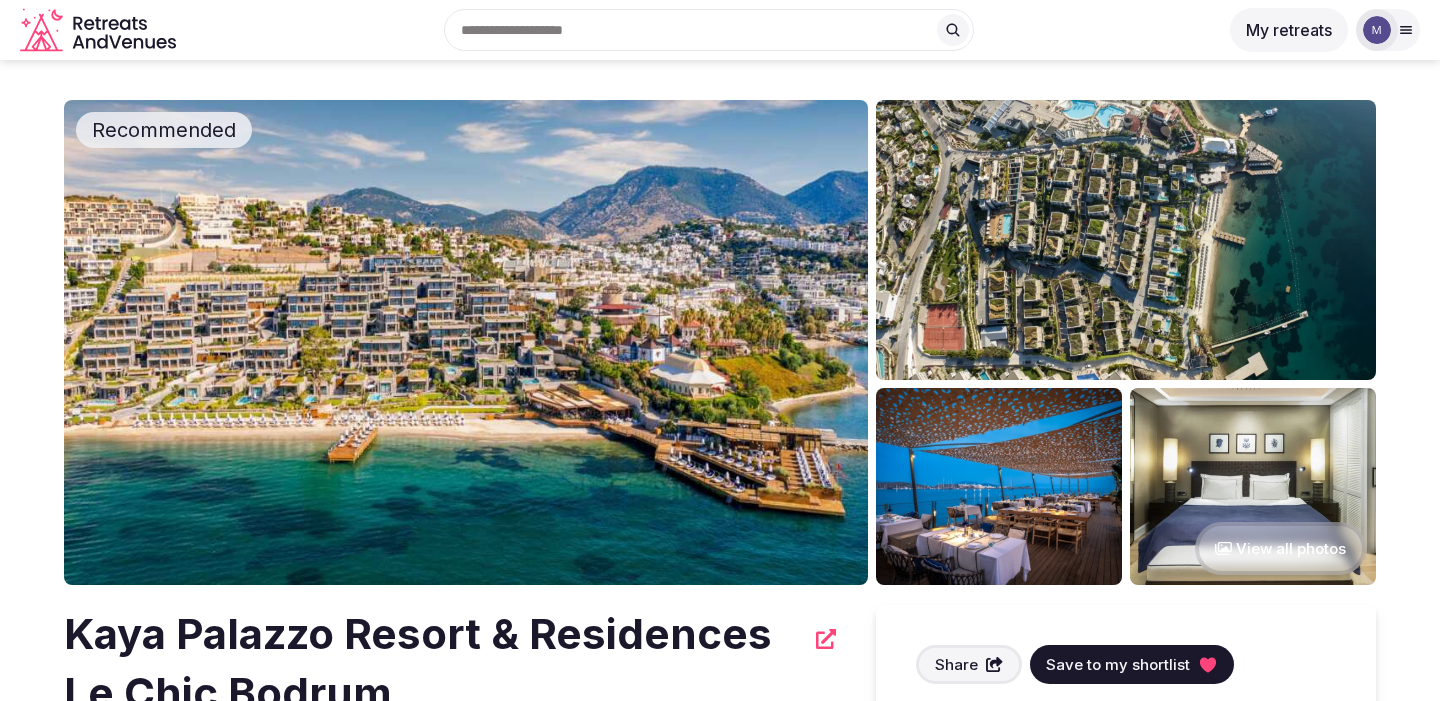 scroll, scrollTop: 0, scrollLeft: 0, axis: both 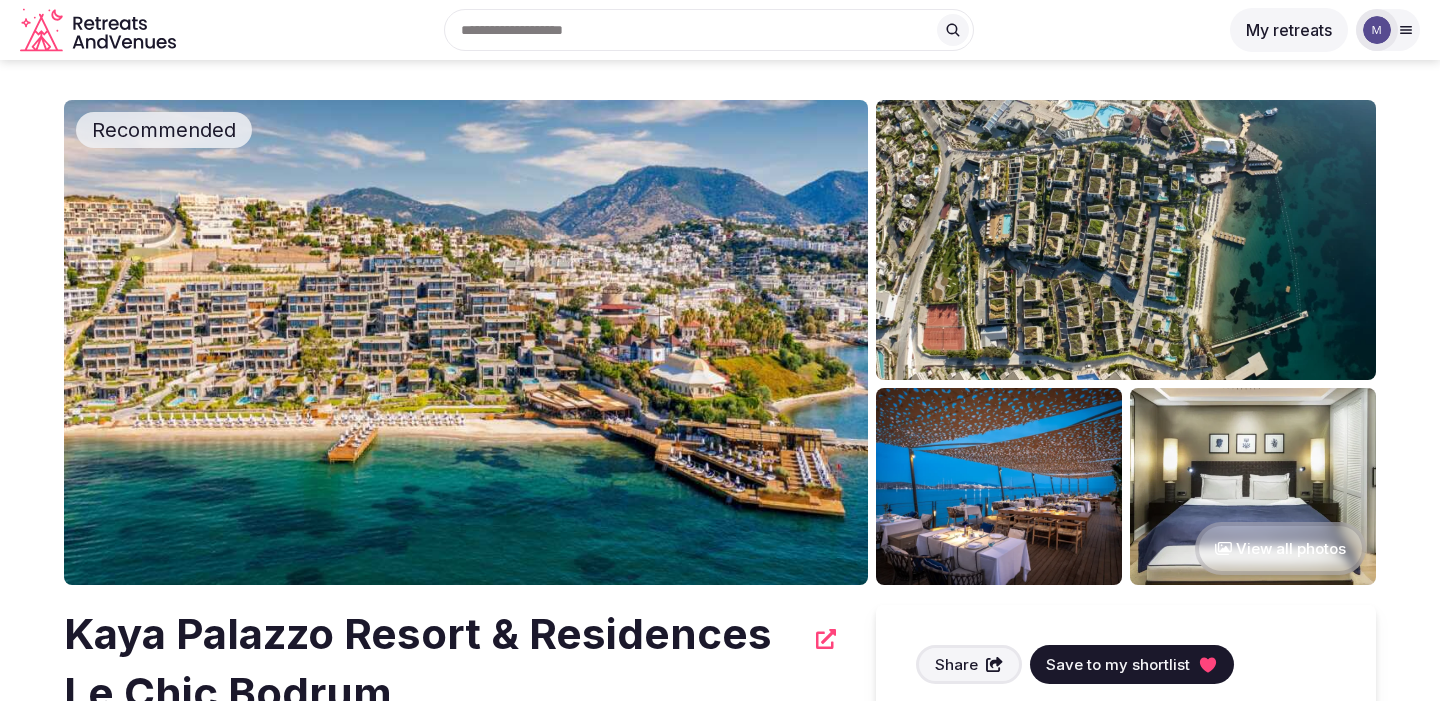 click at bounding box center (466, 342) 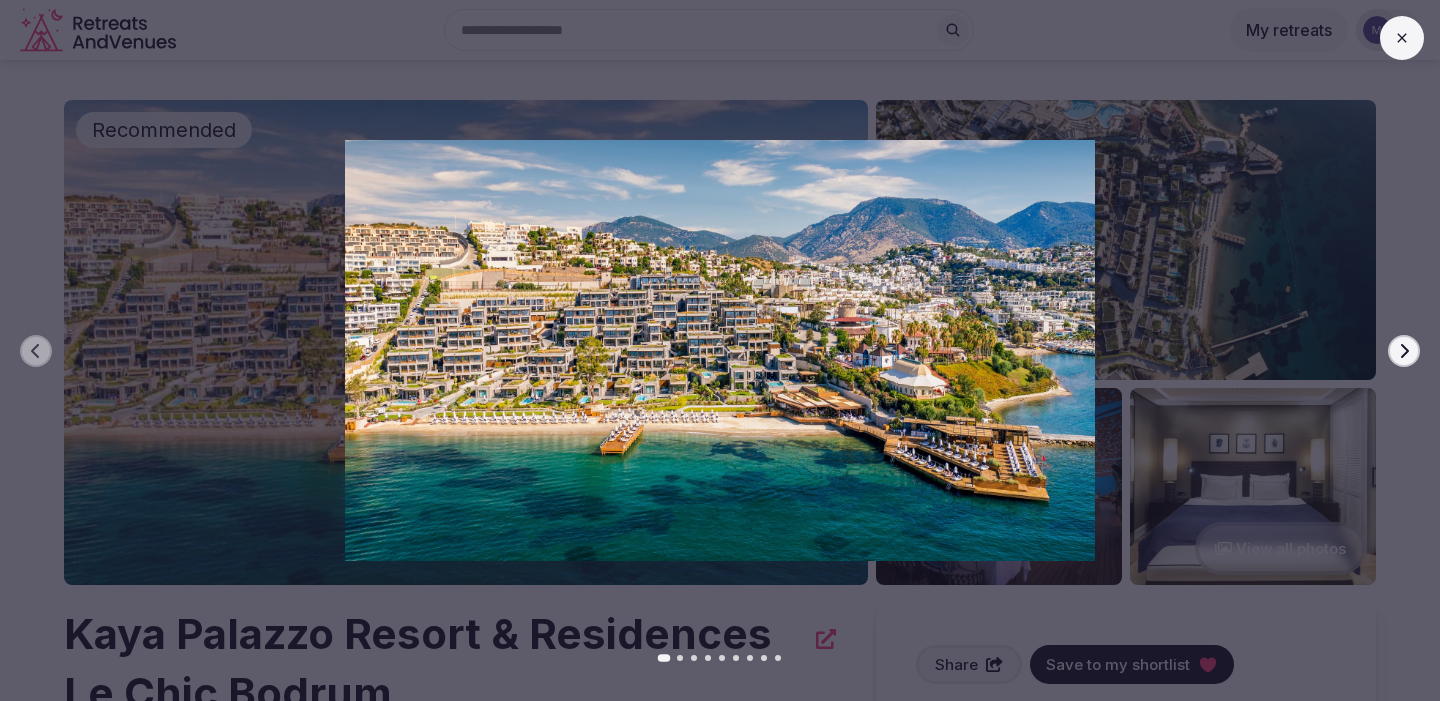click 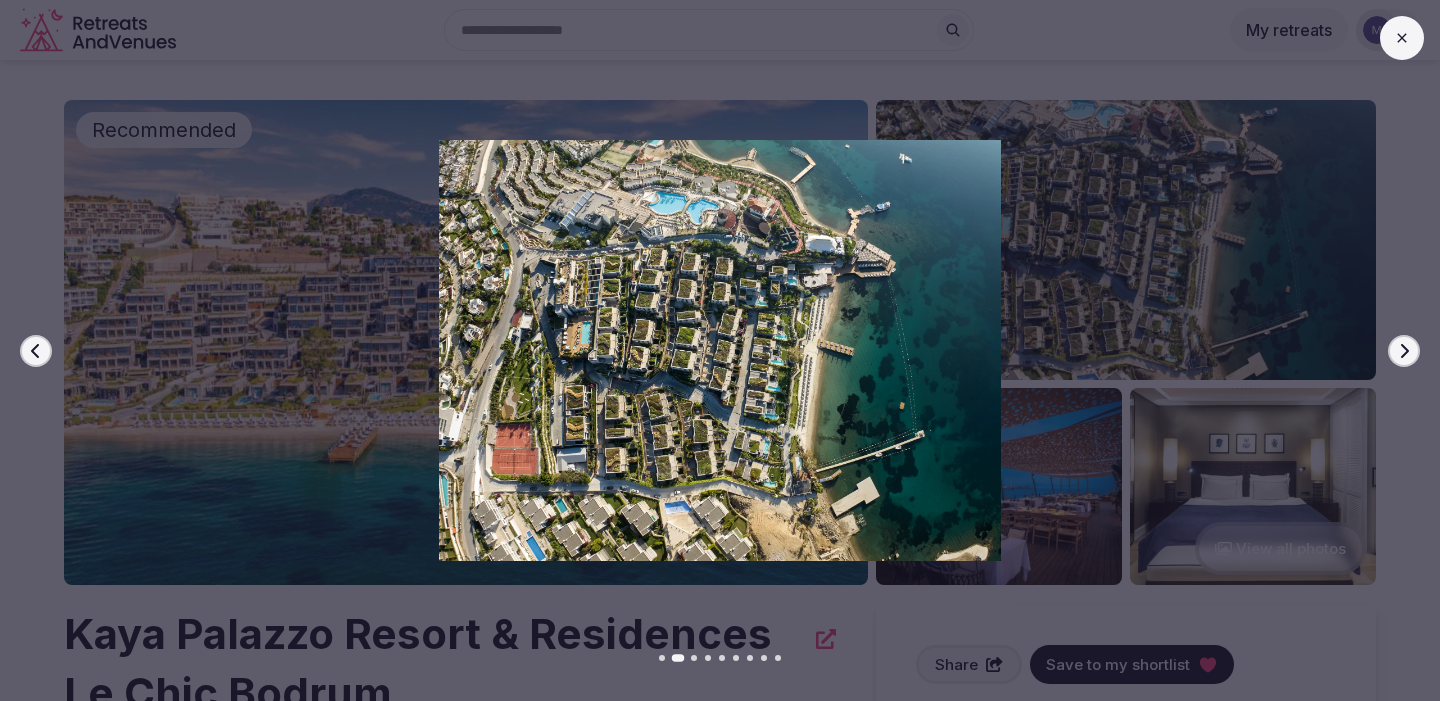 click 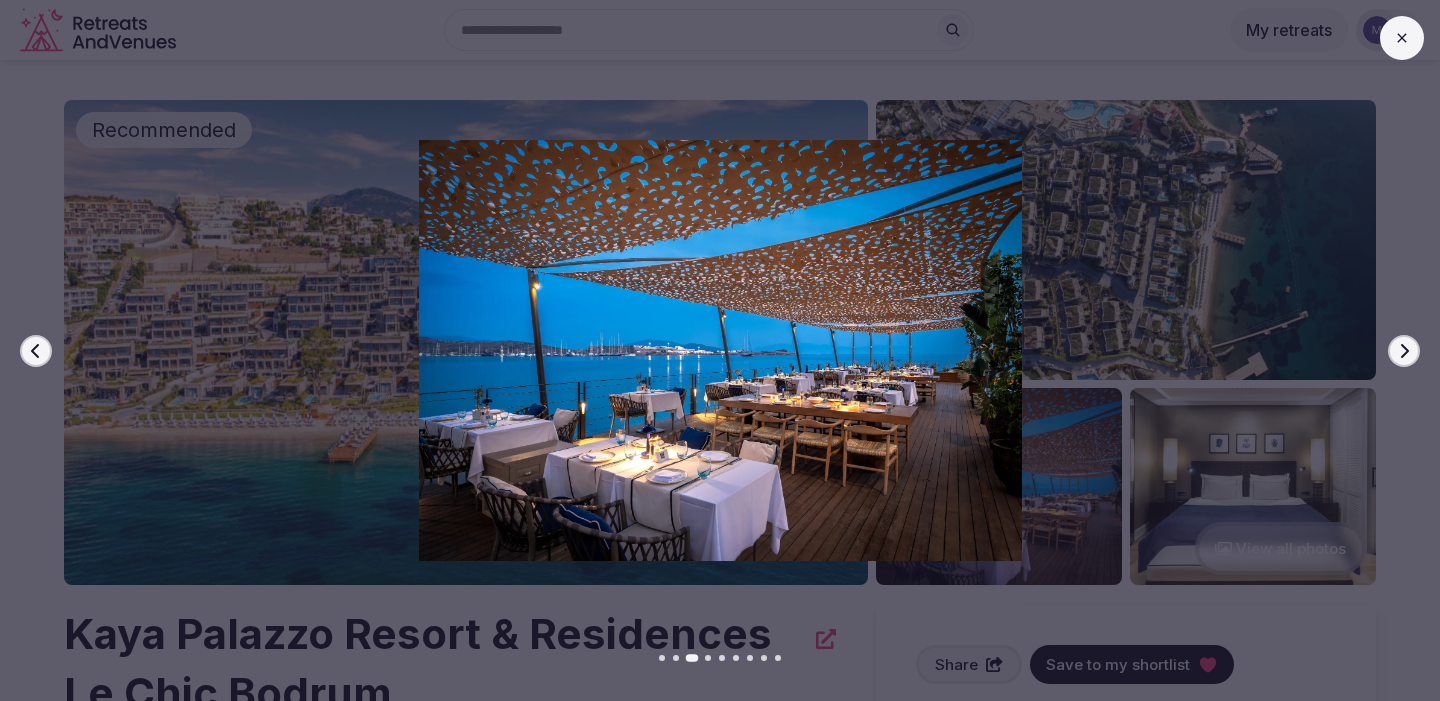 click 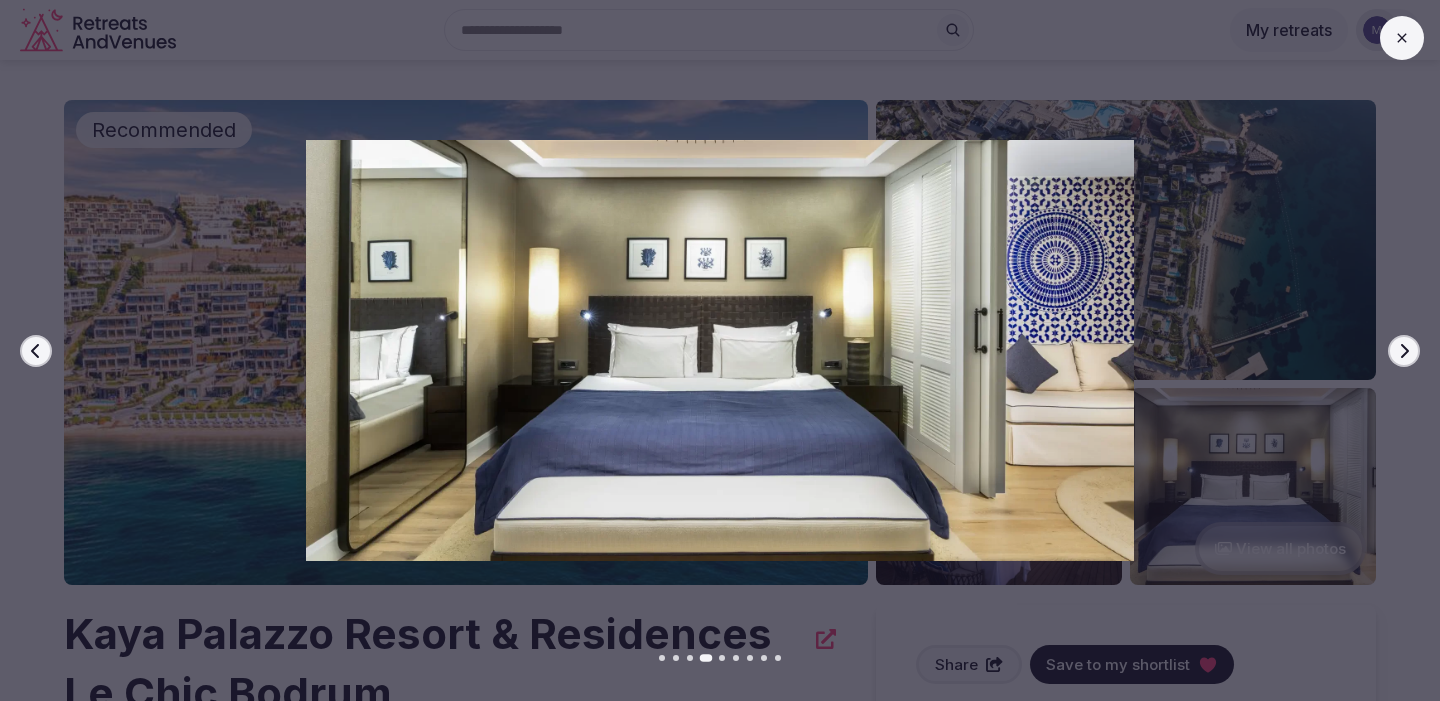 click 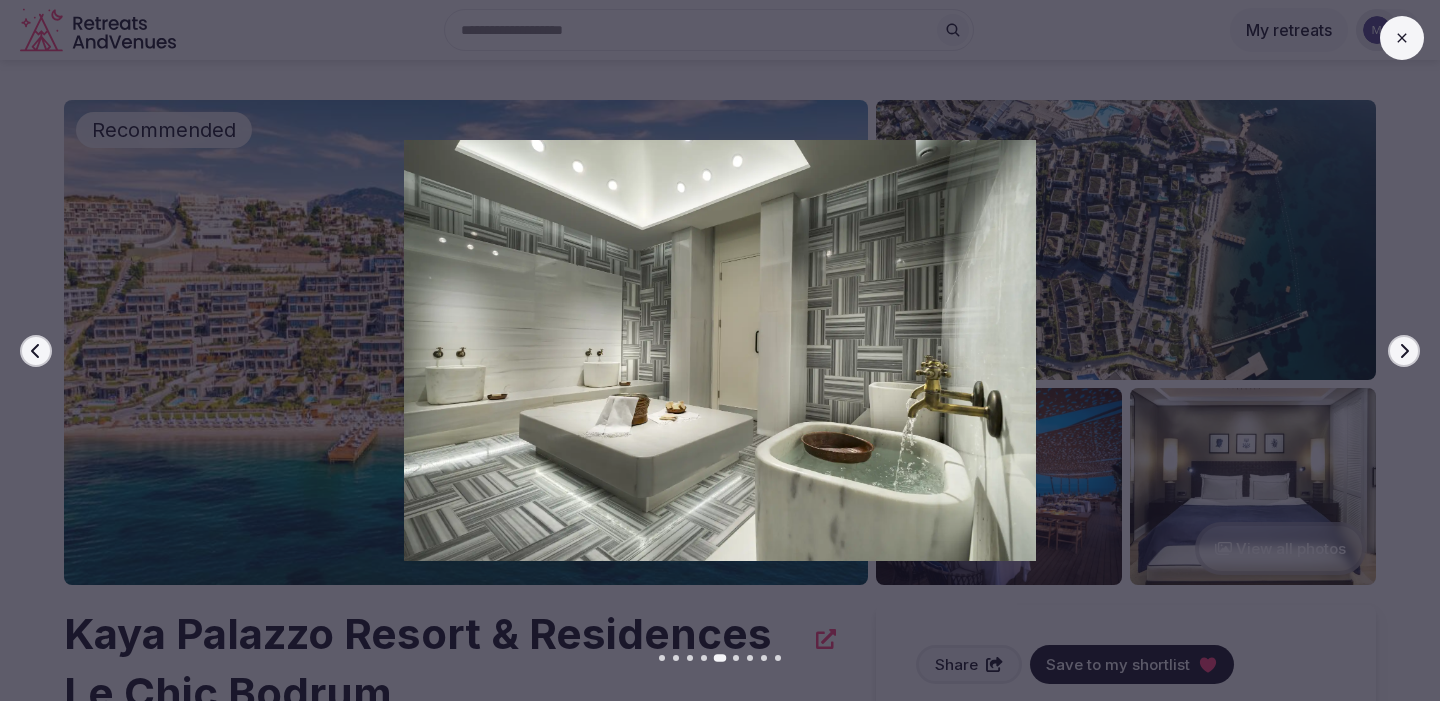 click 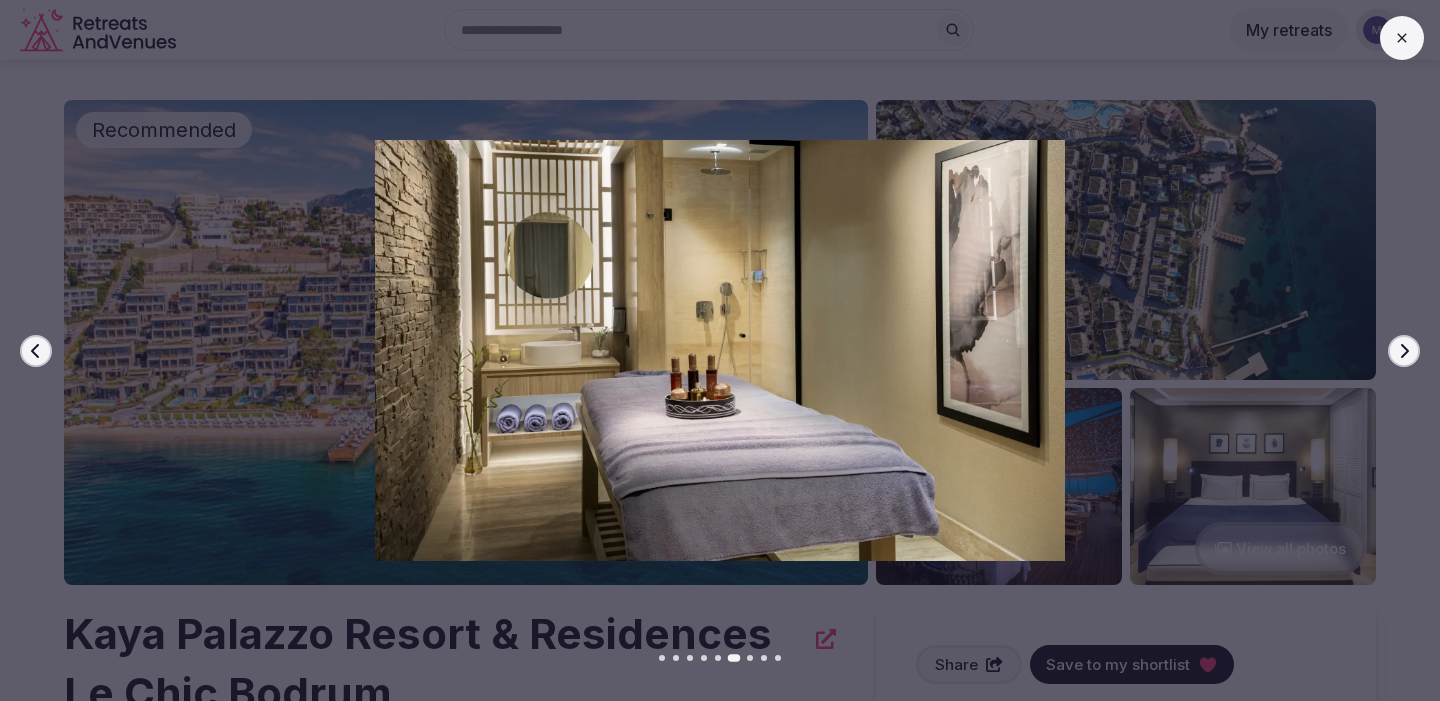 click 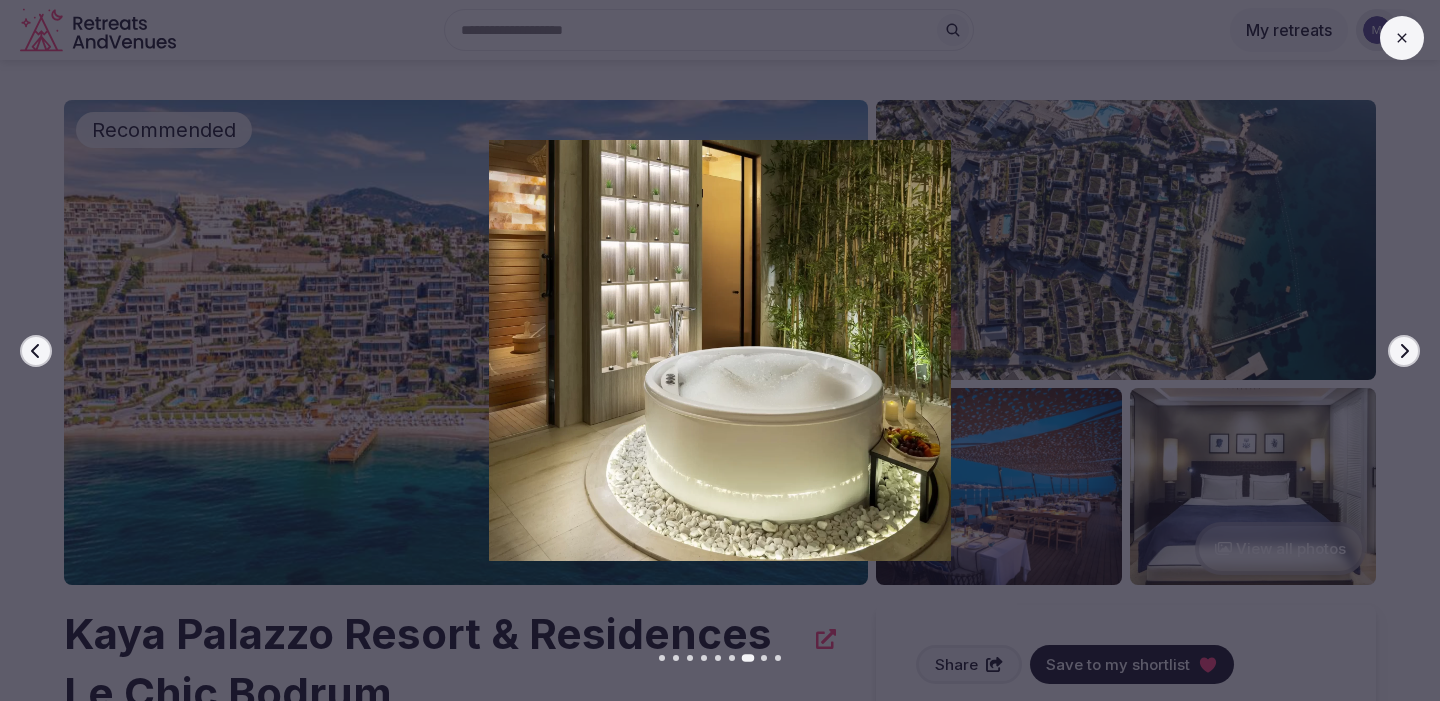 click 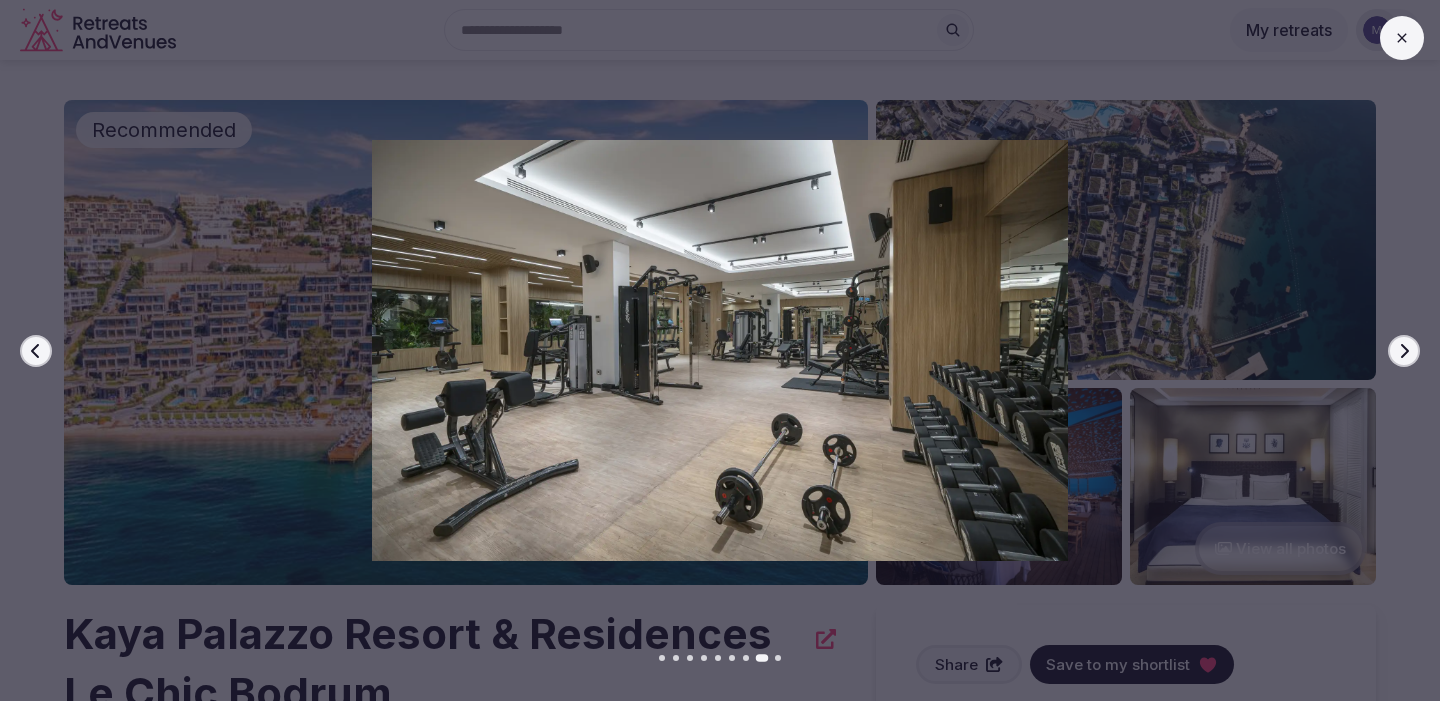 click 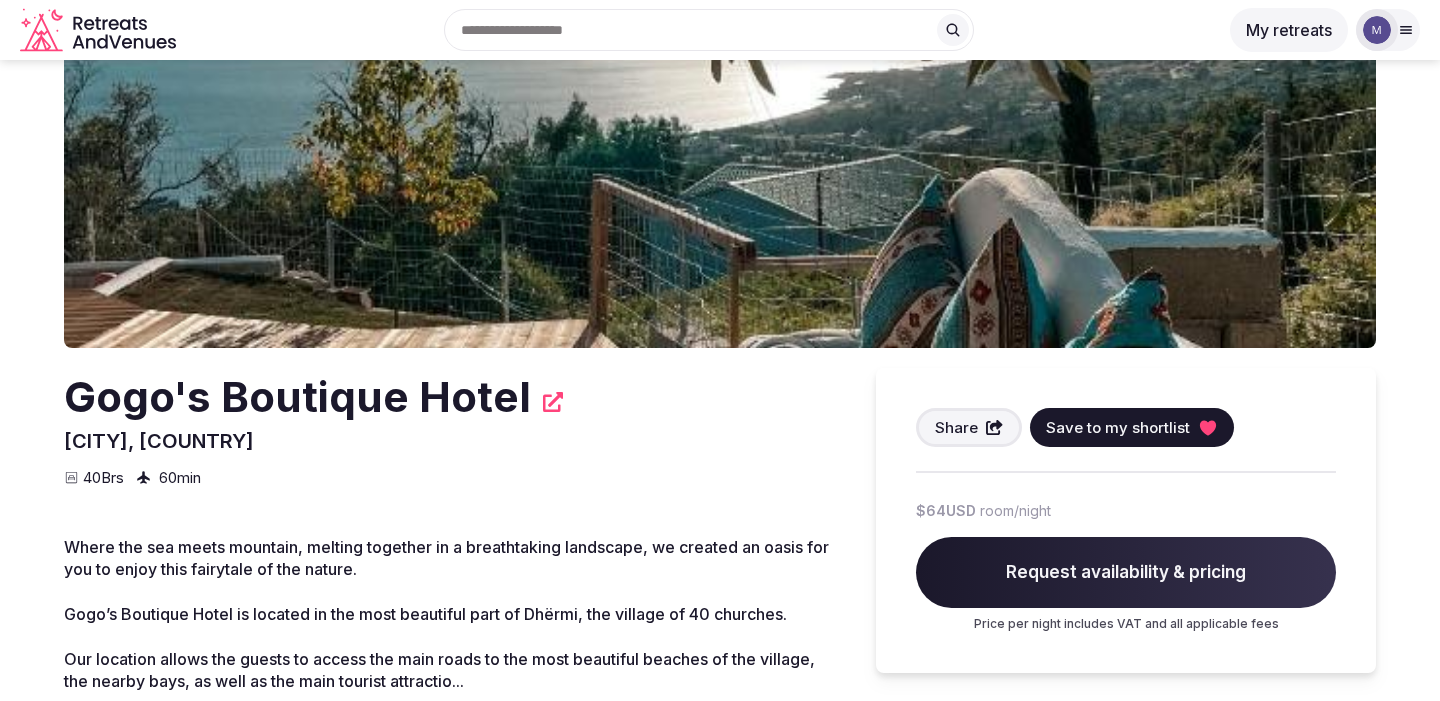 scroll, scrollTop: 0, scrollLeft: 0, axis: both 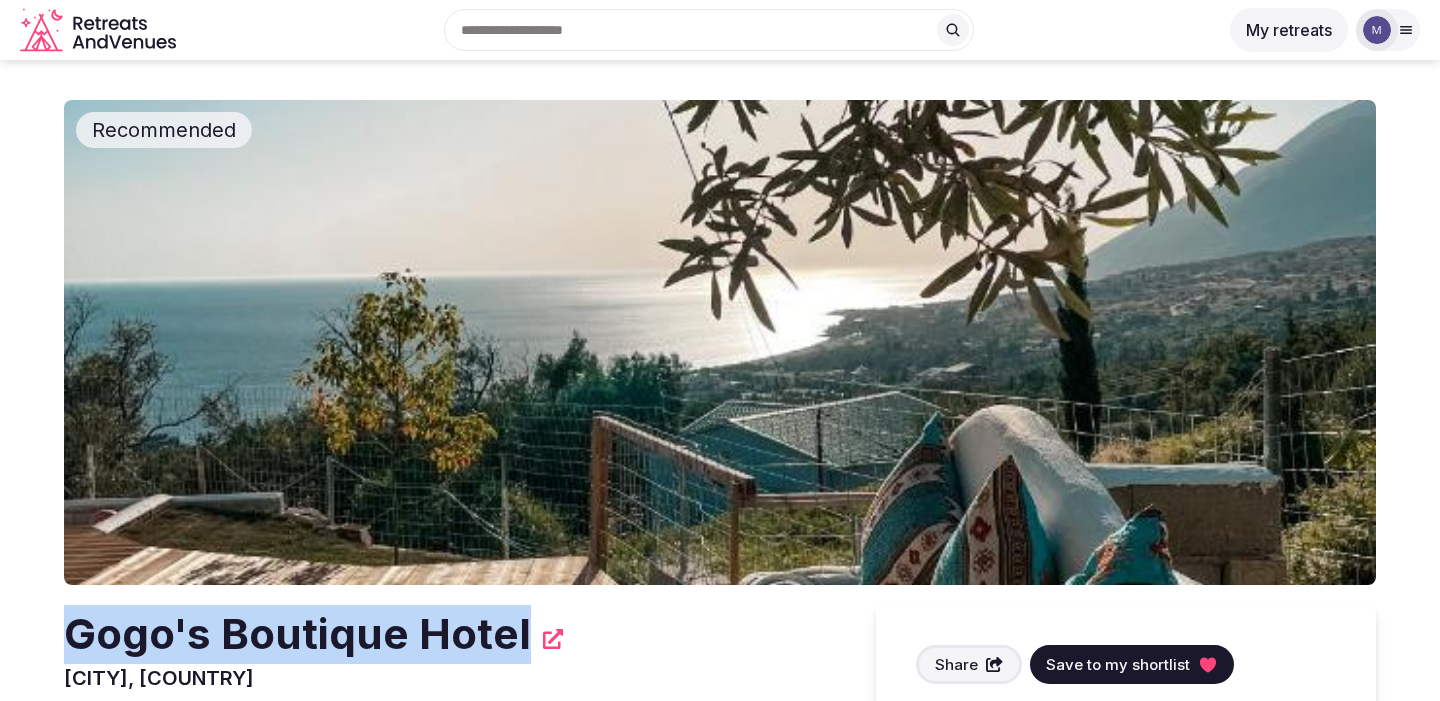 drag, startPoint x: 523, startPoint y: 632, endPoint x: 77, endPoint y: 627, distance: 446.028 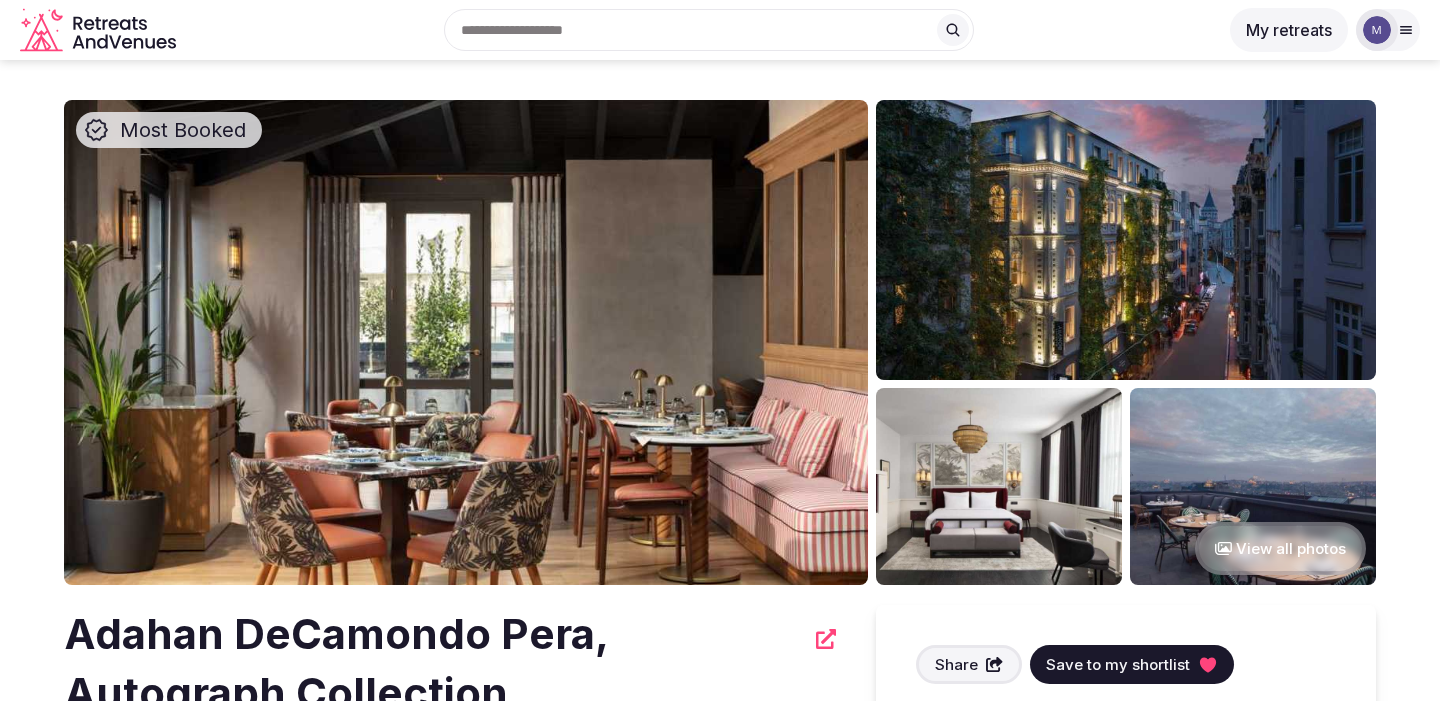 scroll, scrollTop: 0, scrollLeft: 0, axis: both 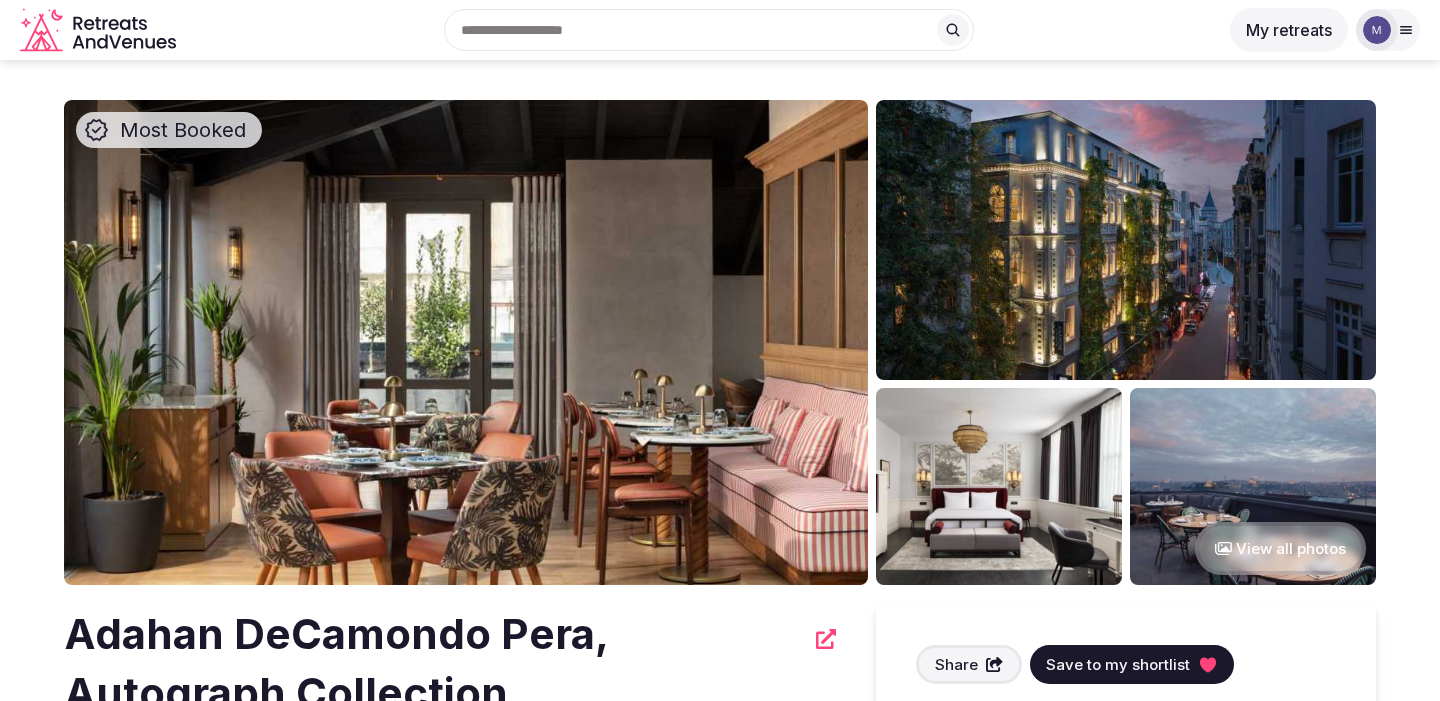 click at bounding box center (466, 342) 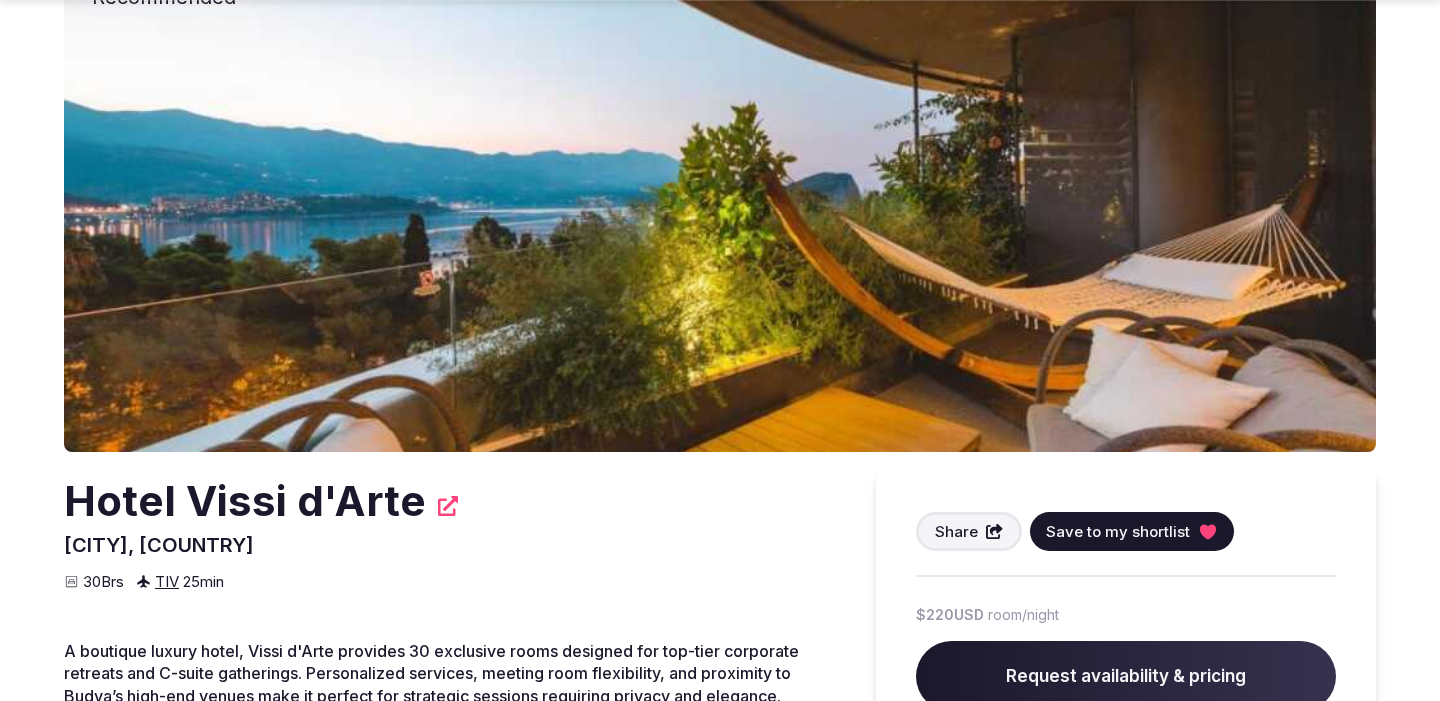 scroll, scrollTop: 168, scrollLeft: 0, axis: vertical 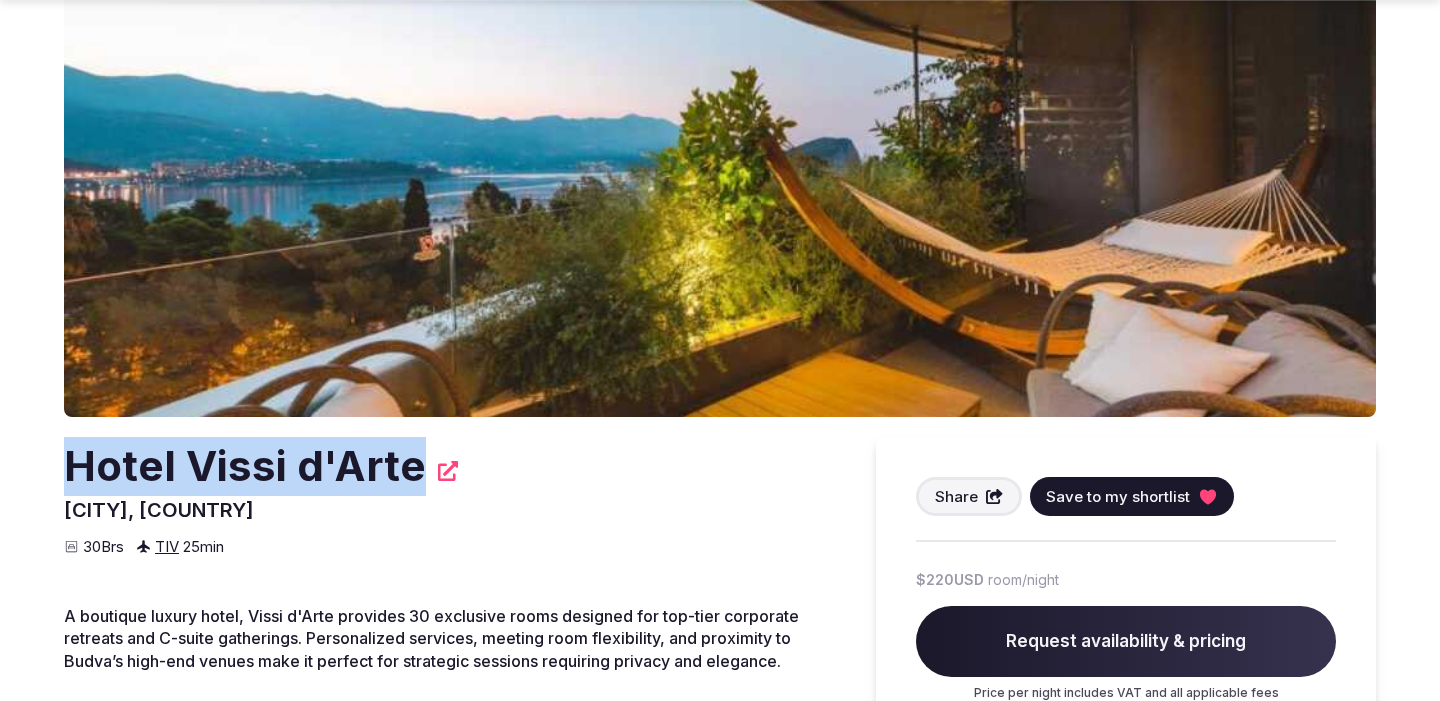 drag, startPoint x: 414, startPoint y: 463, endPoint x: 74, endPoint y: 462, distance: 340.00146 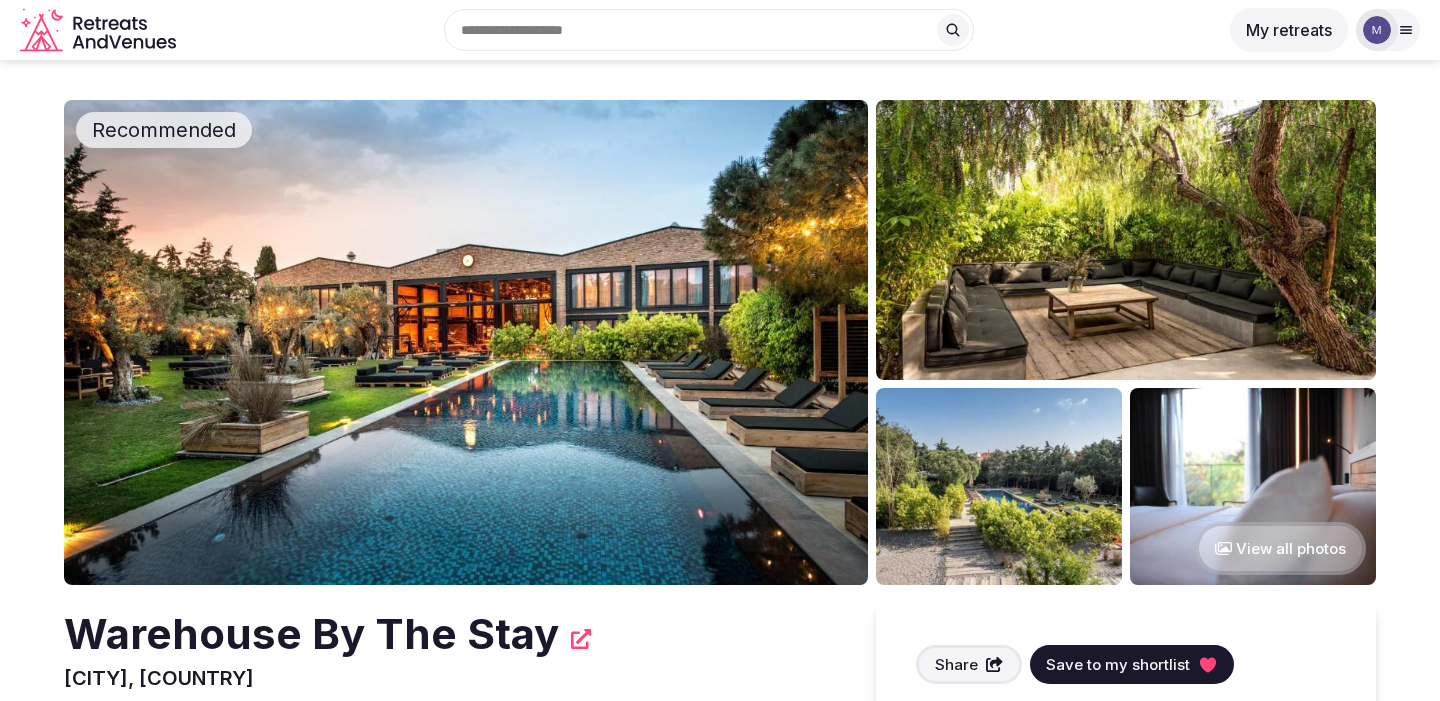 scroll, scrollTop: 0, scrollLeft: 0, axis: both 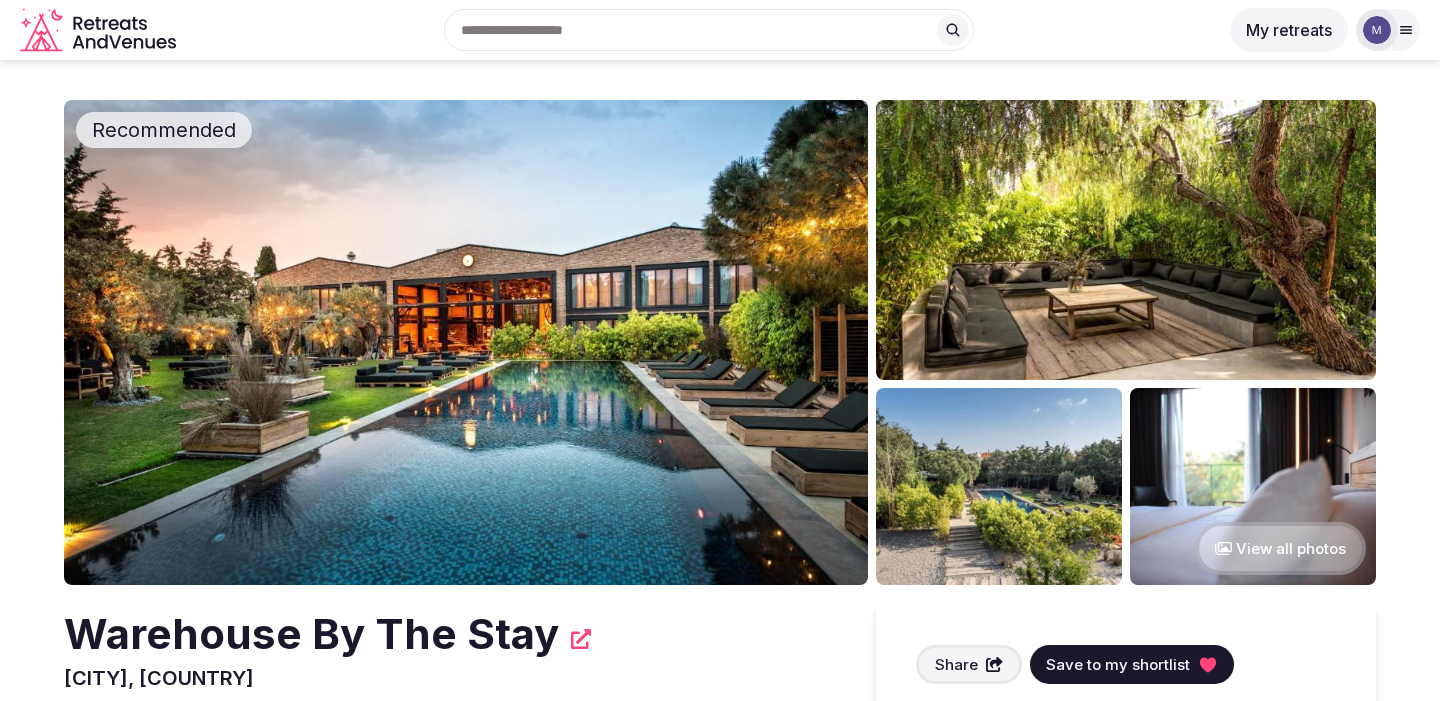 click at bounding box center [466, 342] 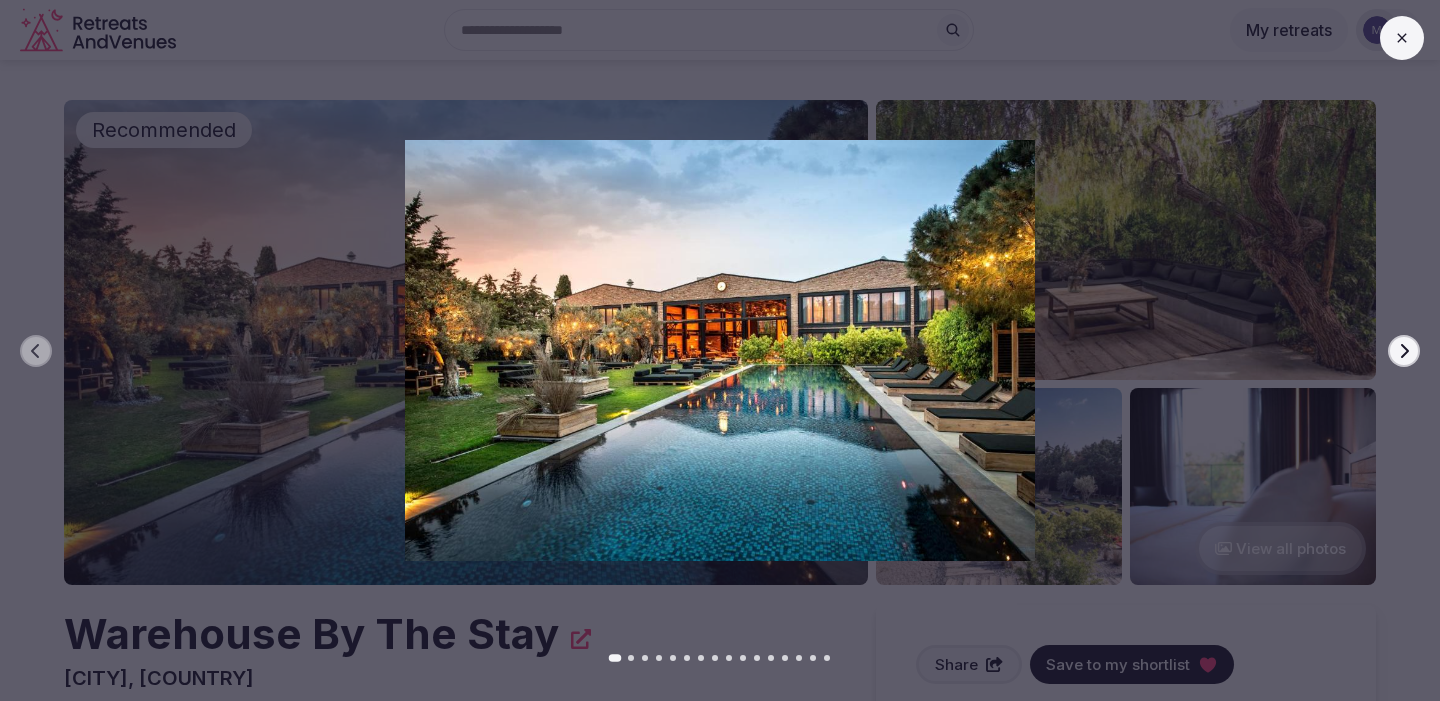 click 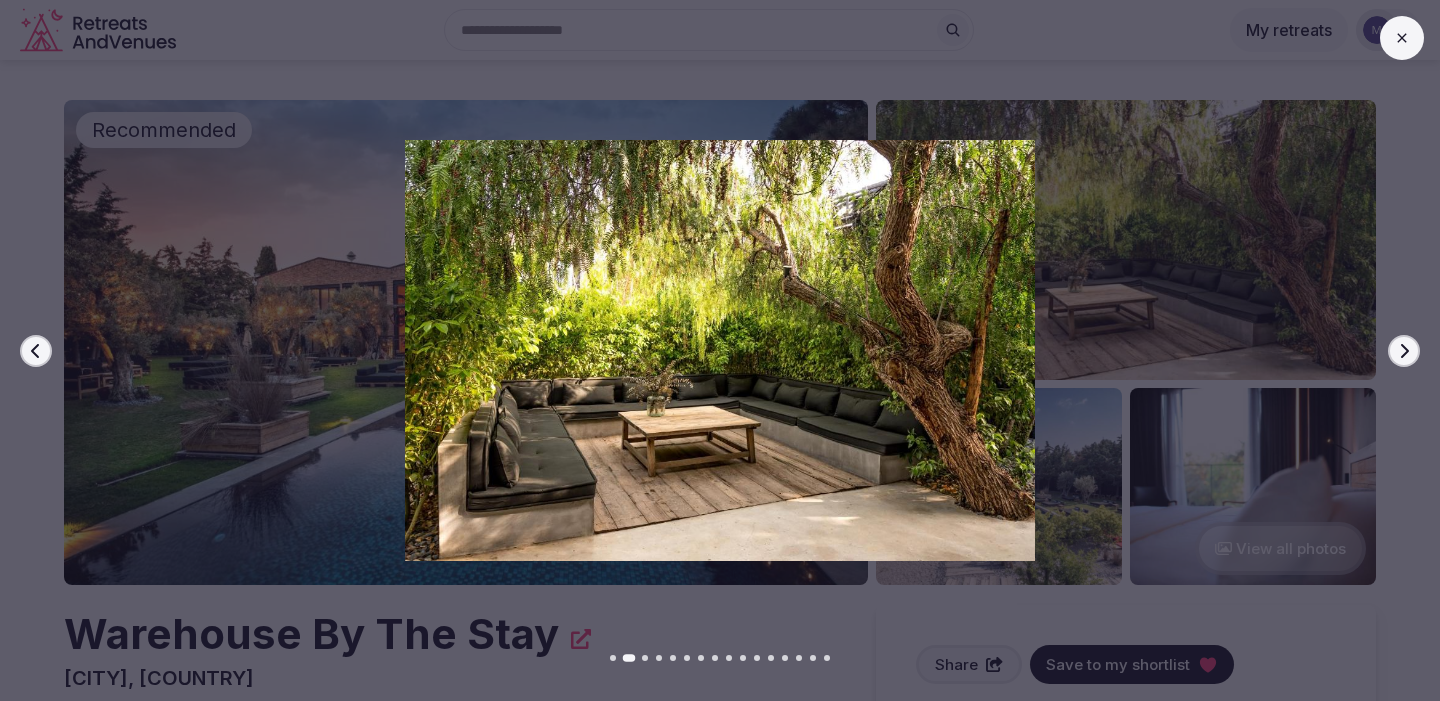 click 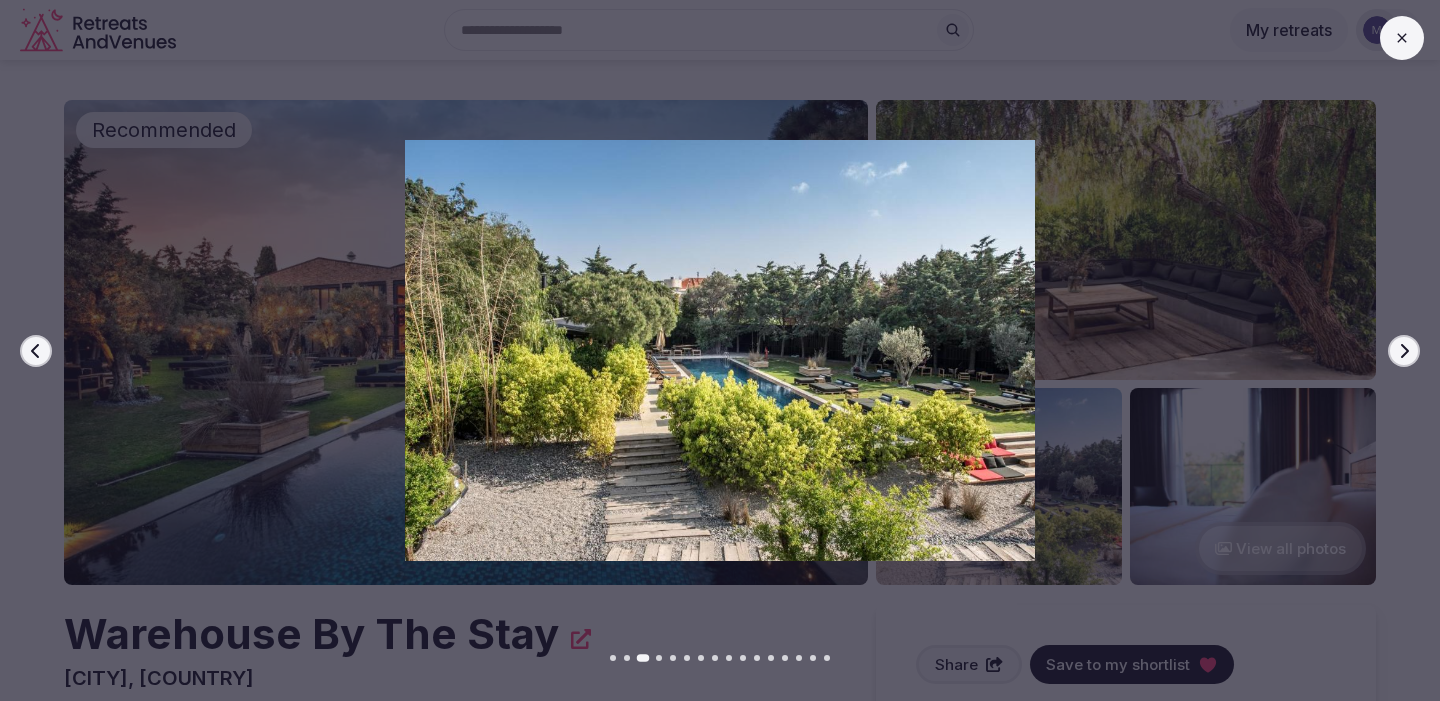 click 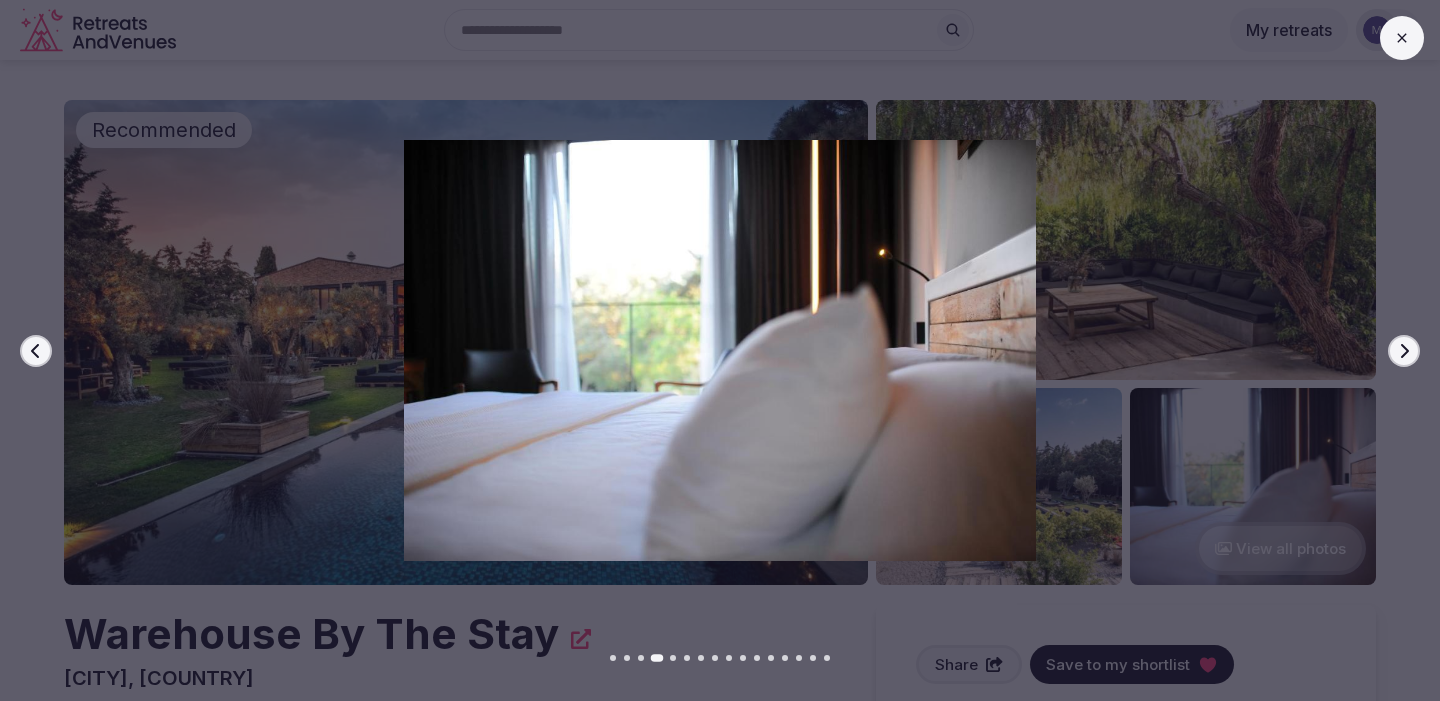 click 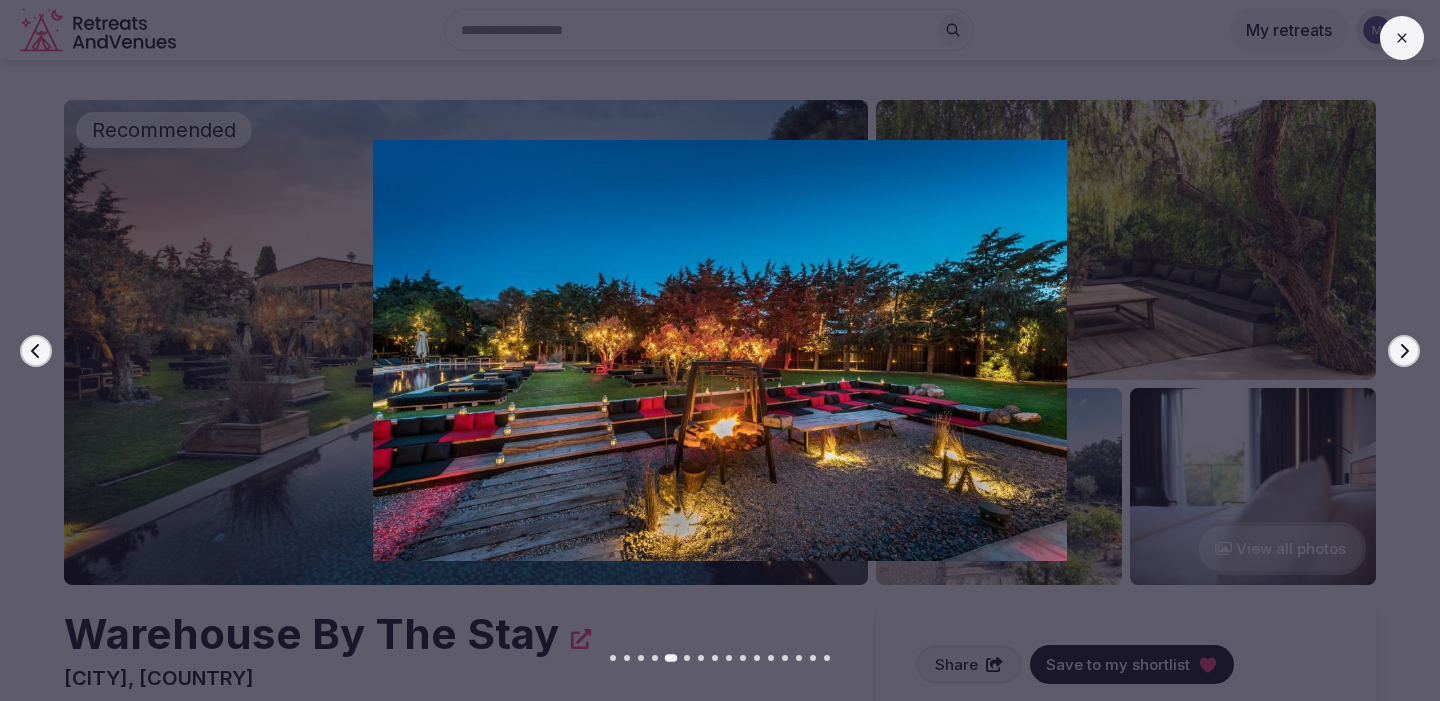 click 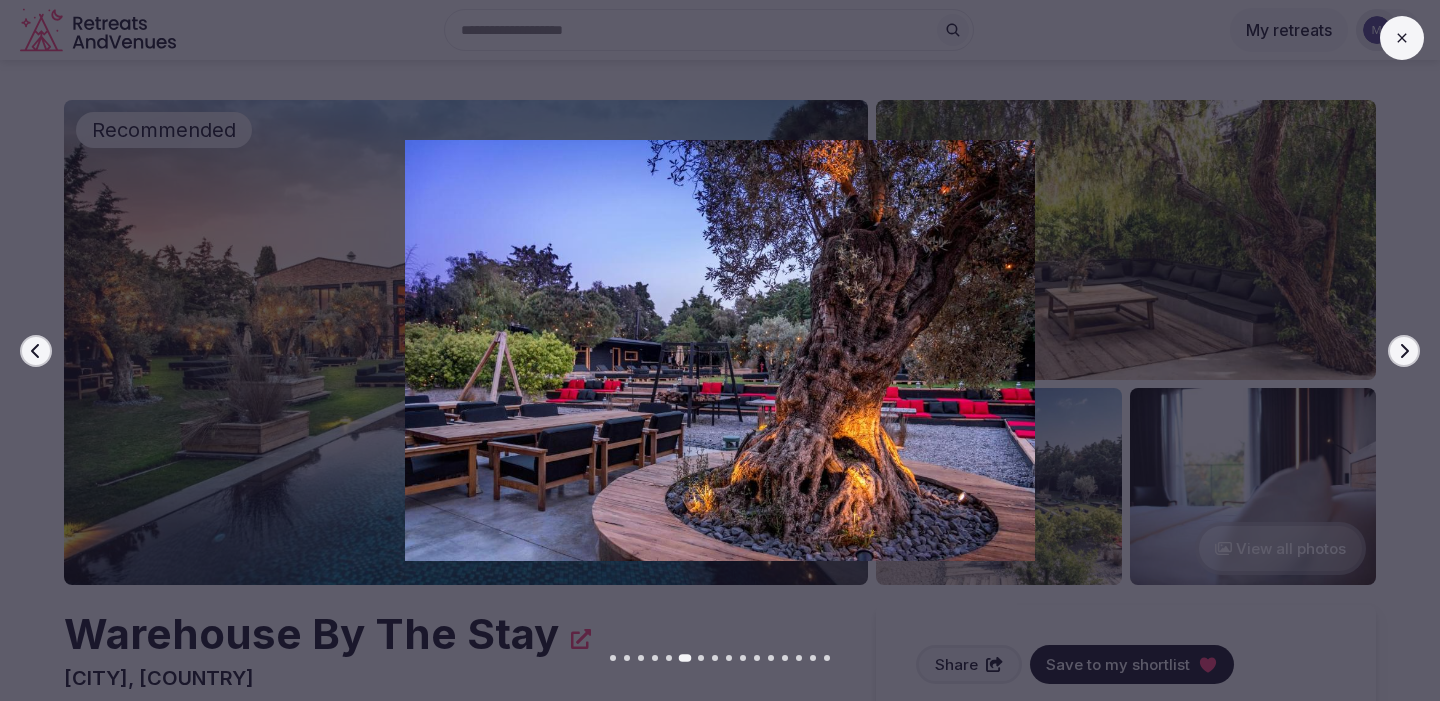 click 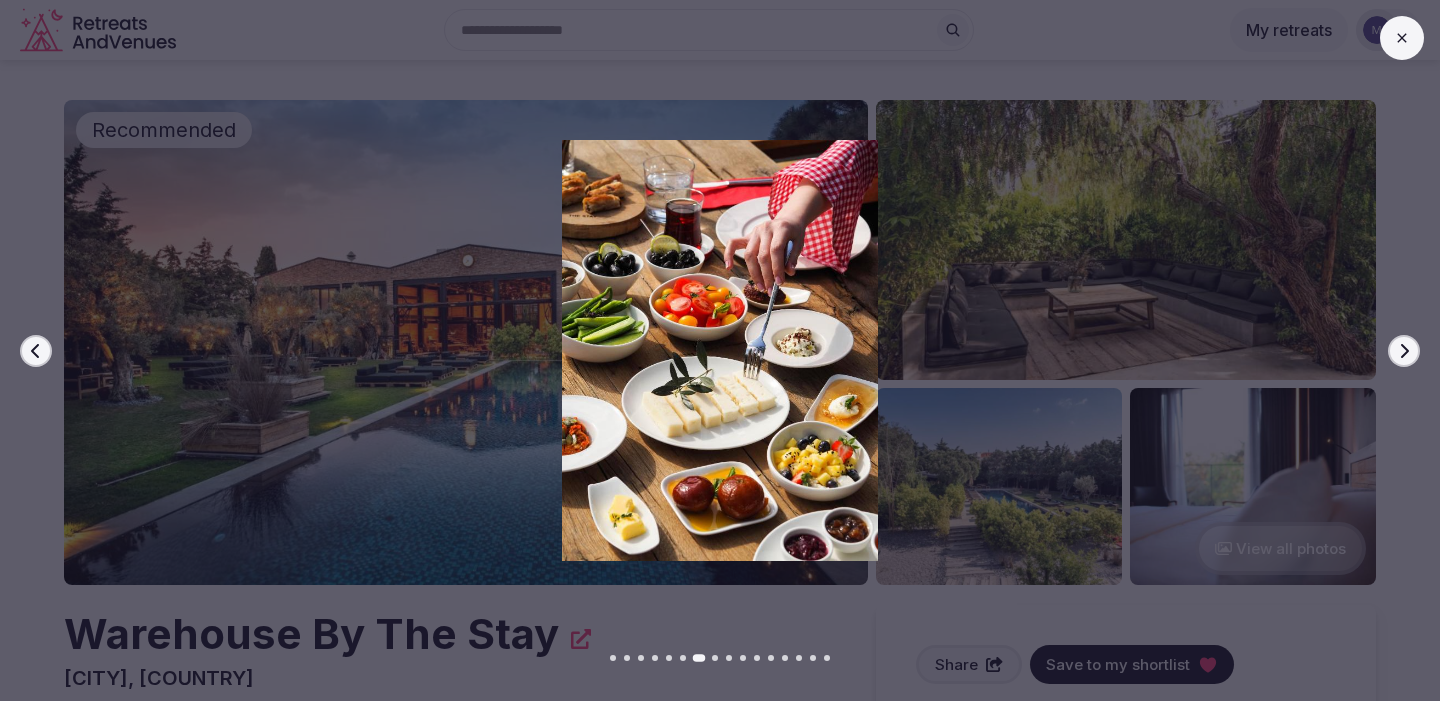 click 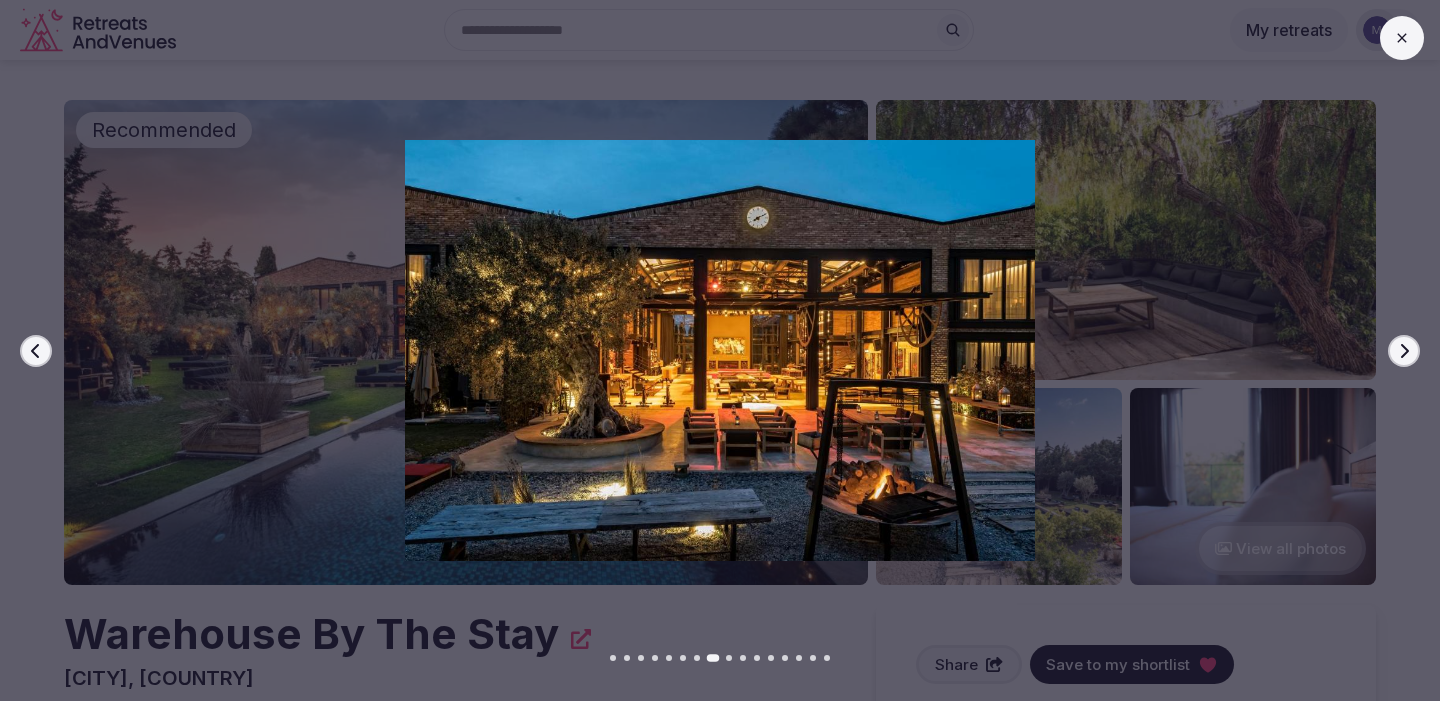 click 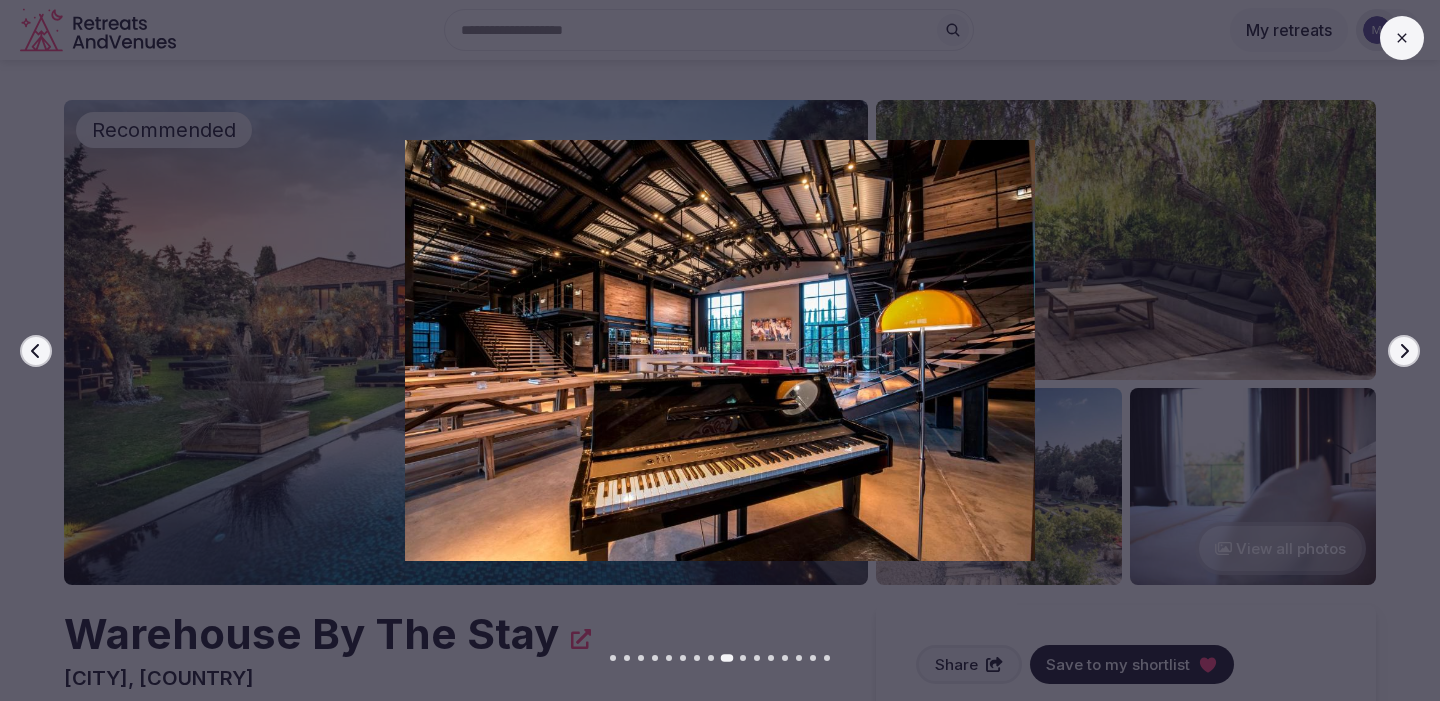 click 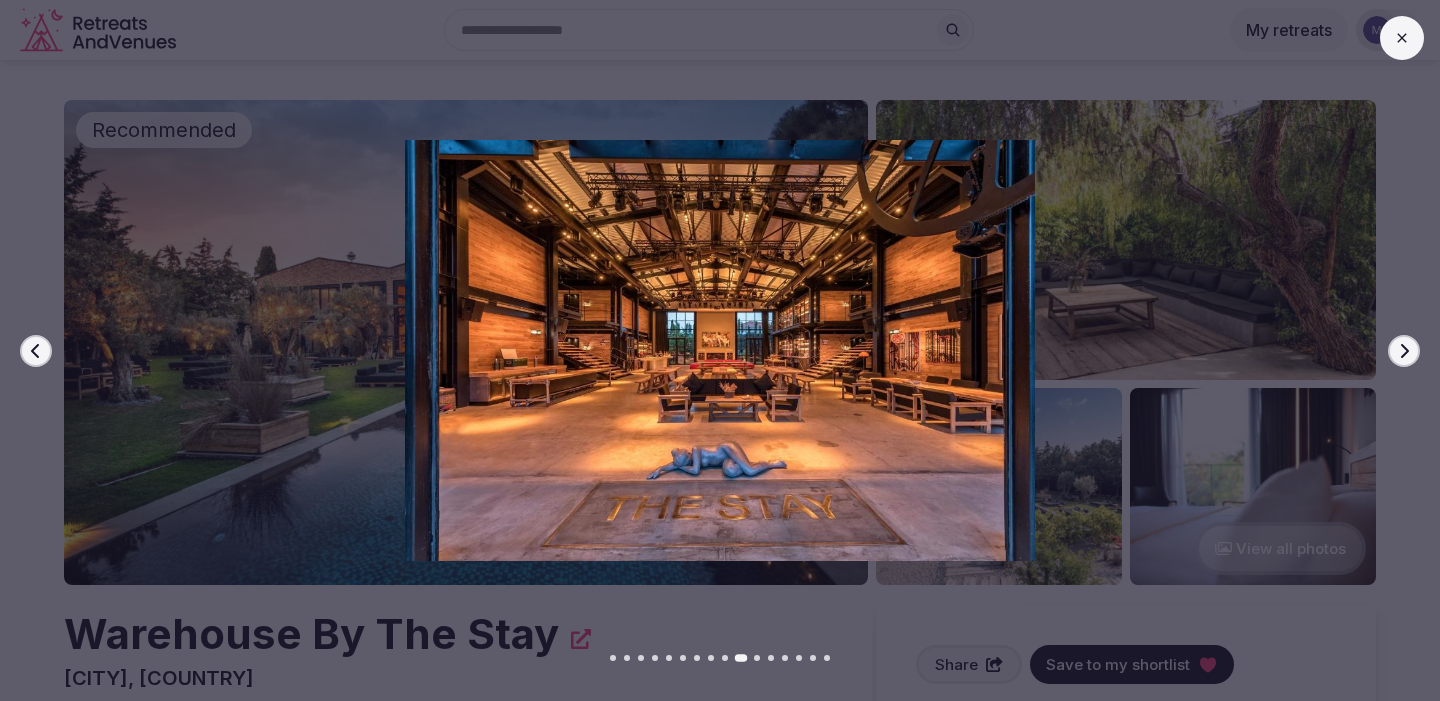 click 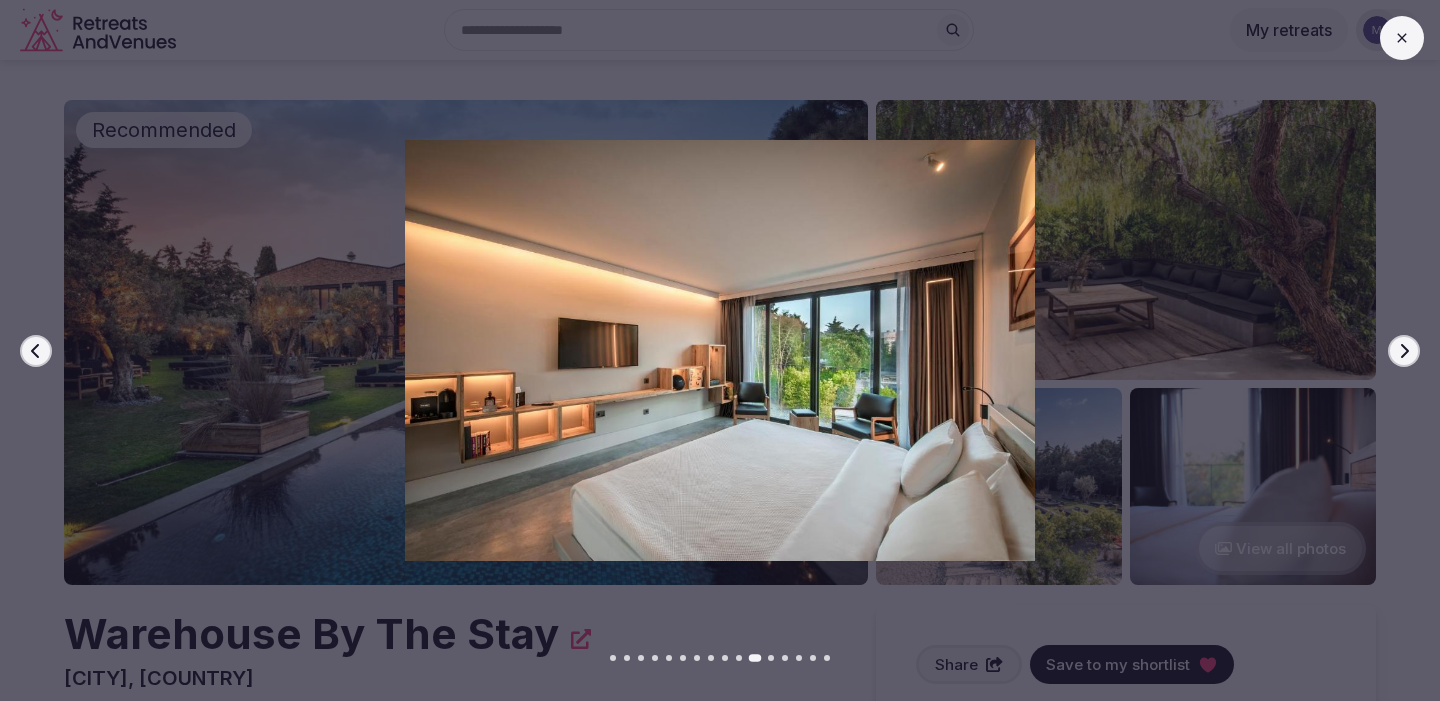 click 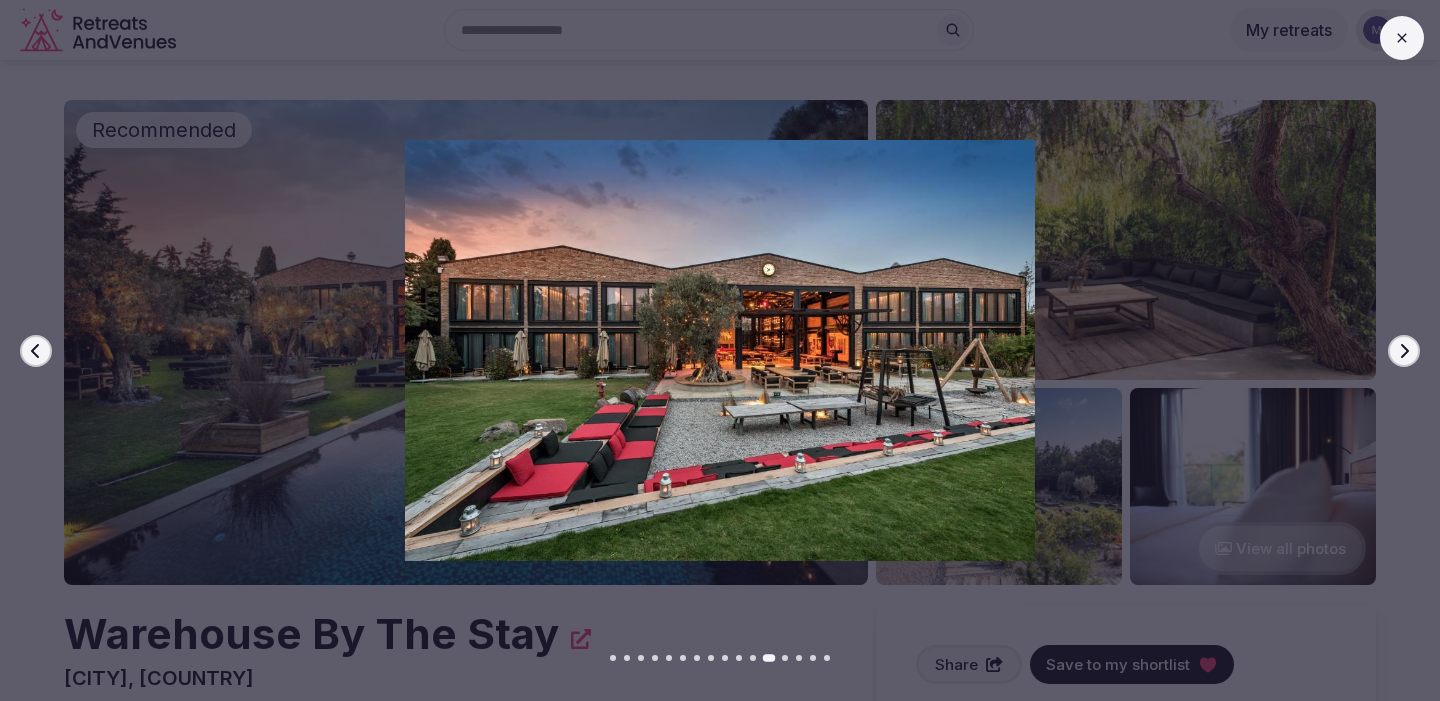 click 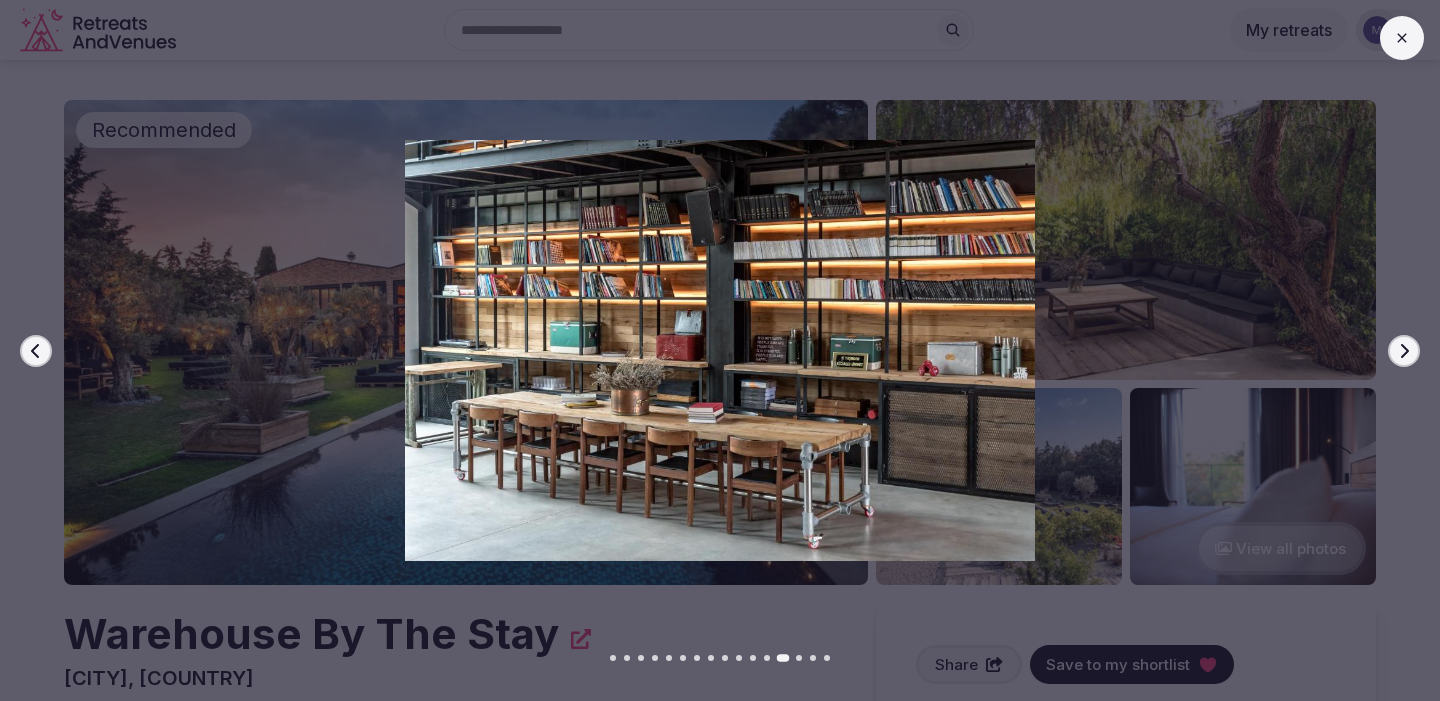 click 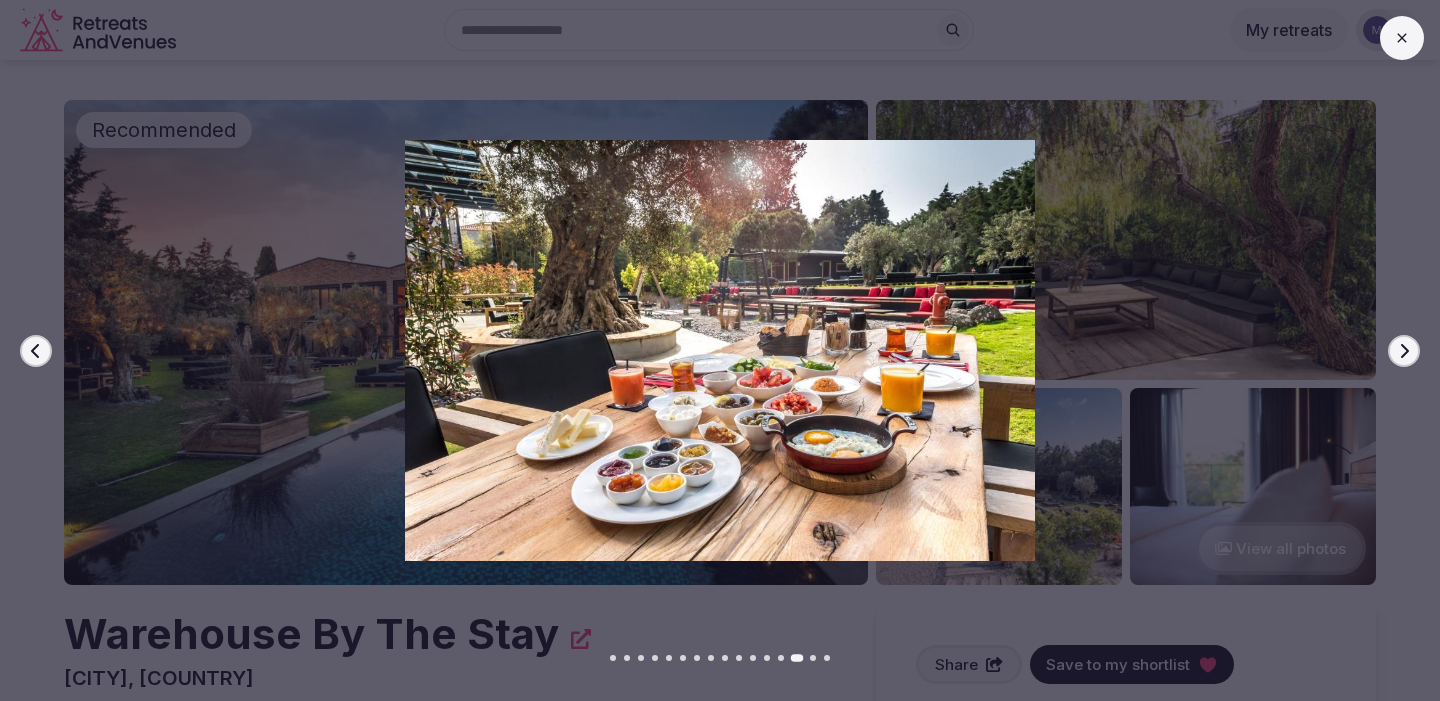 click 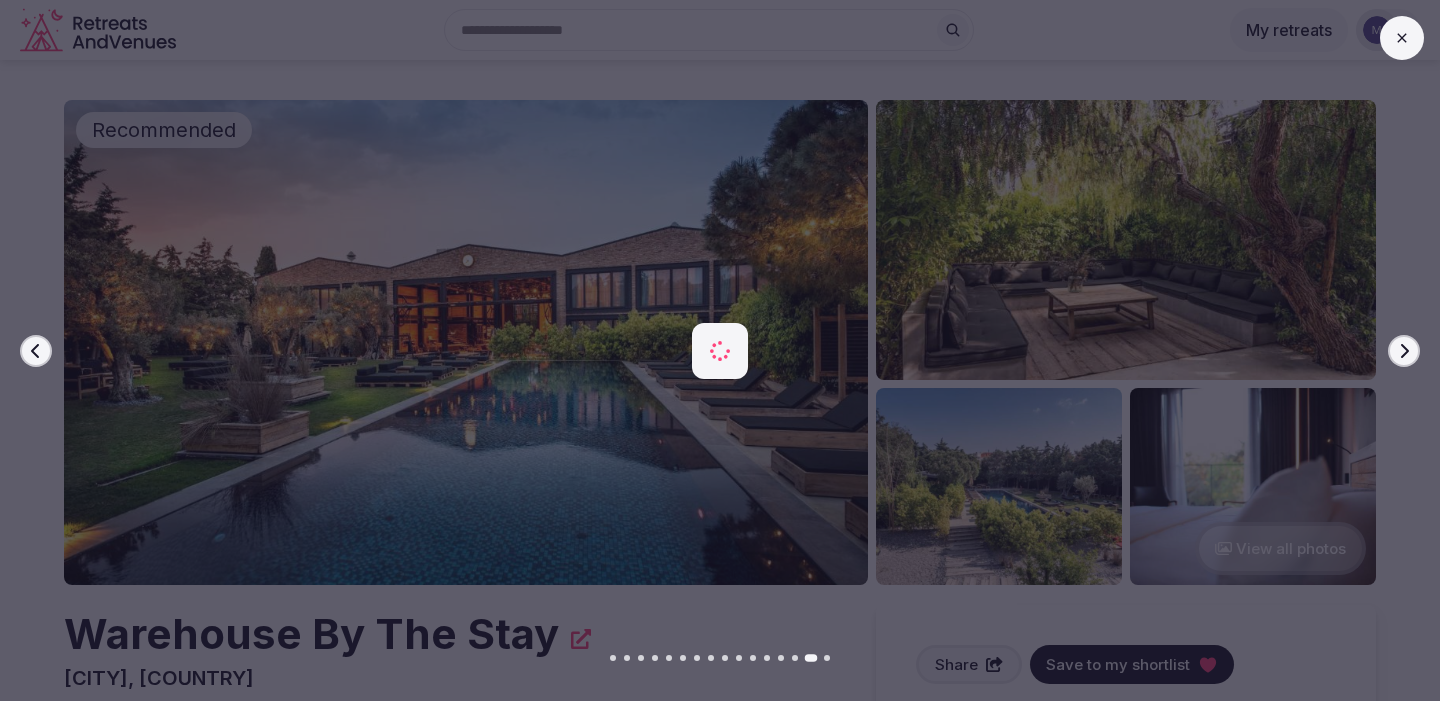 click 